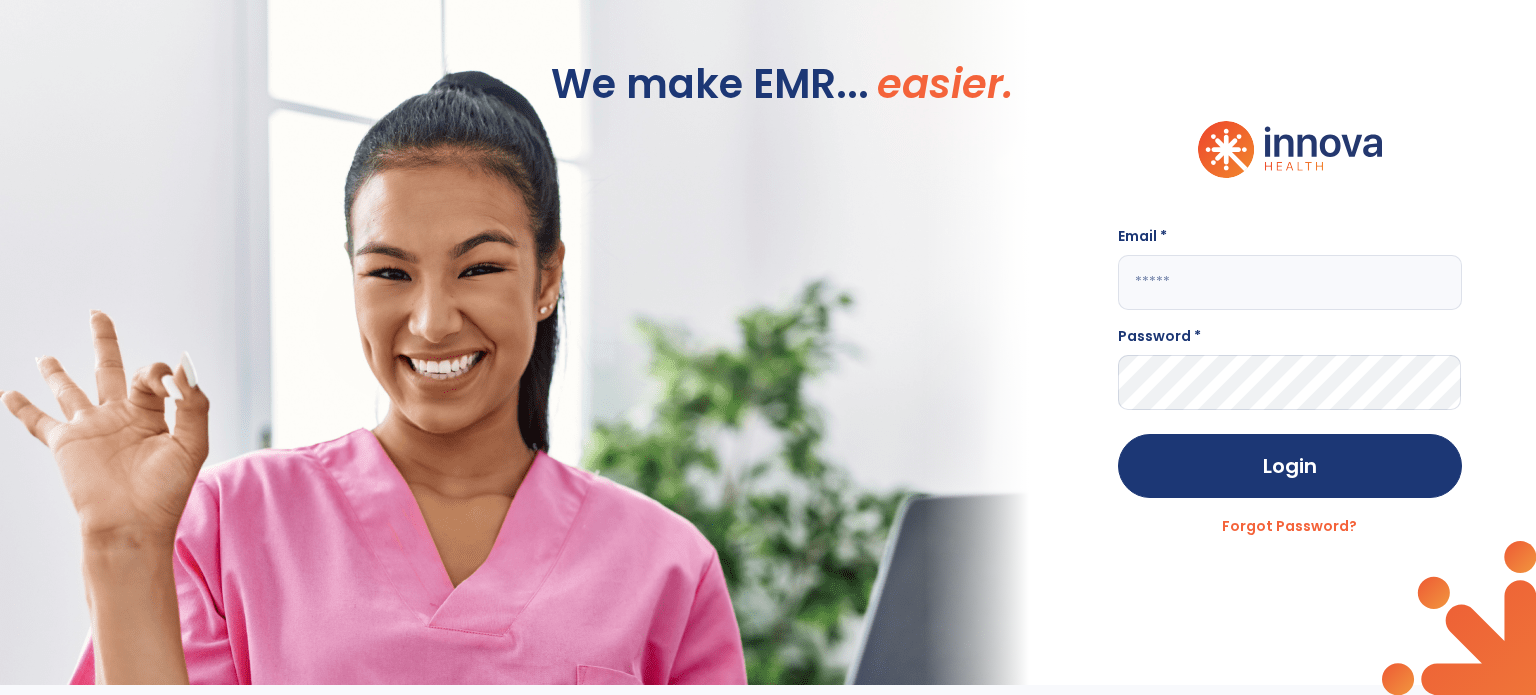 scroll, scrollTop: 0, scrollLeft: 0, axis: both 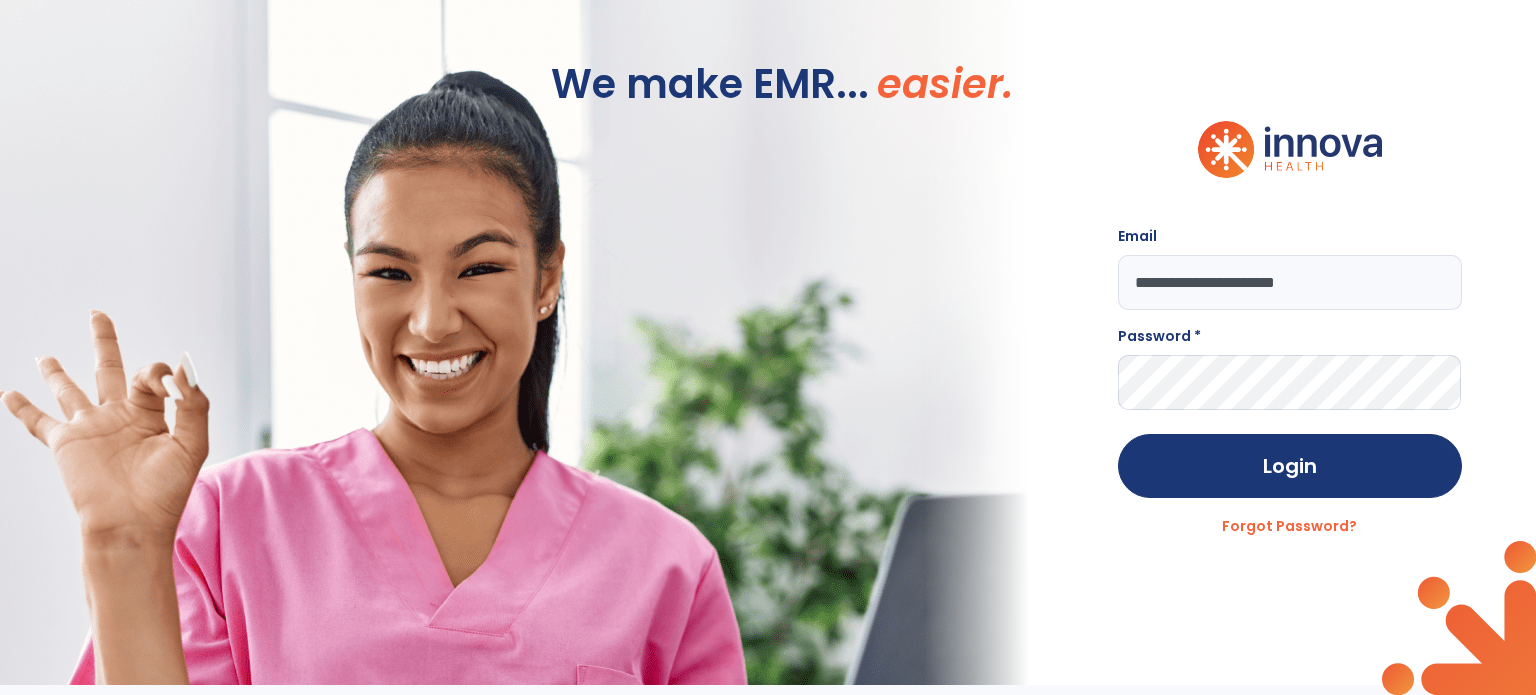 type on "**********" 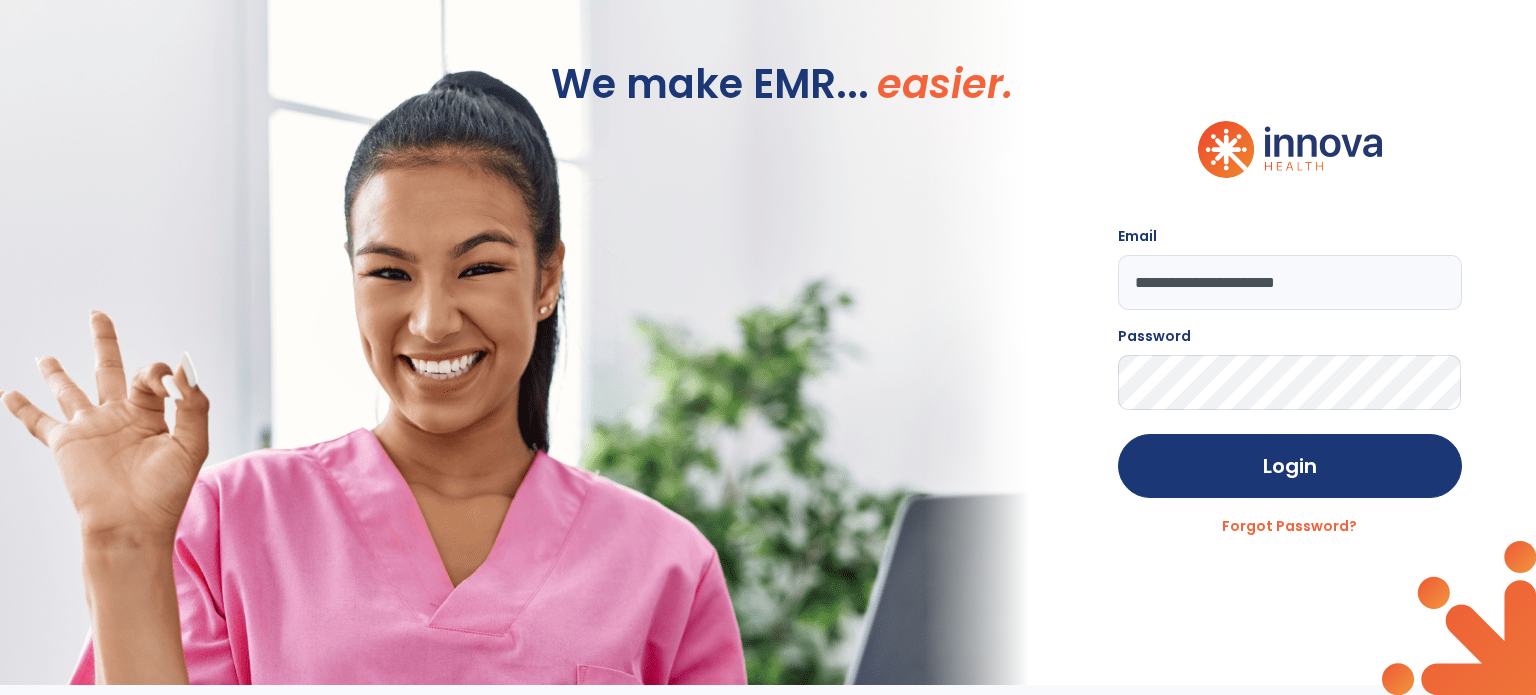 click on "Login" 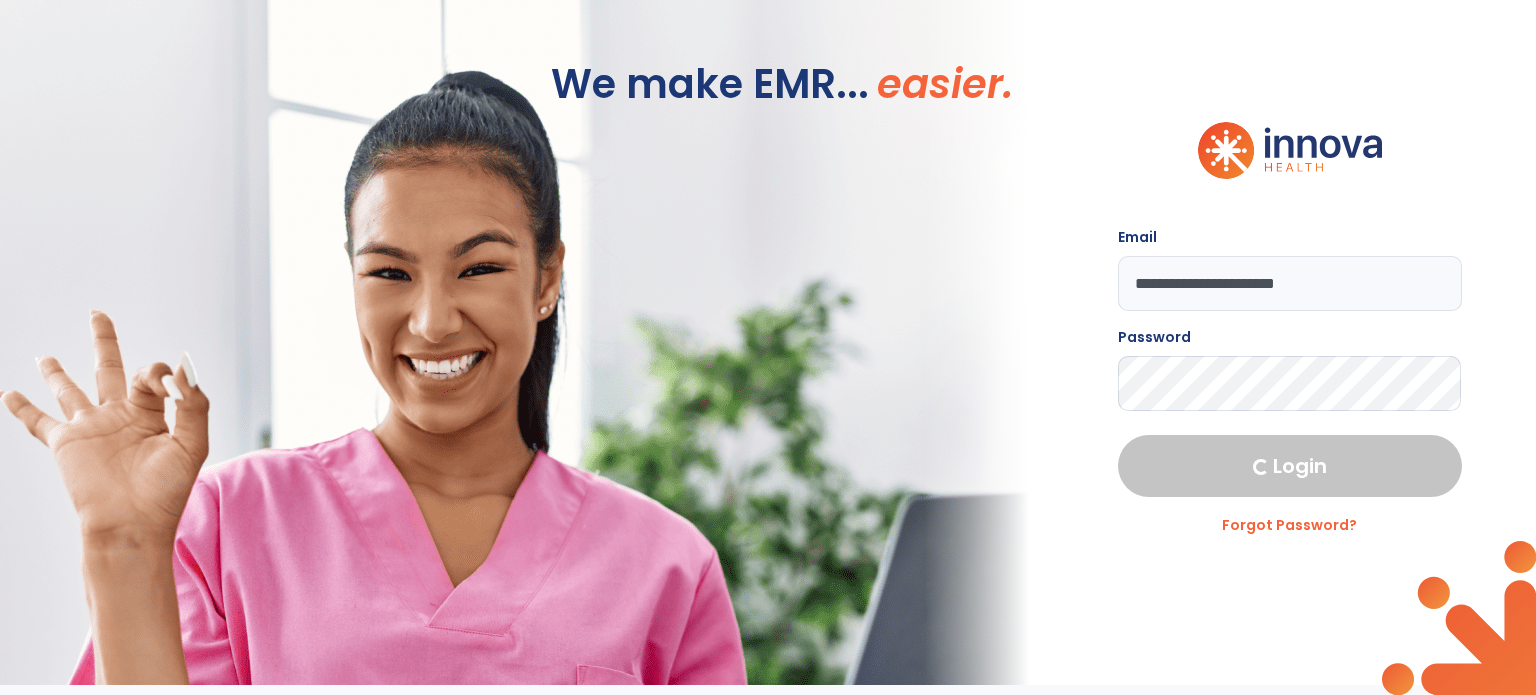 select on "****" 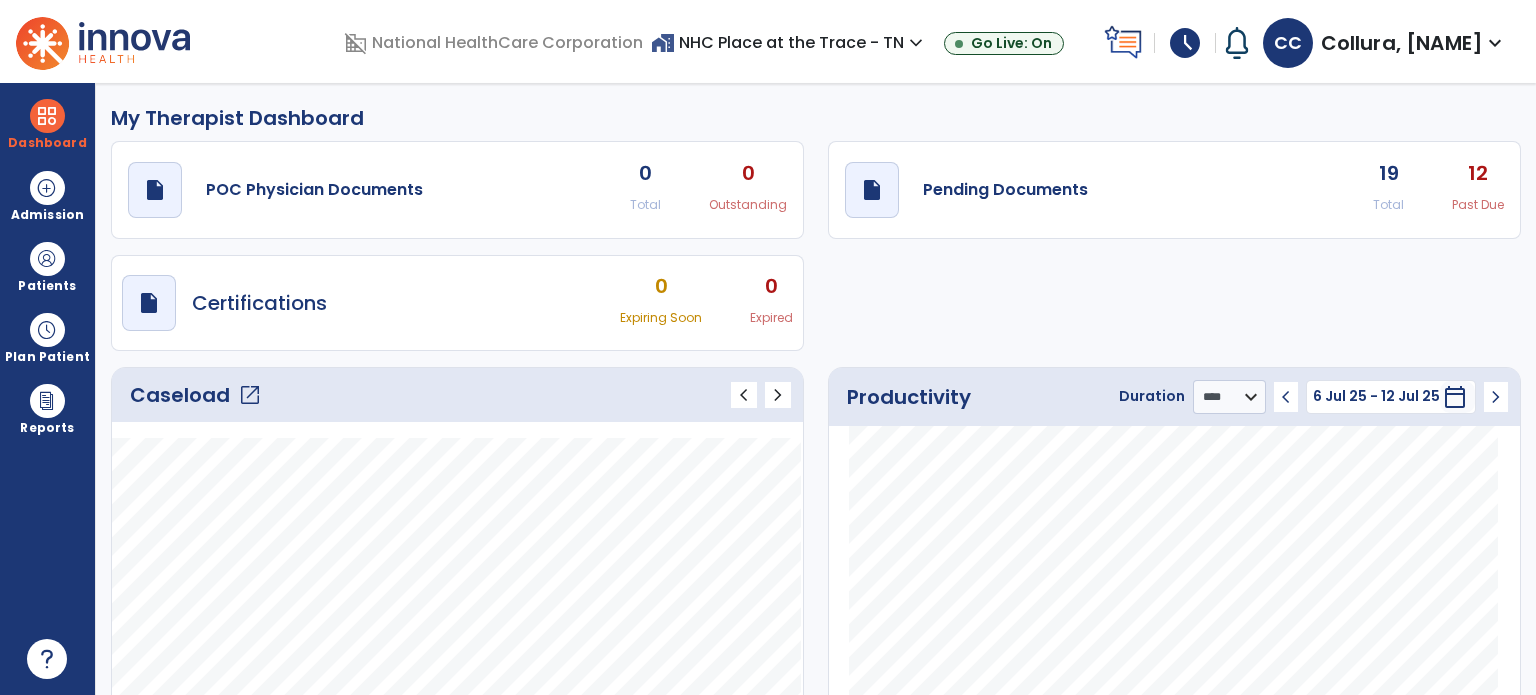 click on "open_in_new" 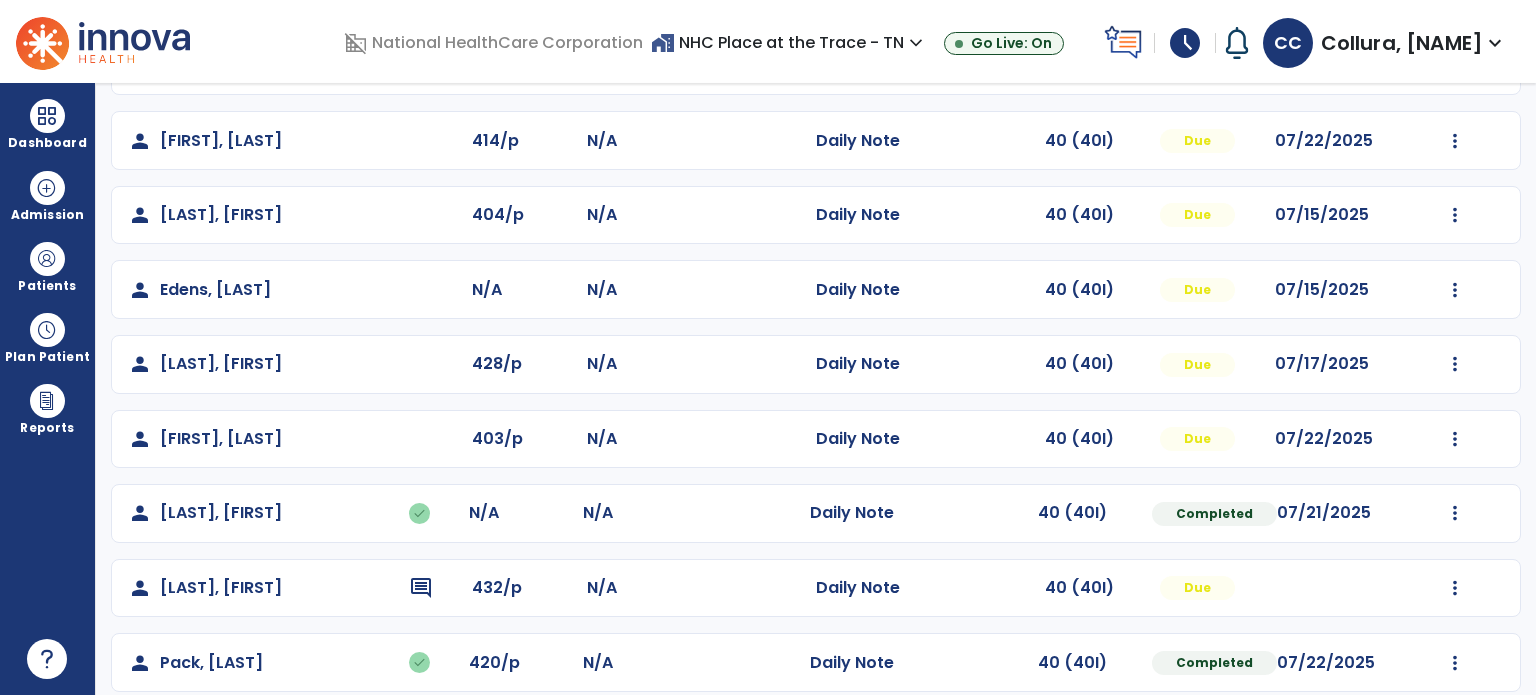 scroll, scrollTop: 392, scrollLeft: 0, axis: vertical 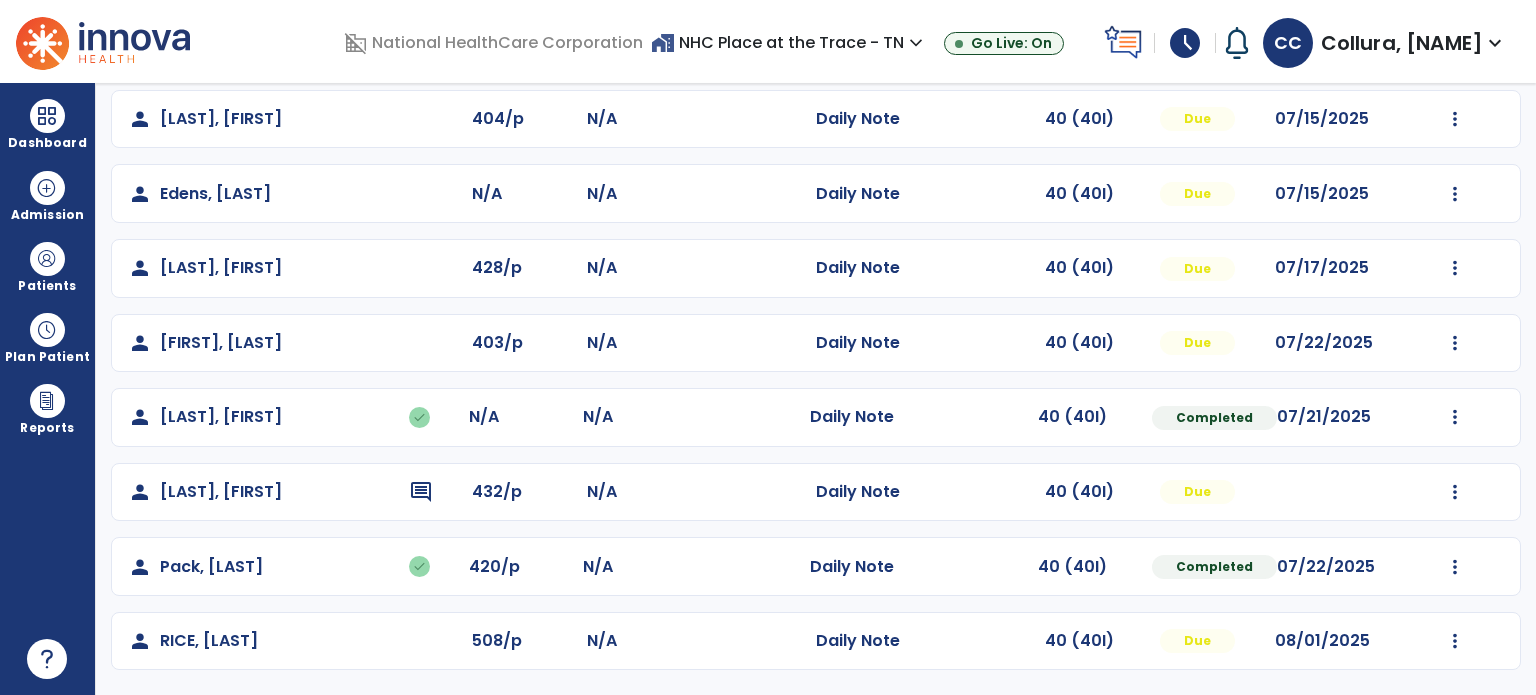 click at bounding box center [1455, -30] 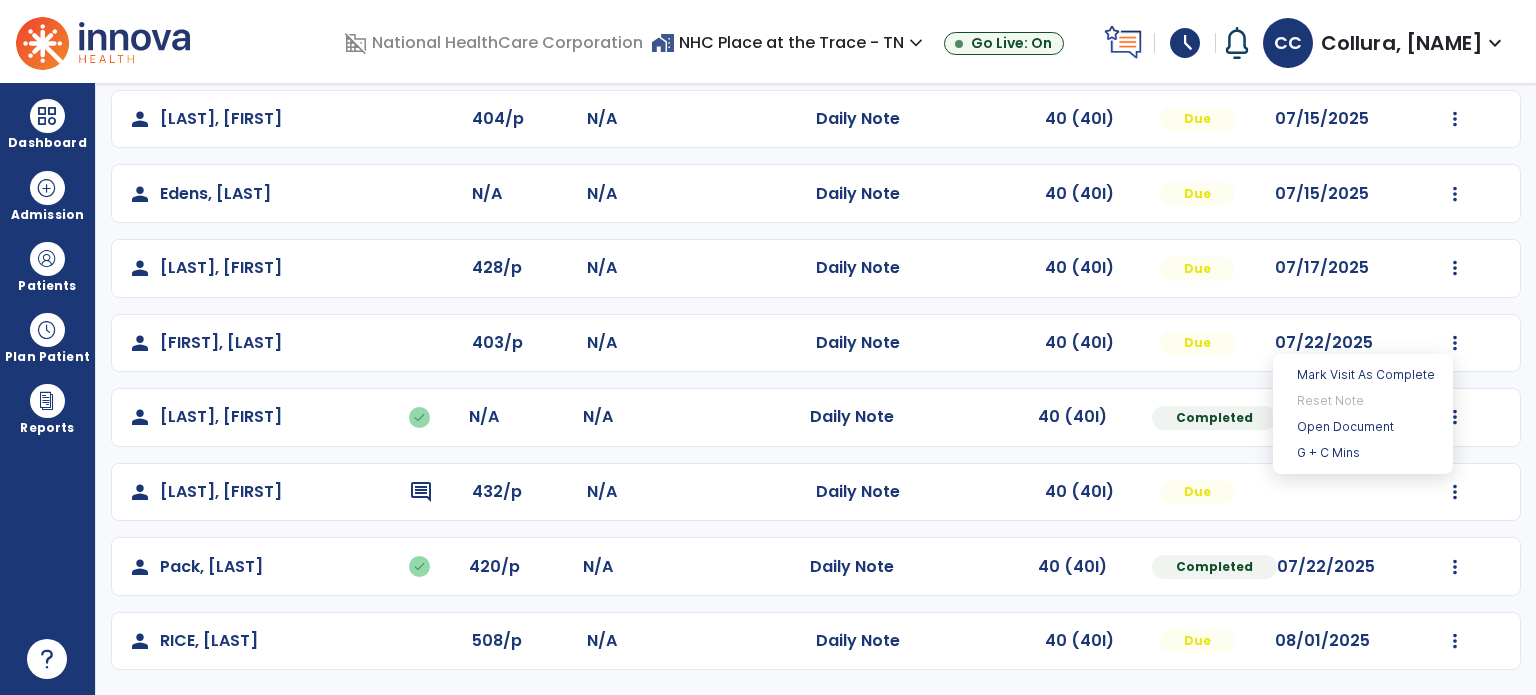 click on "Open Document" at bounding box center (1363, 427) 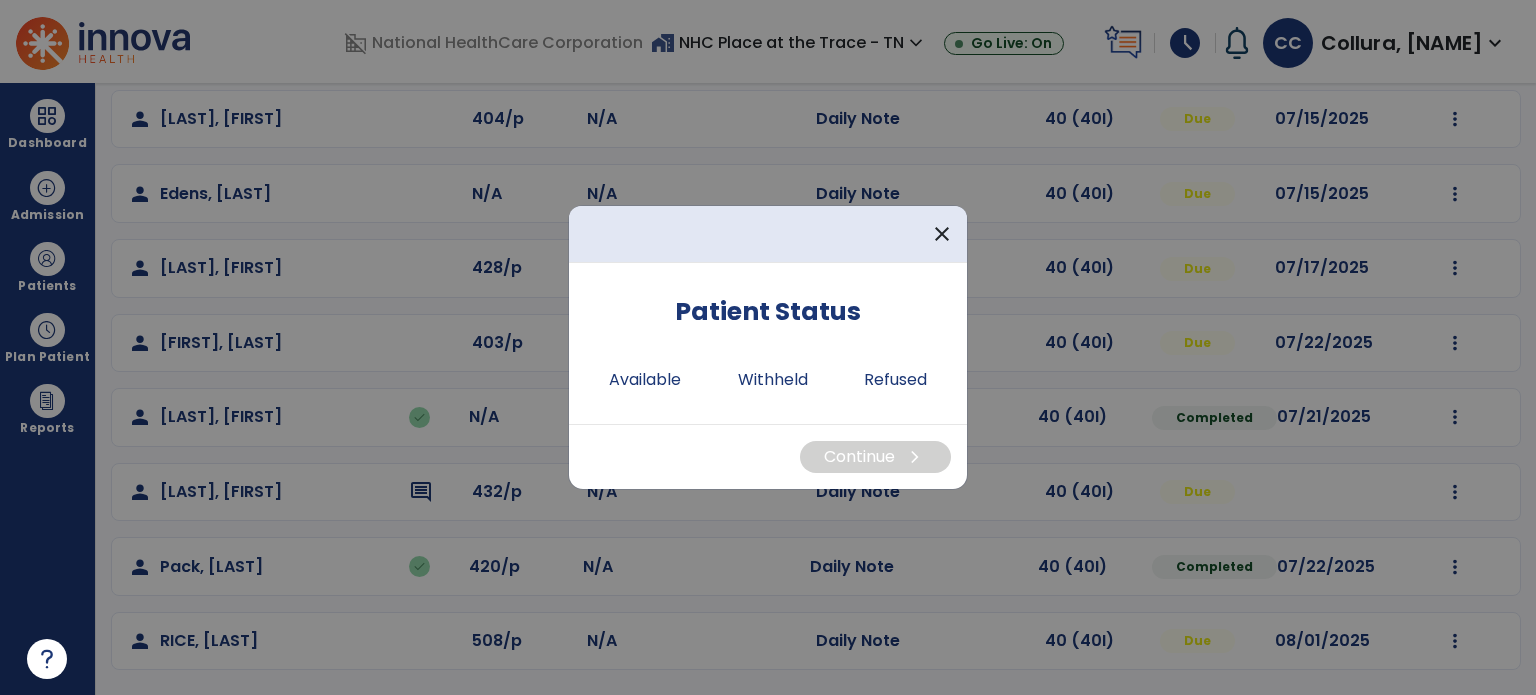 click on "Available" at bounding box center [645, 380] 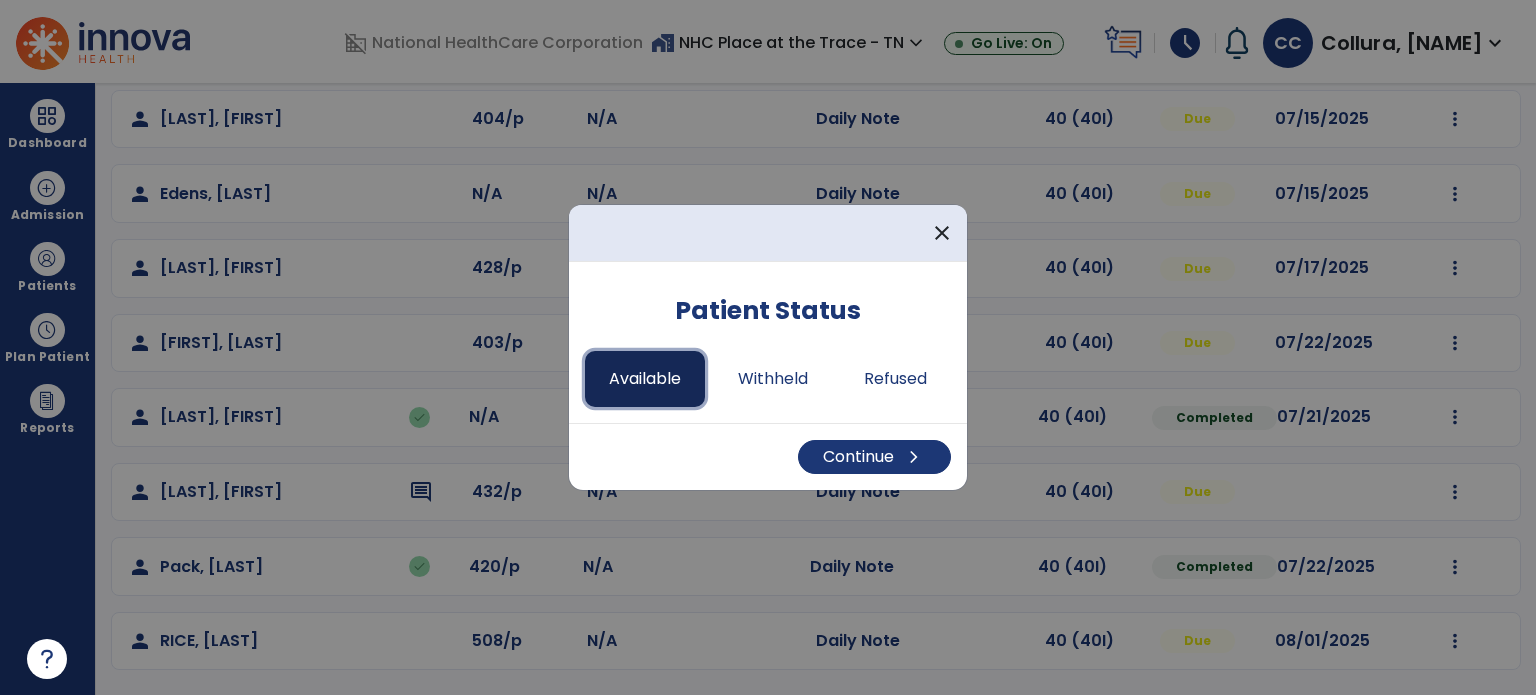 click on "Continue   chevron_right" at bounding box center (874, 457) 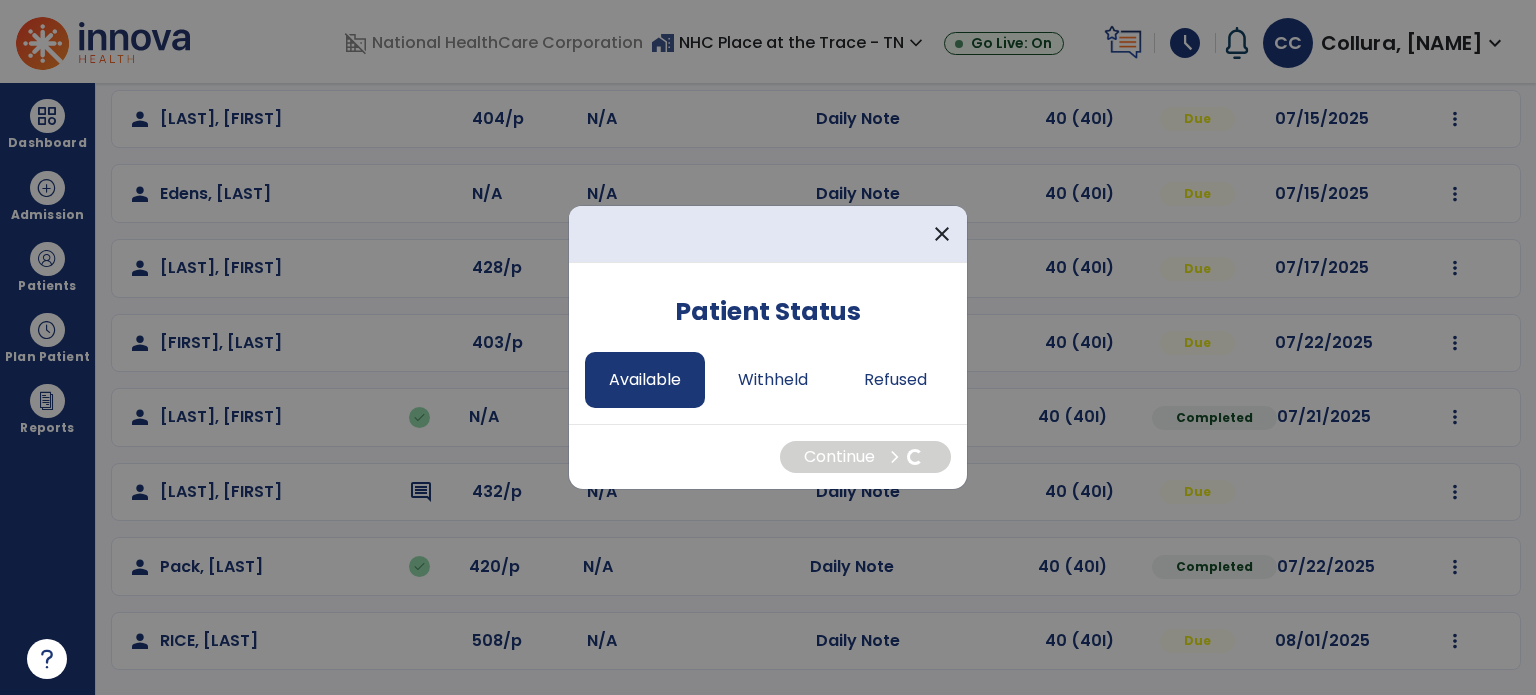 select on "*" 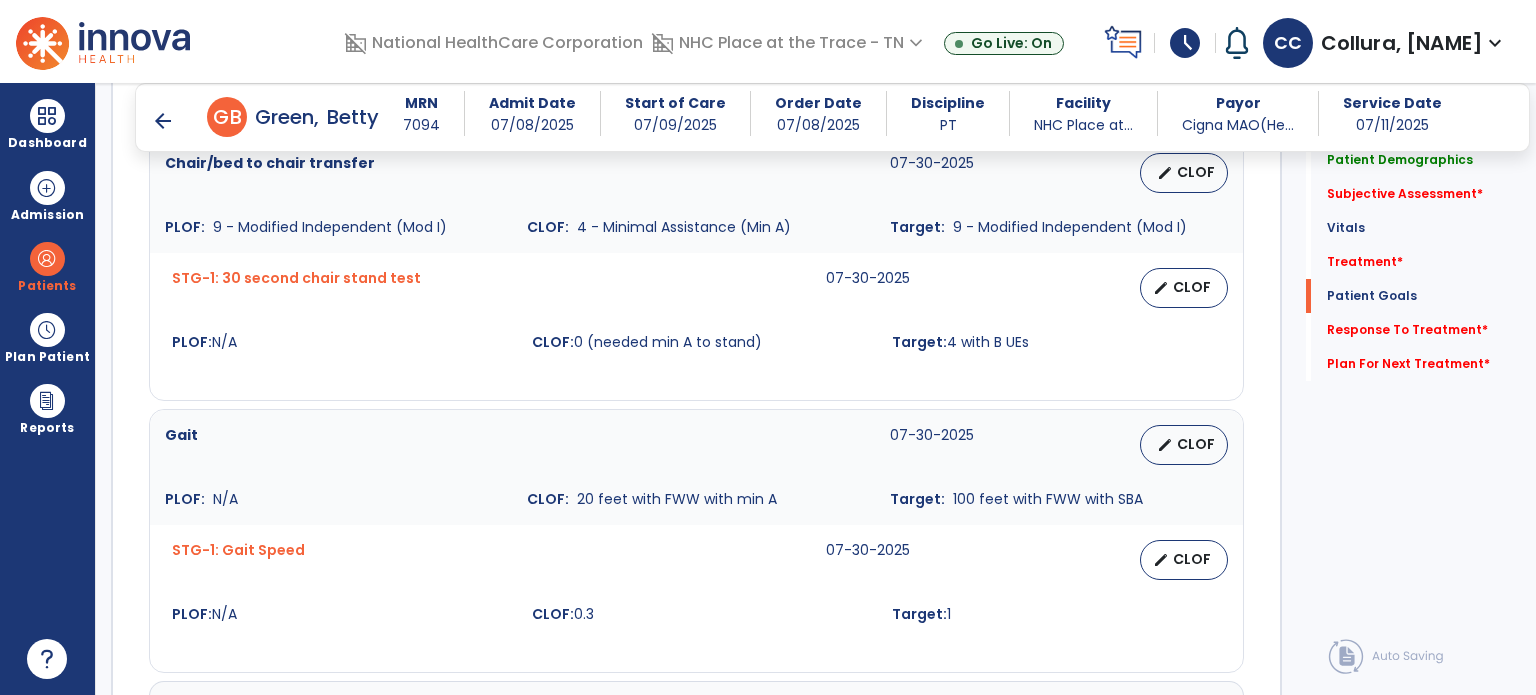 scroll, scrollTop: 2638, scrollLeft: 0, axis: vertical 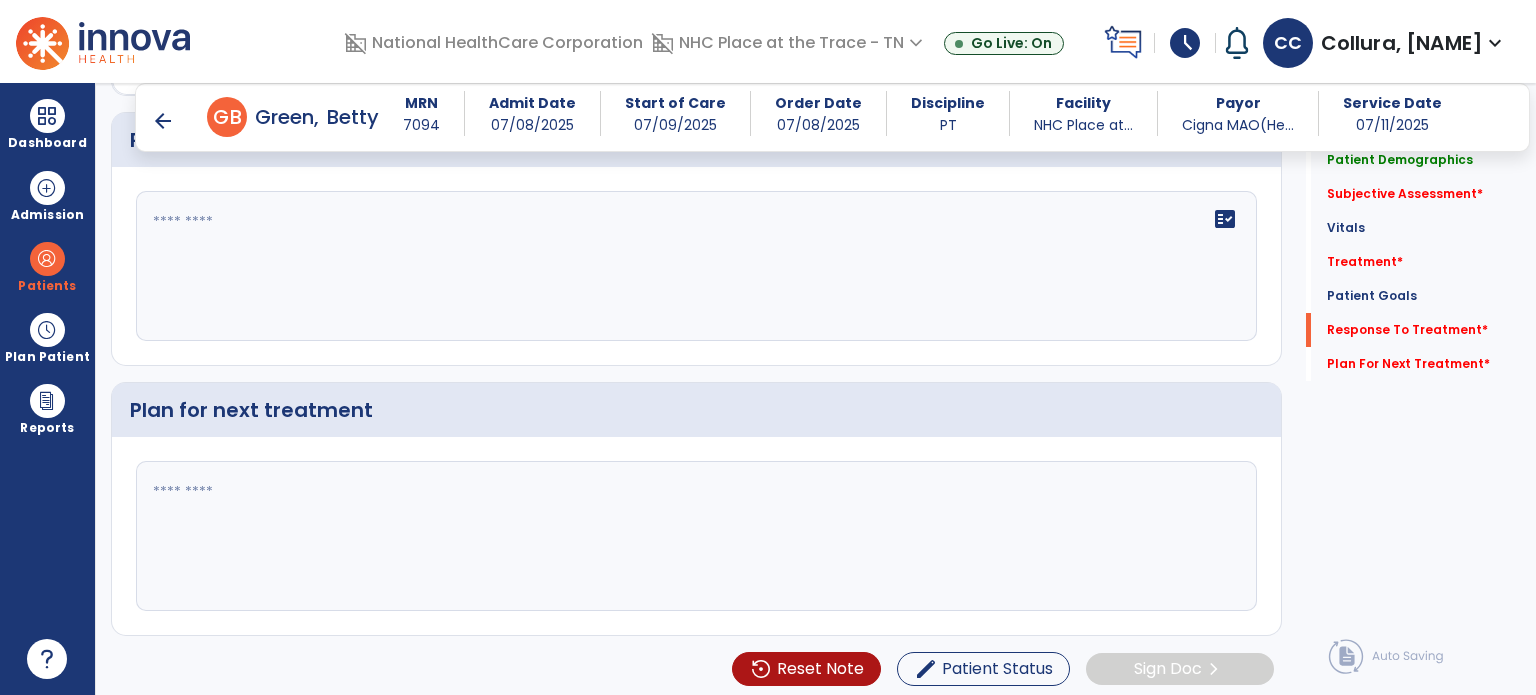 click 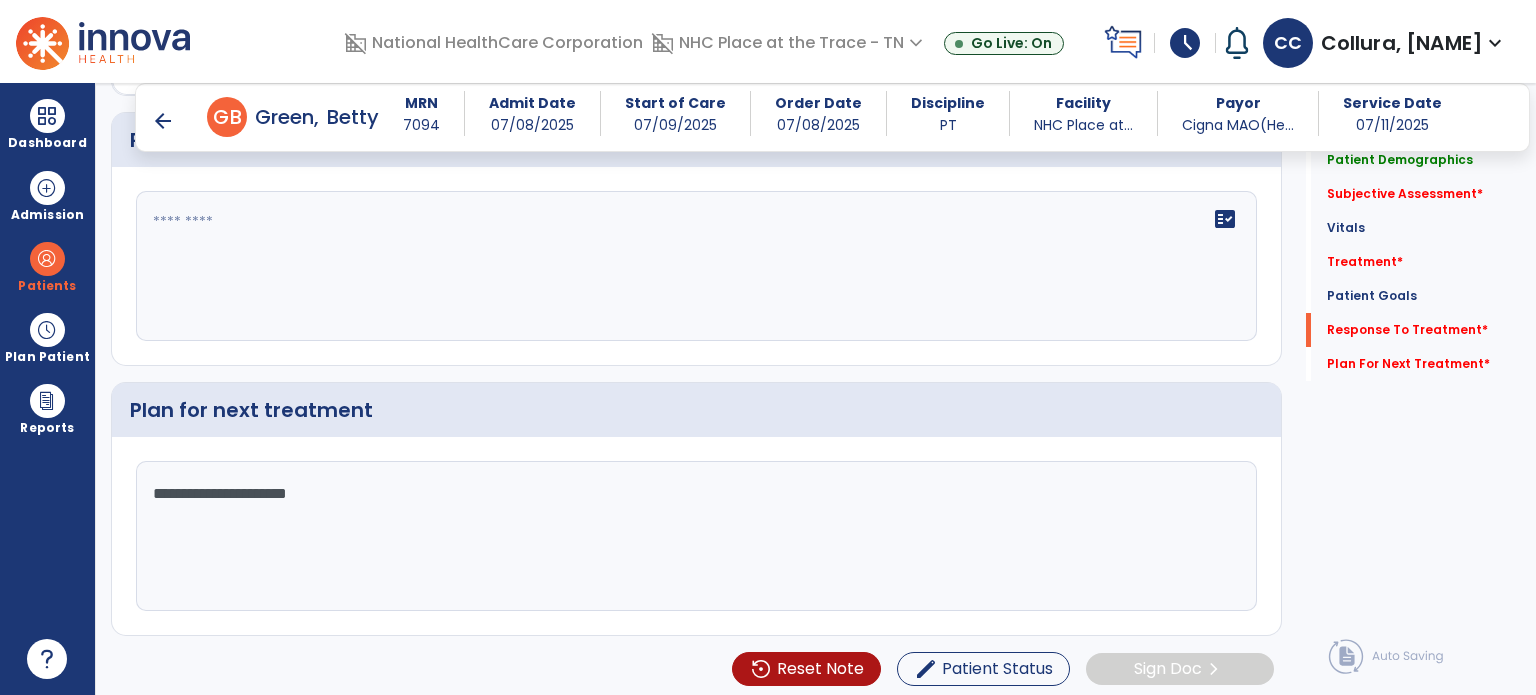 type on "**********" 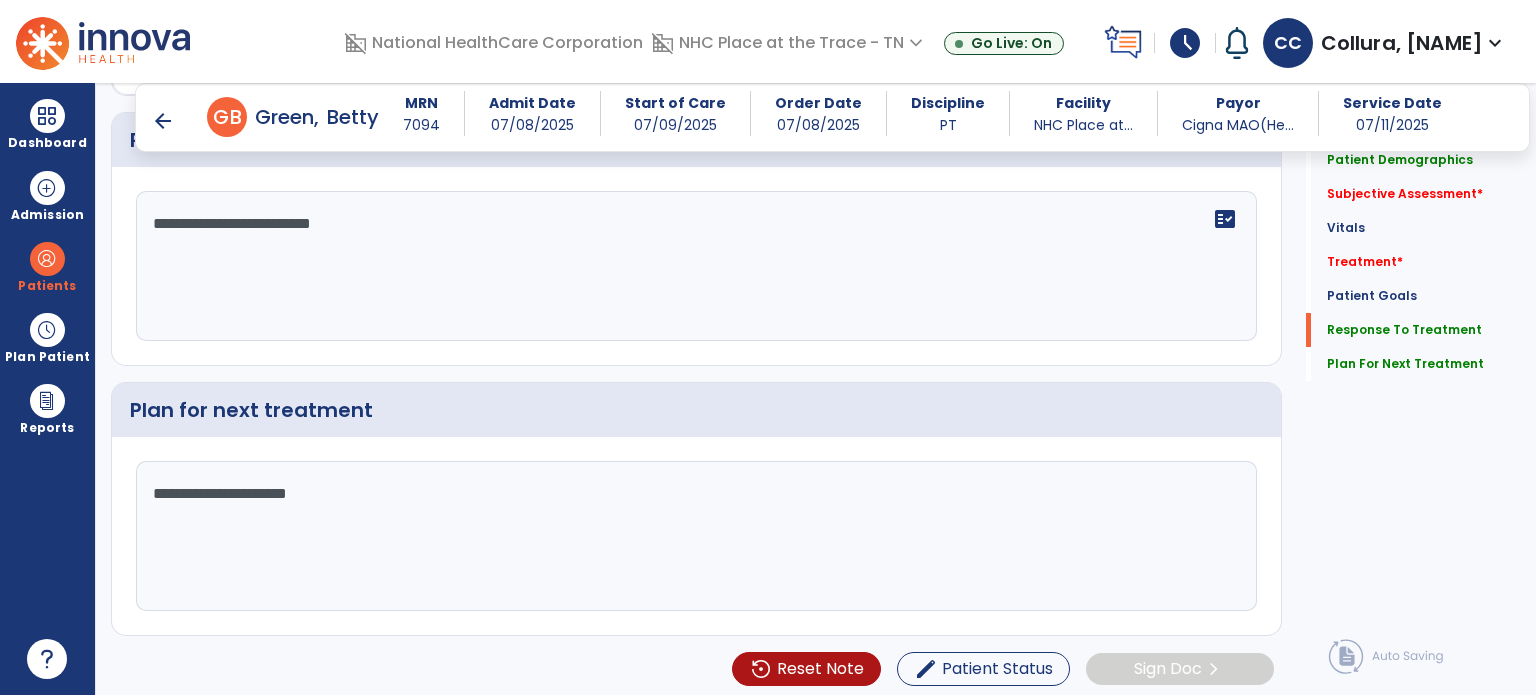 click on "**********" 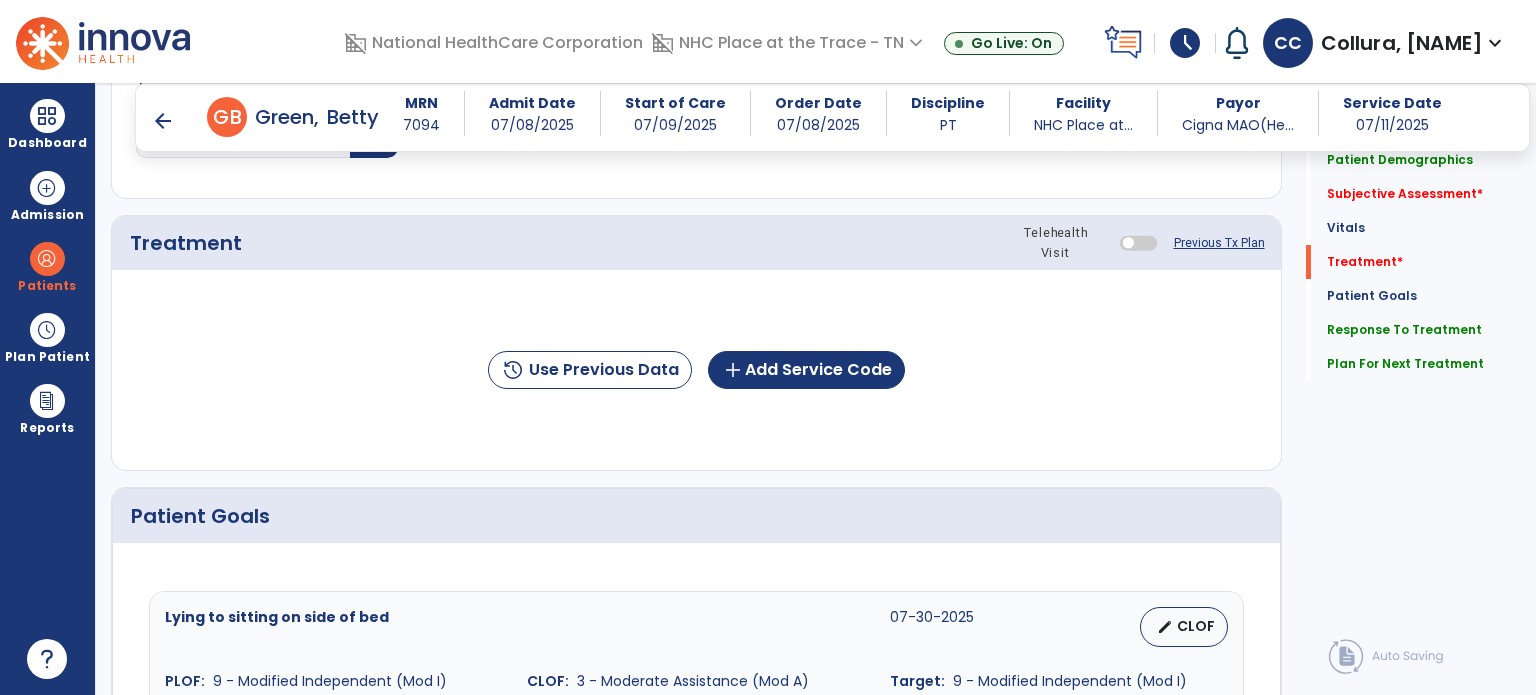 scroll, scrollTop: 1076, scrollLeft: 0, axis: vertical 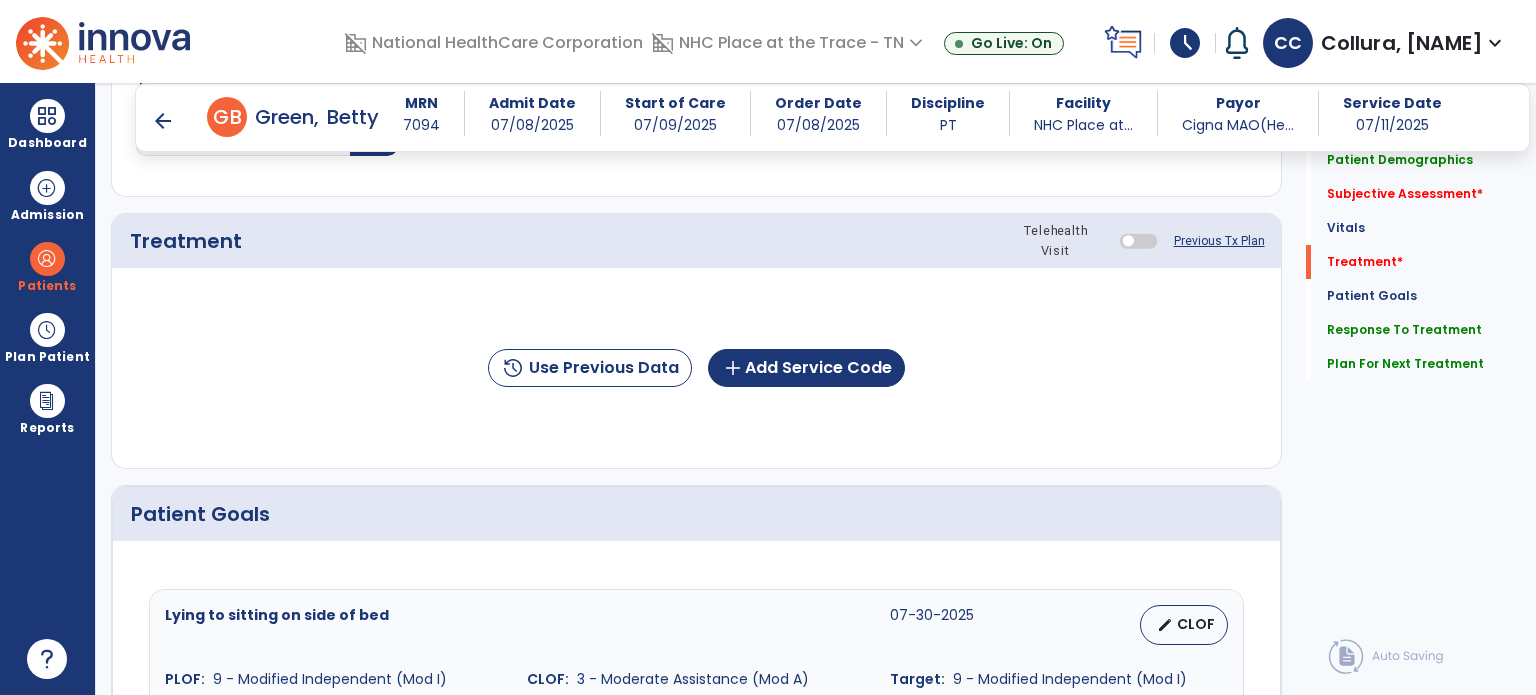 type on "**********" 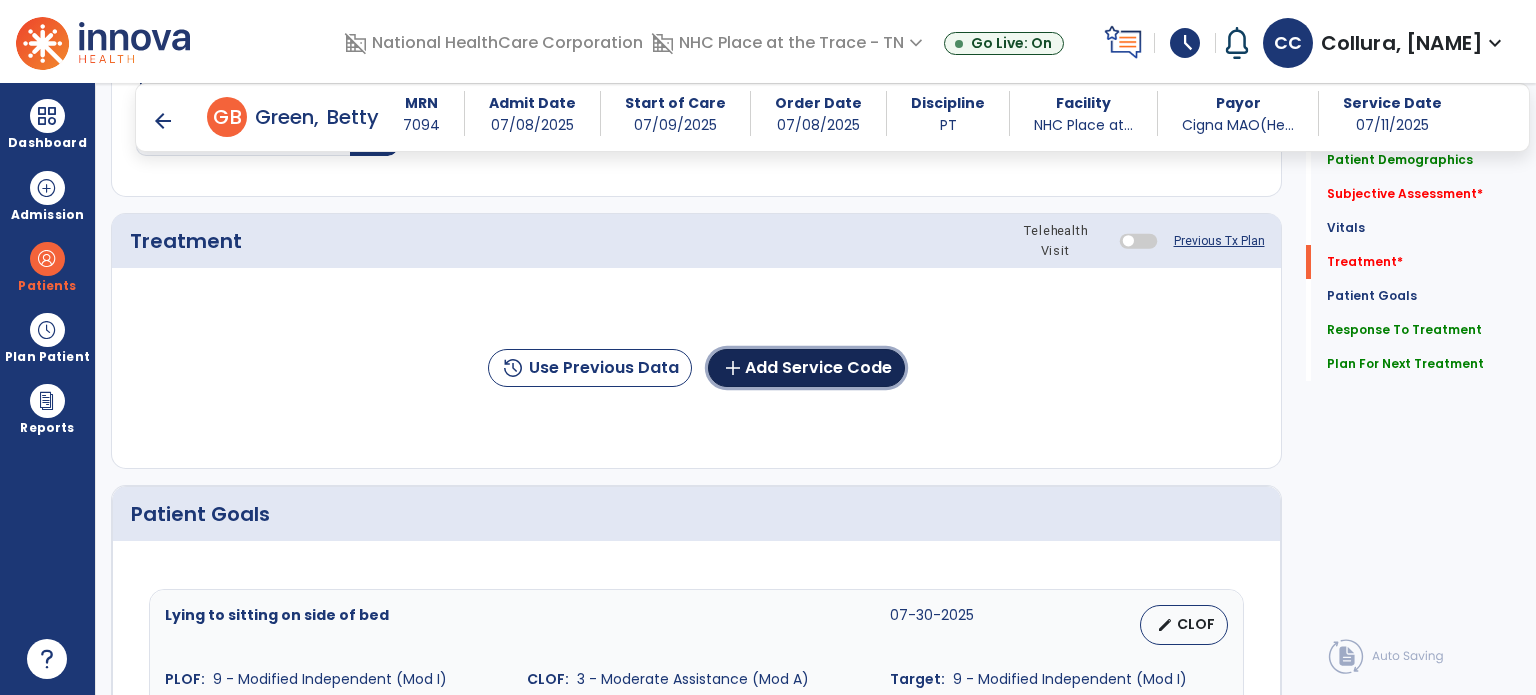 click on "add  Add Service Code" 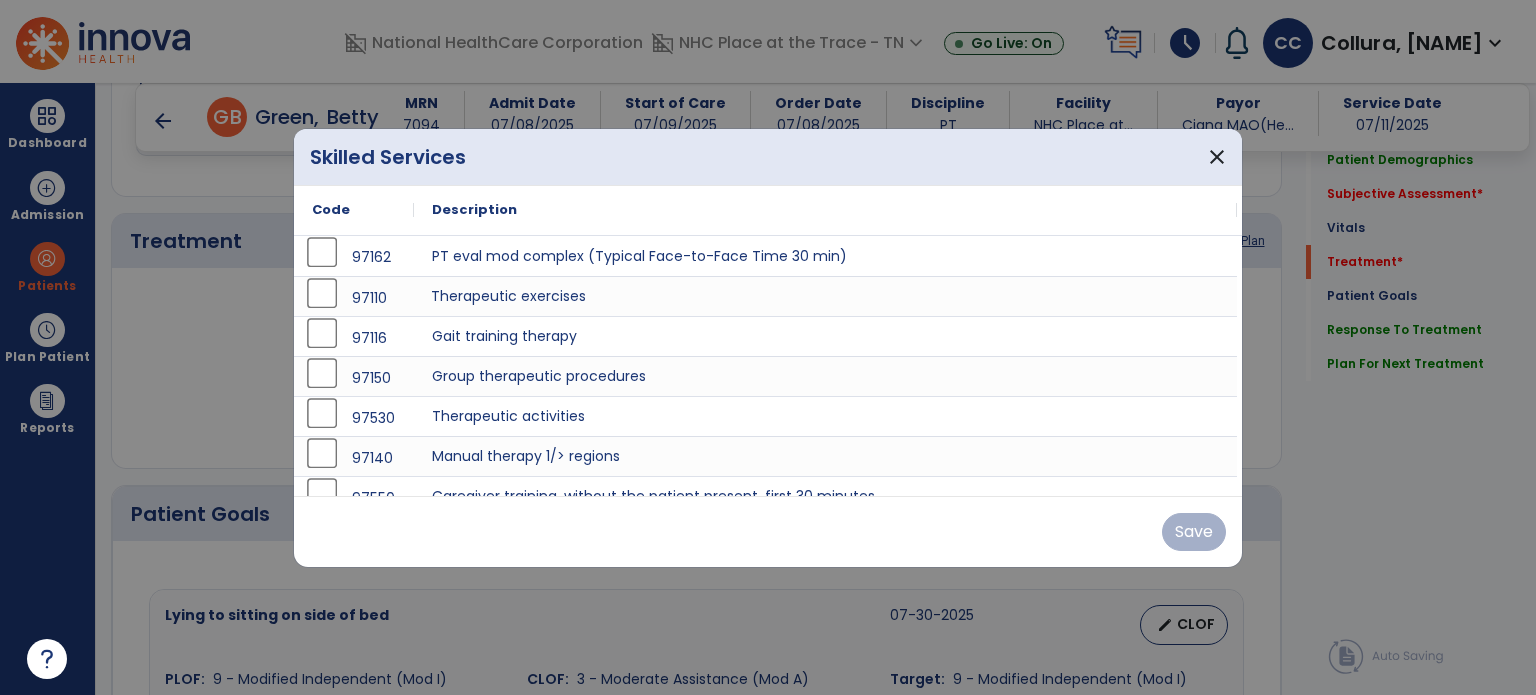click on "Therapeutic exercises" at bounding box center [825, 296] 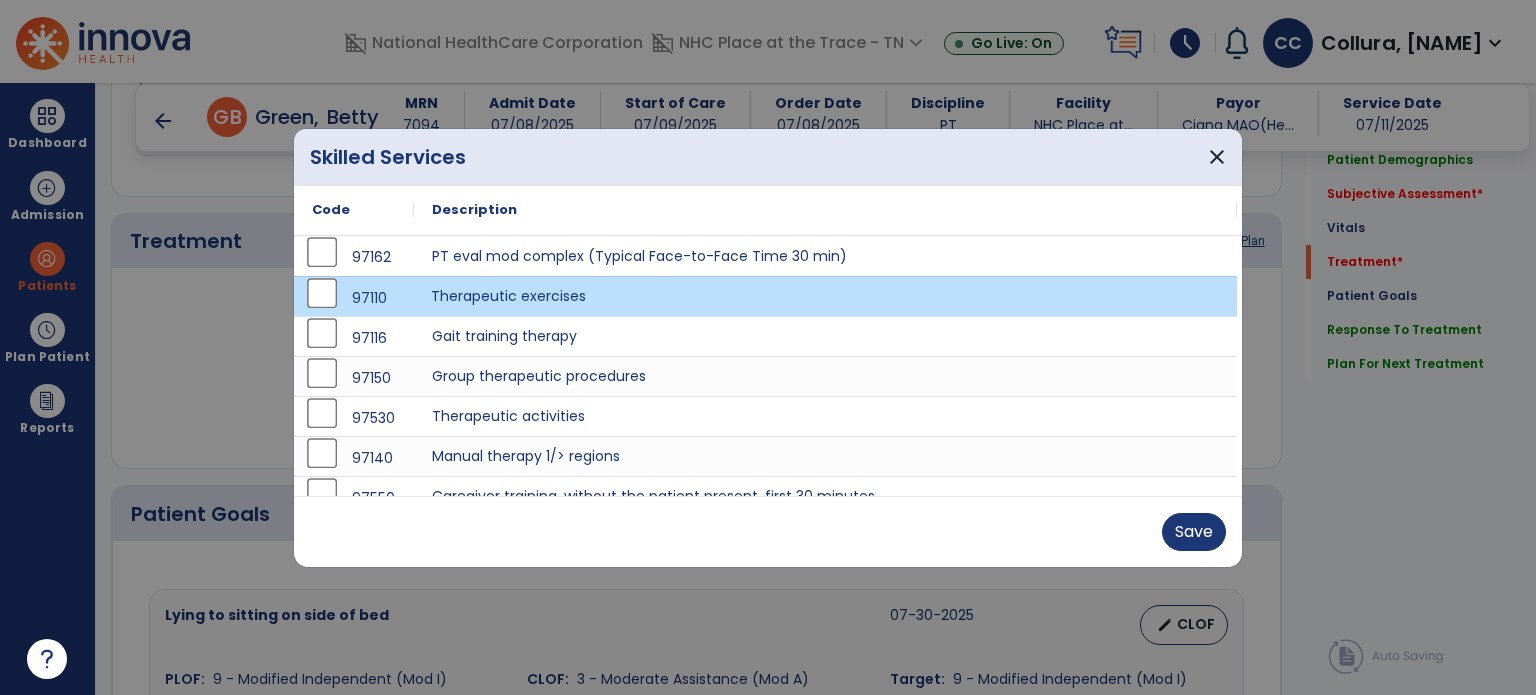 click on "Save" at bounding box center (1194, 532) 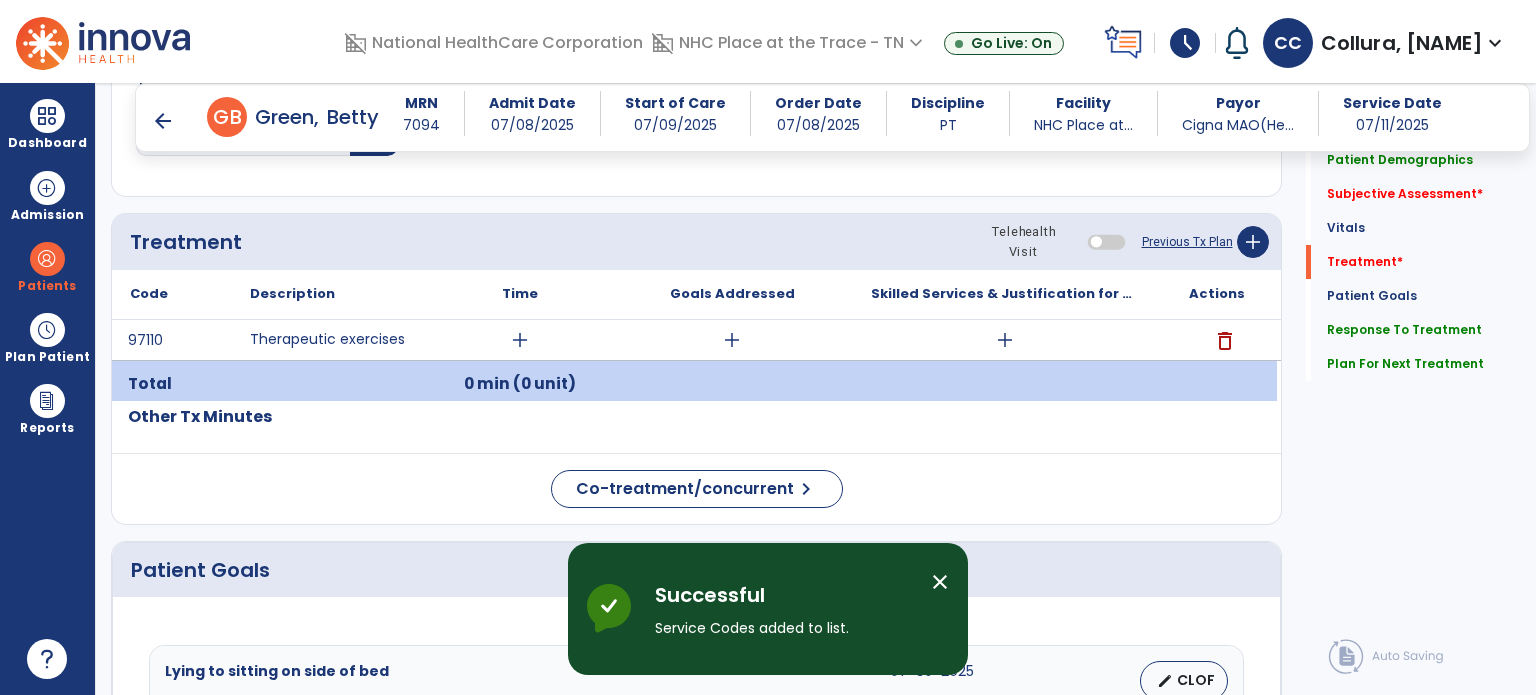 click on "add" at bounding box center (520, 340) 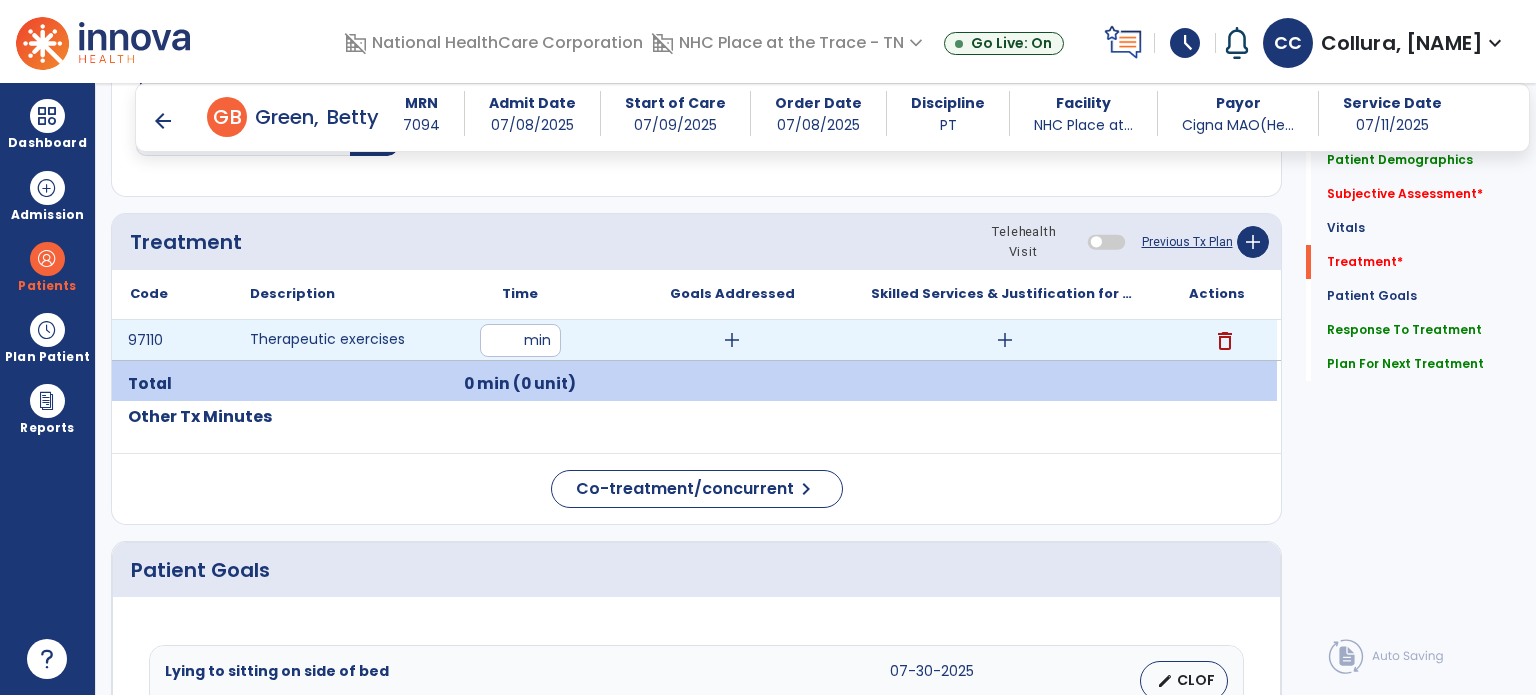 type on "**" 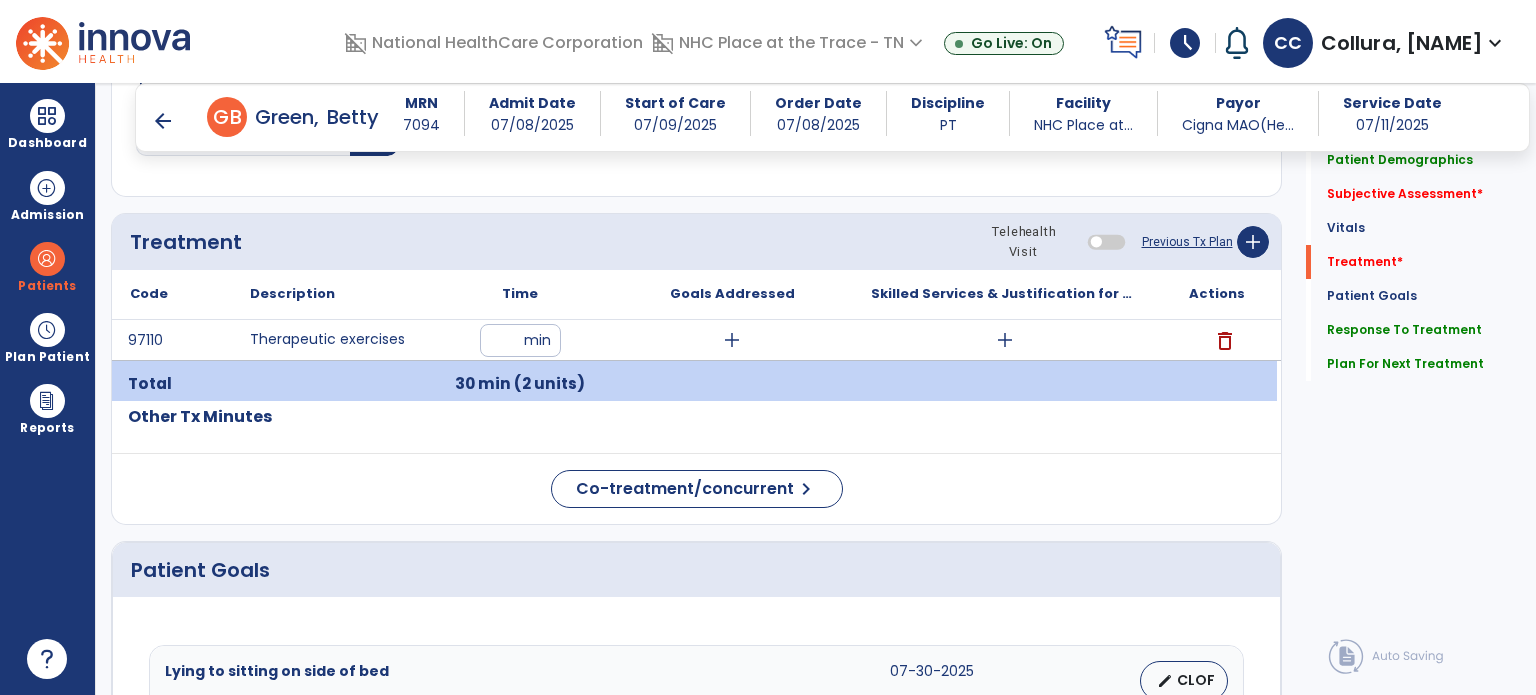 click on "add" at bounding box center [732, 340] 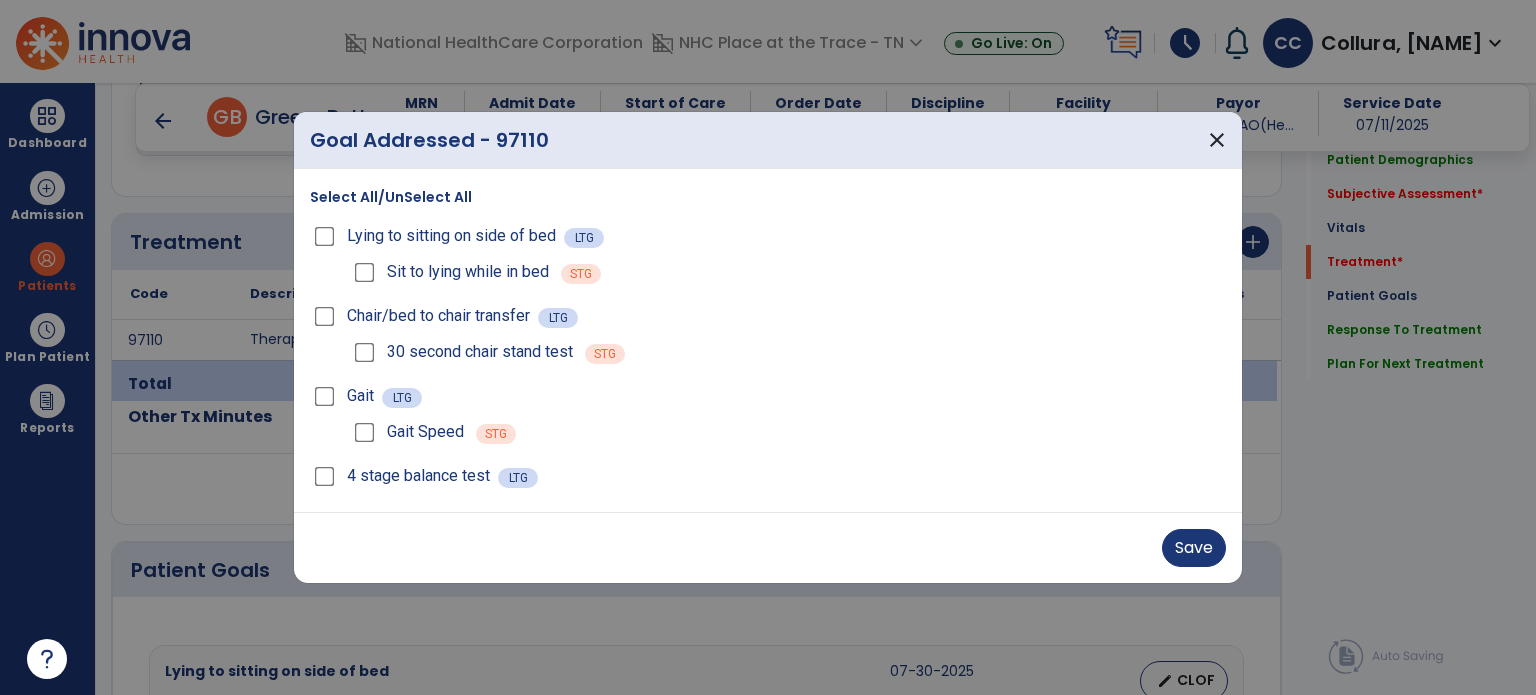 click on "Save" at bounding box center [1194, 548] 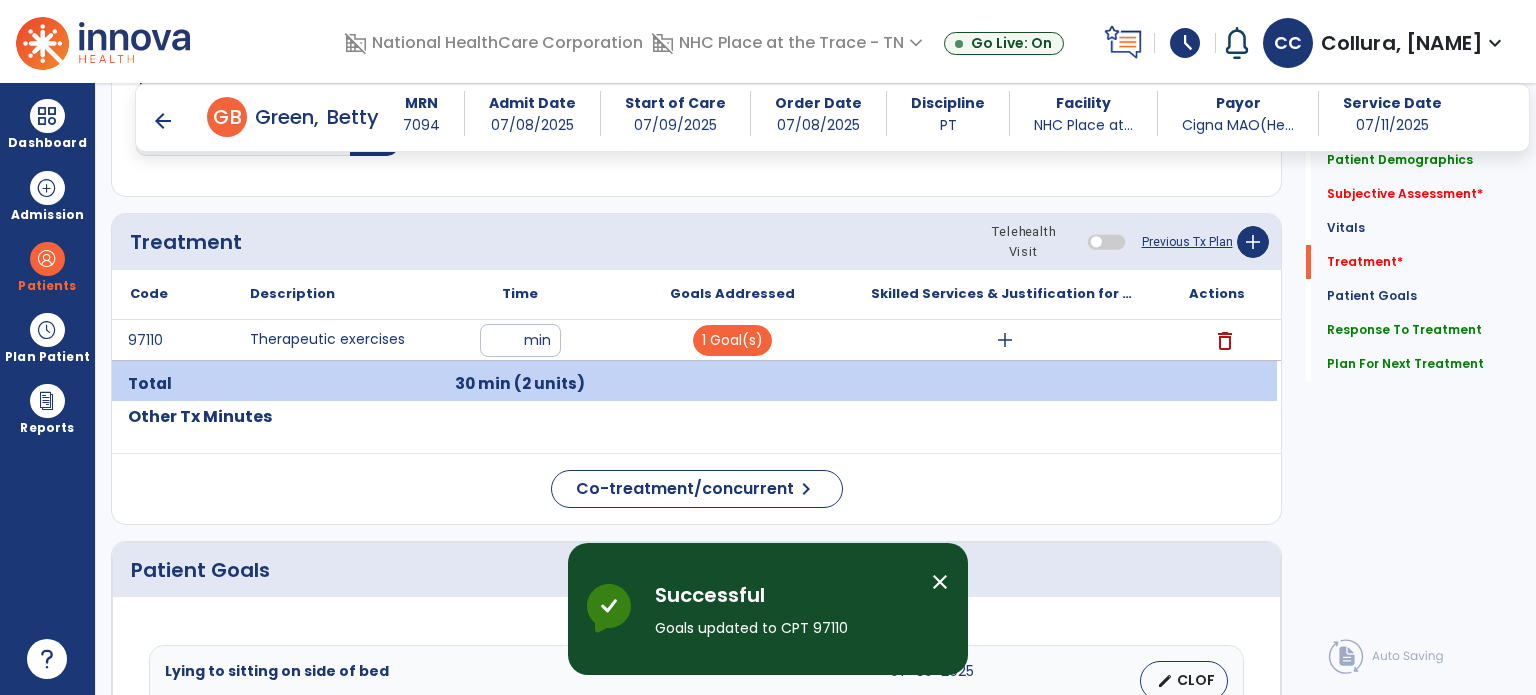 click on "add" at bounding box center [1005, 340] 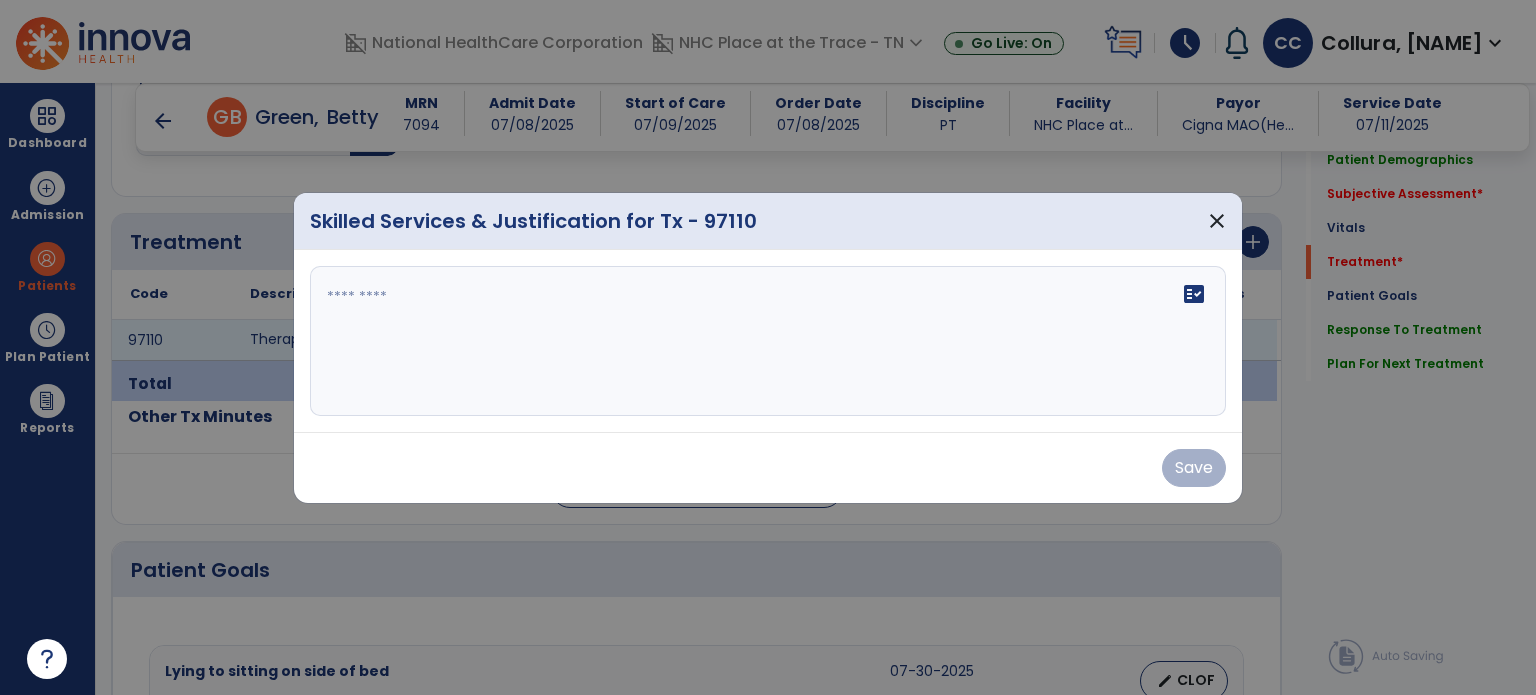 click on "fact_check" at bounding box center [768, 341] 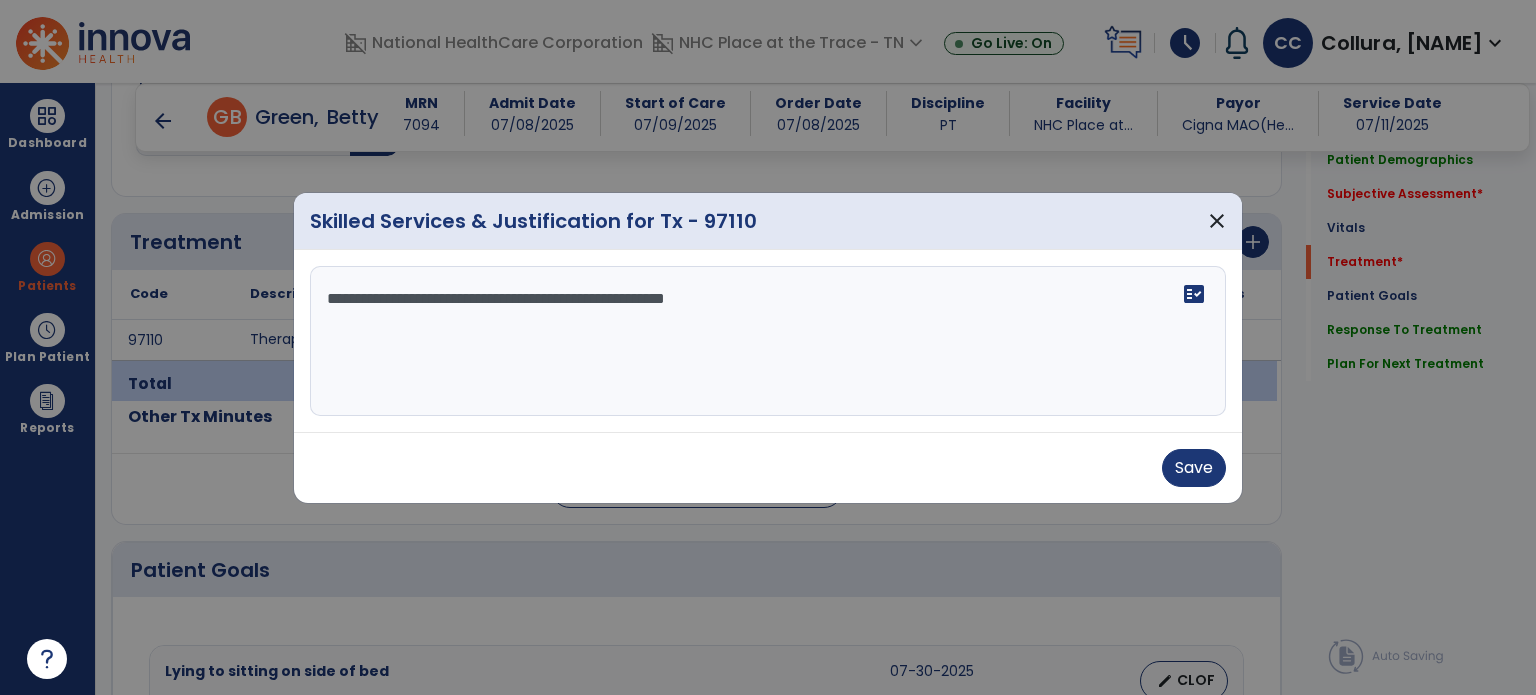 type on "**********" 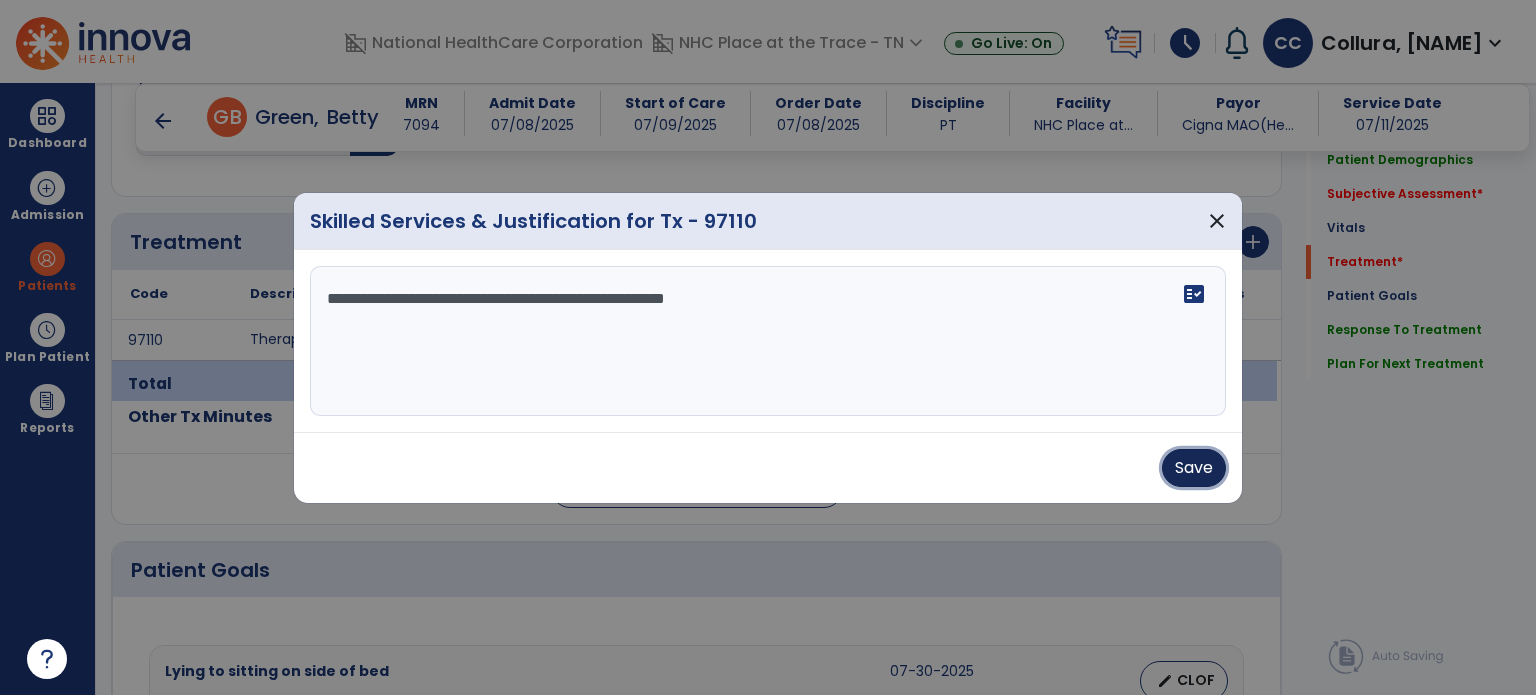click on "Save" at bounding box center [1194, 468] 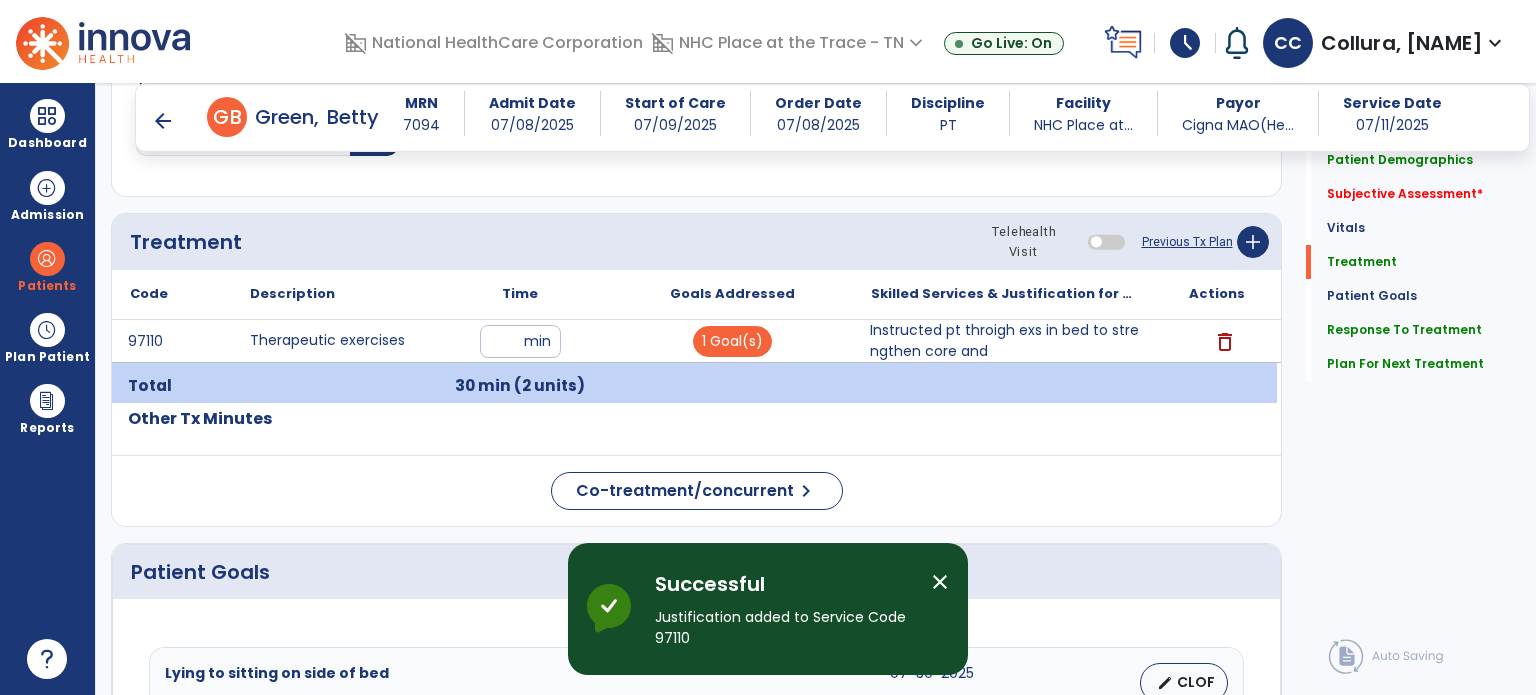 click on "Plan Patient" at bounding box center [47, 286] 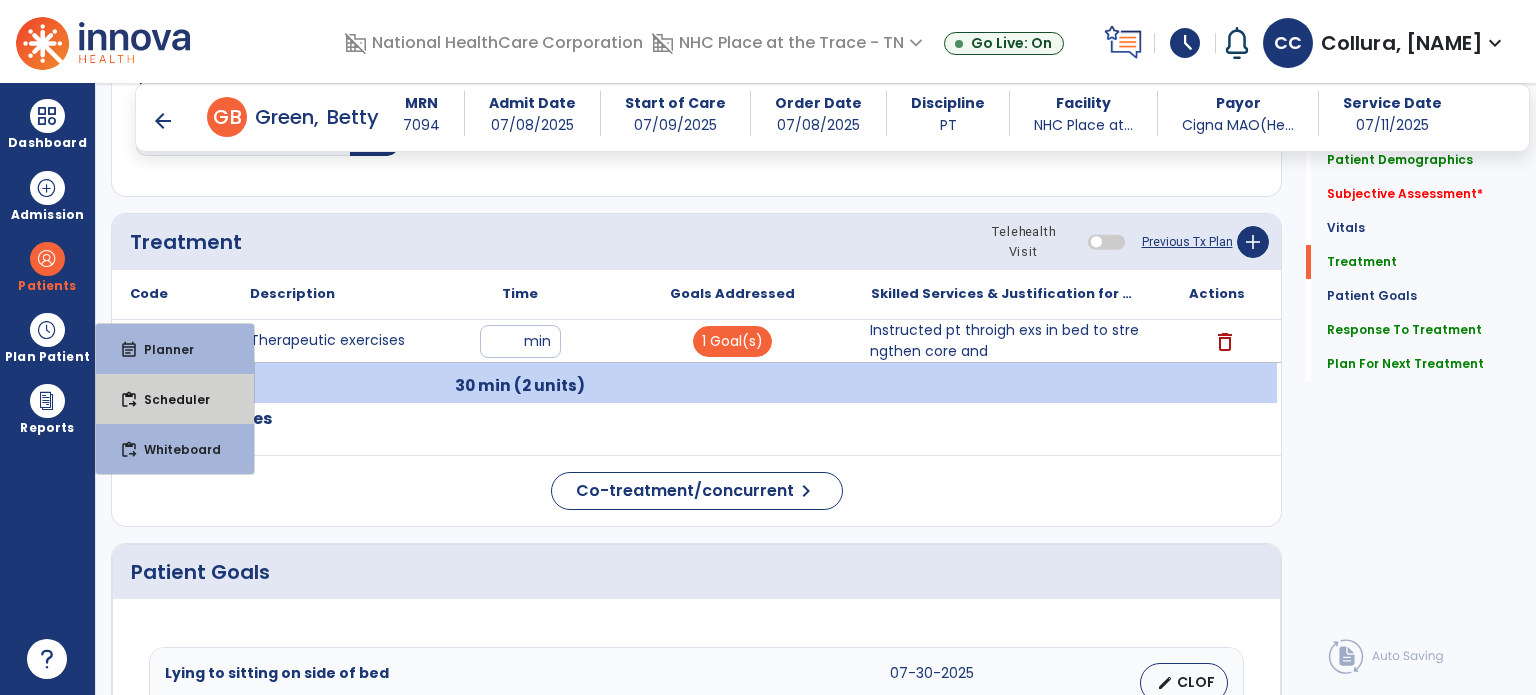 click on "content_paste_go  Scheduler" at bounding box center [175, 399] 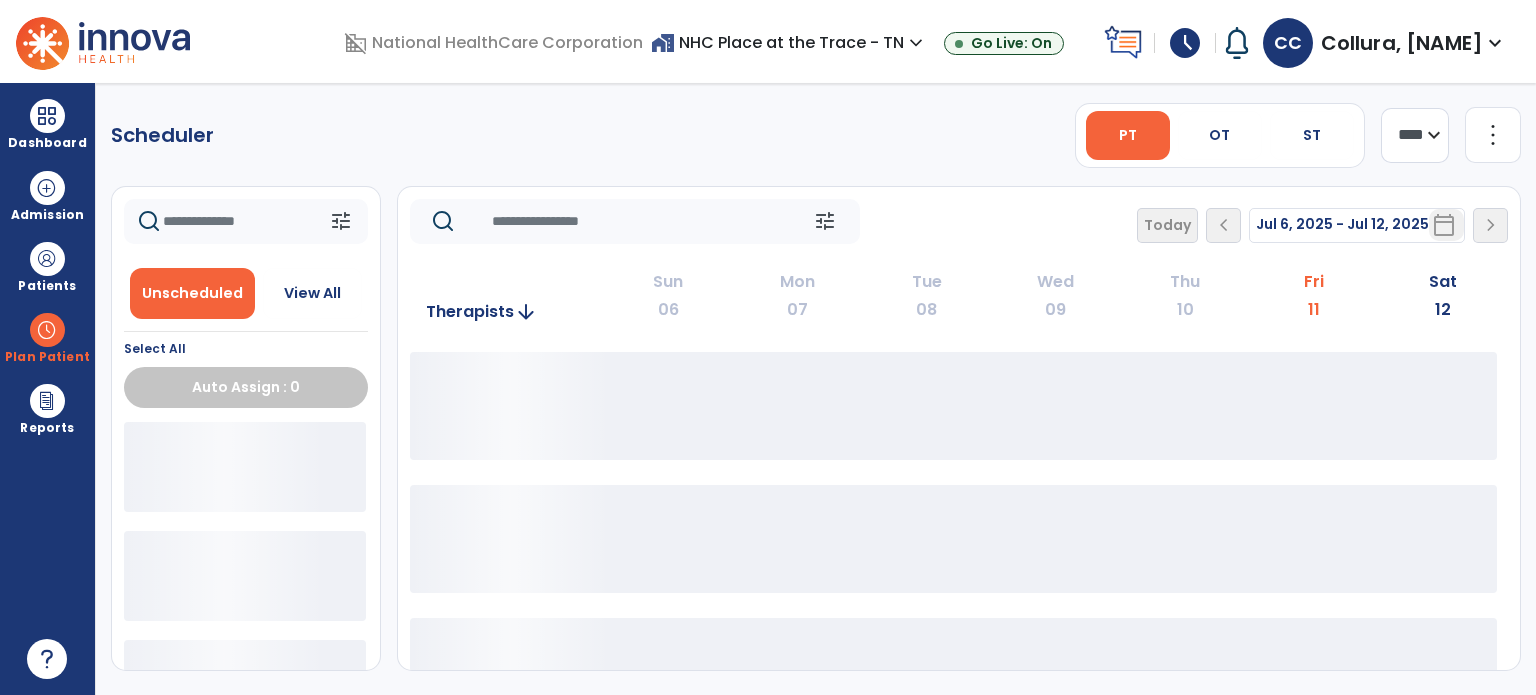 scroll, scrollTop: 0, scrollLeft: 0, axis: both 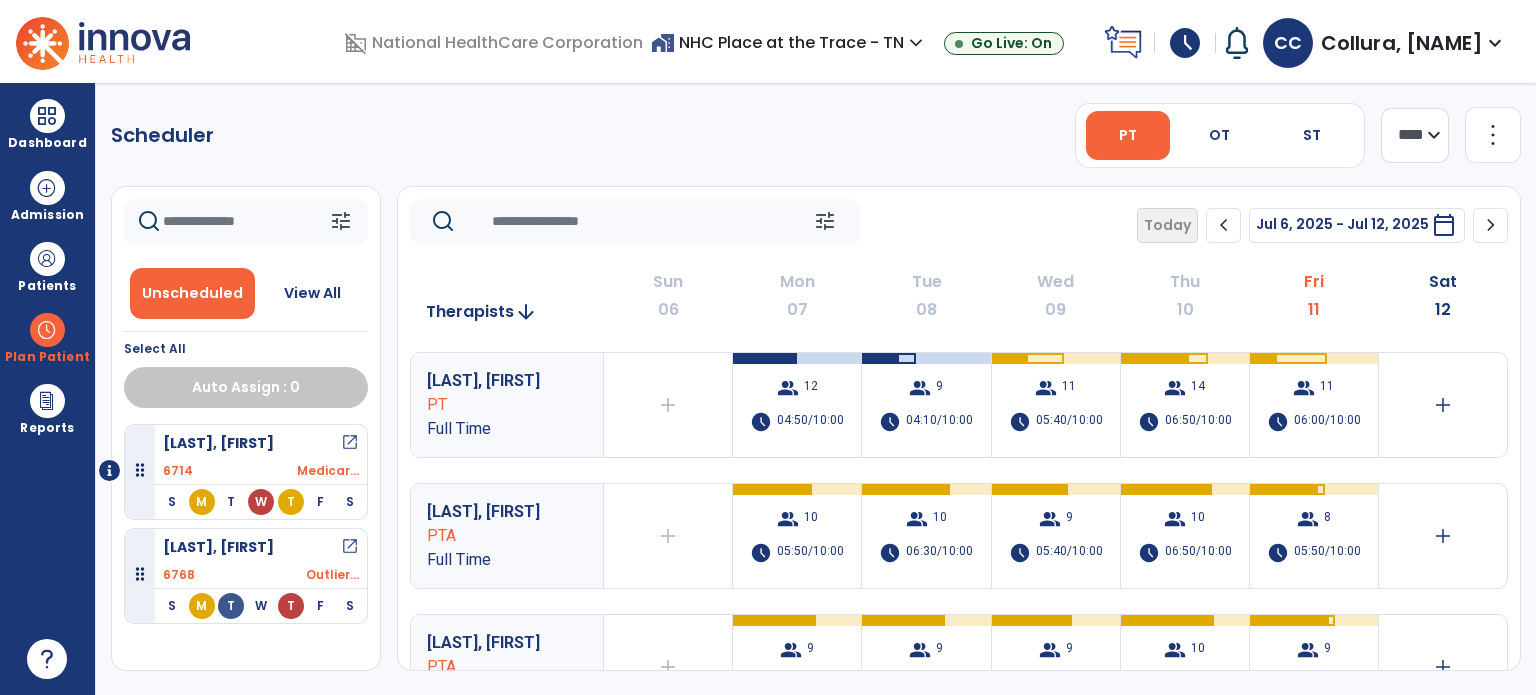click on "chevron_right" 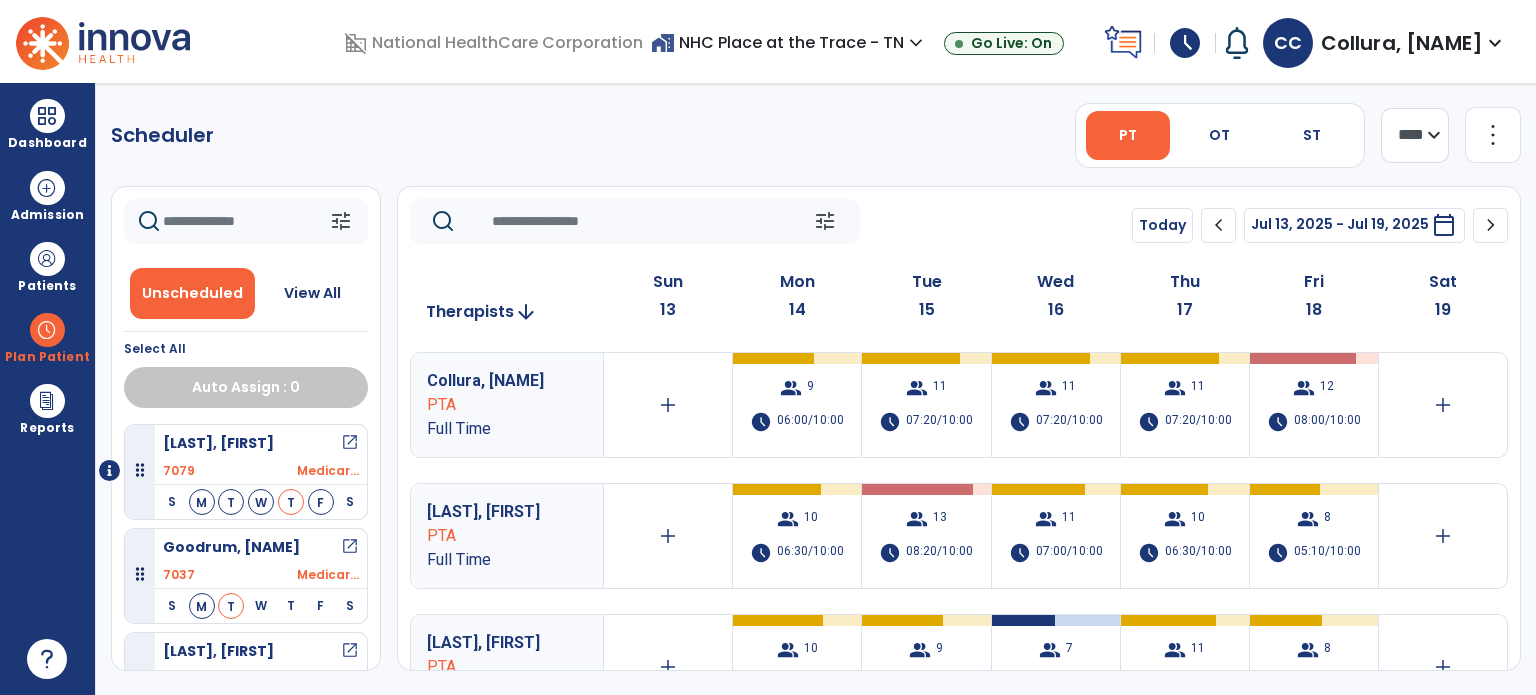 click on "chevron_left" 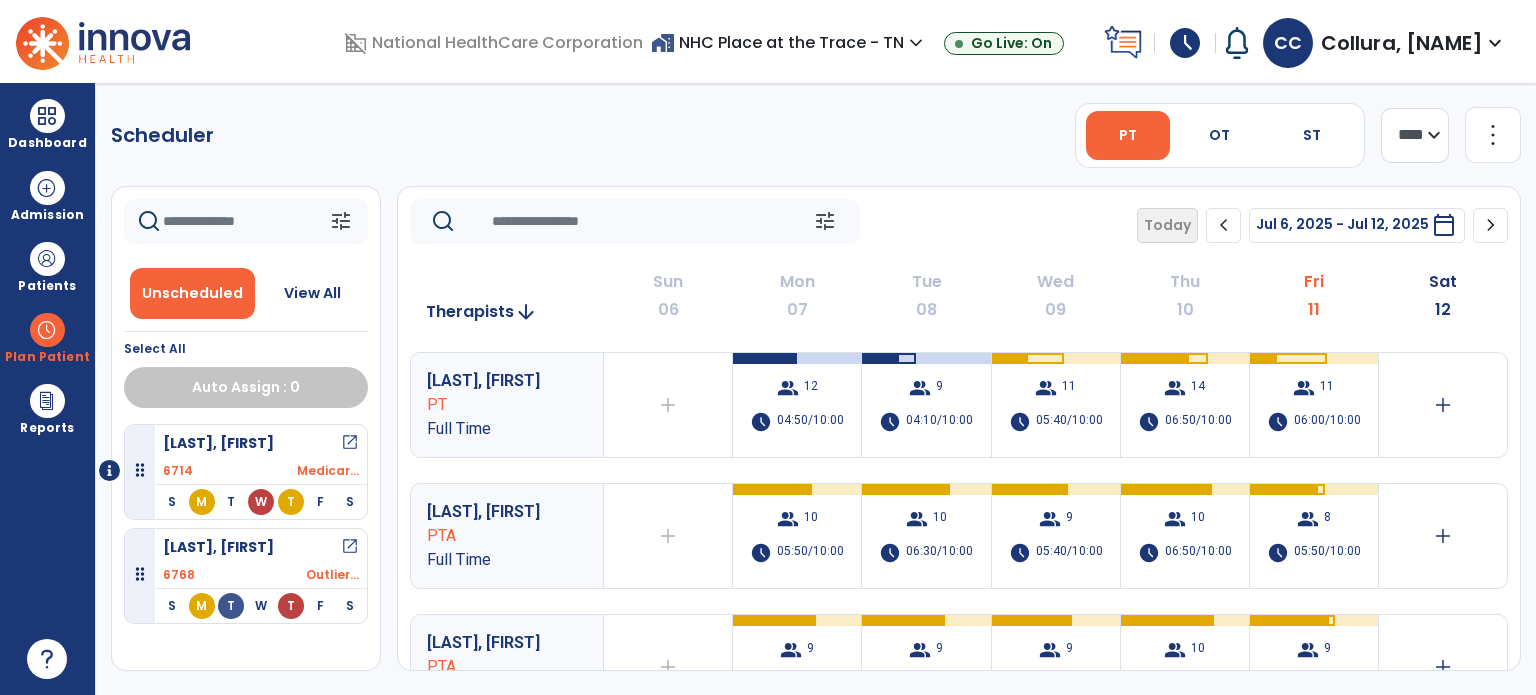 drag, startPoint x: 1535, startPoint y: 171, endPoint x: 1535, endPoint y: 230, distance: 59 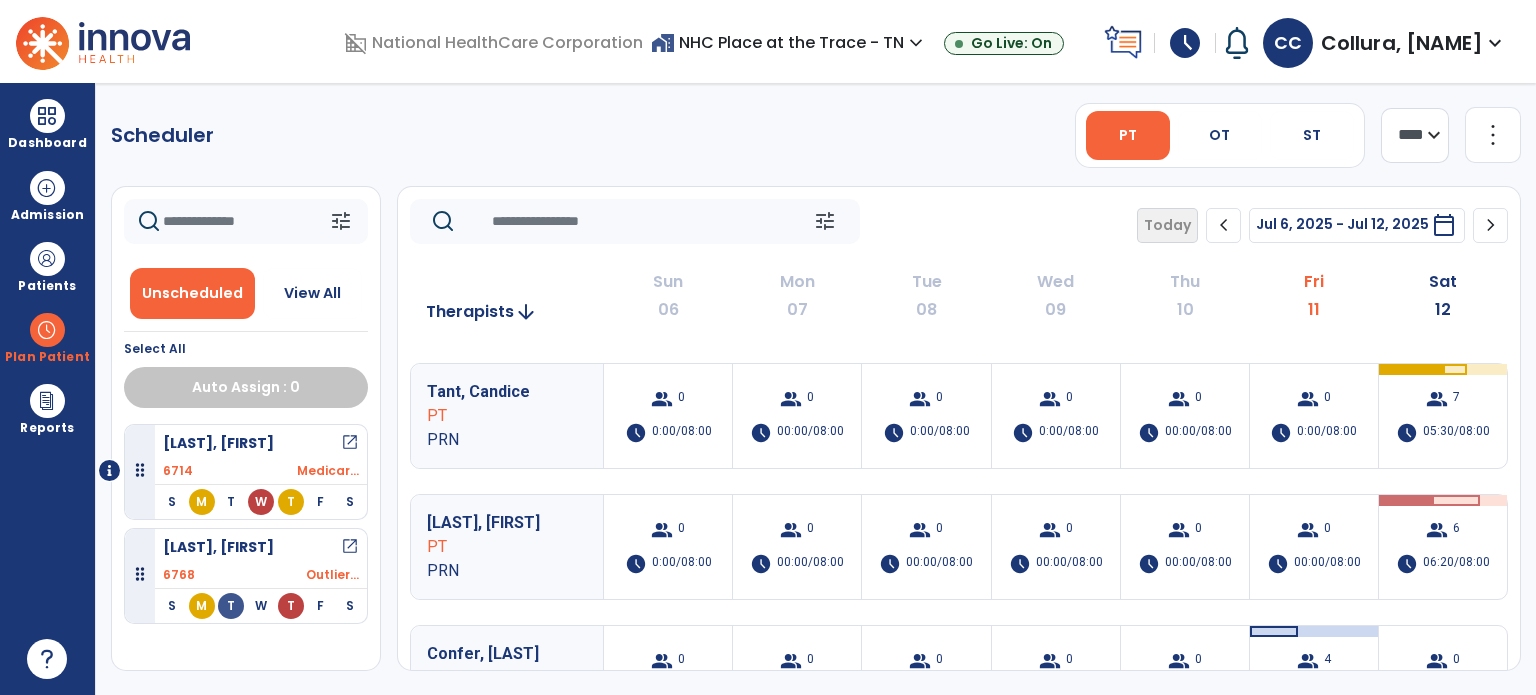 scroll, scrollTop: 1171, scrollLeft: 0, axis: vertical 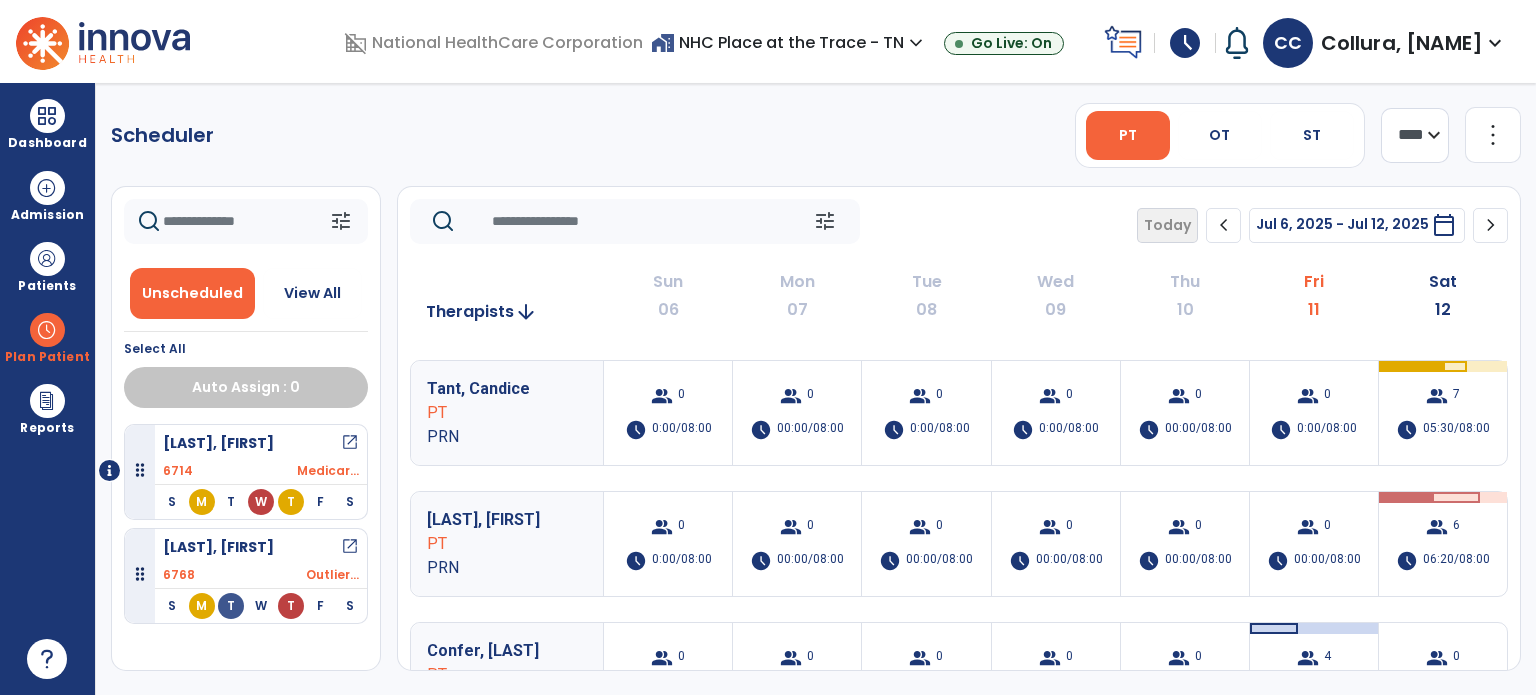 click on "OT" at bounding box center [1220, 135] 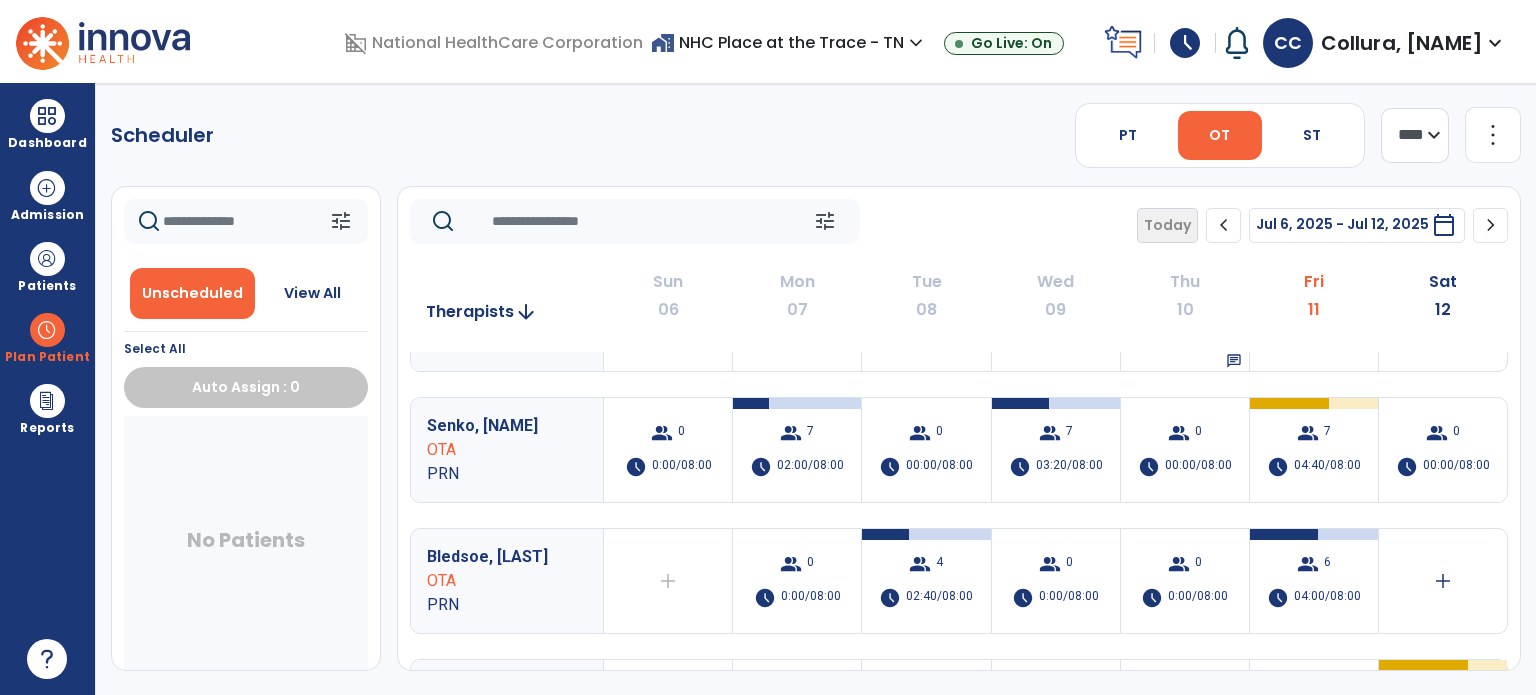 scroll, scrollTop: 0, scrollLeft: 0, axis: both 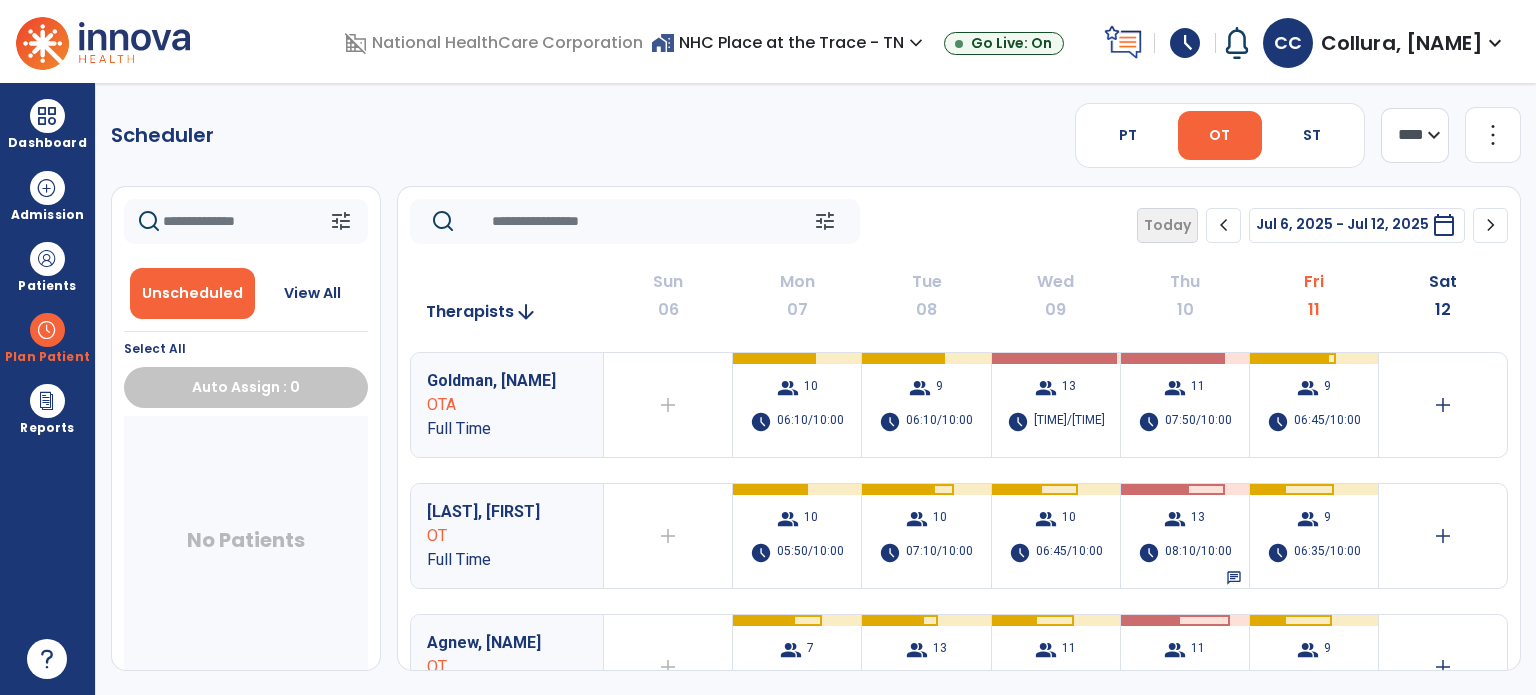 click on "chevron_right" 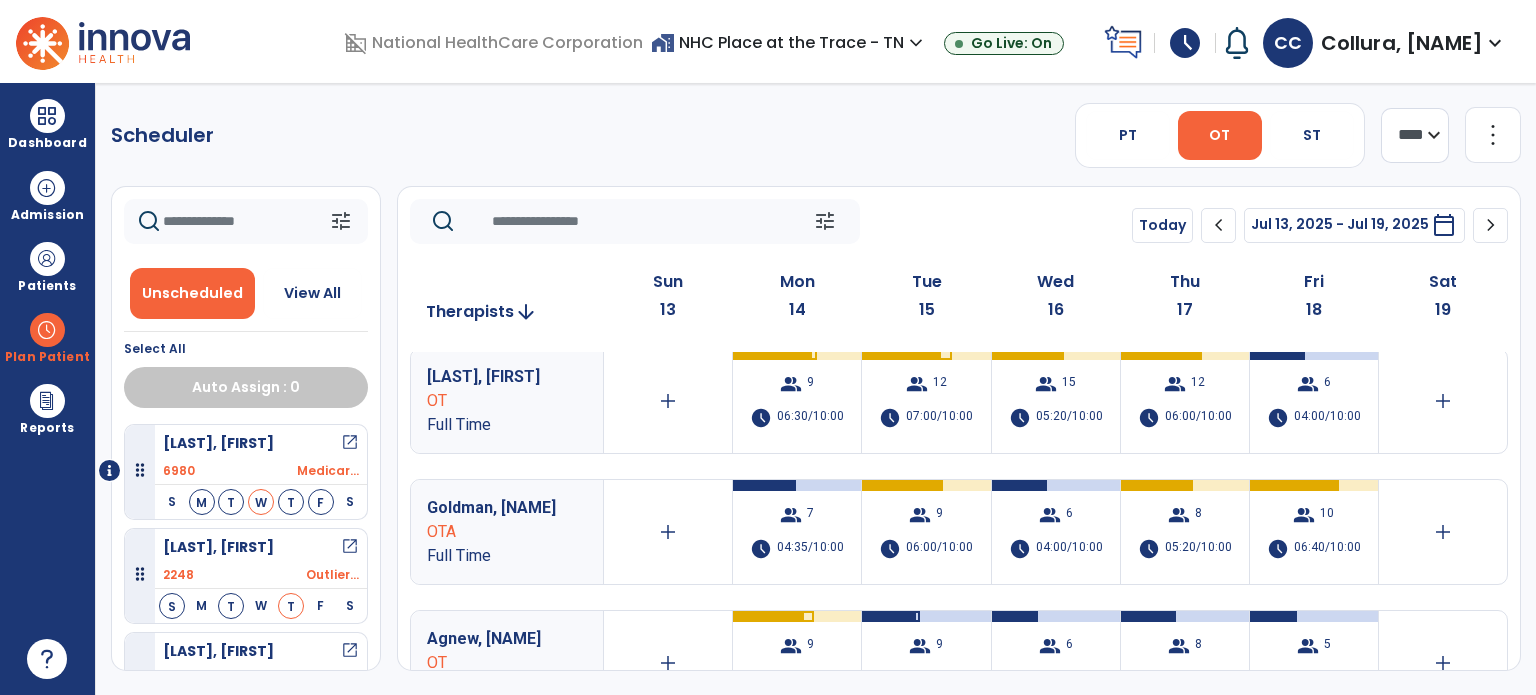 scroll, scrollTop: 0, scrollLeft: 0, axis: both 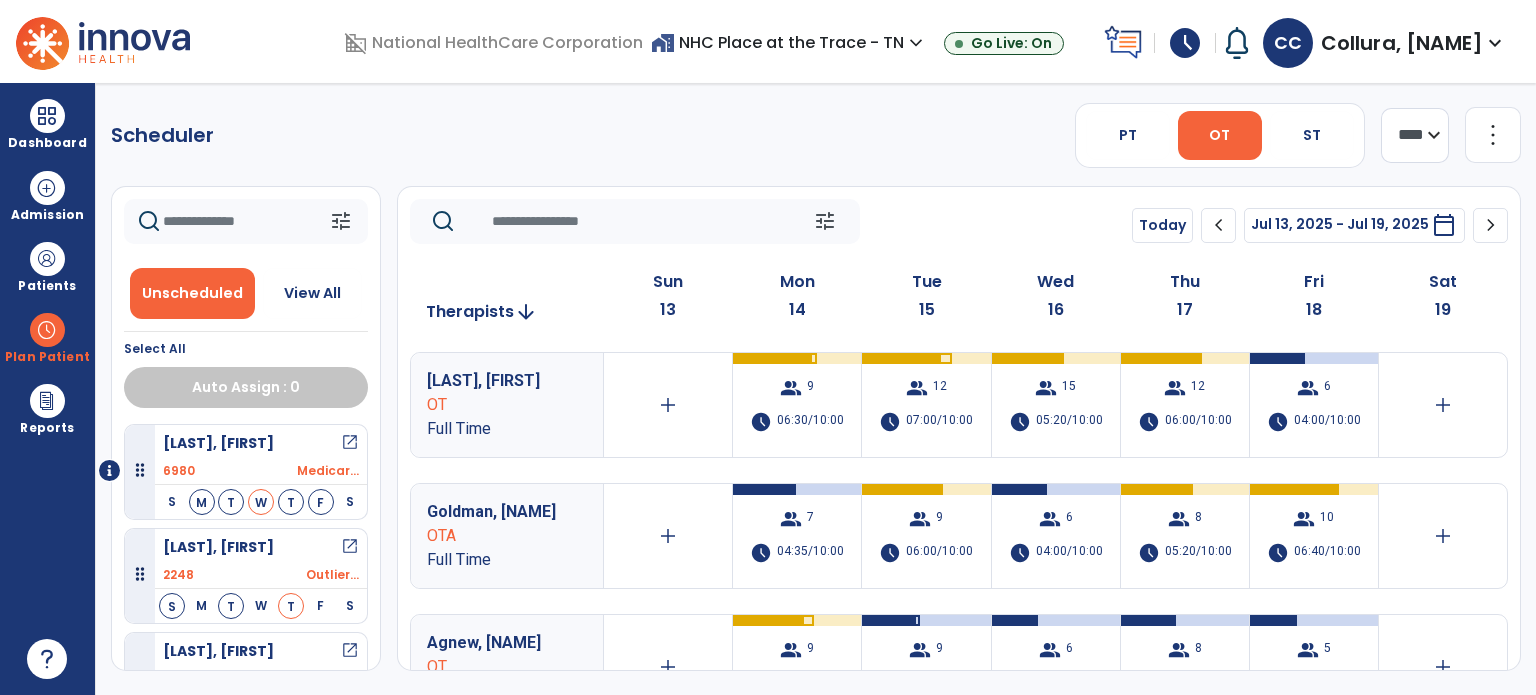 click on "Dashboard" at bounding box center (47, 124) 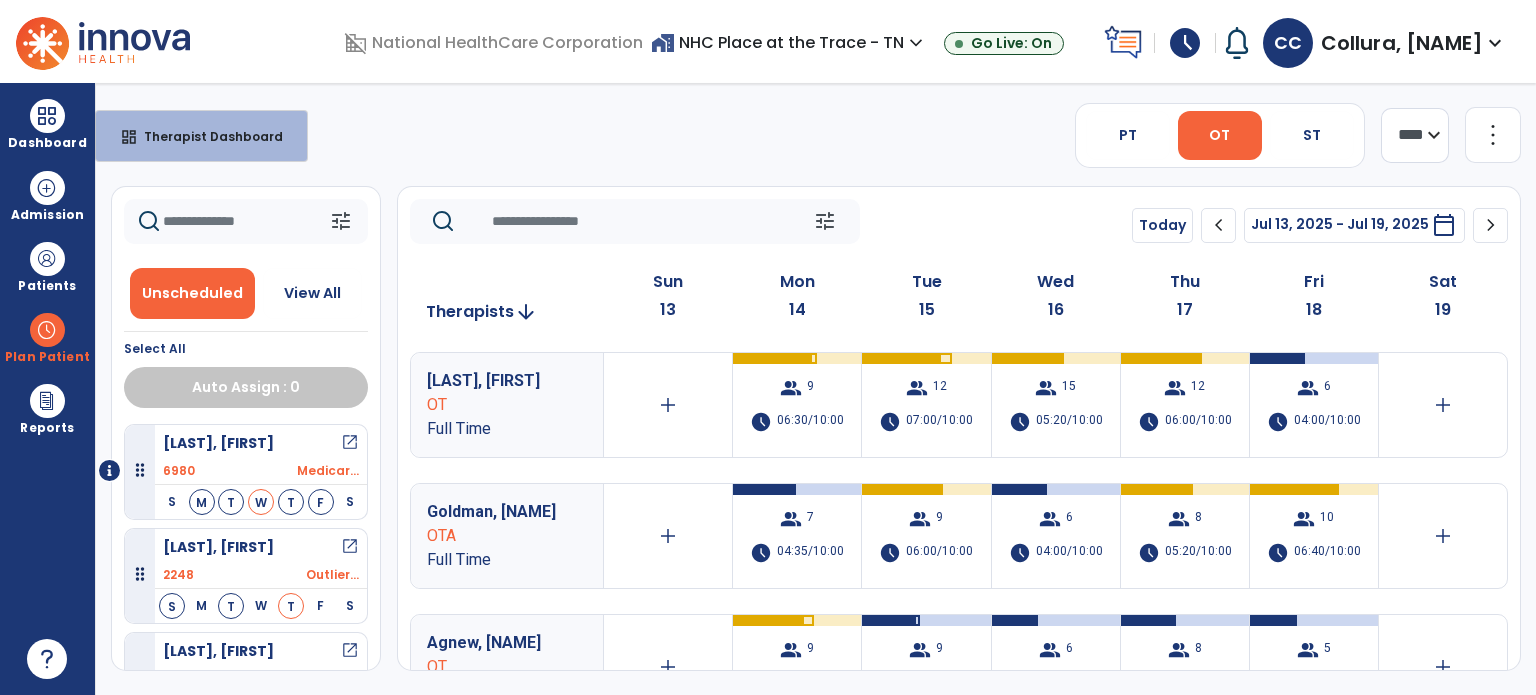 click on "Therapist Dashboard" at bounding box center [205, 136] 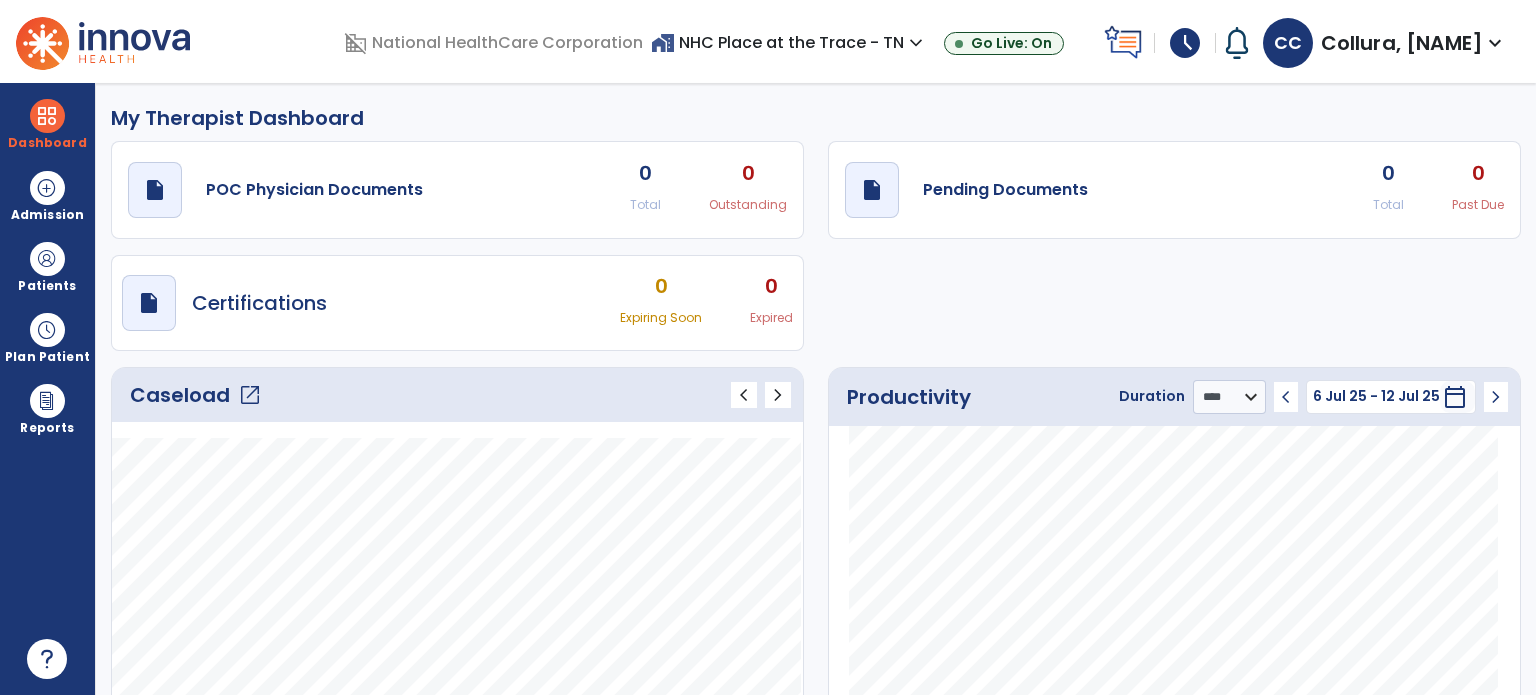 click on "open_in_new" 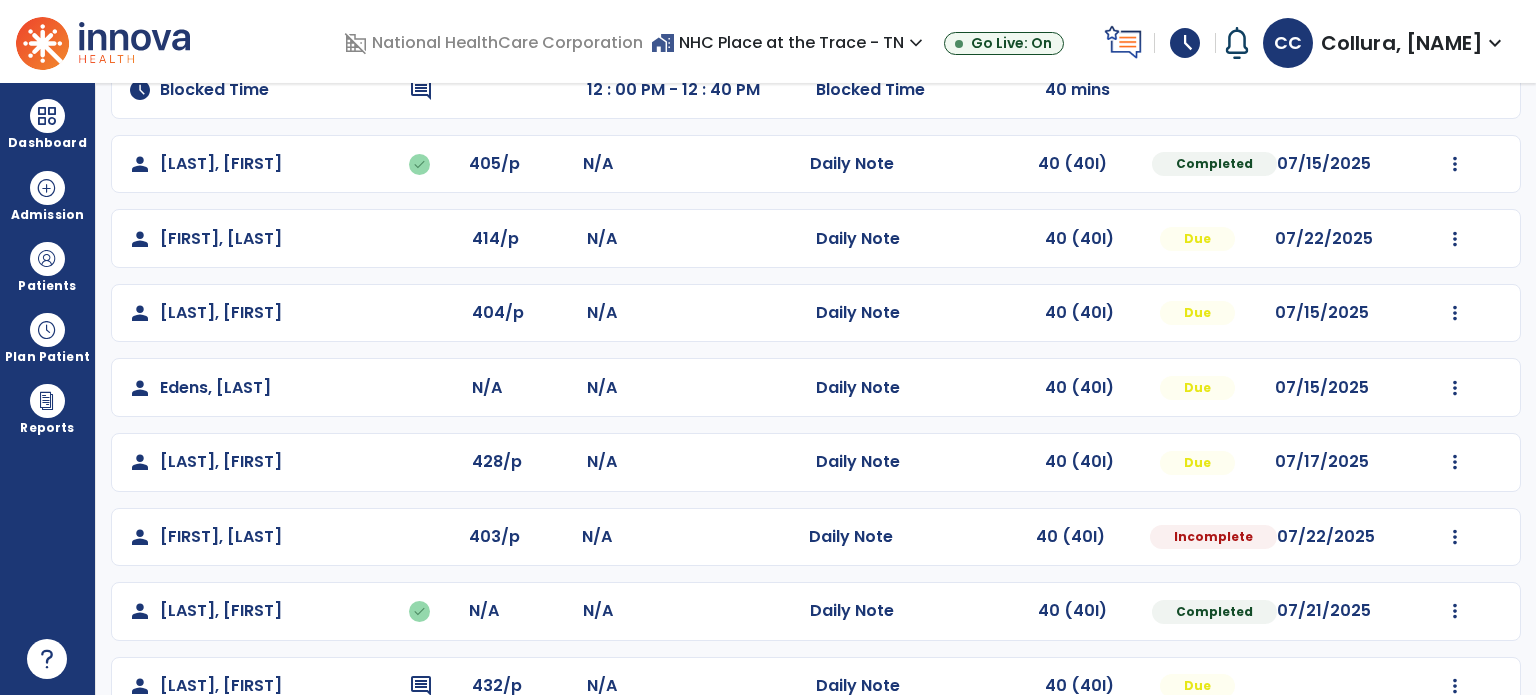 scroll, scrollTop: 300, scrollLeft: 0, axis: vertical 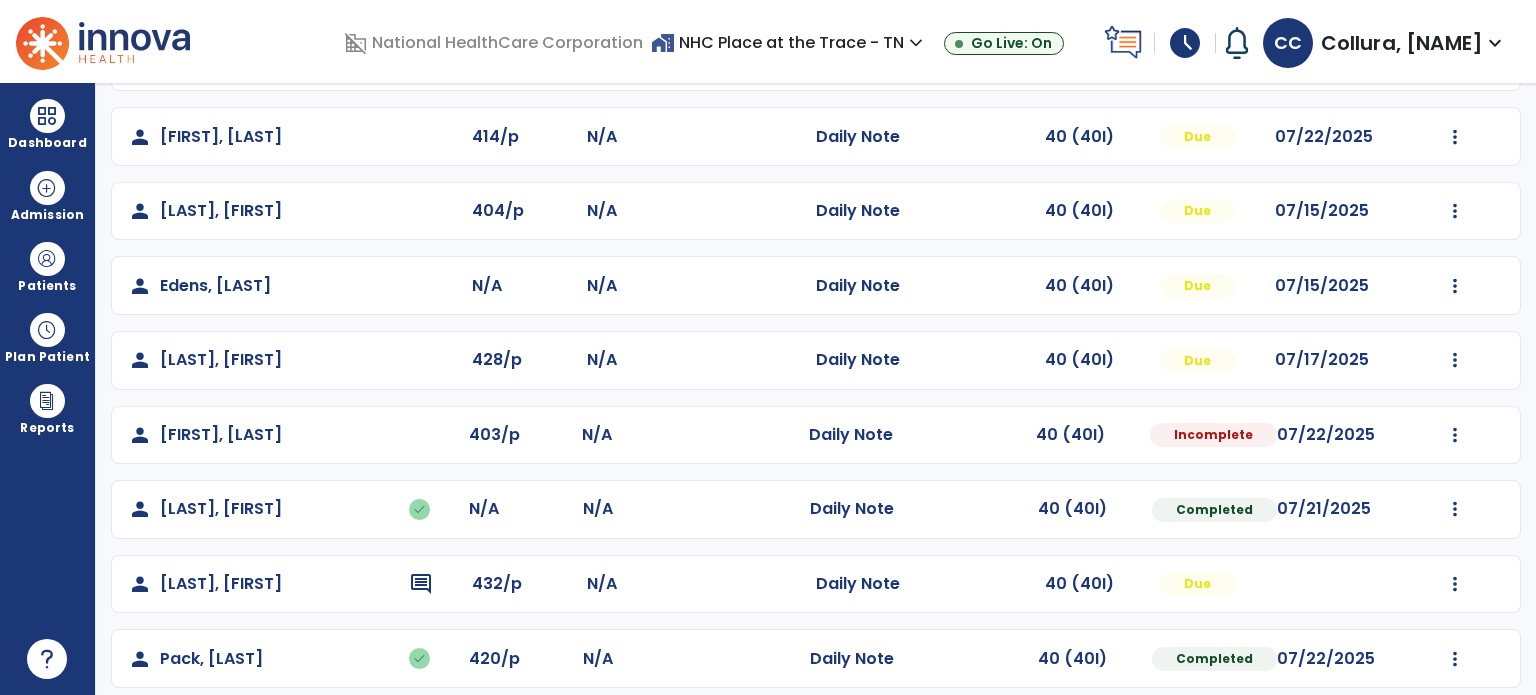 click at bounding box center (1455, 62) 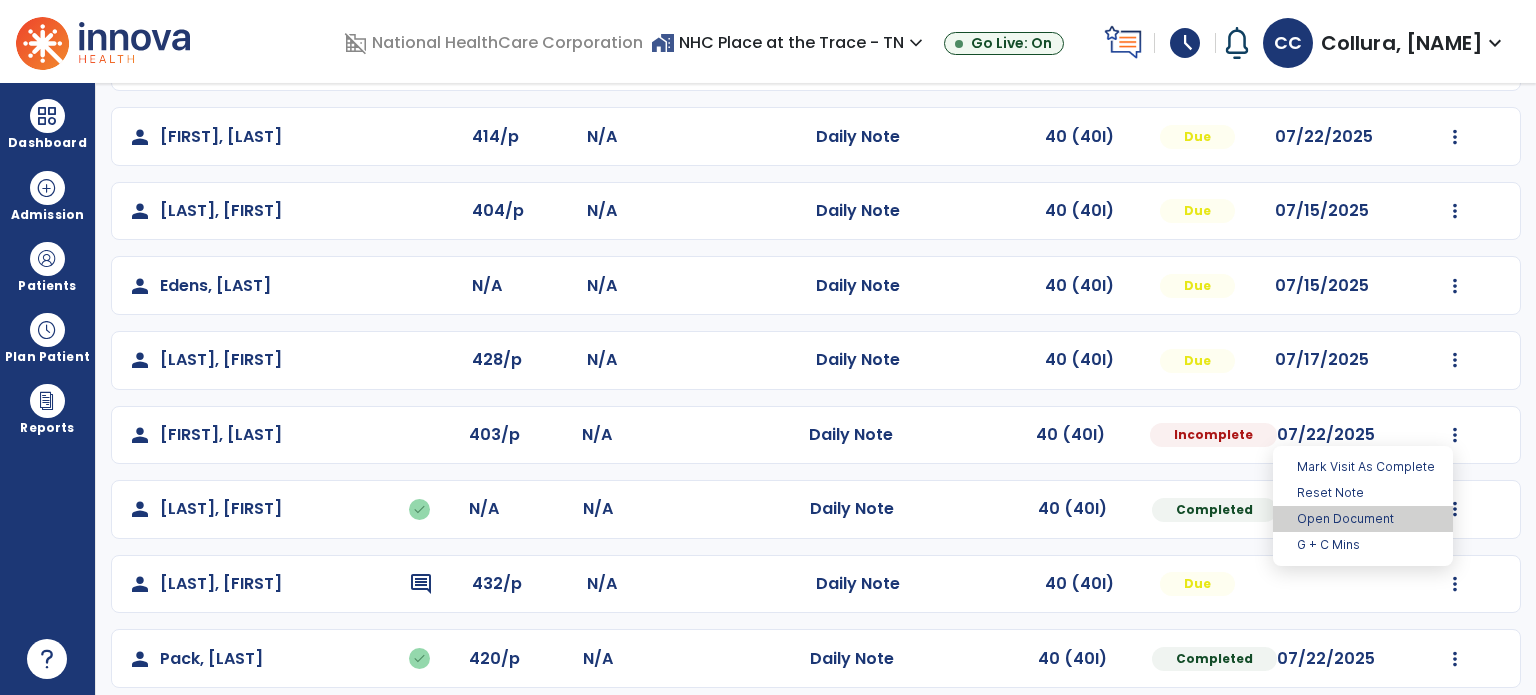click on "Open Document" at bounding box center [1363, 519] 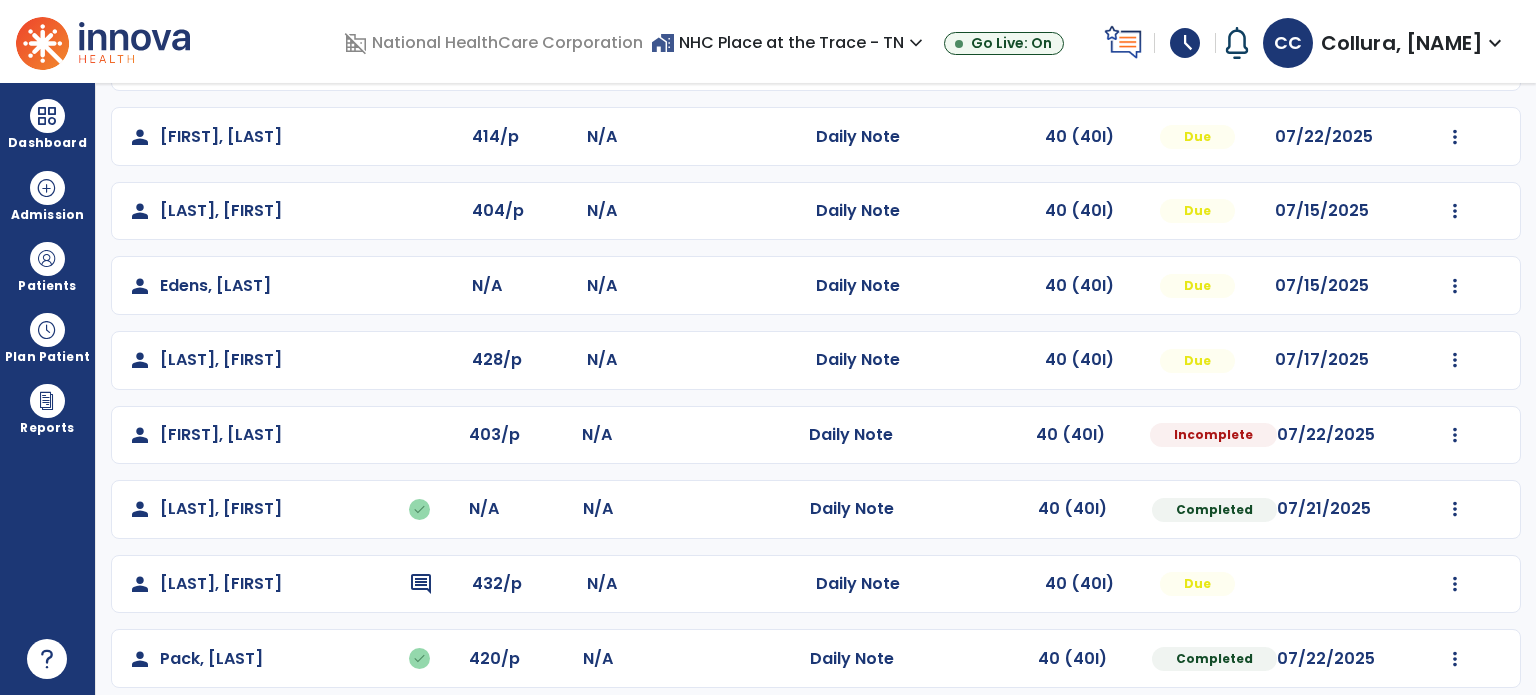select on "*" 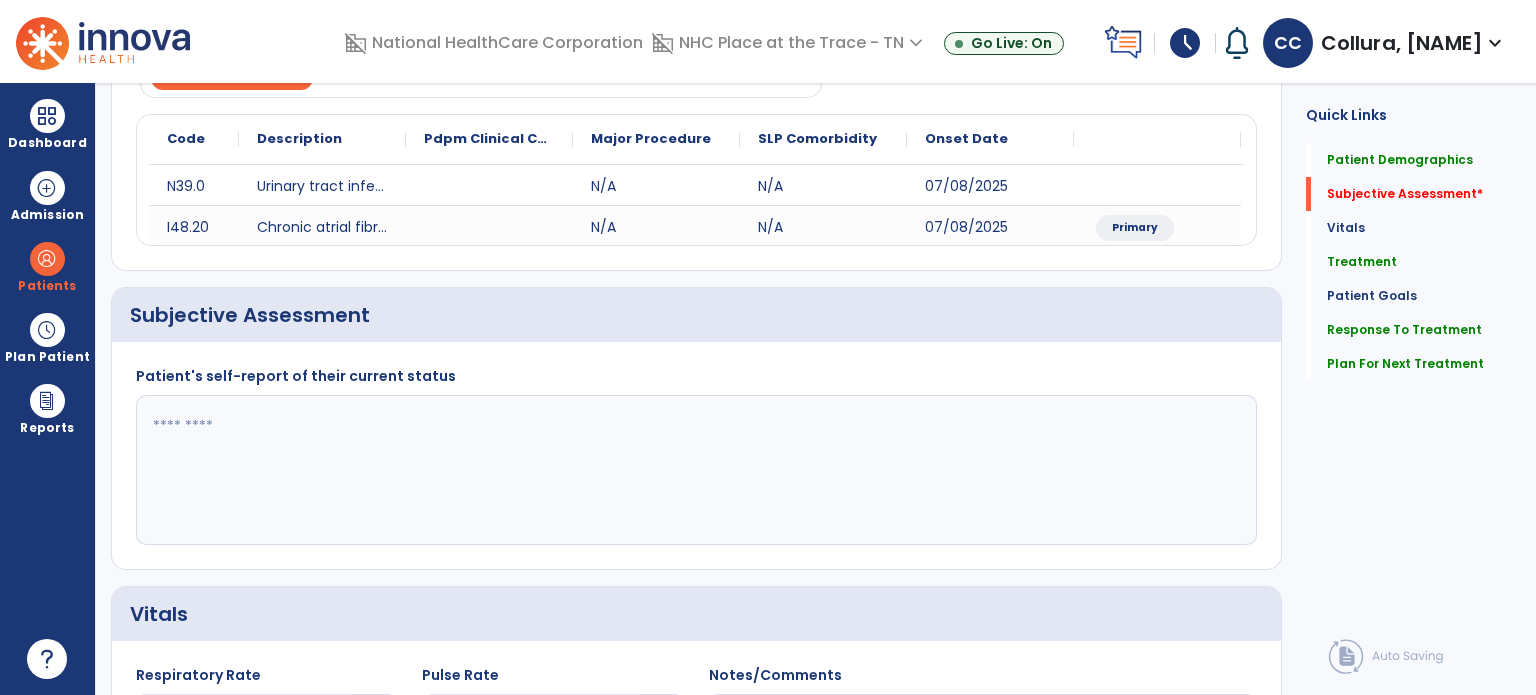 click 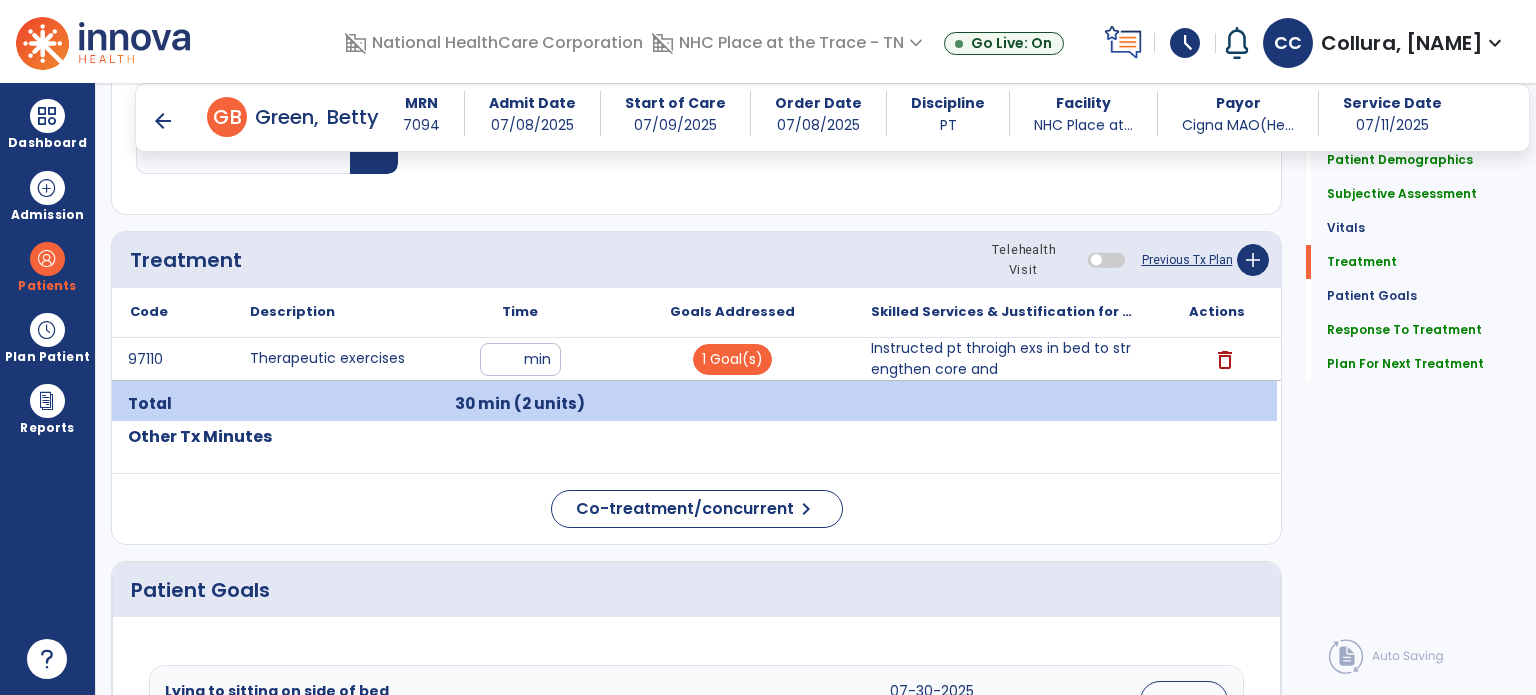 scroll, scrollTop: 1051, scrollLeft: 0, axis: vertical 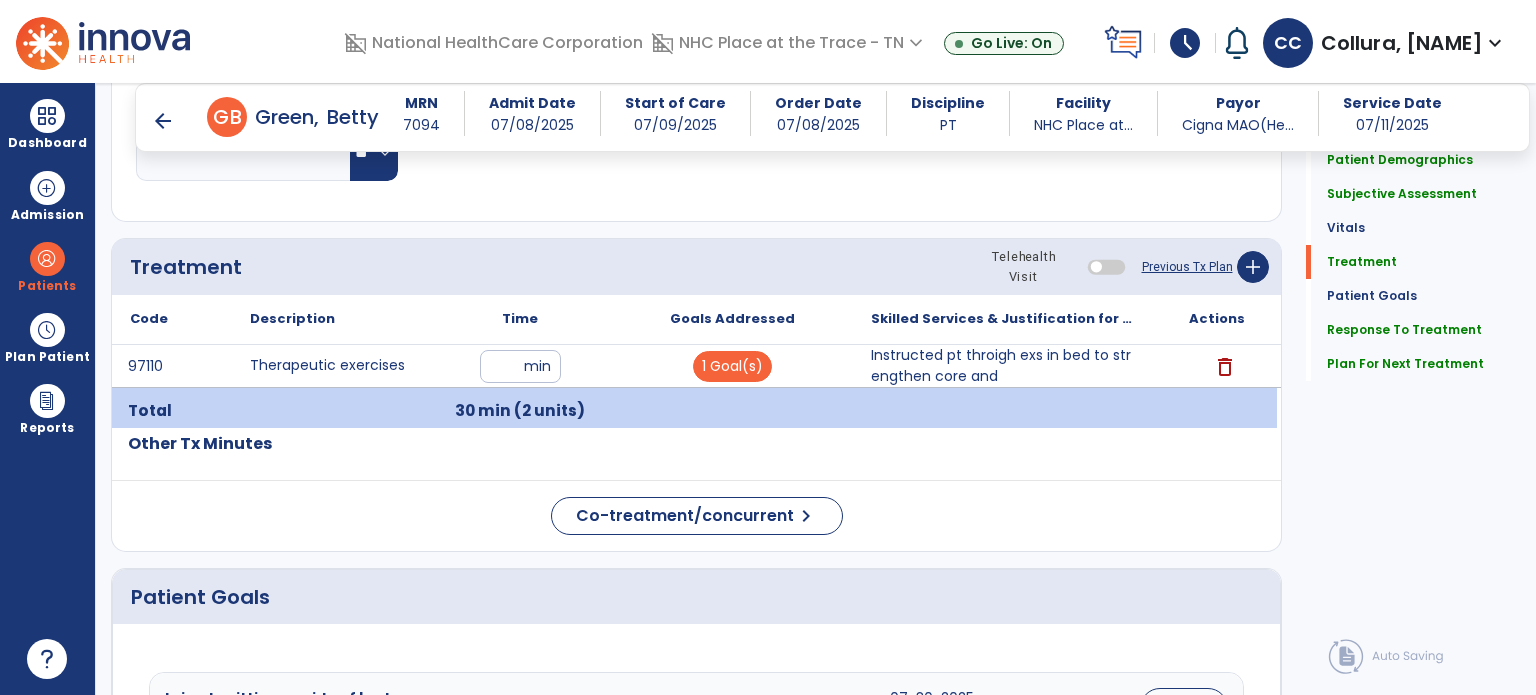 type on "**********" 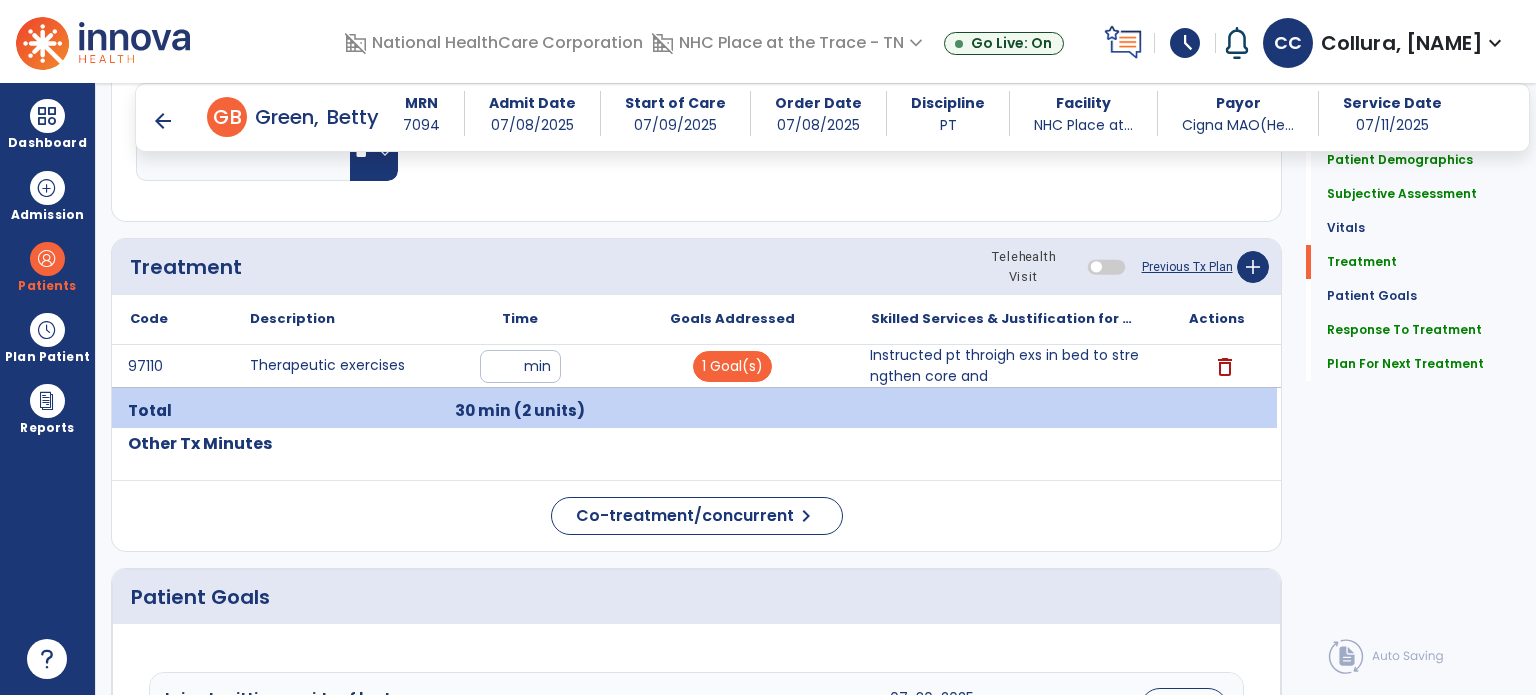 click on "Instructed pt throigh exs in bed to strengthen core and" at bounding box center [1004, 366] 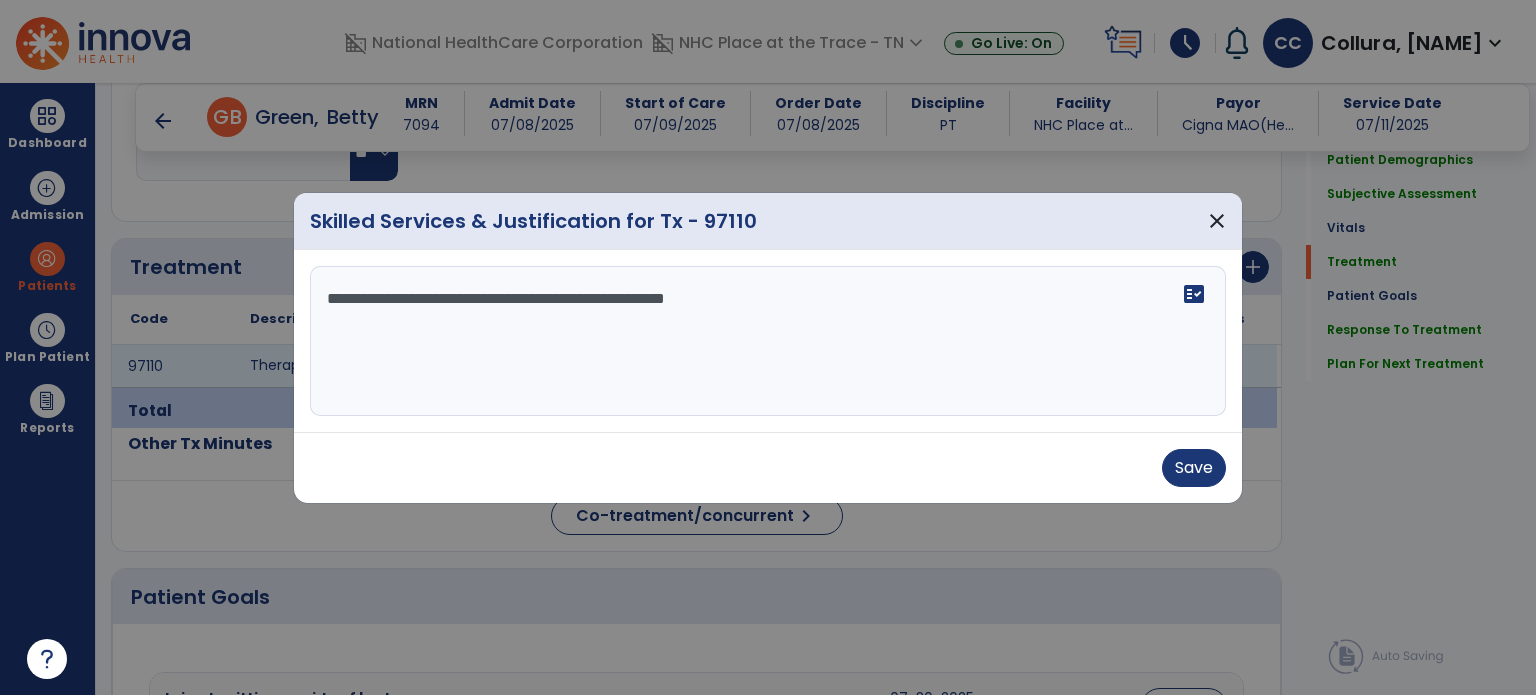click on "**********" at bounding box center (768, 341) 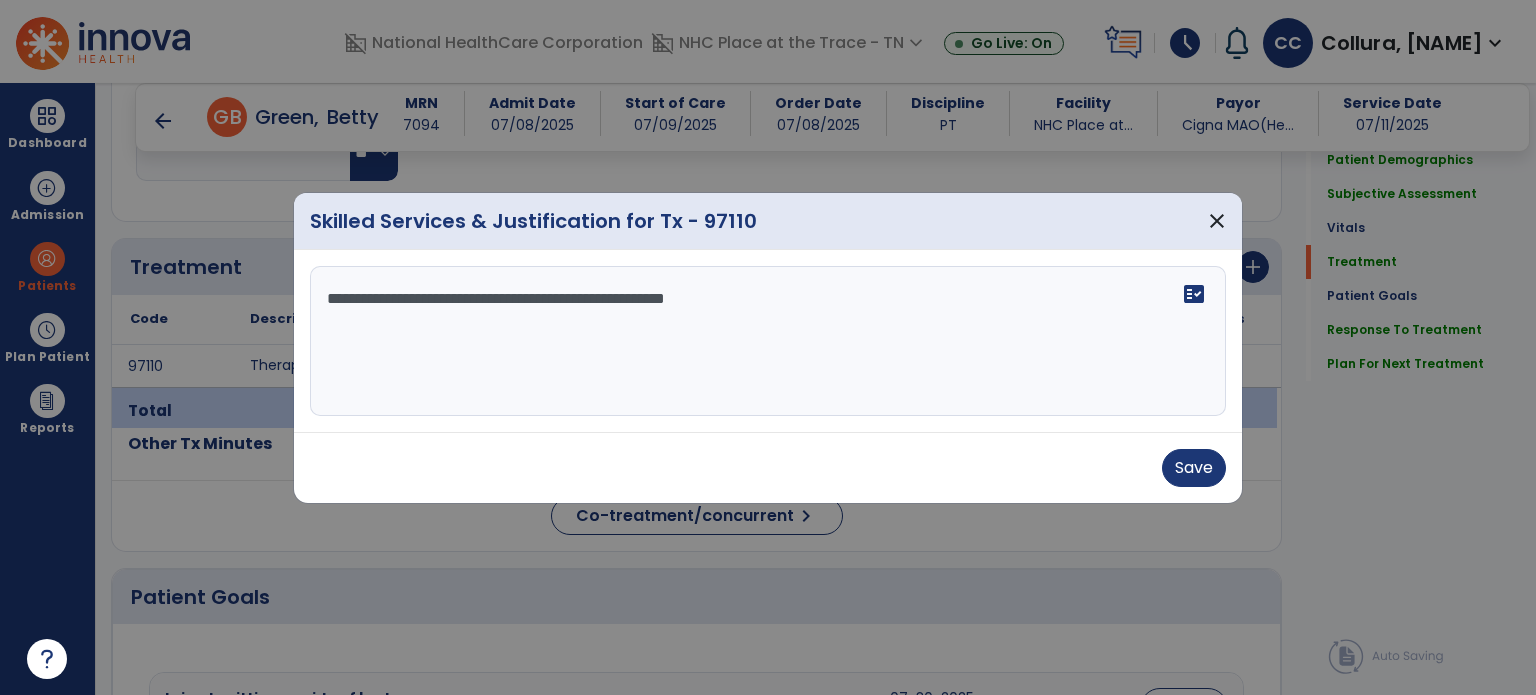 click on "**********" at bounding box center [768, 341] 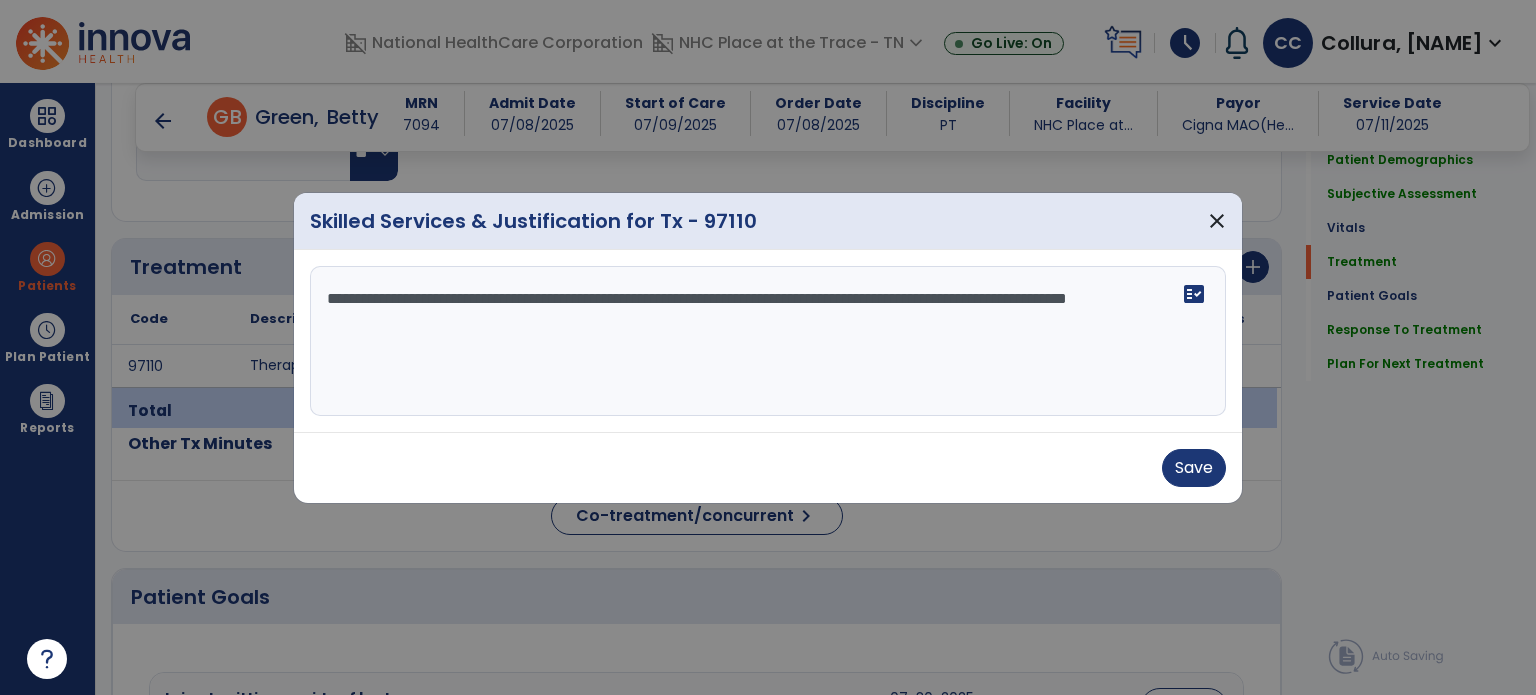 type on "**********" 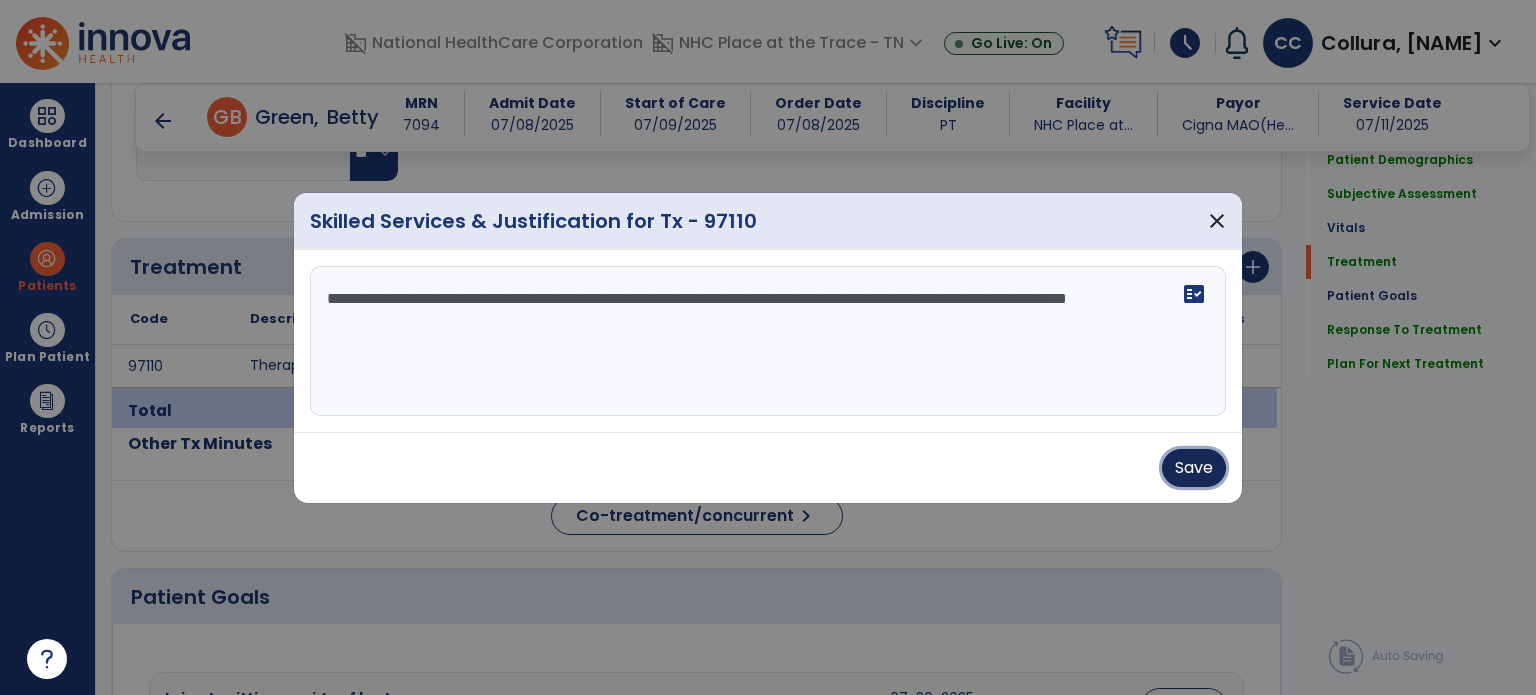 click on "Save" at bounding box center [1194, 468] 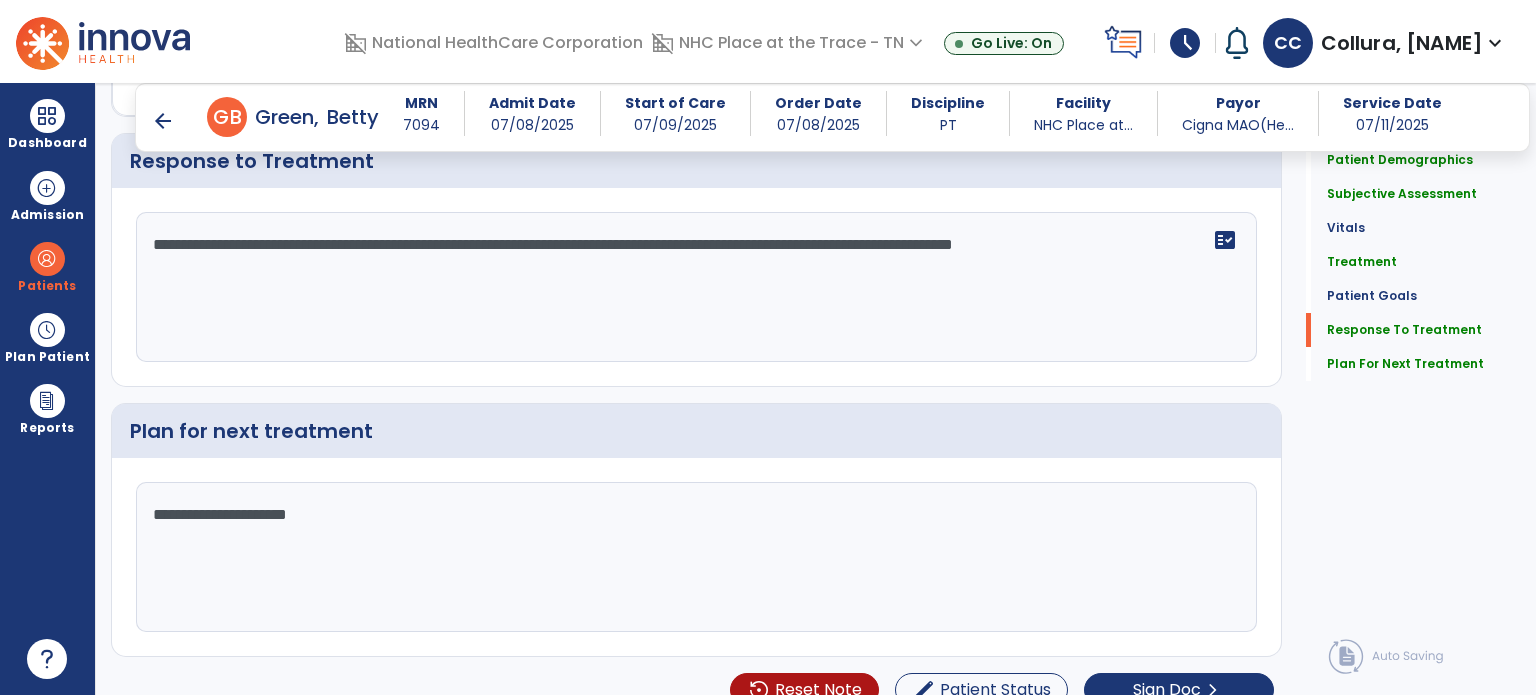 scroll, scrollTop: 2716, scrollLeft: 0, axis: vertical 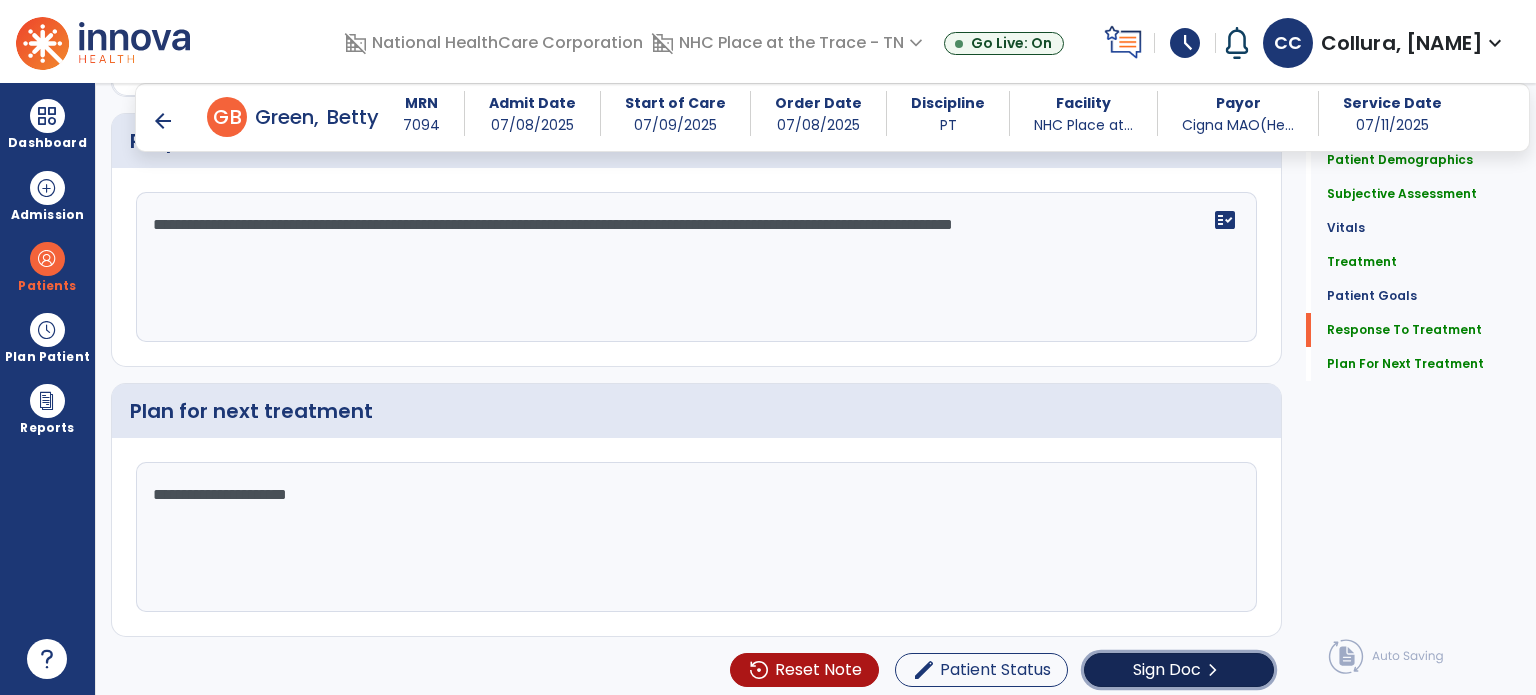 click on "Sign Doc" 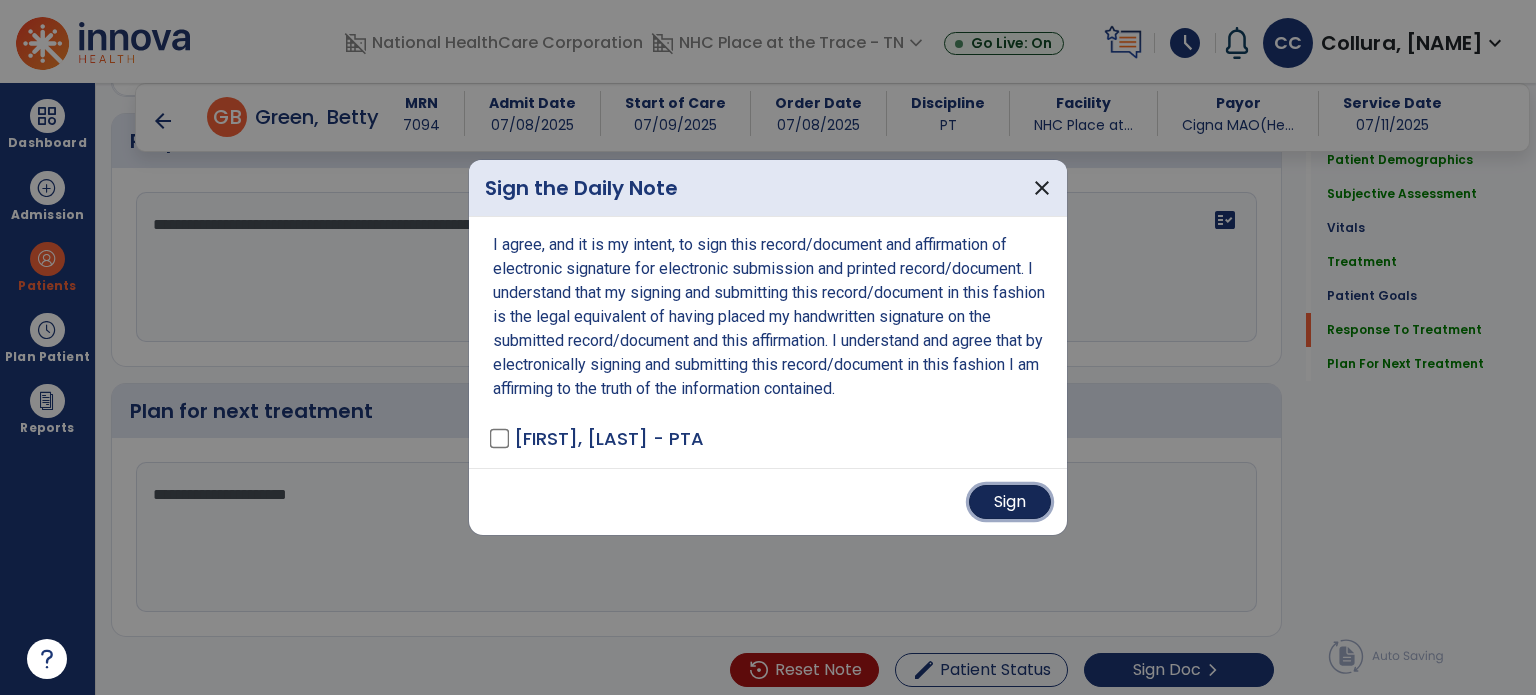 click on "Sign" at bounding box center (1010, 502) 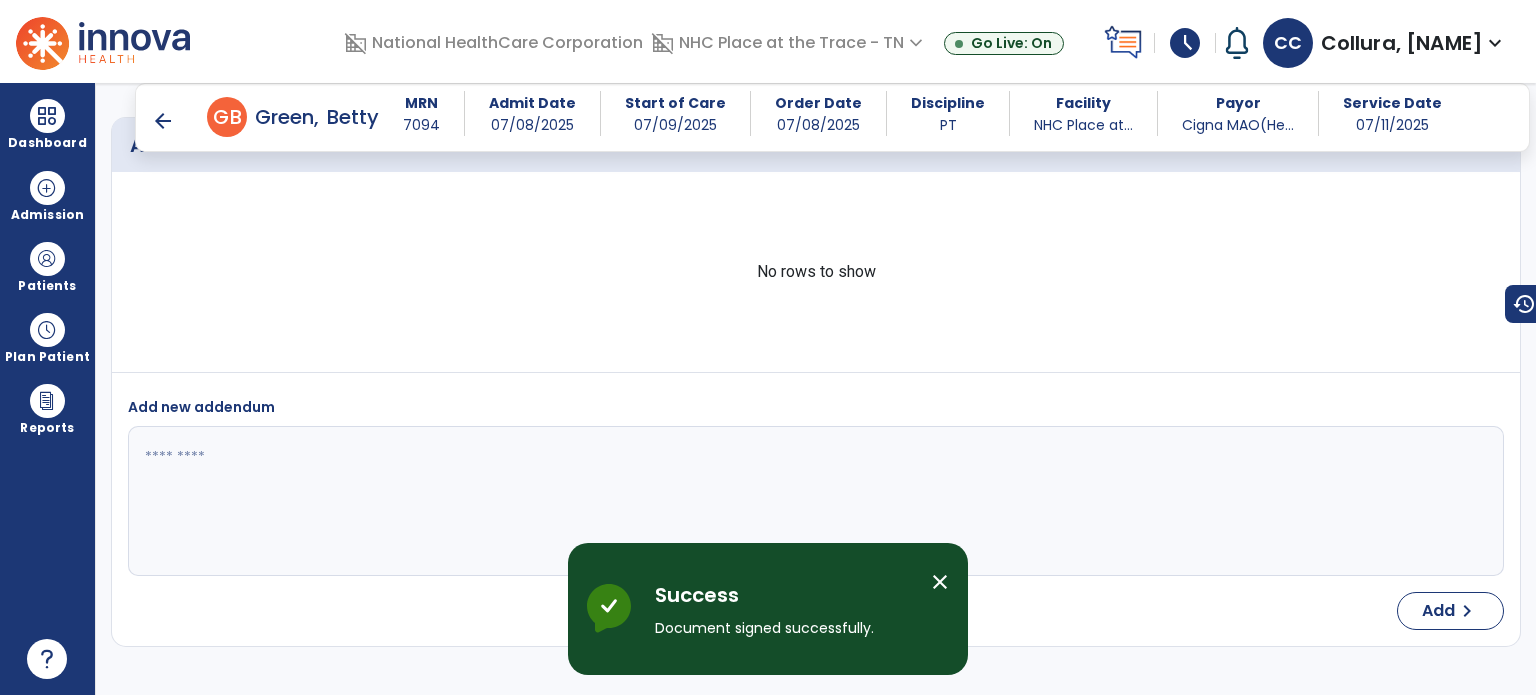scroll, scrollTop: 3667, scrollLeft: 0, axis: vertical 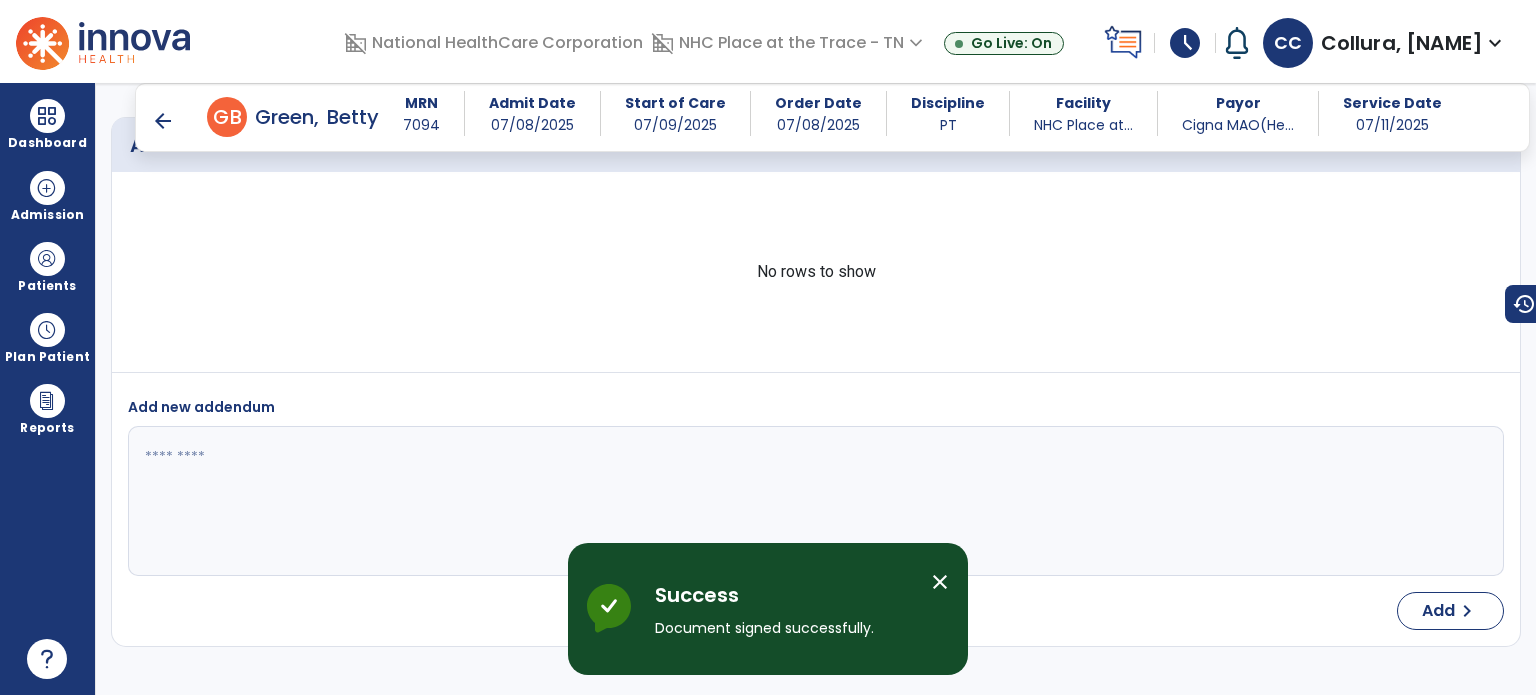 click on "arrow_back" at bounding box center [163, 121] 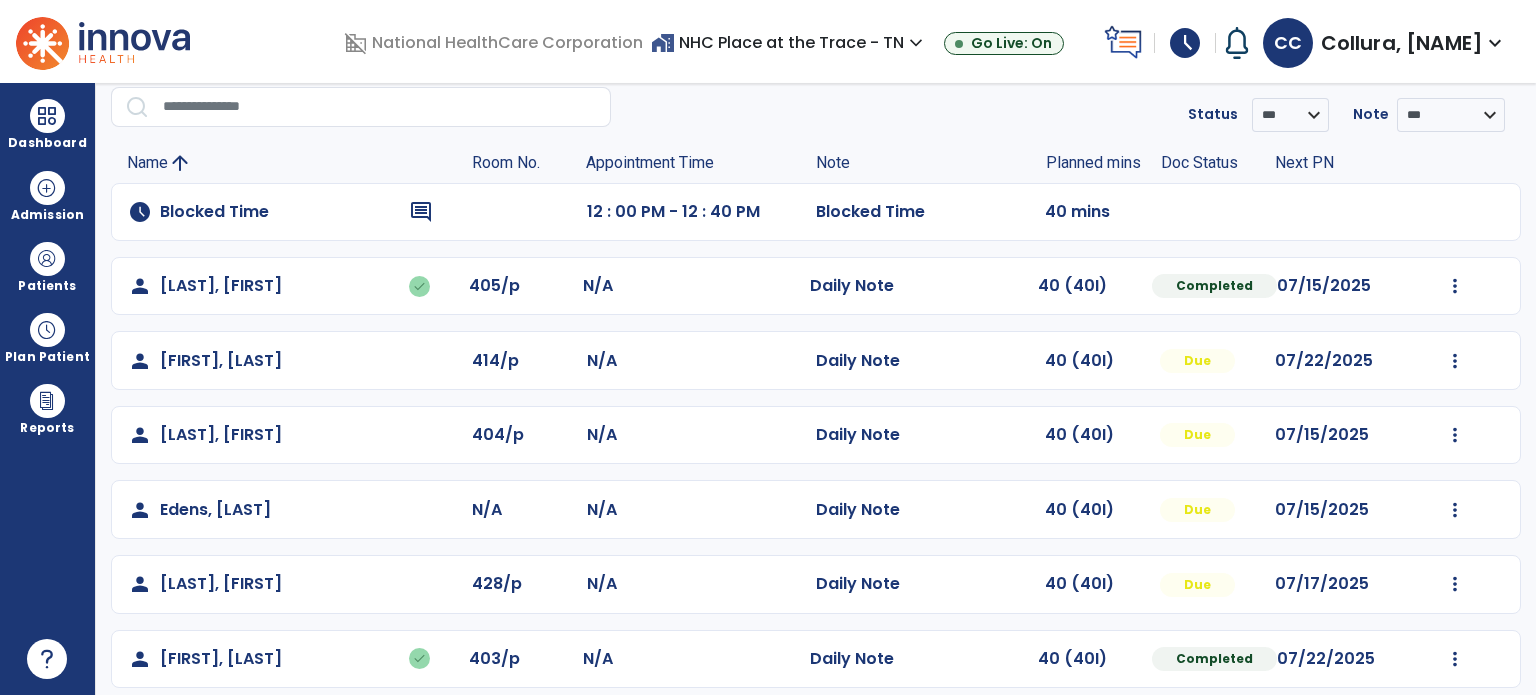 scroll, scrollTop: 392, scrollLeft: 0, axis: vertical 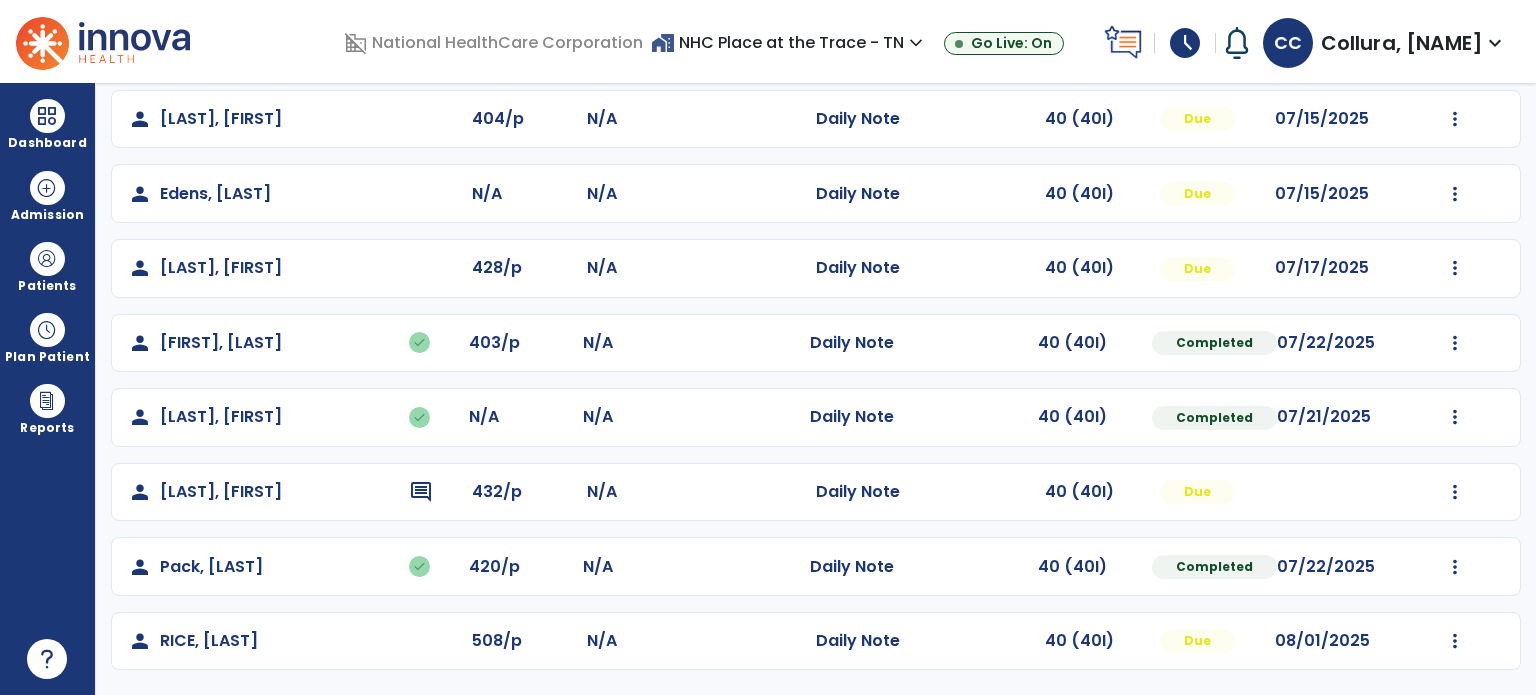 click at bounding box center [1455, -30] 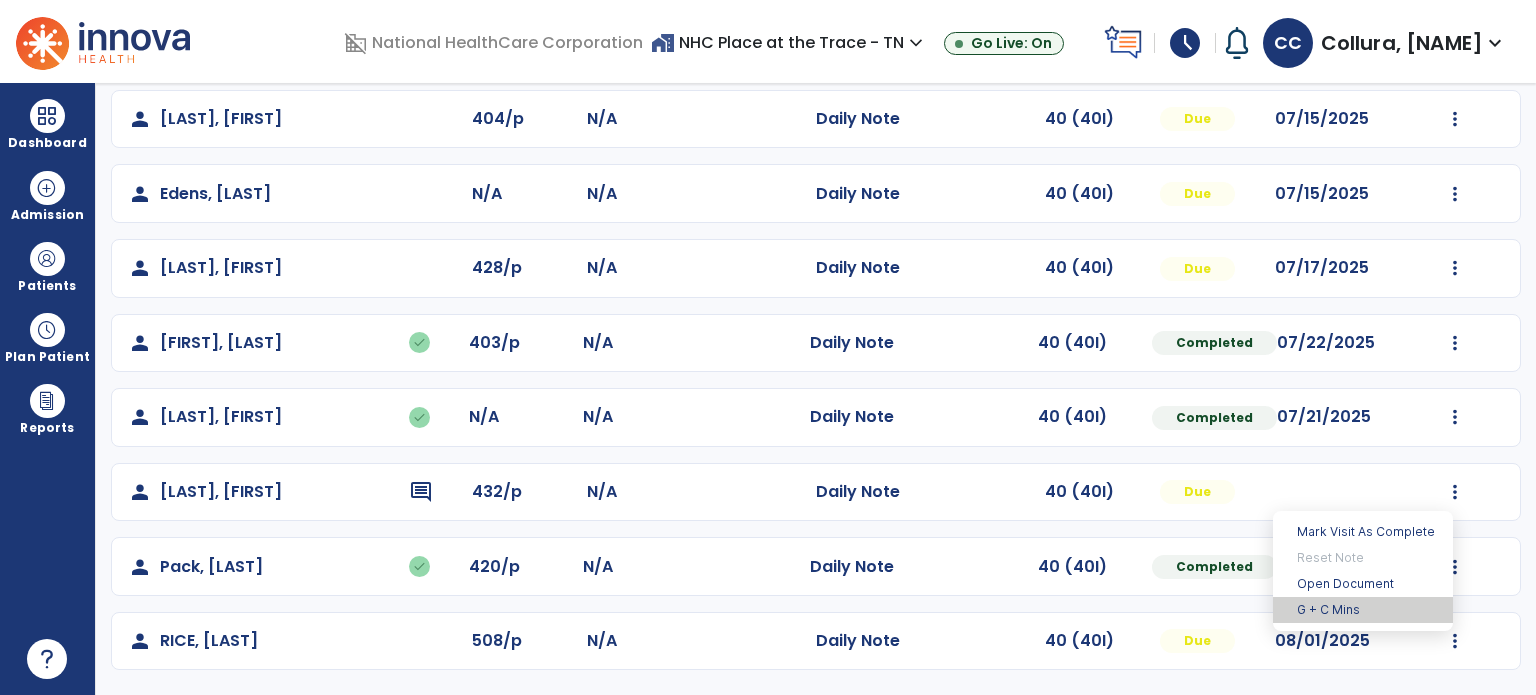 click on "G + C Mins" at bounding box center (1363, 610) 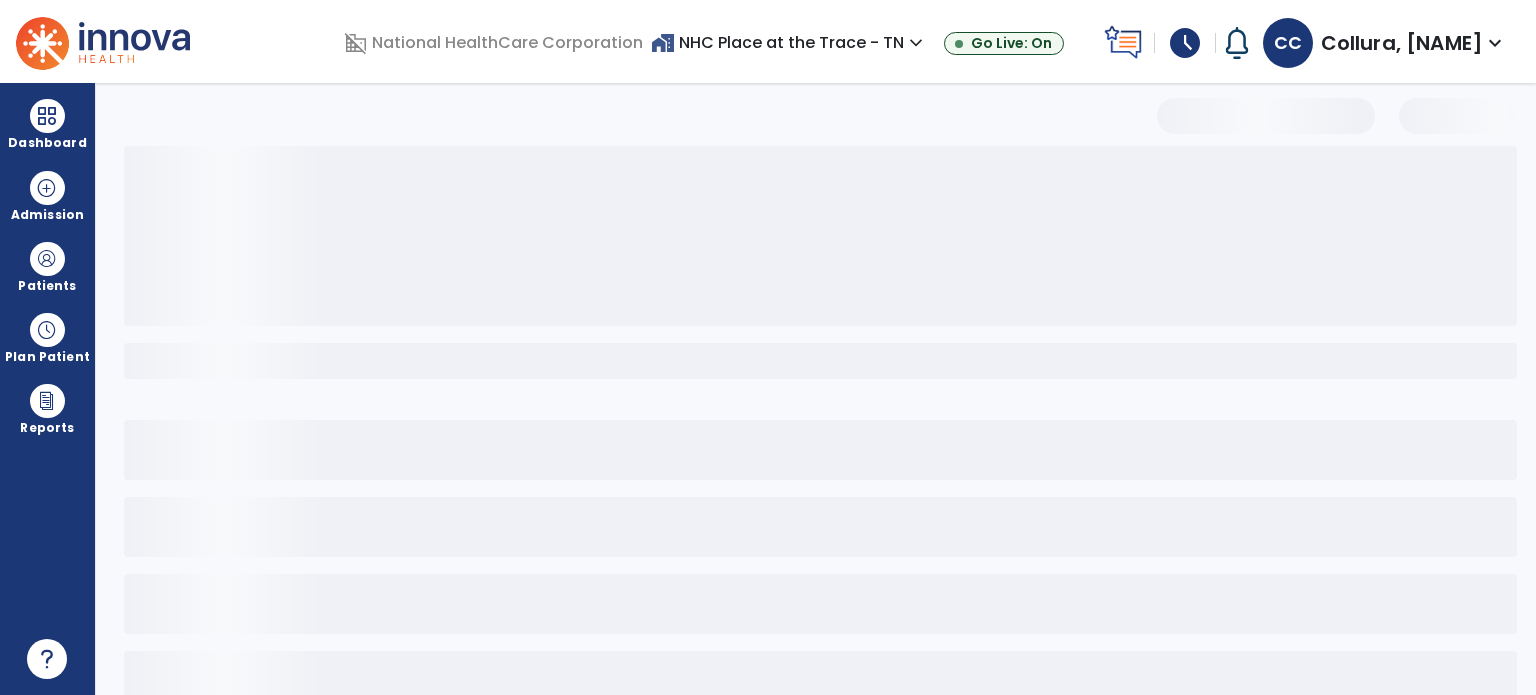 select on "***" 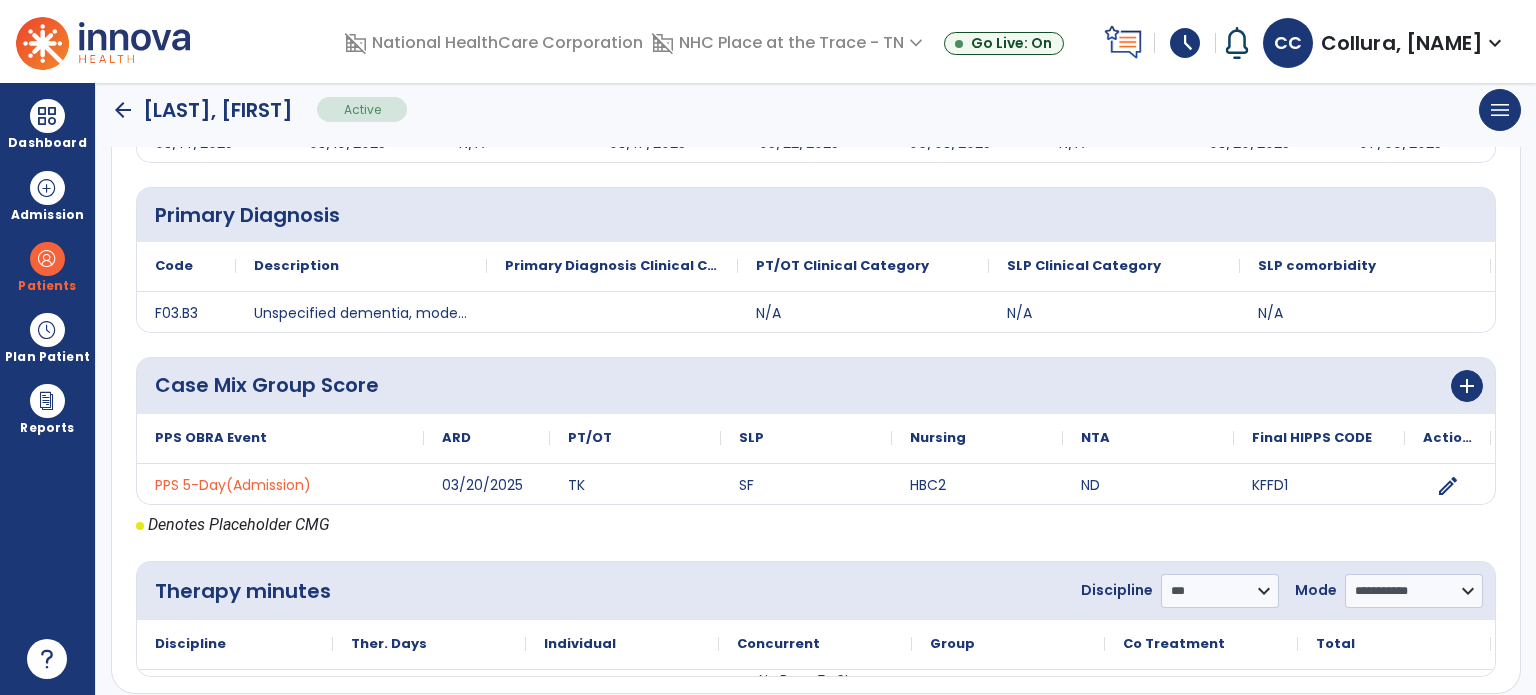 scroll, scrollTop: 383, scrollLeft: 0, axis: vertical 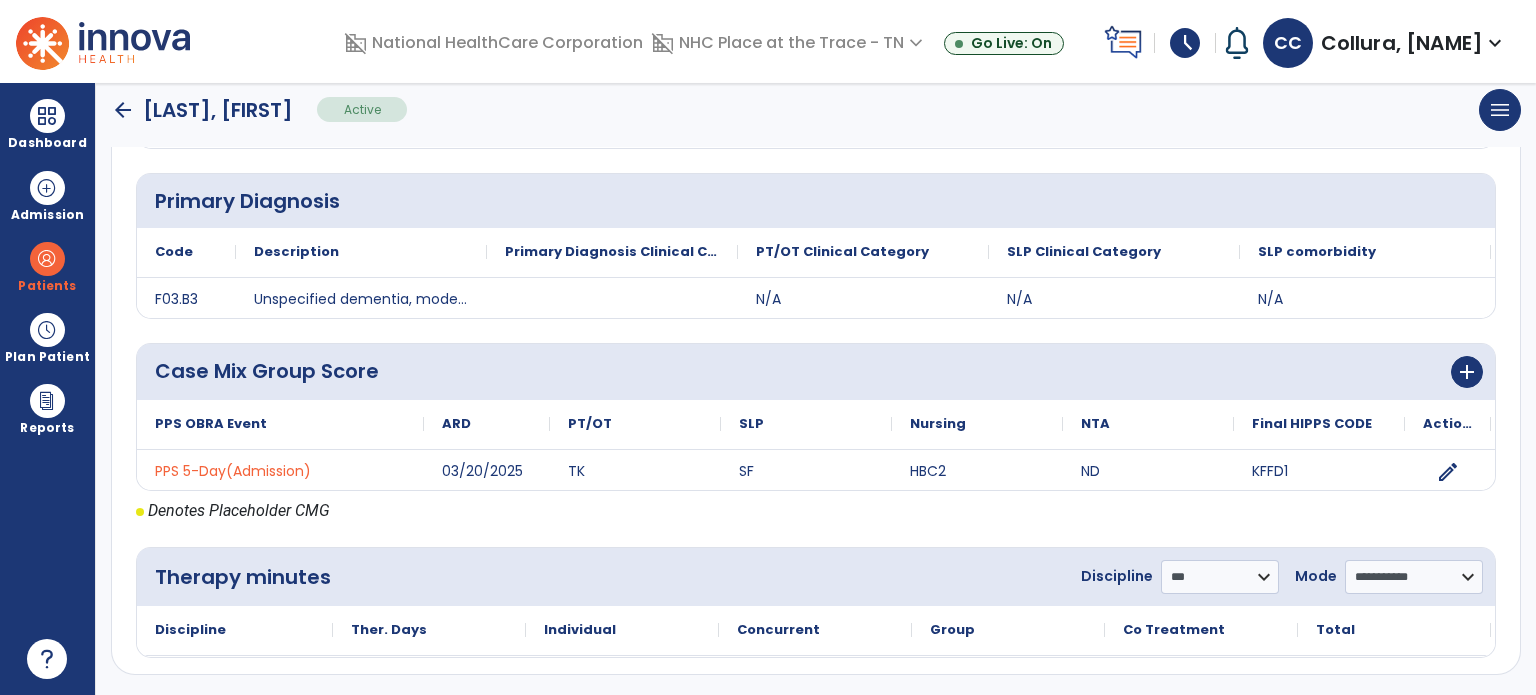 click on "arrow_back" 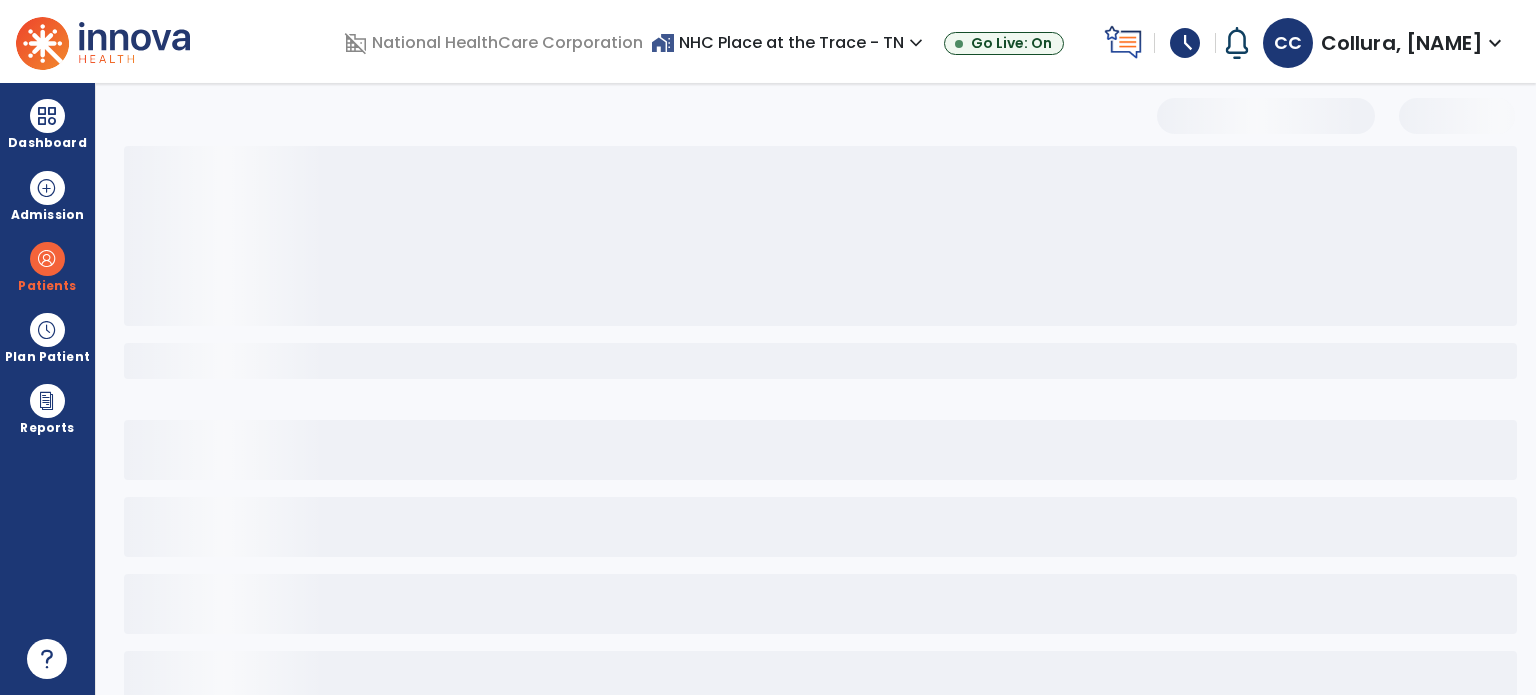scroll, scrollTop: 0, scrollLeft: 0, axis: both 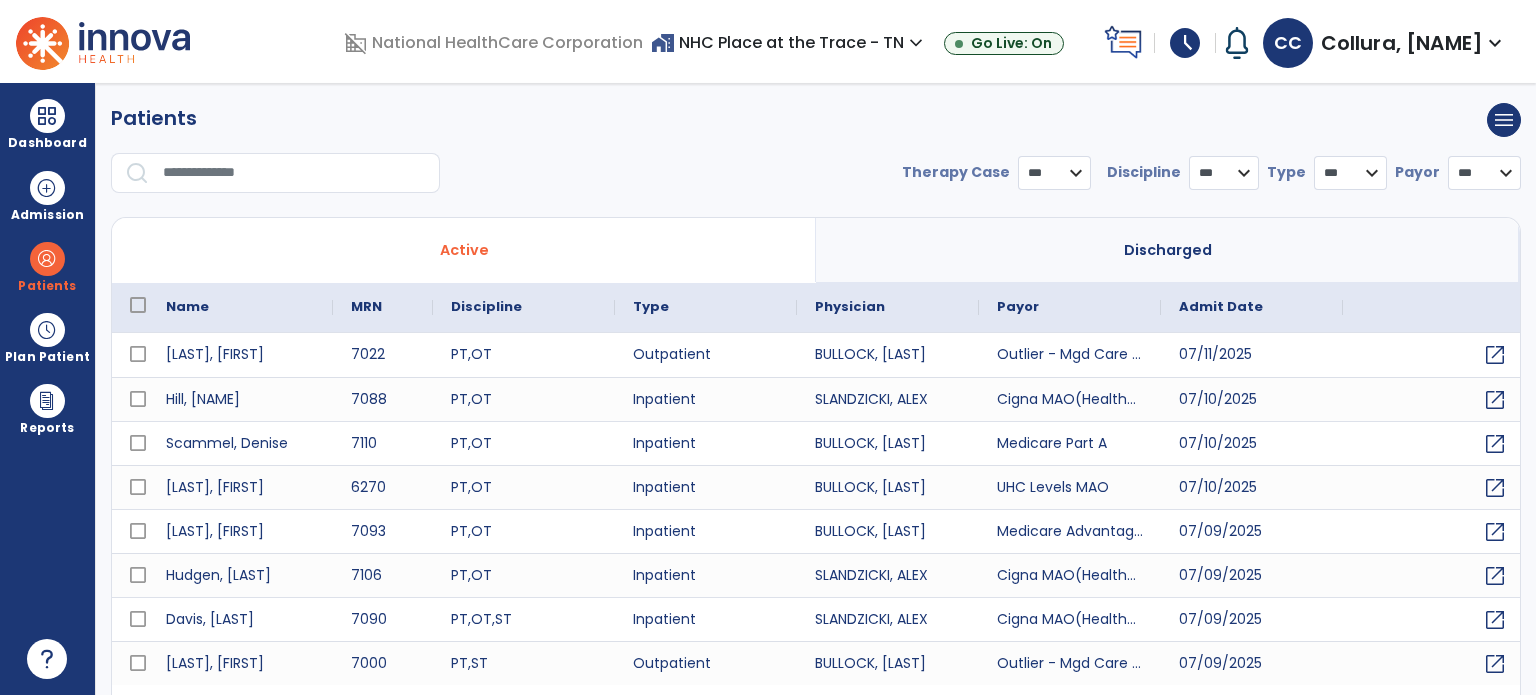 select on "***" 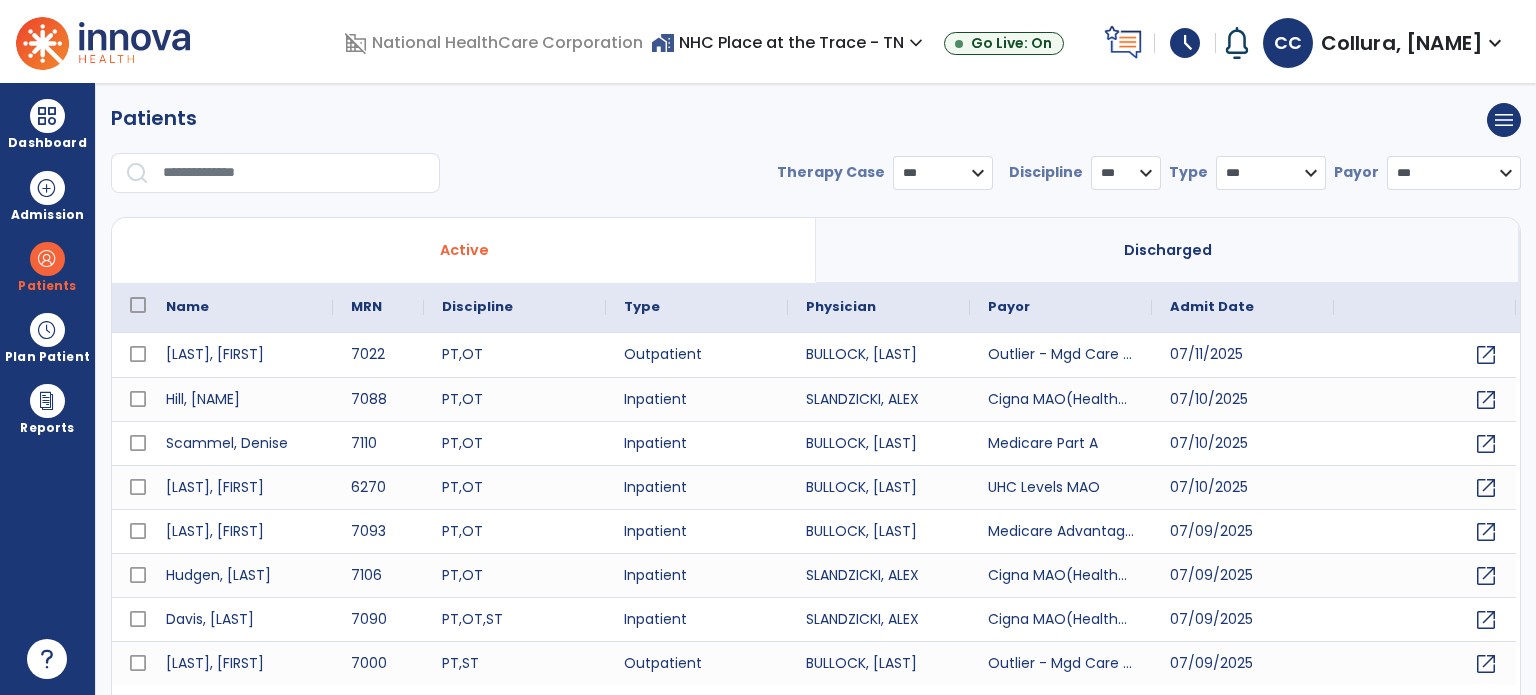 click on "Dashboard" at bounding box center [47, 124] 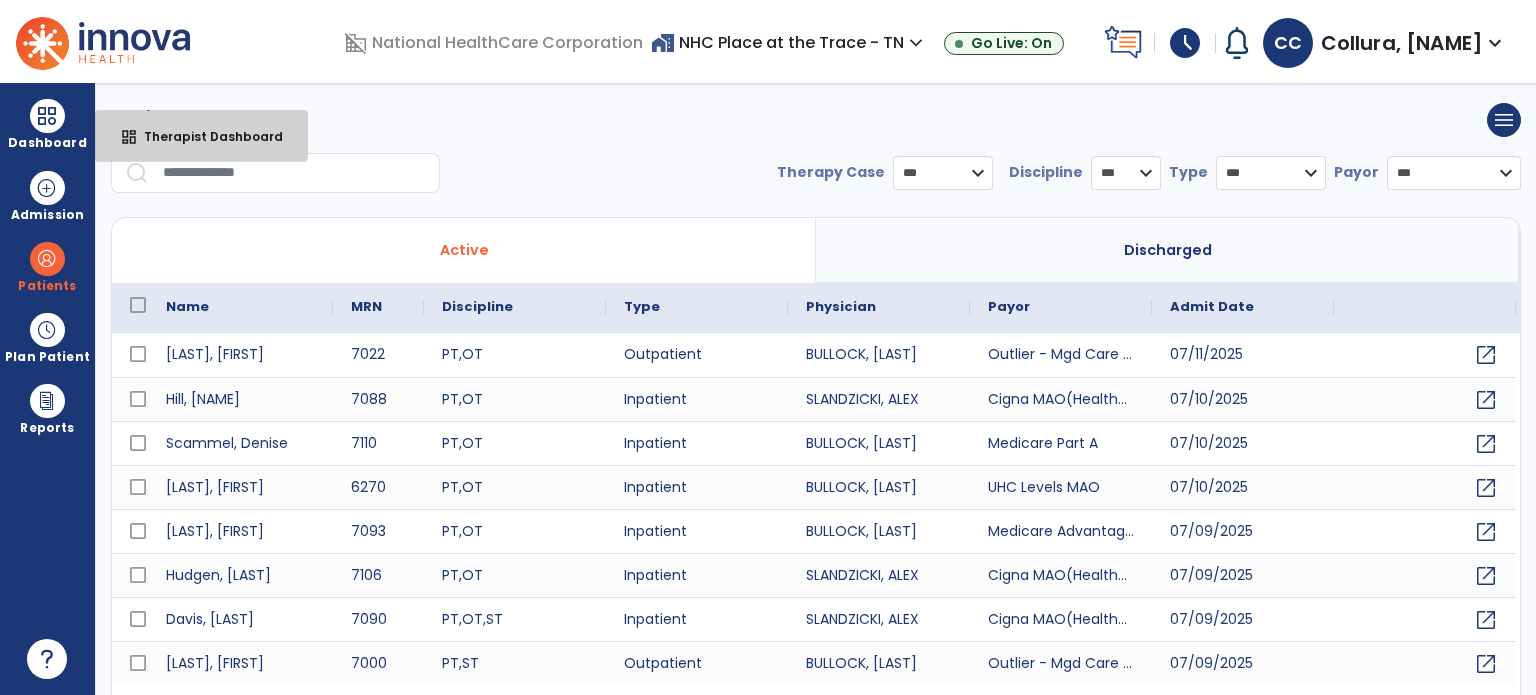 click on "dashboard  Therapist Dashboard" at bounding box center [201, 136] 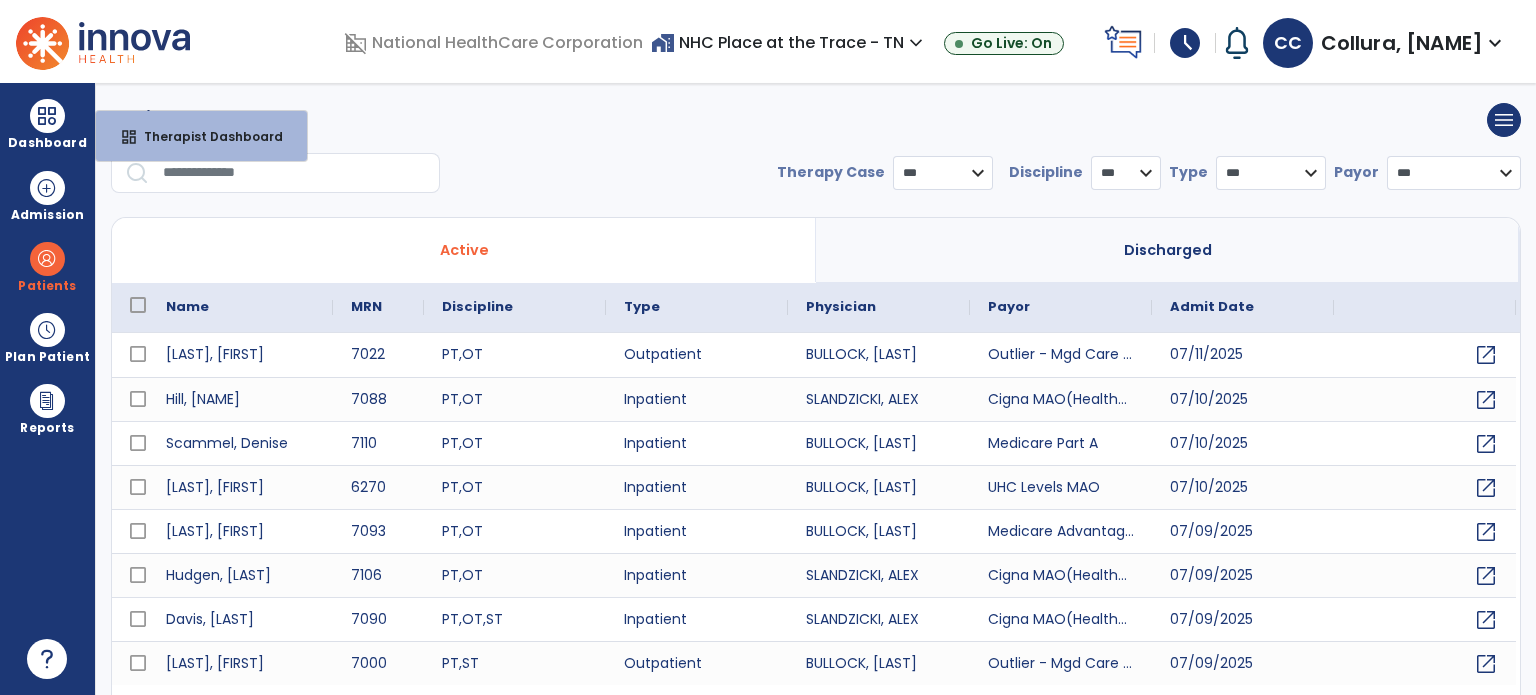 select on "****" 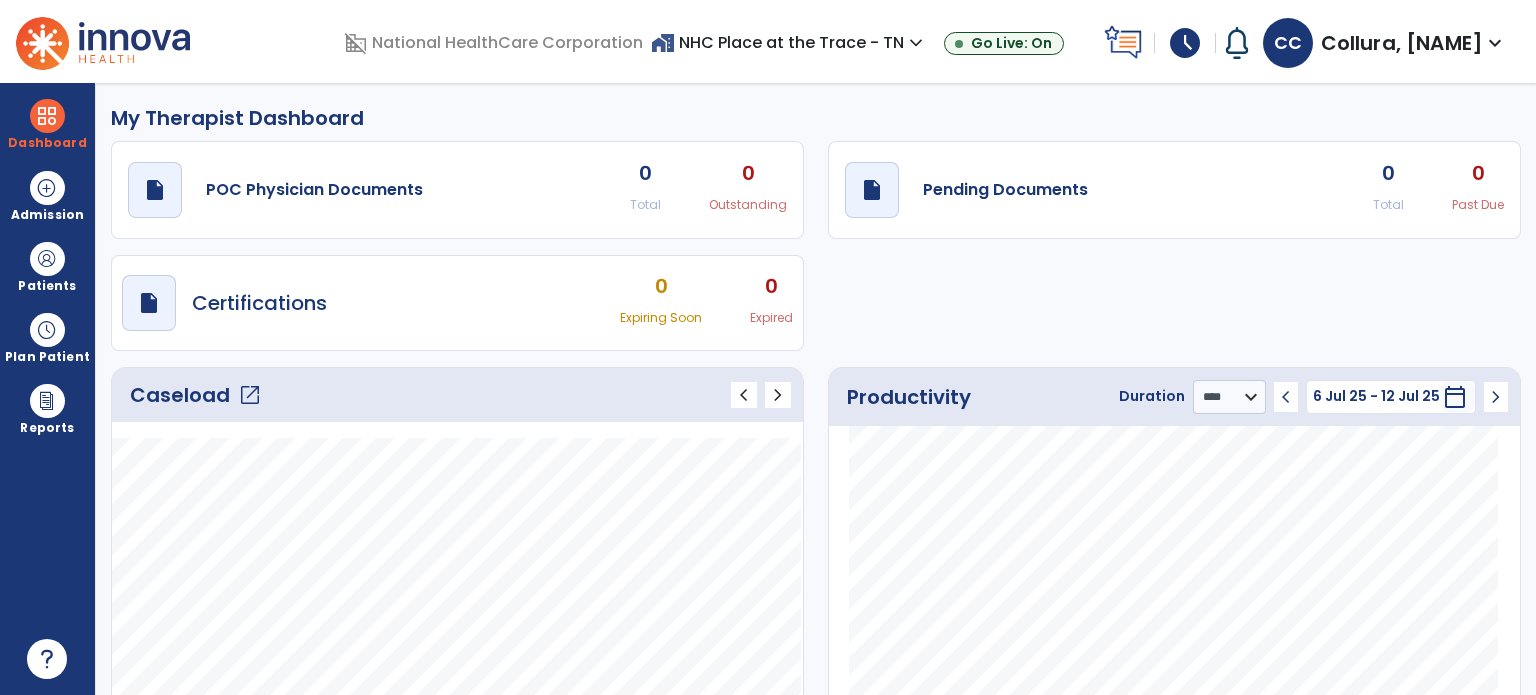 click on "open_in_new" 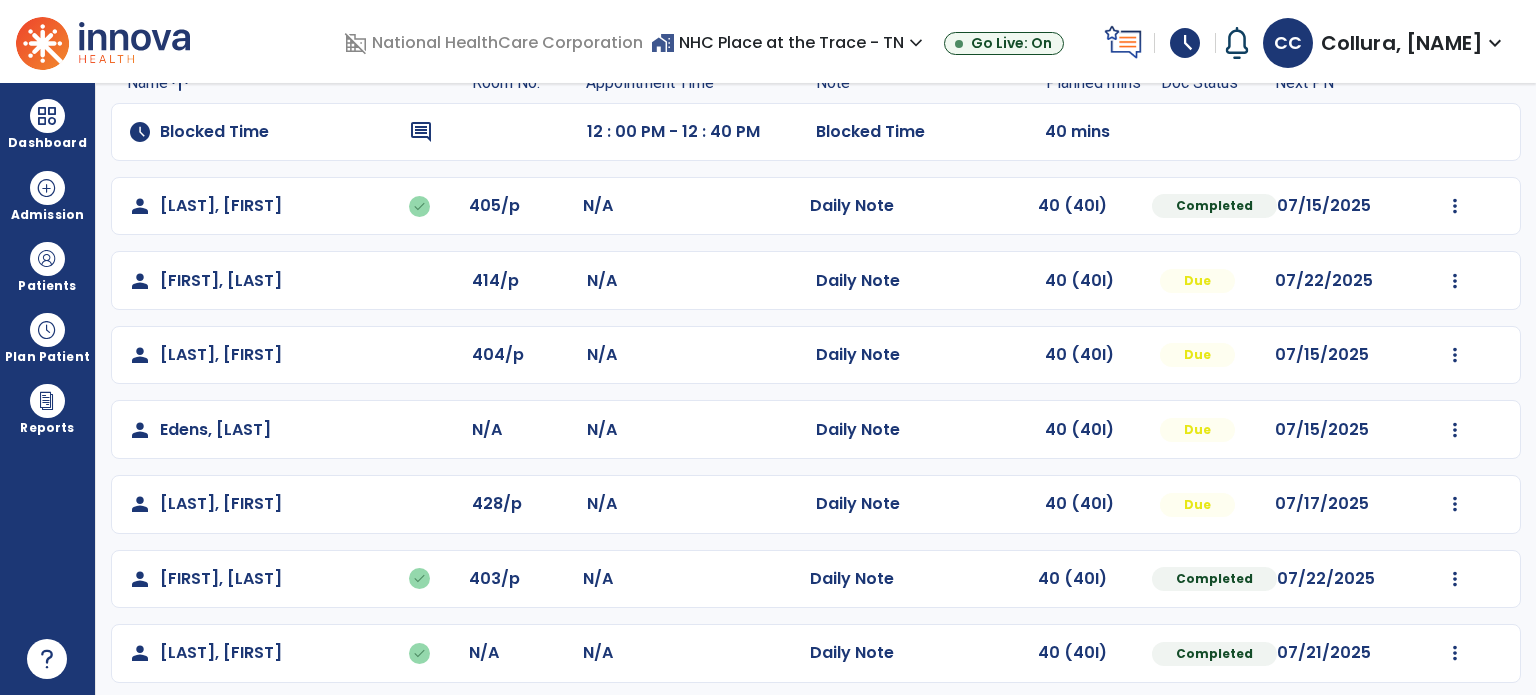 scroll, scrollTop: 392, scrollLeft: 0, axis: vertical 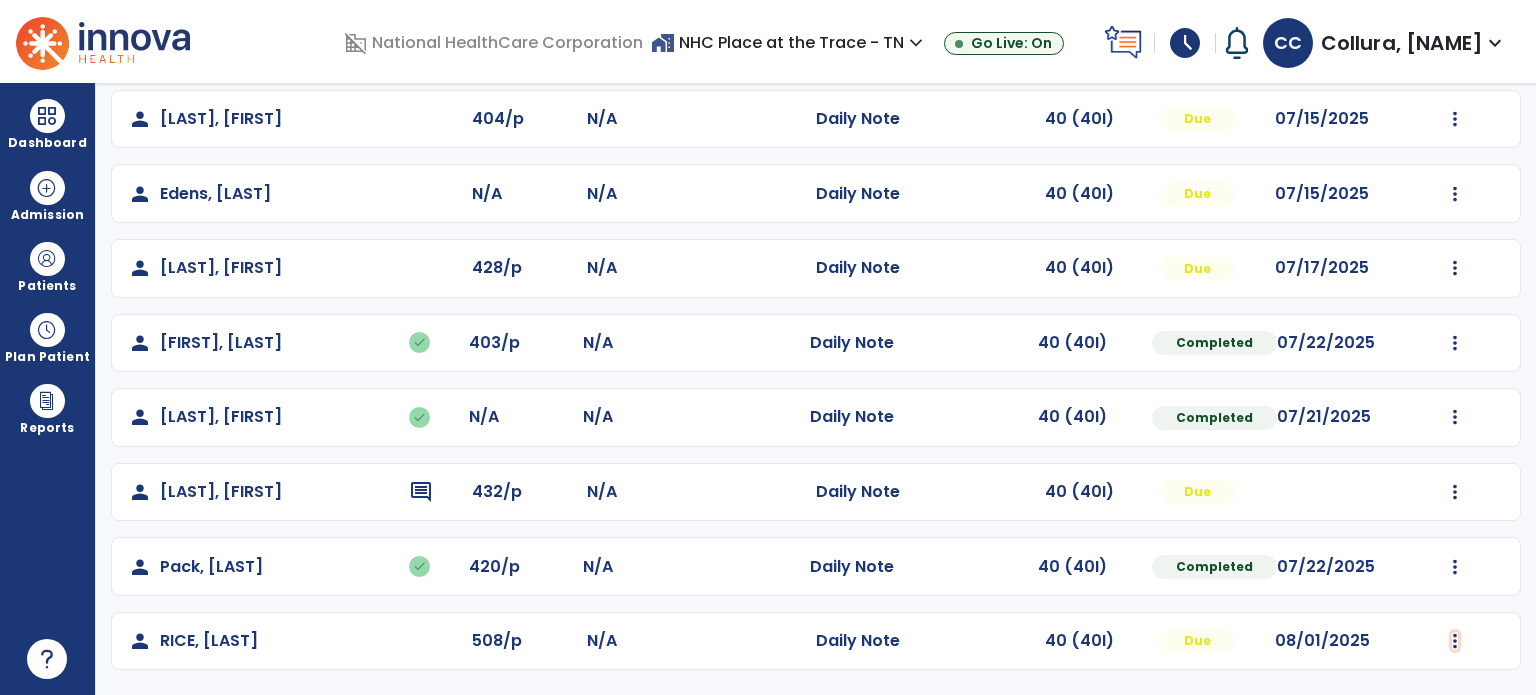 click at bounding box center (1455, -30) 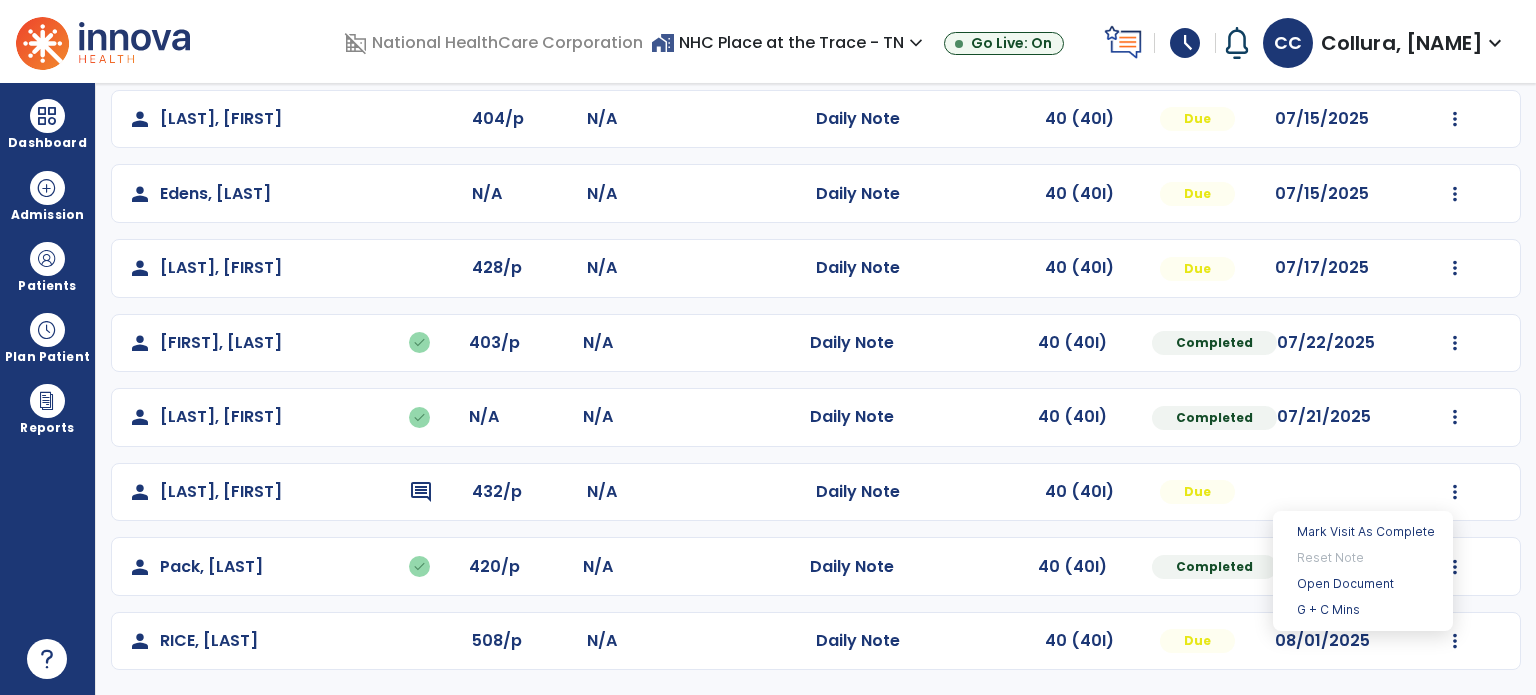 click on "Open Document" at bounding box center [1363, 584] 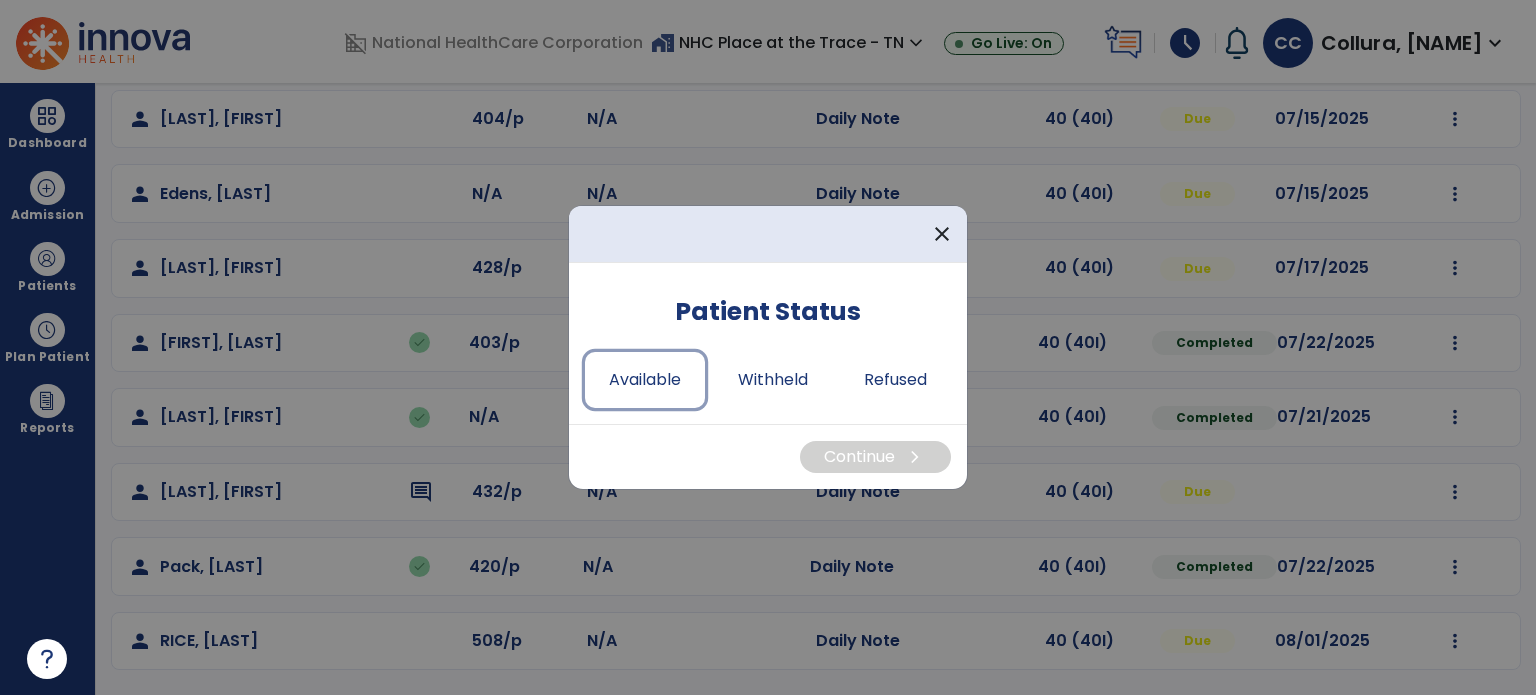 click on "Available" at bounding box center [645, 380] 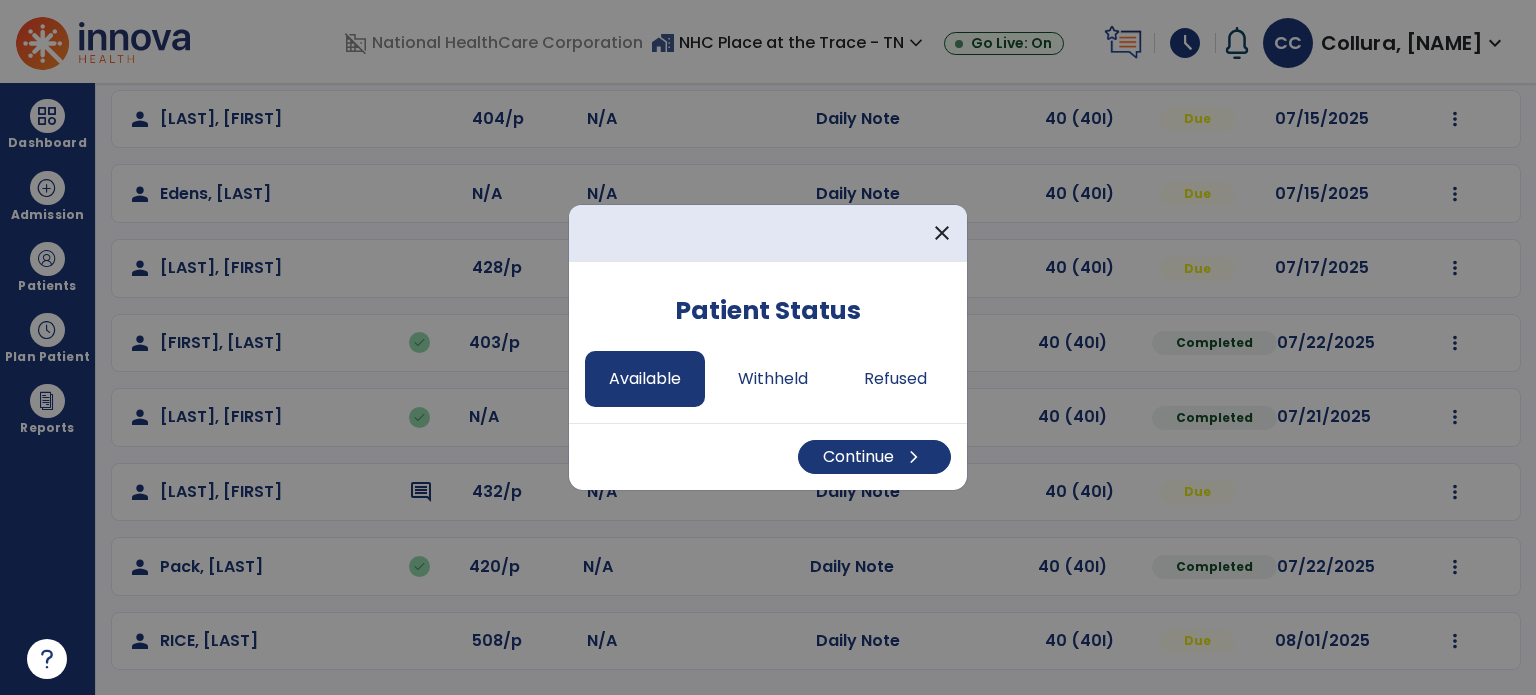 click on "Continue   chevron_right" at bounding box center (874, 457) 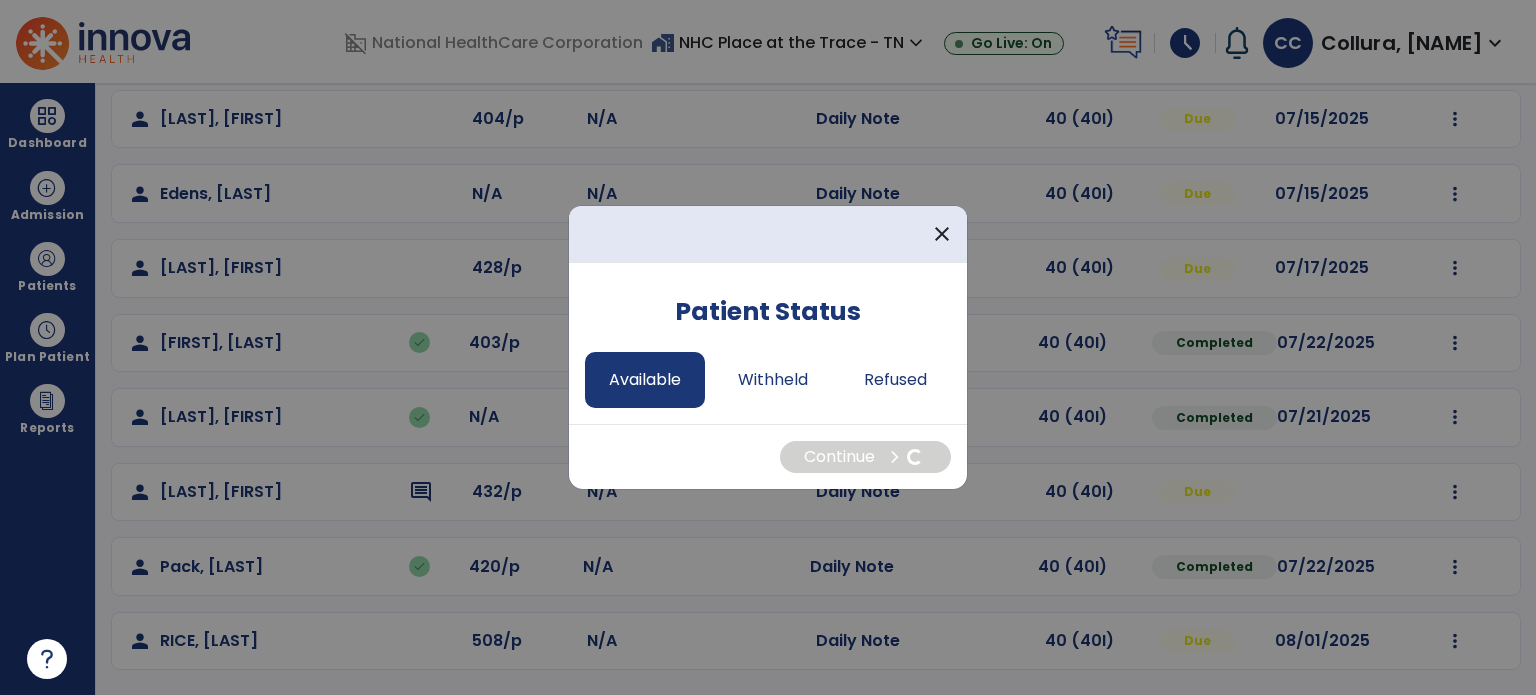 select on "*" 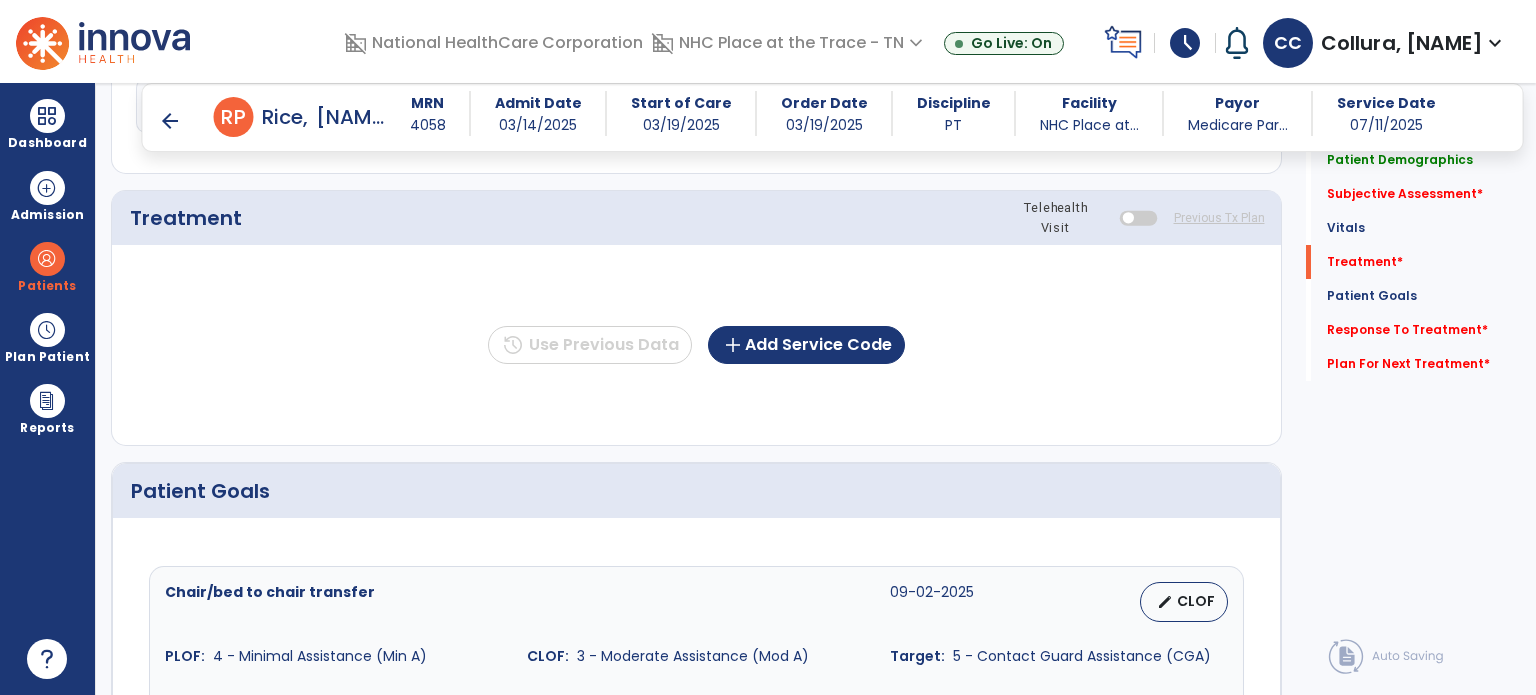 scroll, scrollTop: 1108, scrollLeft: 0, axis: vertical 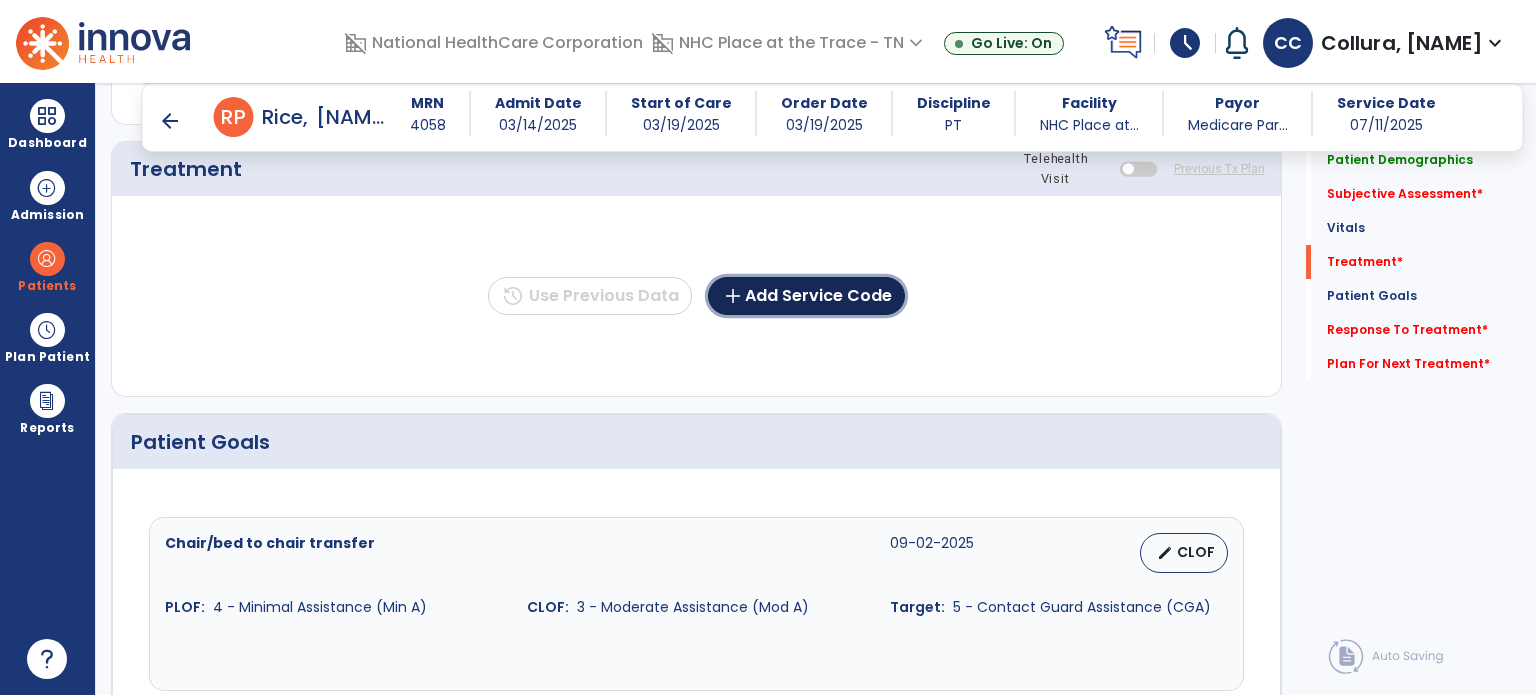click on "add  Add Service Code" 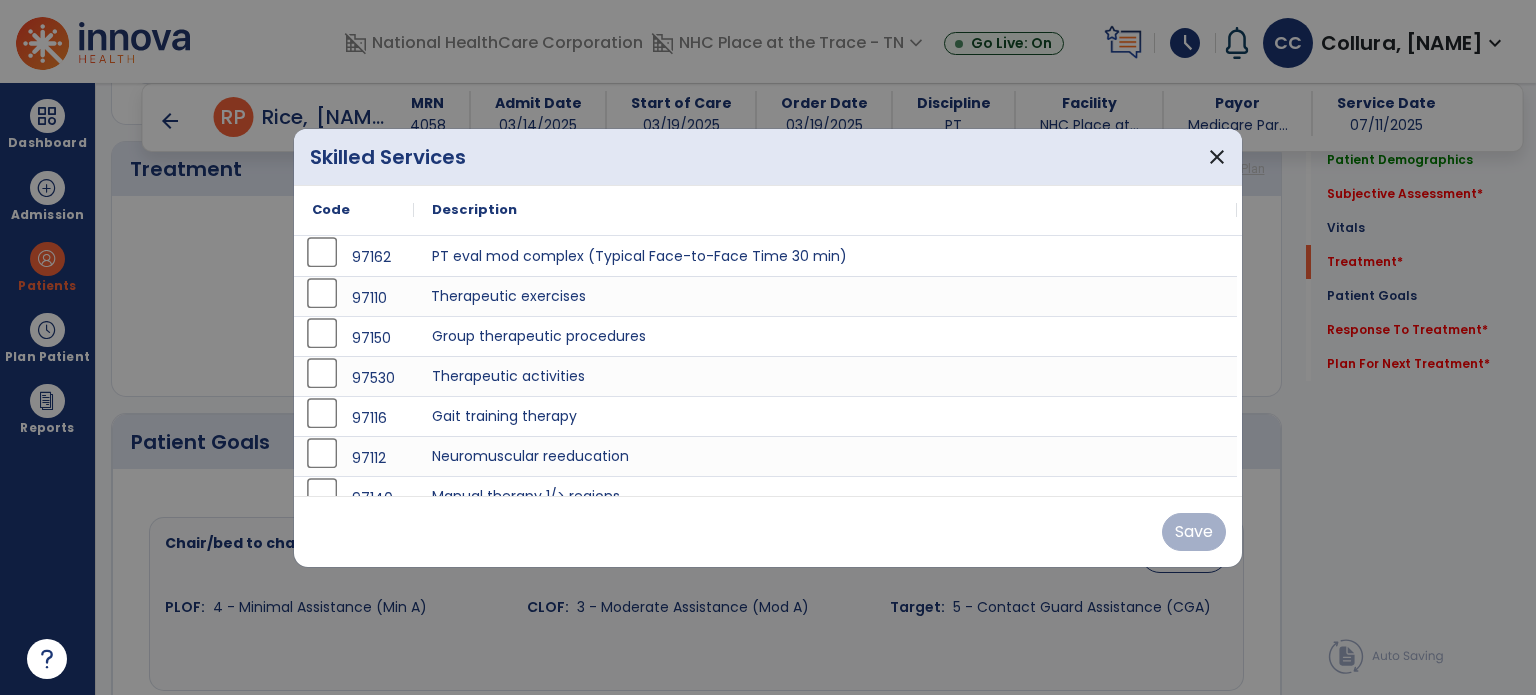 click on "Therapeutic exercises" at bounding box center [825, 296] 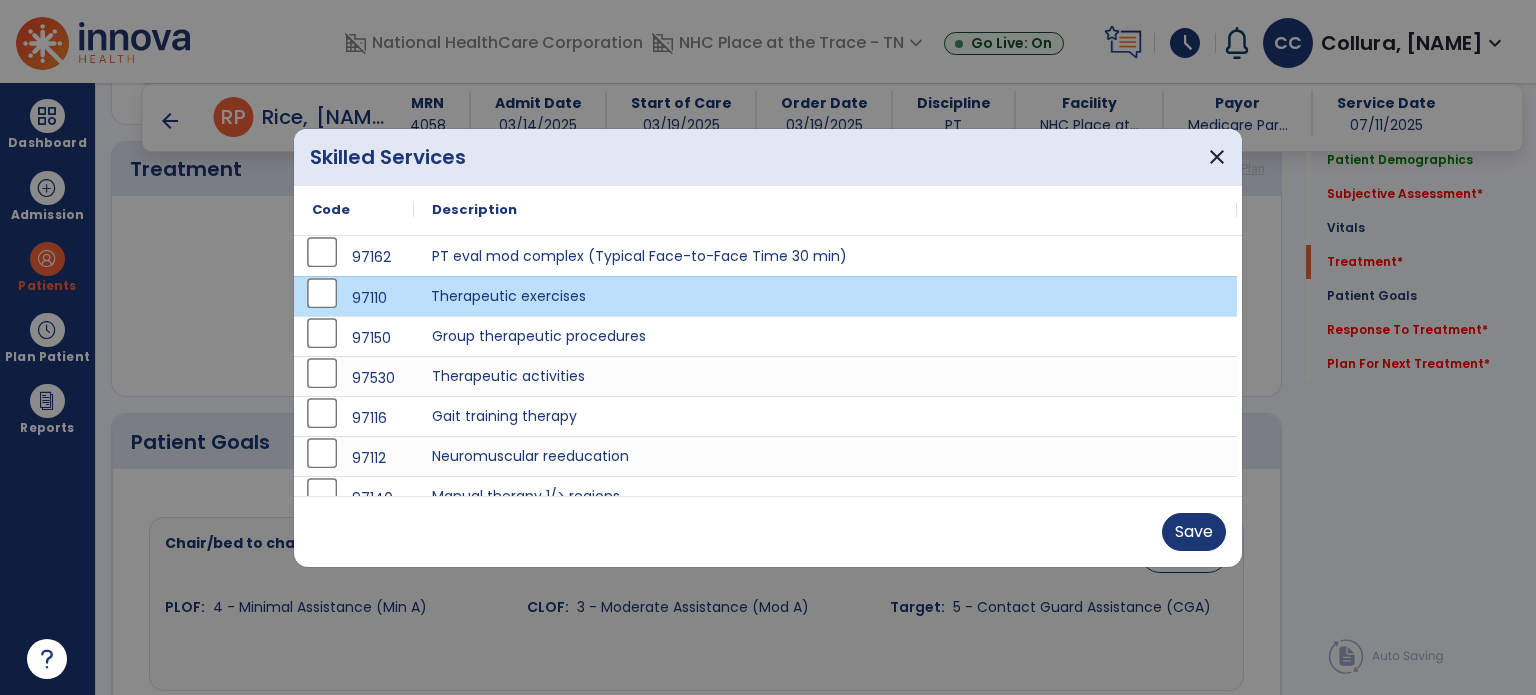 click on "Save" at bounding box center (1194, 532) 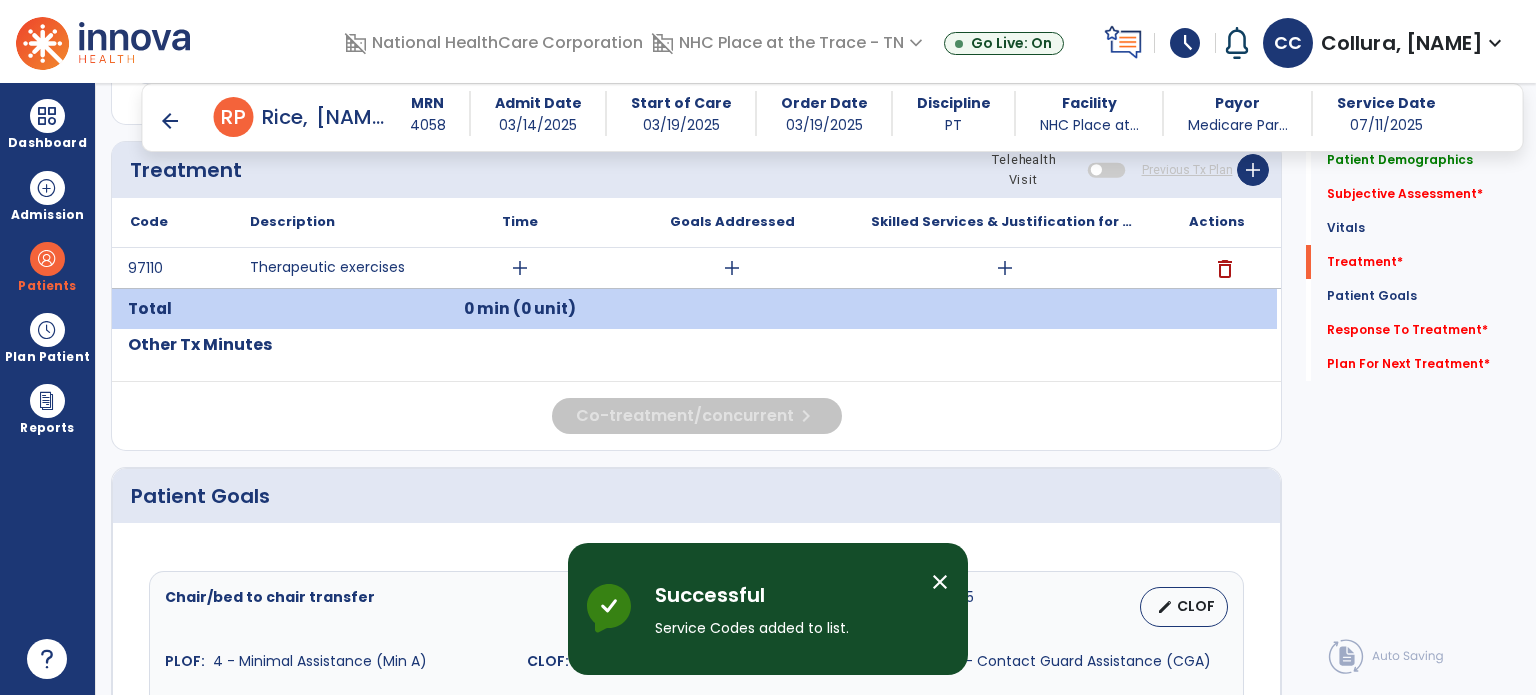 click on "add" at bounding box center [520, 268] 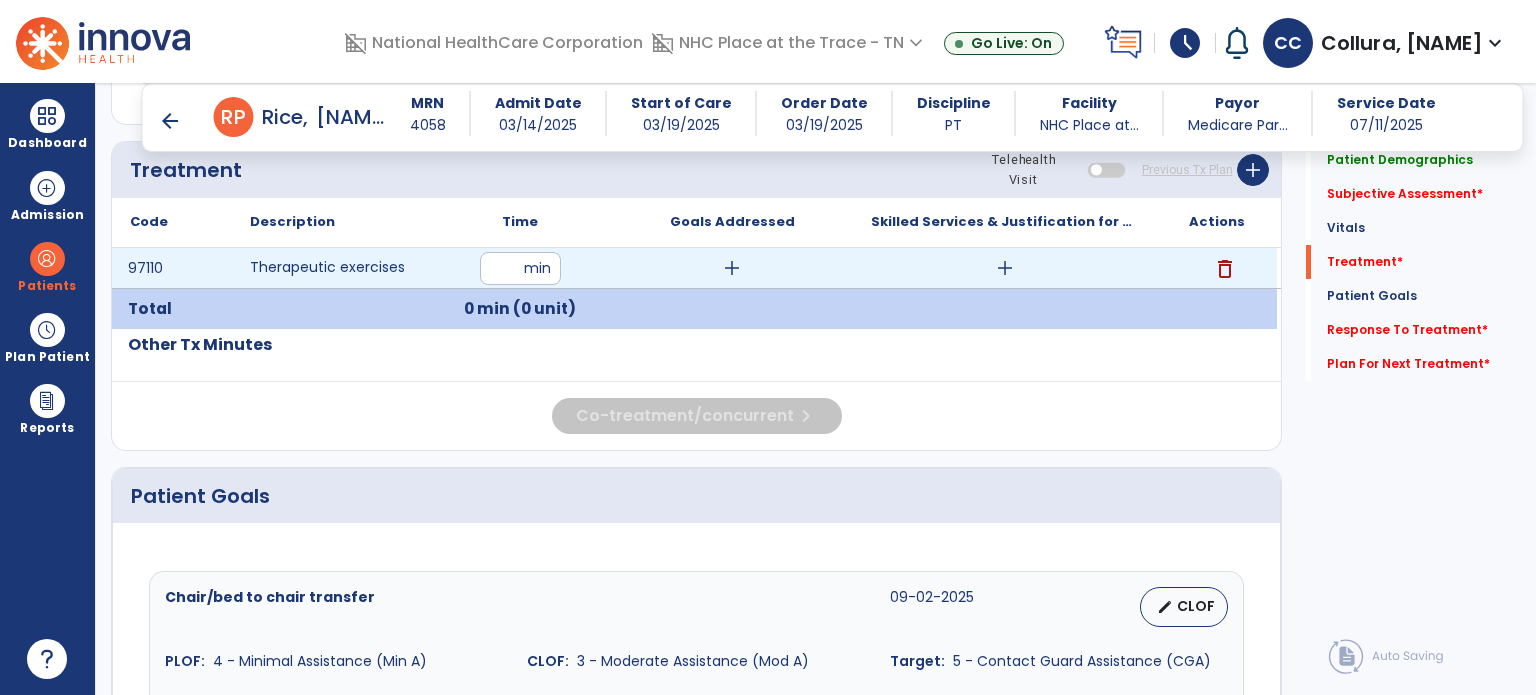type on "**" 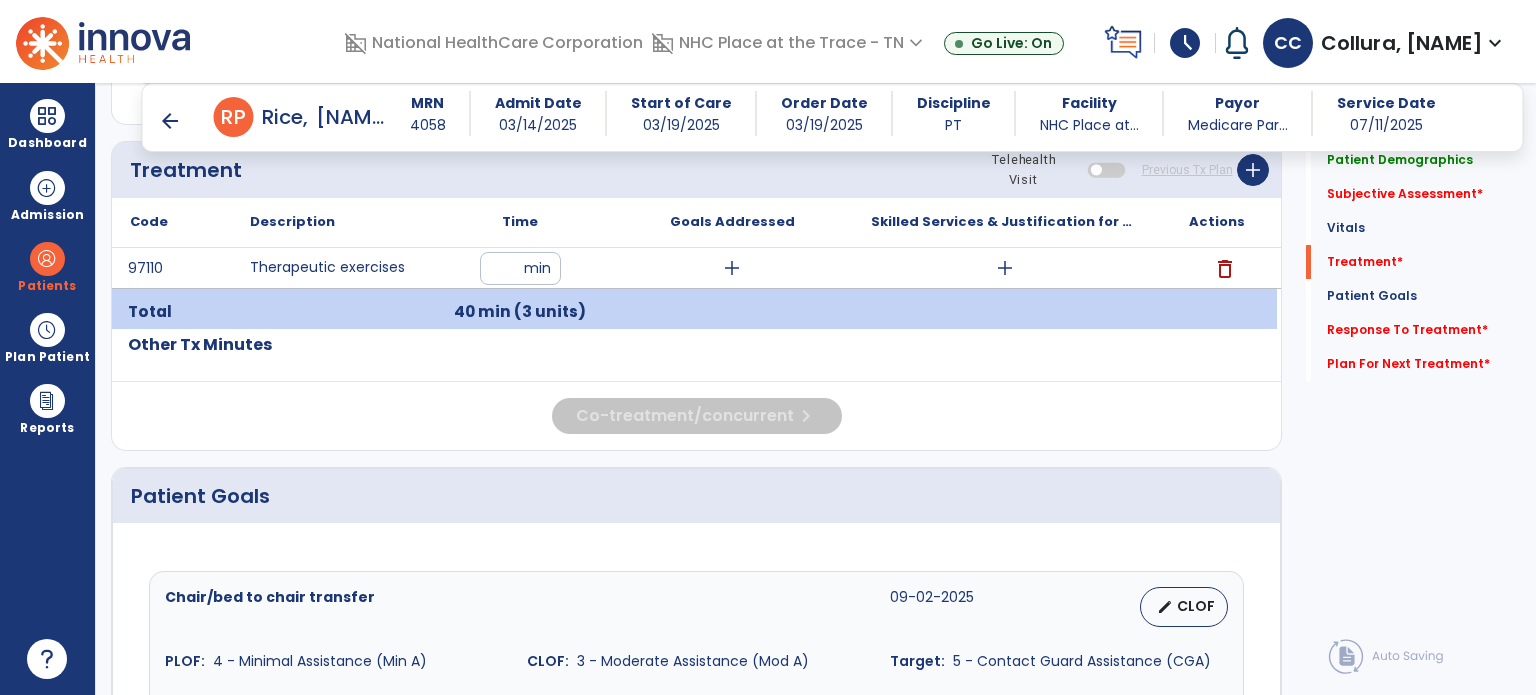 click on "add" at bounding box center (732, 268) 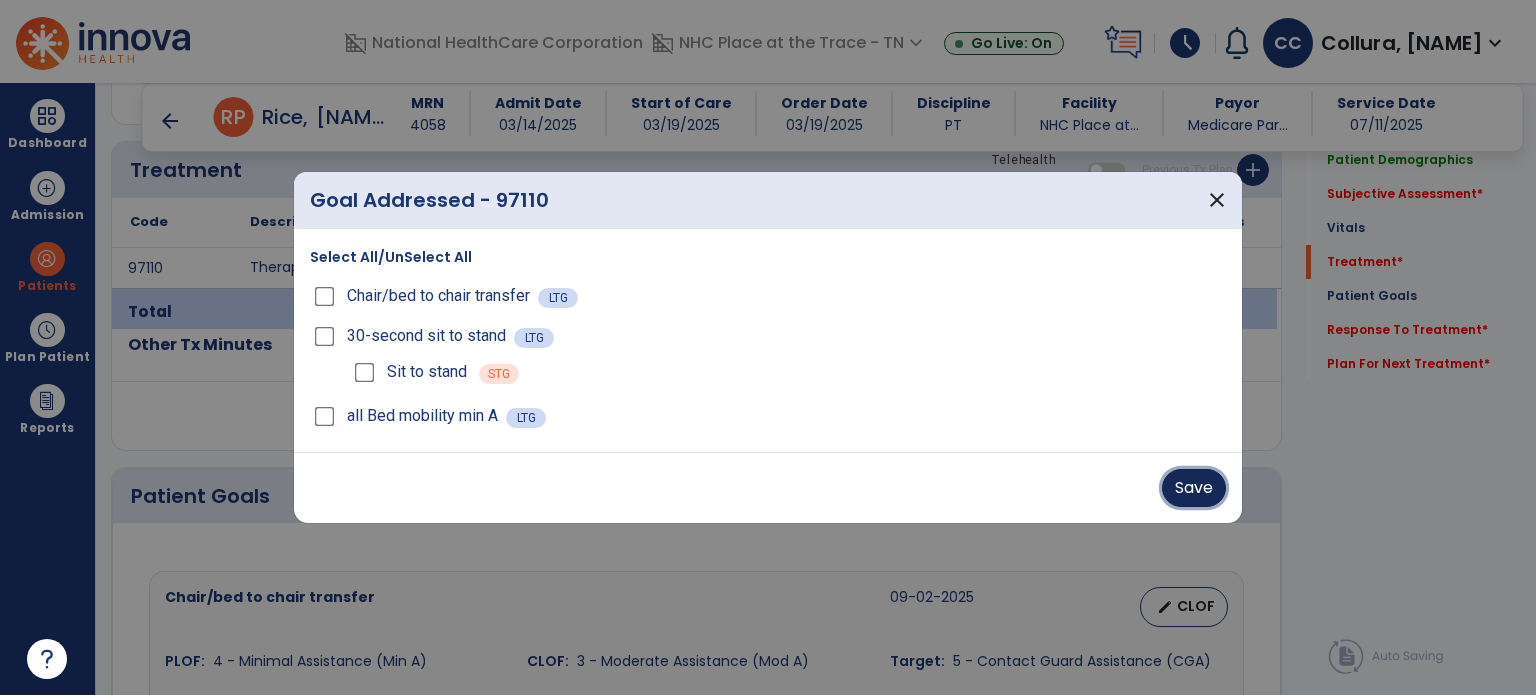 click on "Save" at bounding box center (1194, 488) 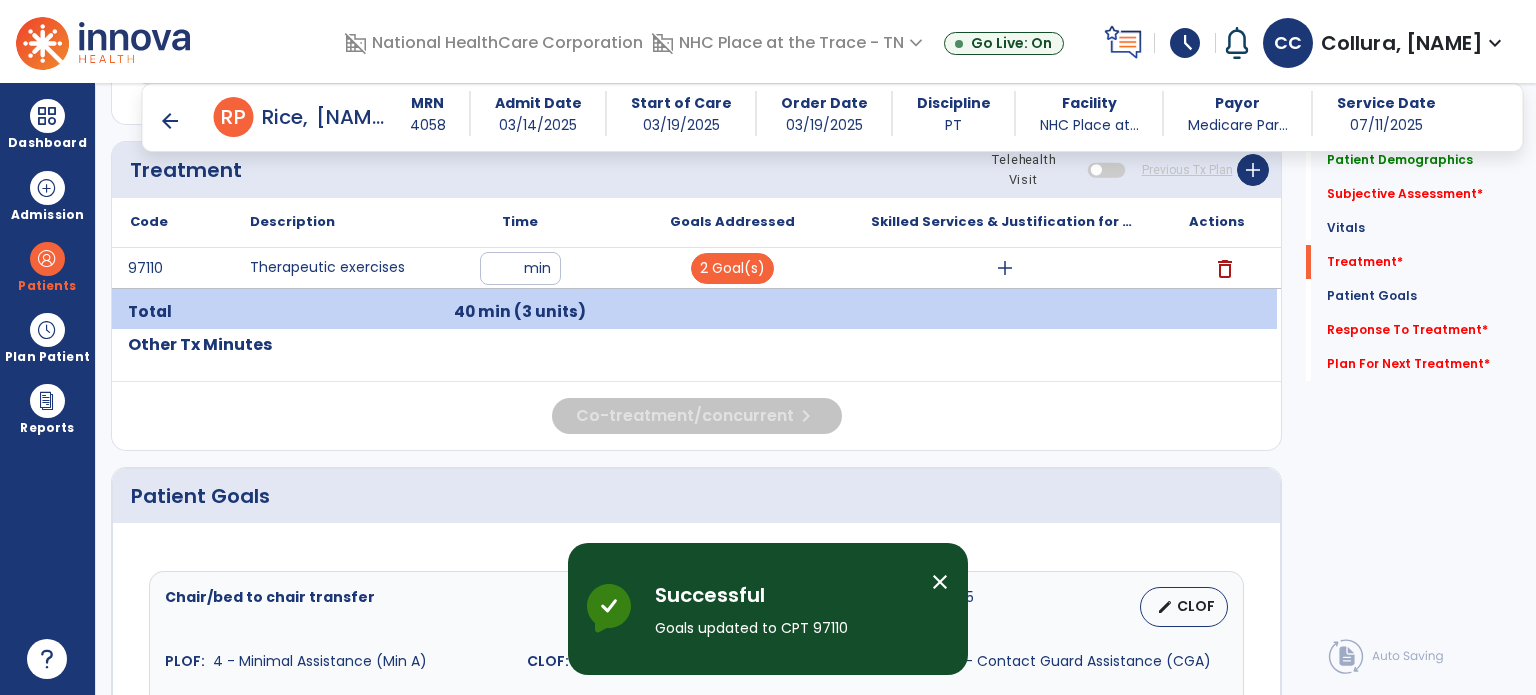click on "add" at bounding box center (1005, 268) 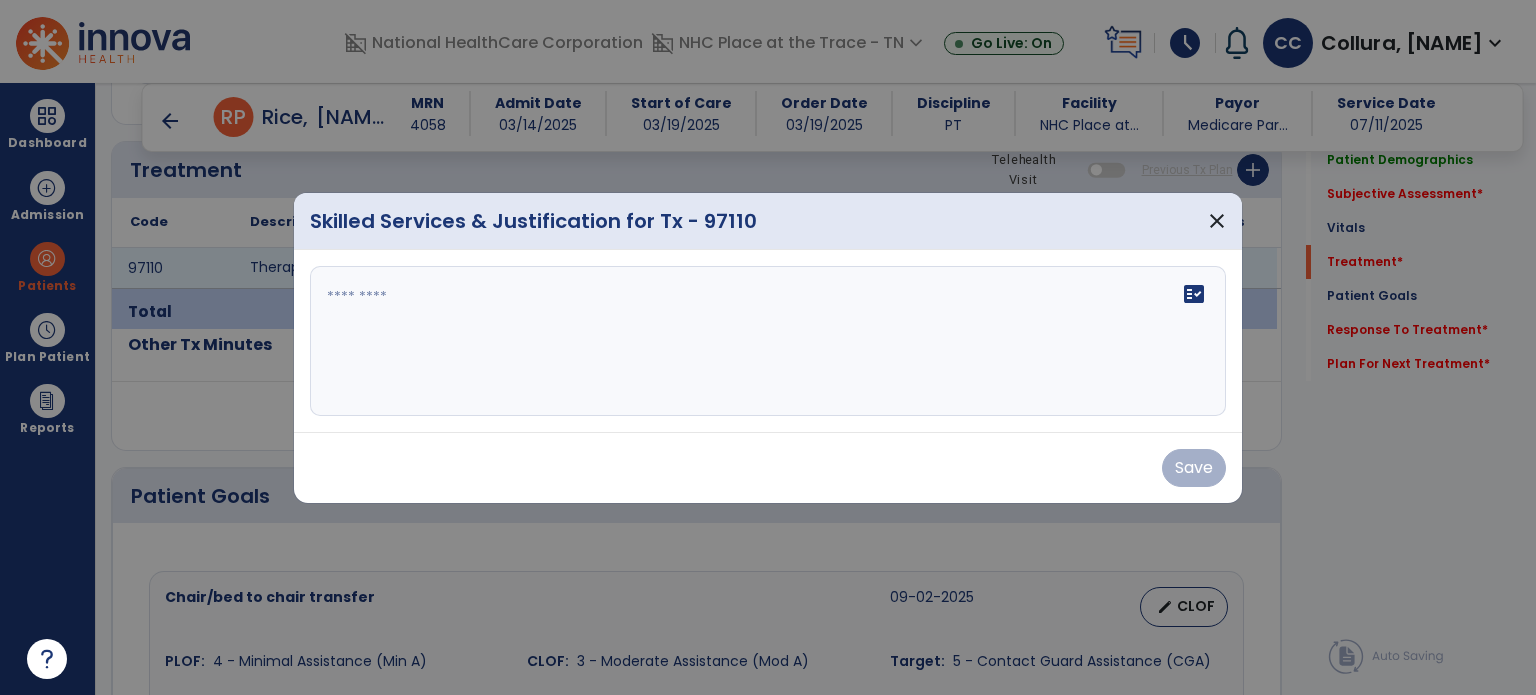 click on "fact_check" at bounding box center [768, 341] 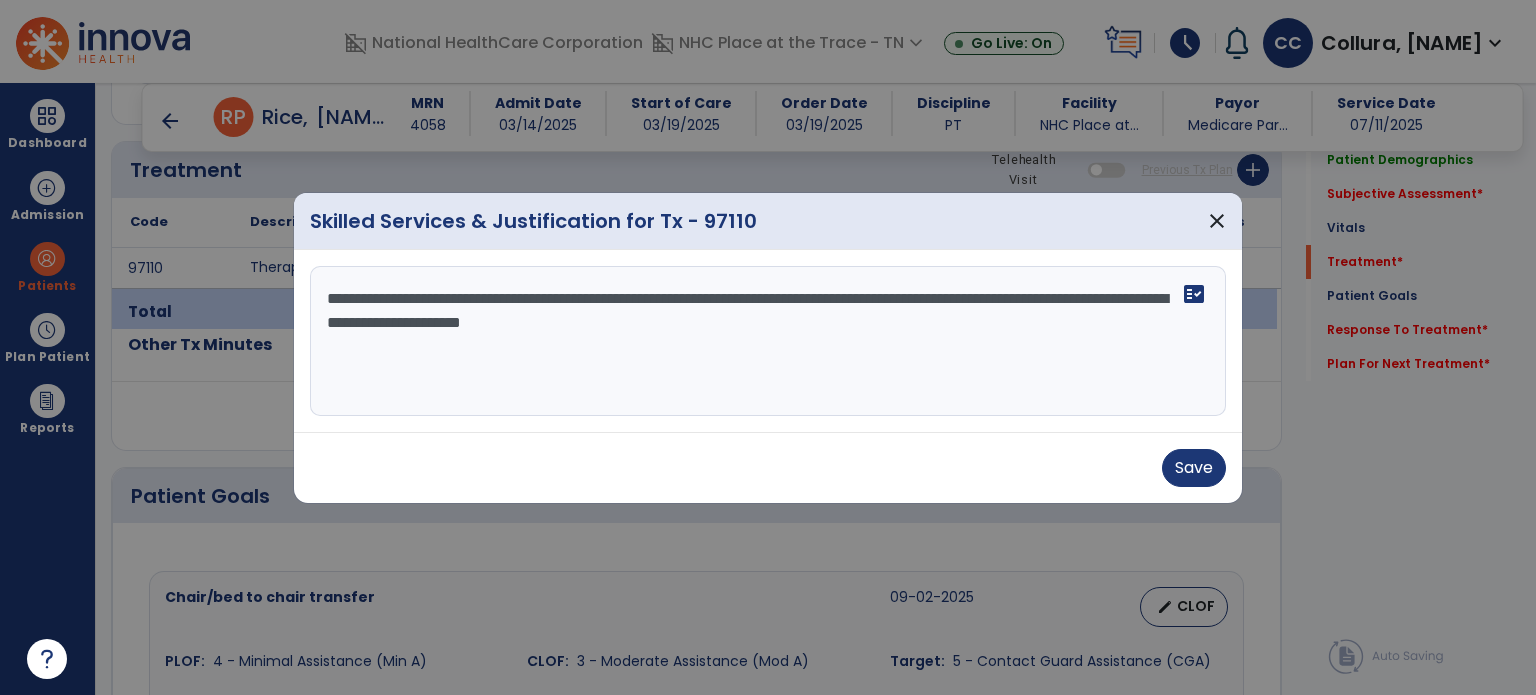 drag, startPoint x: 1100, startPoint y: 304, endPoint x: 1049, endPoint y: 339, distance: 61.854668 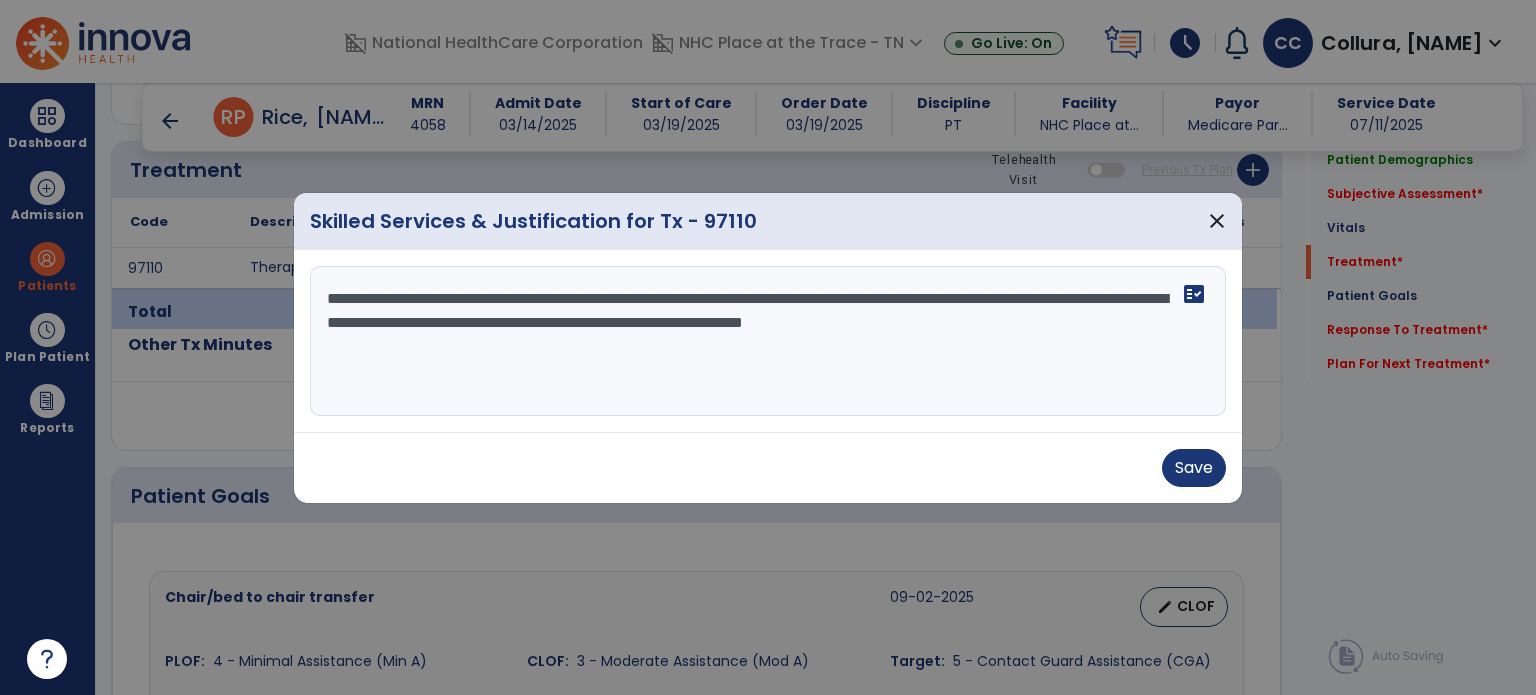click on "**********" at bounding box center [768, 341] 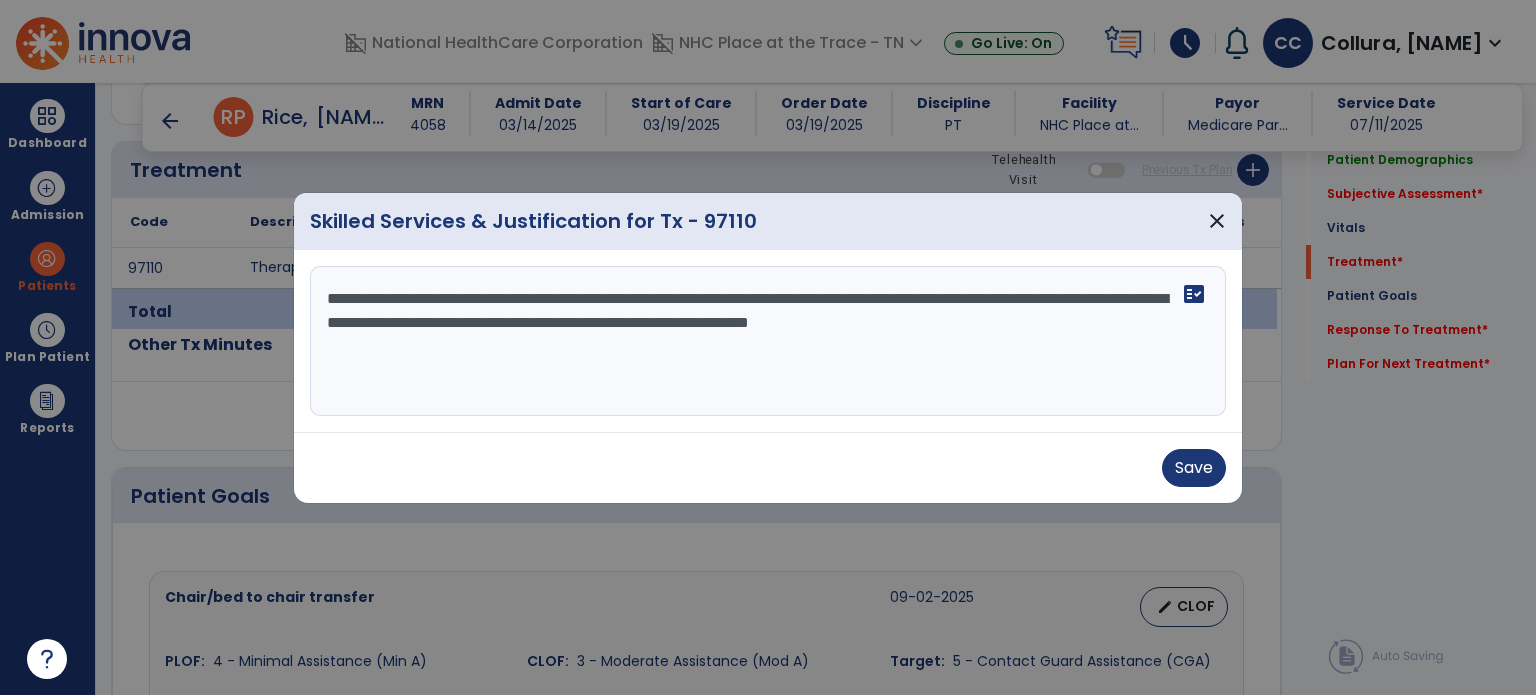 click on "**********" at bounding box center [768, 341] 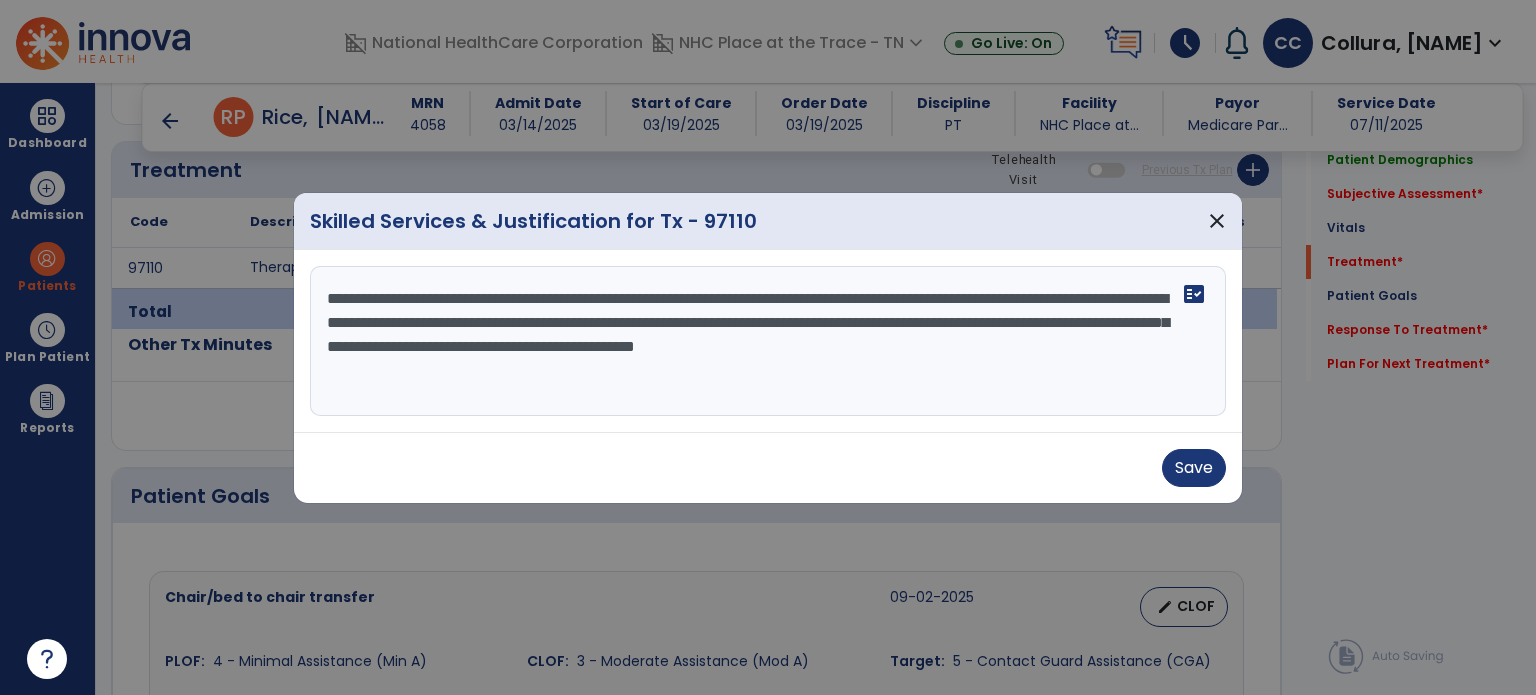 type on "**********" 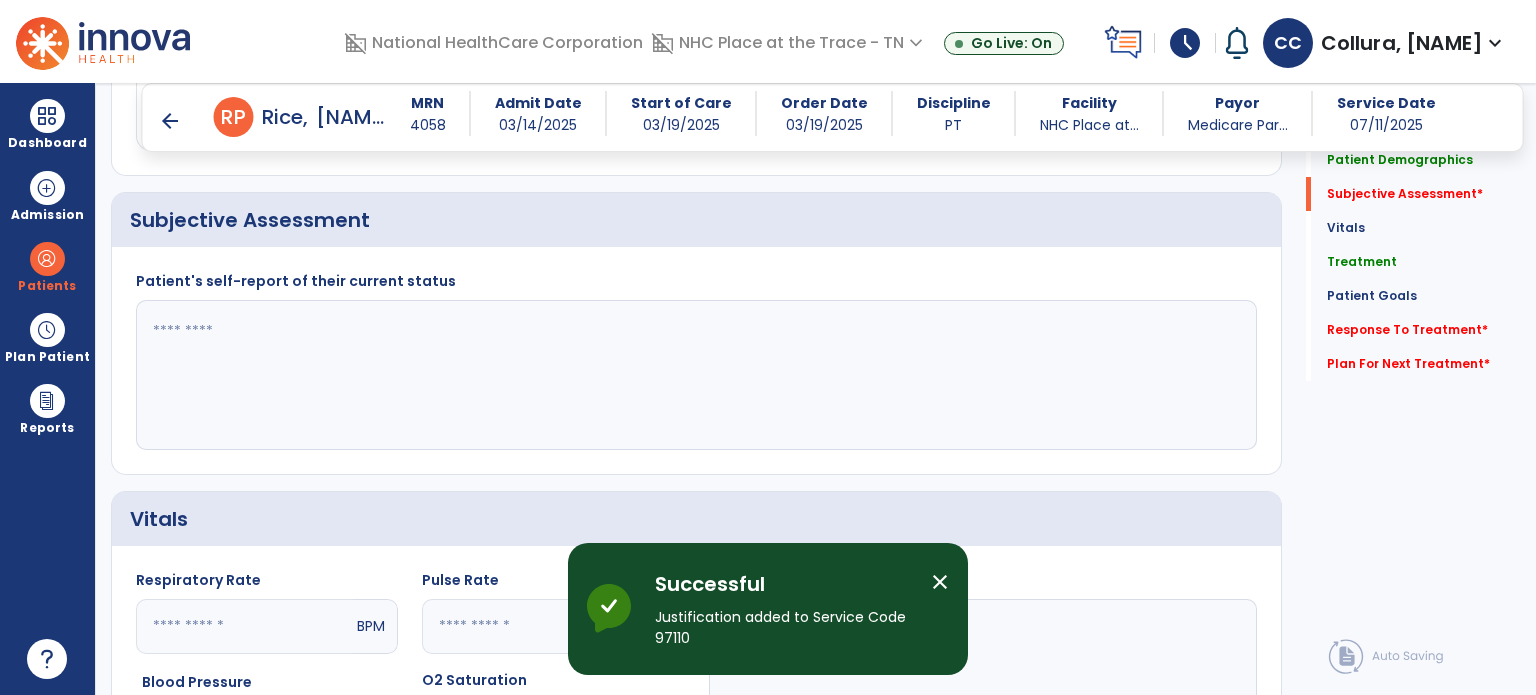 scroll, scrollTop: 338, scrollLeft: 0, axis: vertical 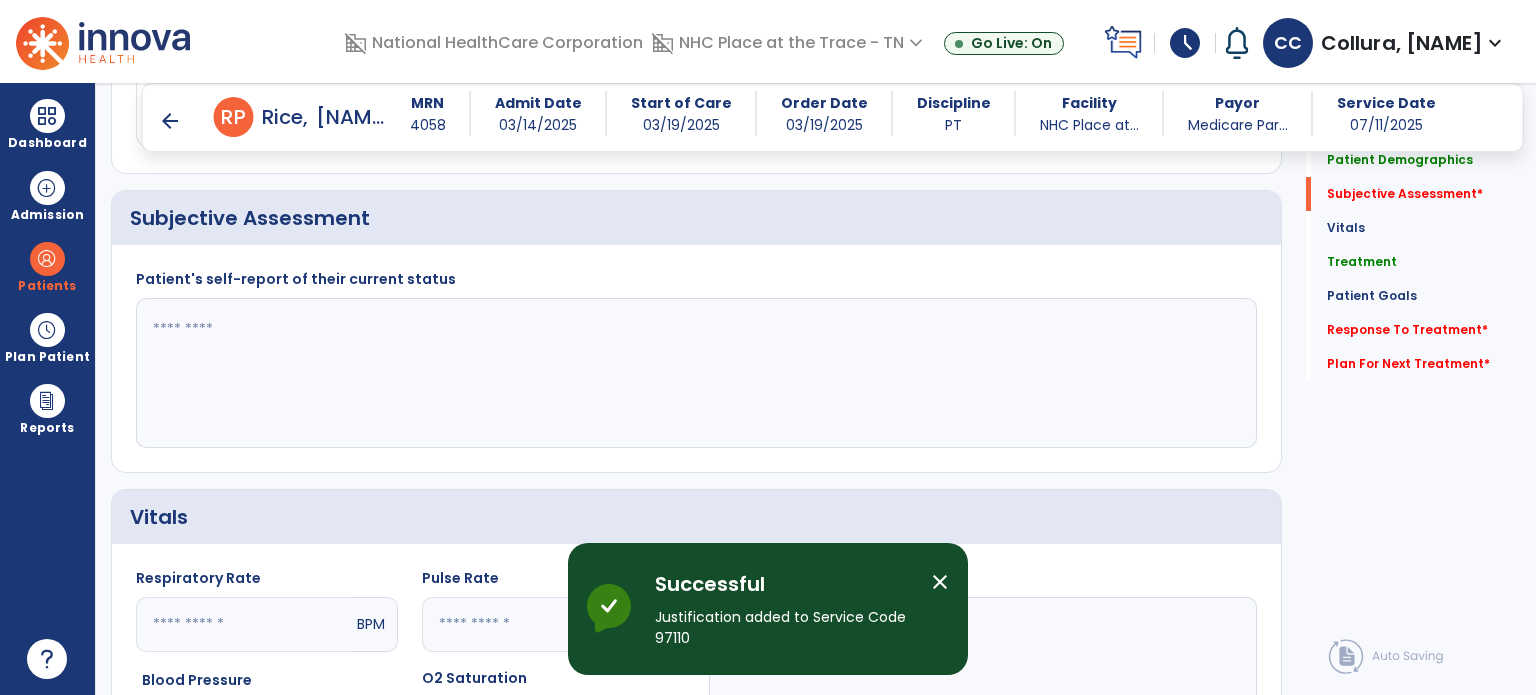 click 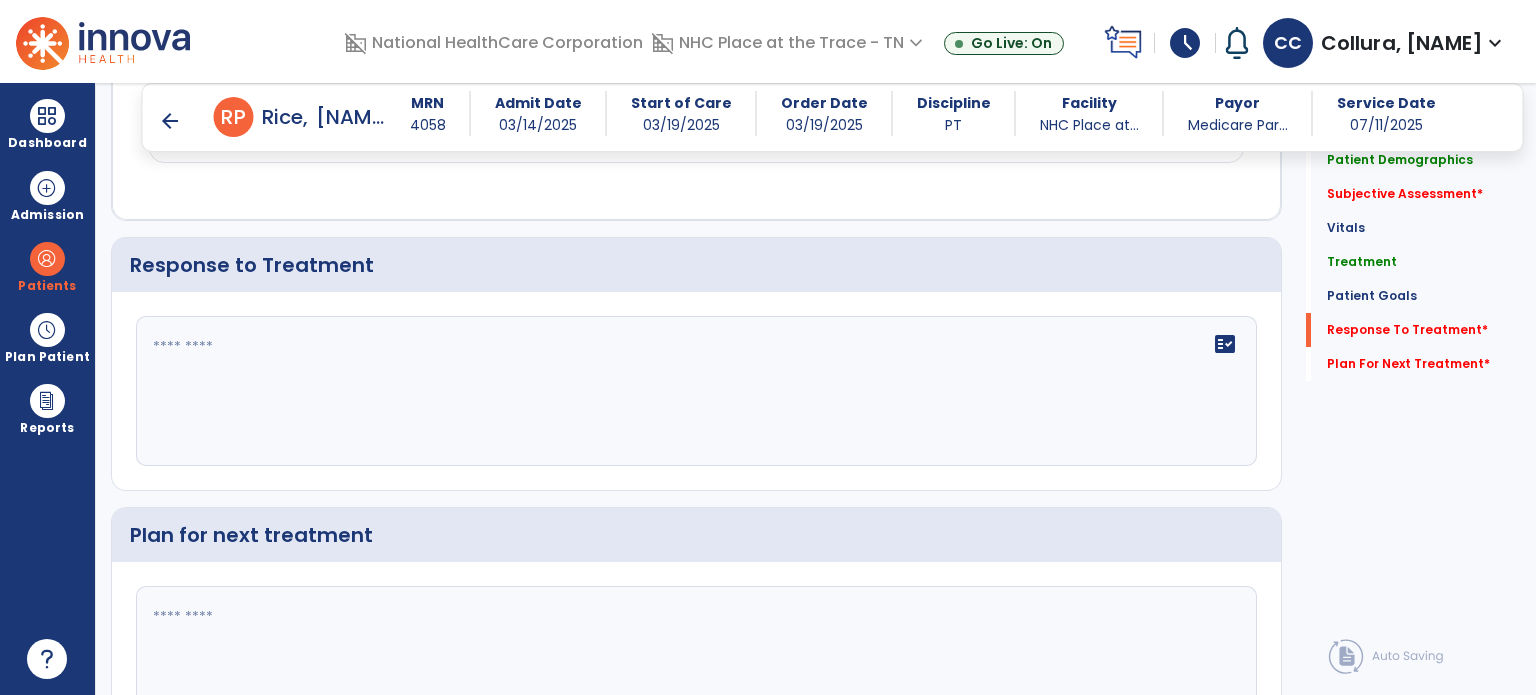 type on "**********" 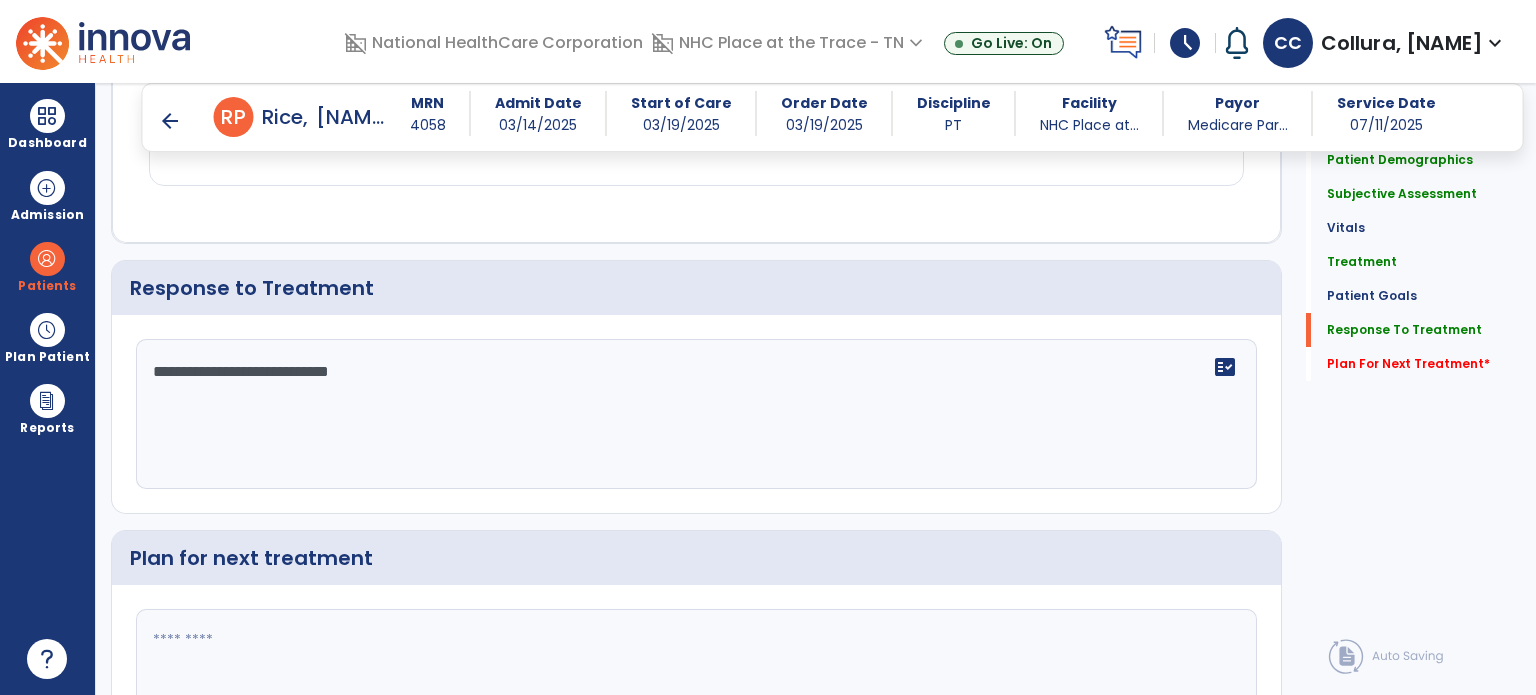scroll, scrollTop: 2584, scrollLeft: 0, axis: vertical 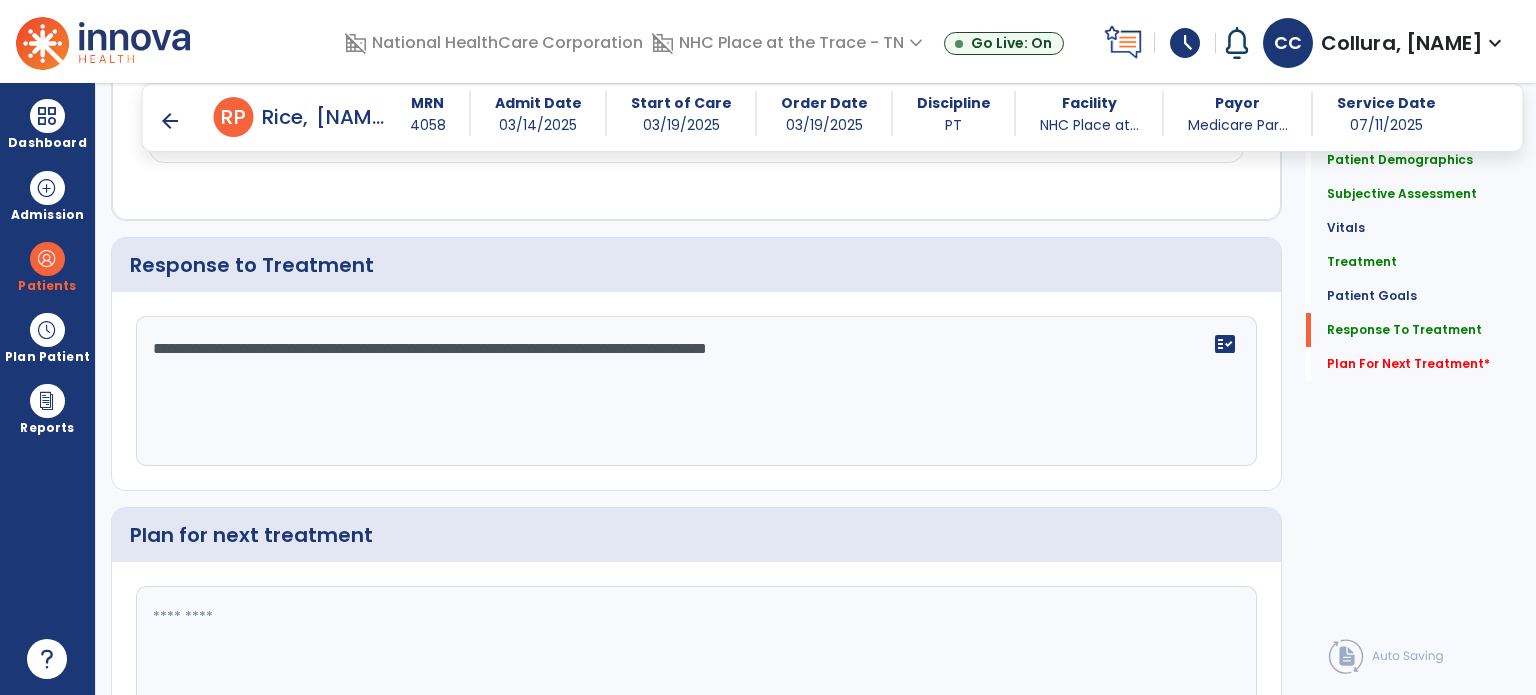 type on "**********" 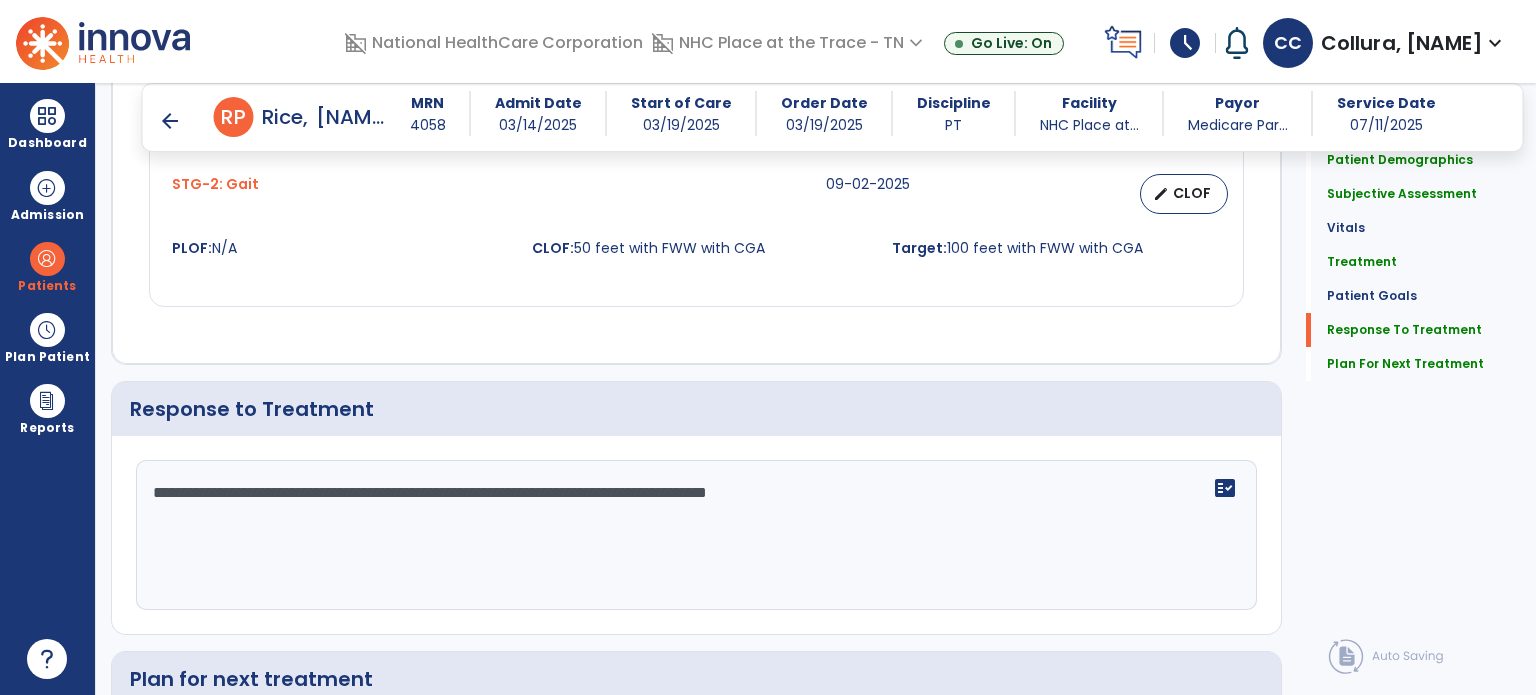 scroll, scrollTop: 2709, scrollLeft: 0, axis: vertical 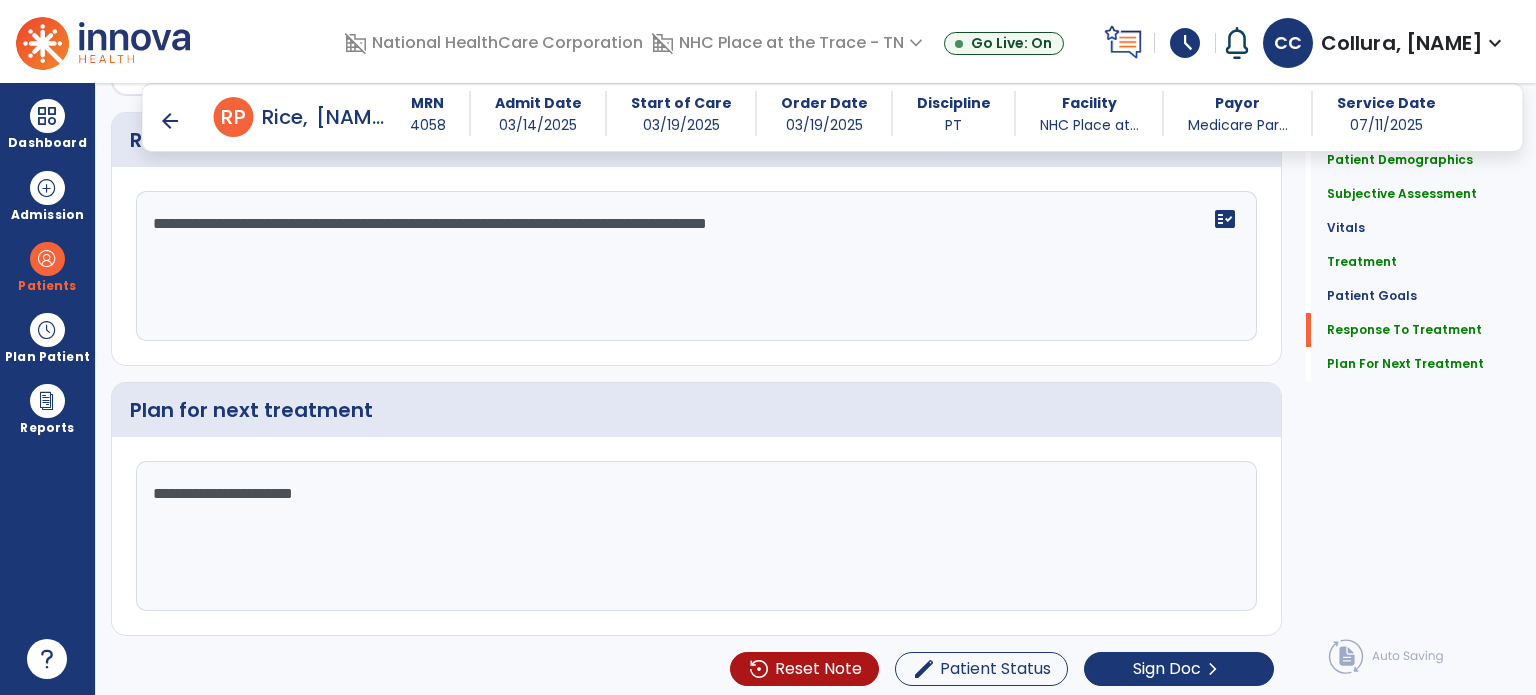 type on "**********" 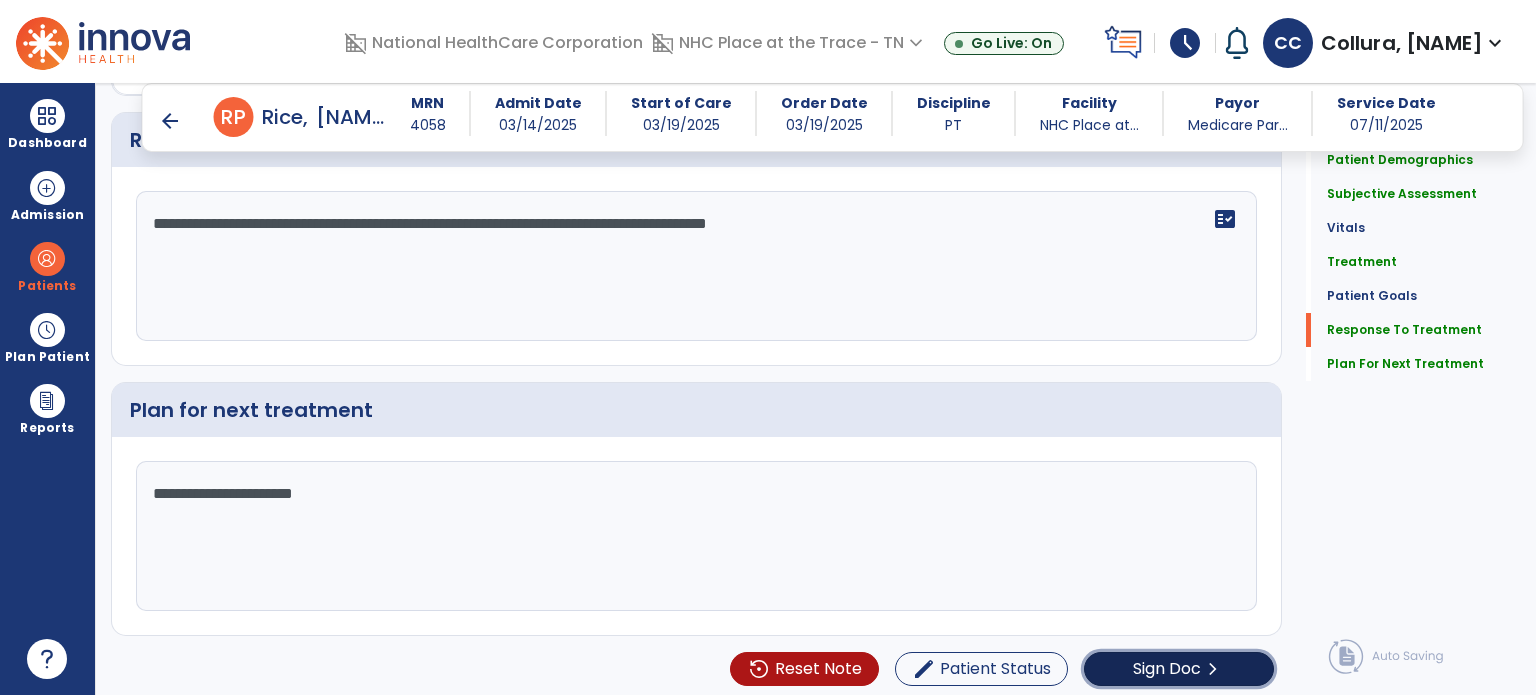 click on "chevron_right" 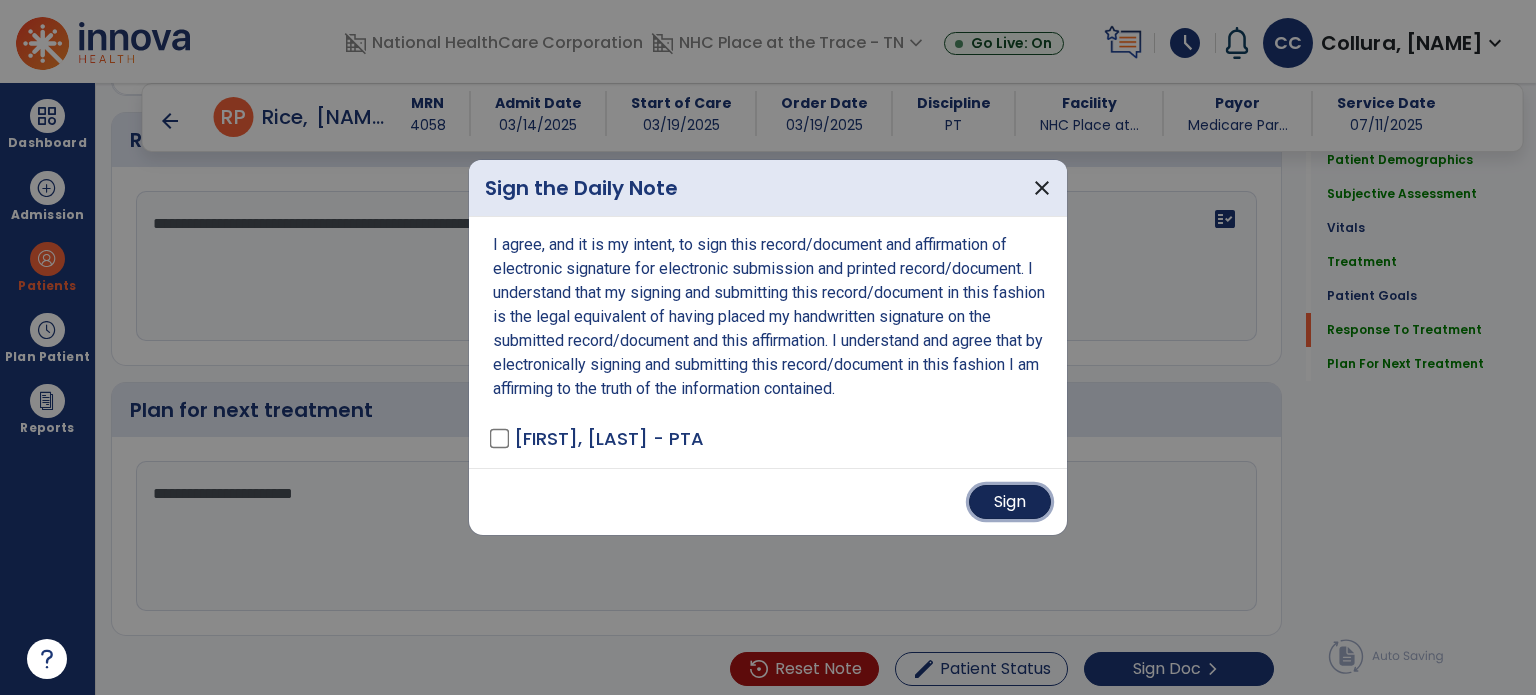 click on "Sign" at bounding box center (1010, 502) 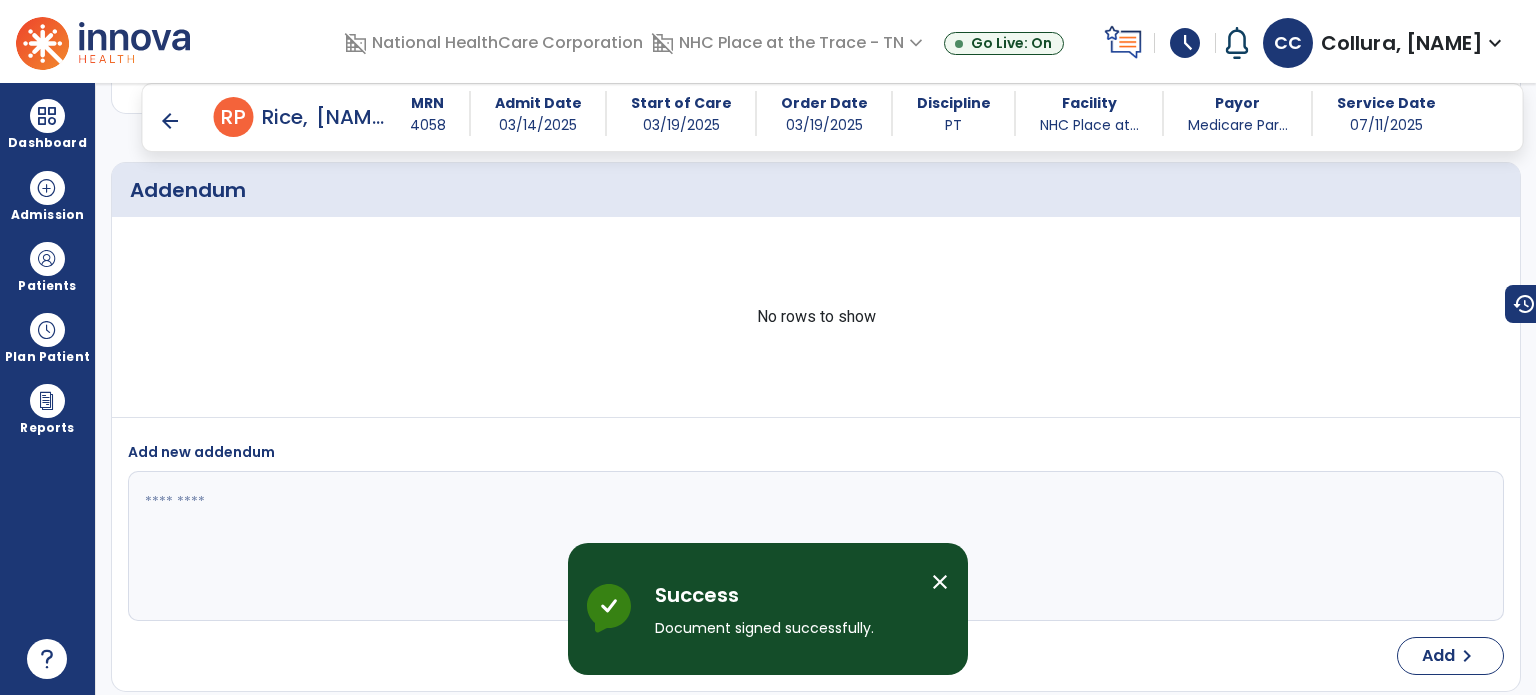 scroll, scrollTop: 3622, scrollLeft: 0, axis: vertical 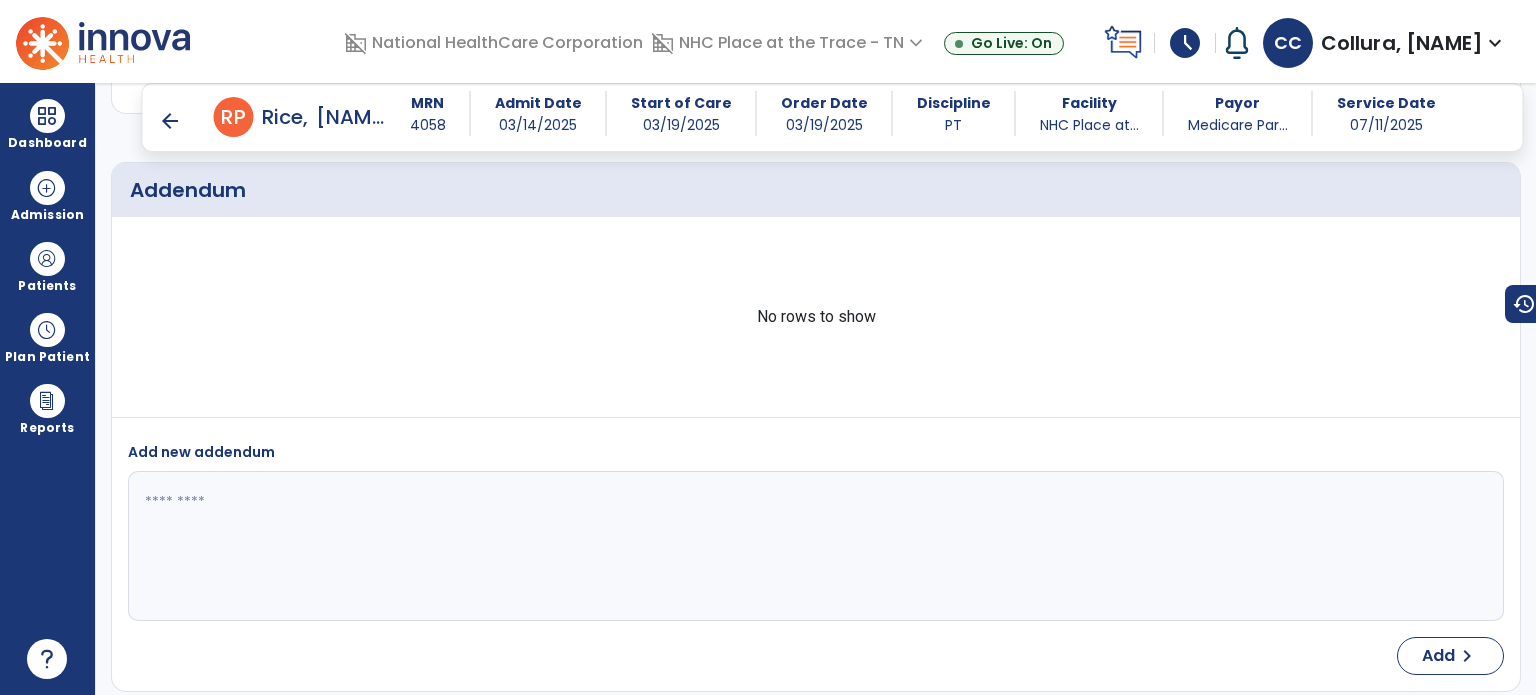 click on "arrow_back" at bounding box center [170, 121] 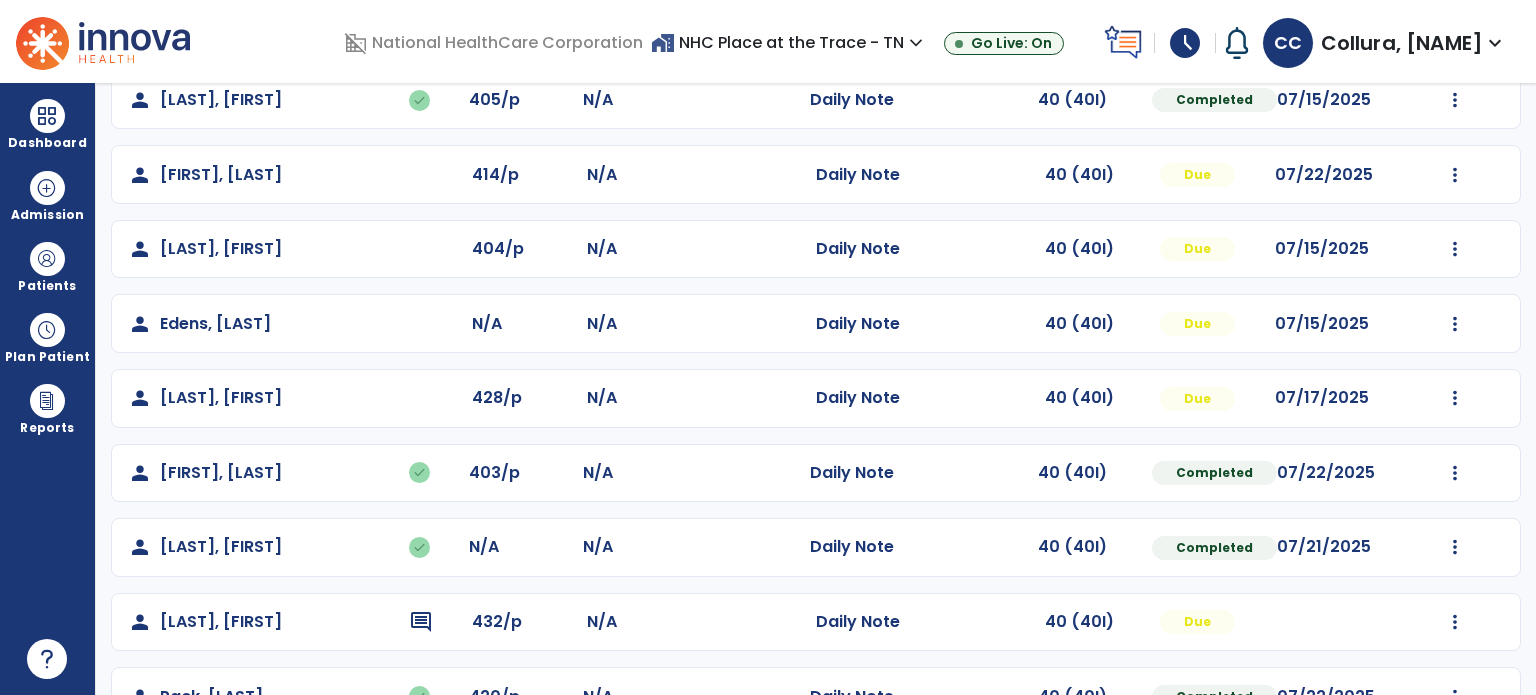 scroll, scrollTop: 392, scrollLeft: 0, axis: vertical 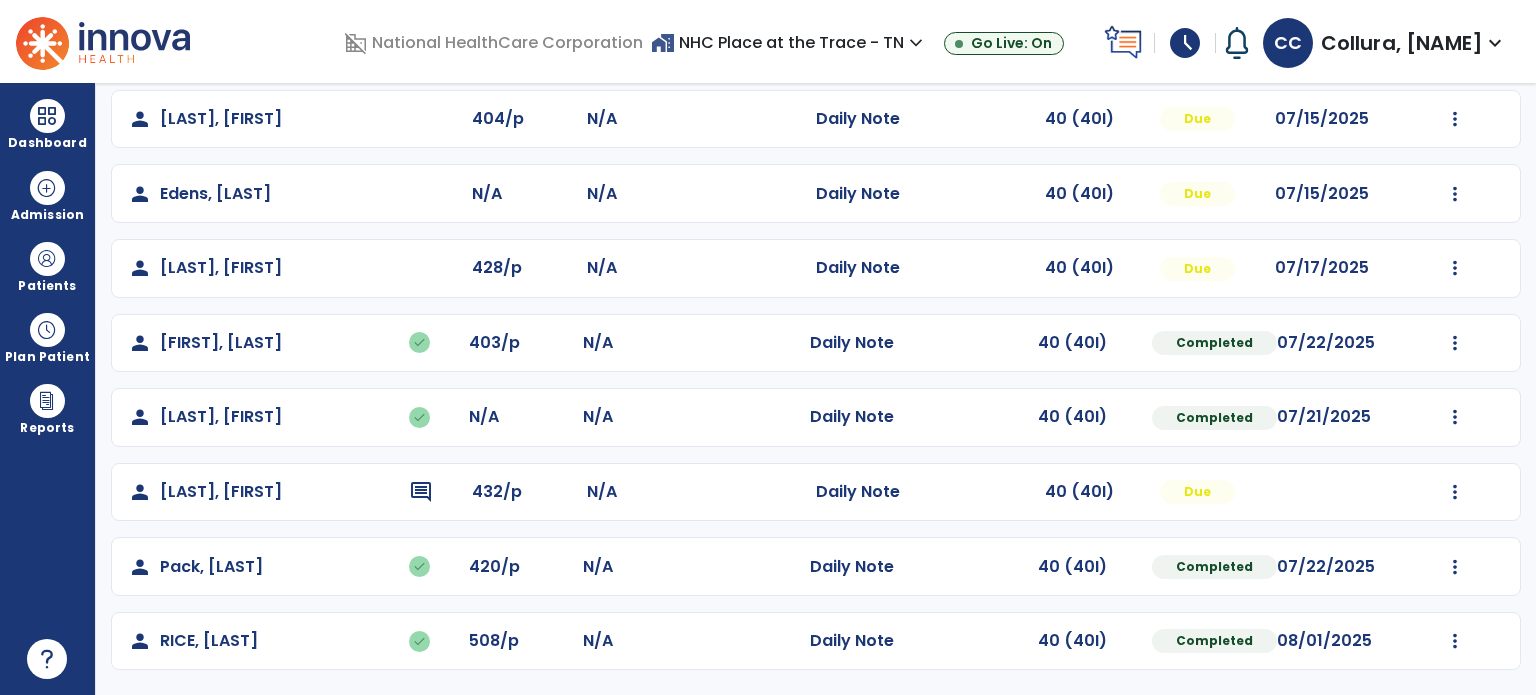 click at bounding box center [1455, -30] 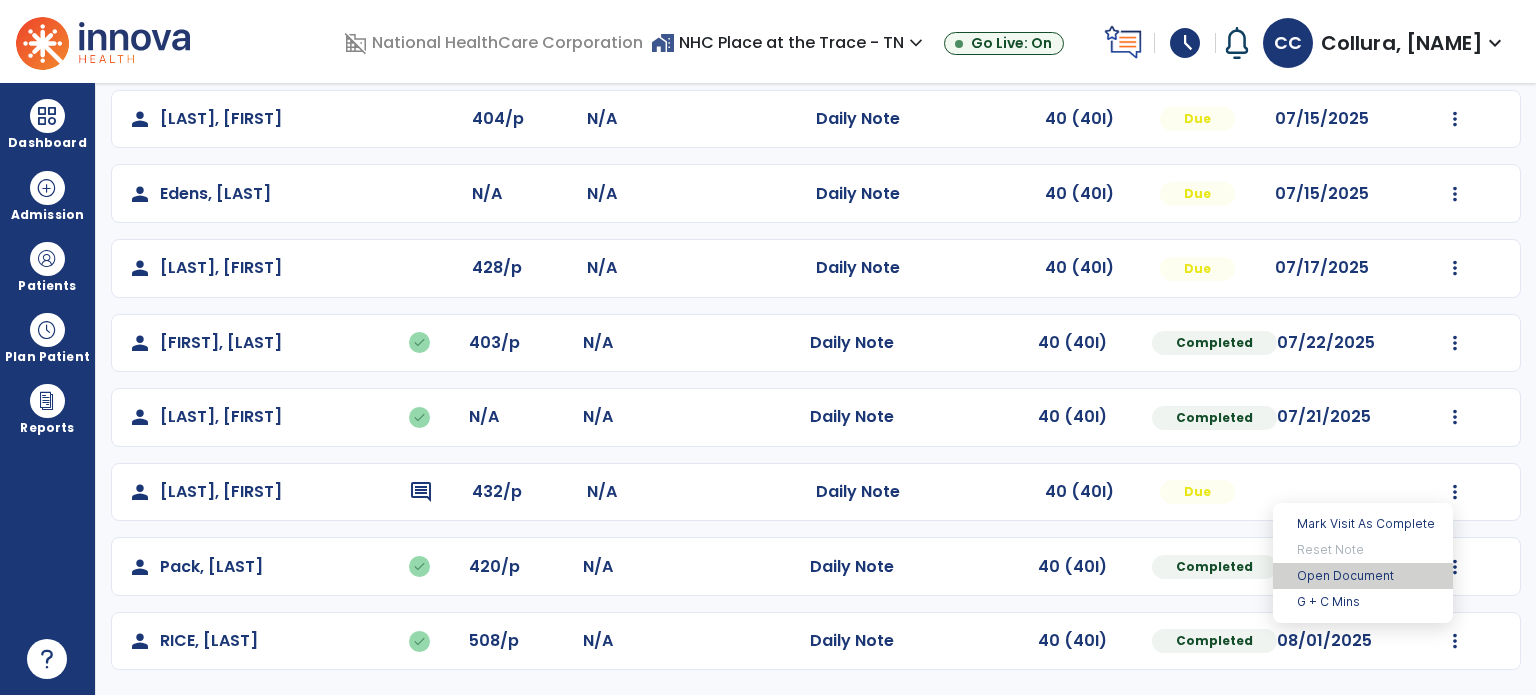 click on "Open Document" at bounding box center (1363, 576) 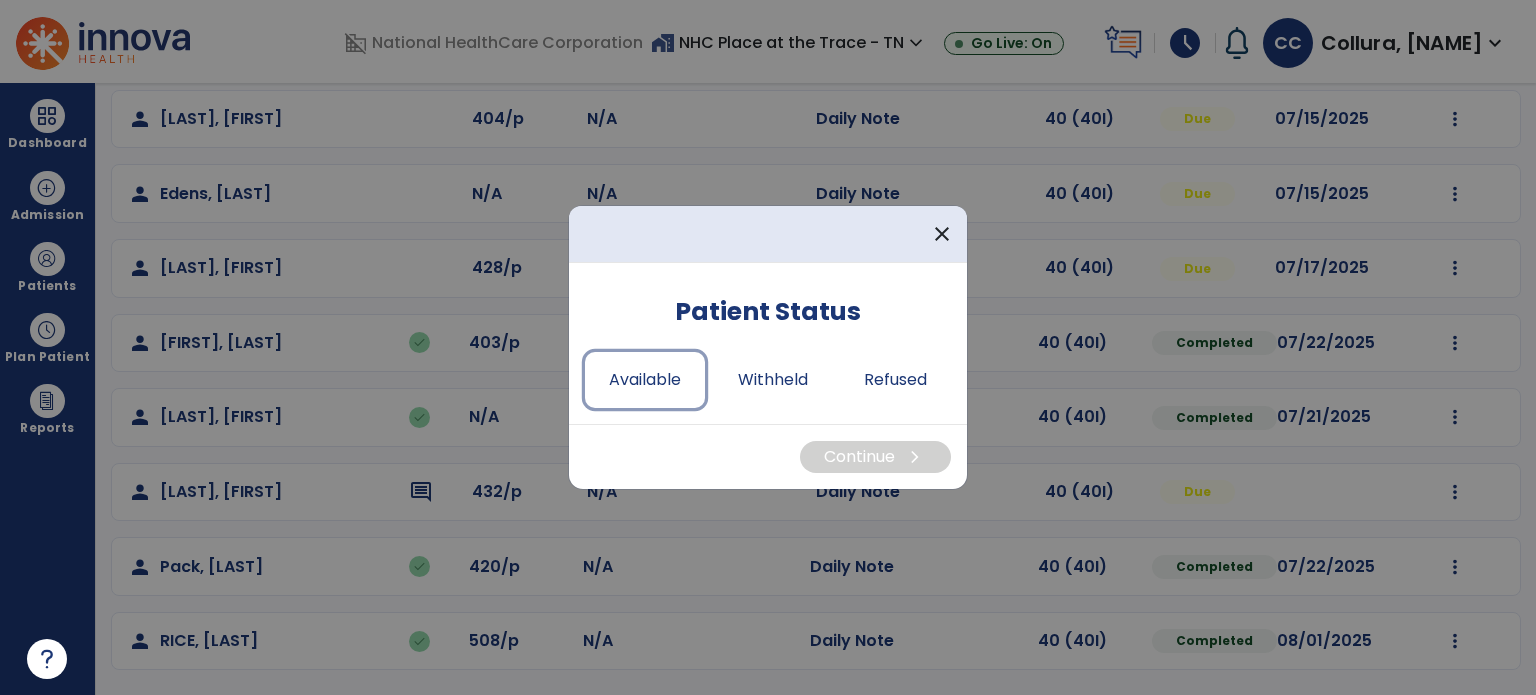 click on "Available" at bounding box center (645, 380) 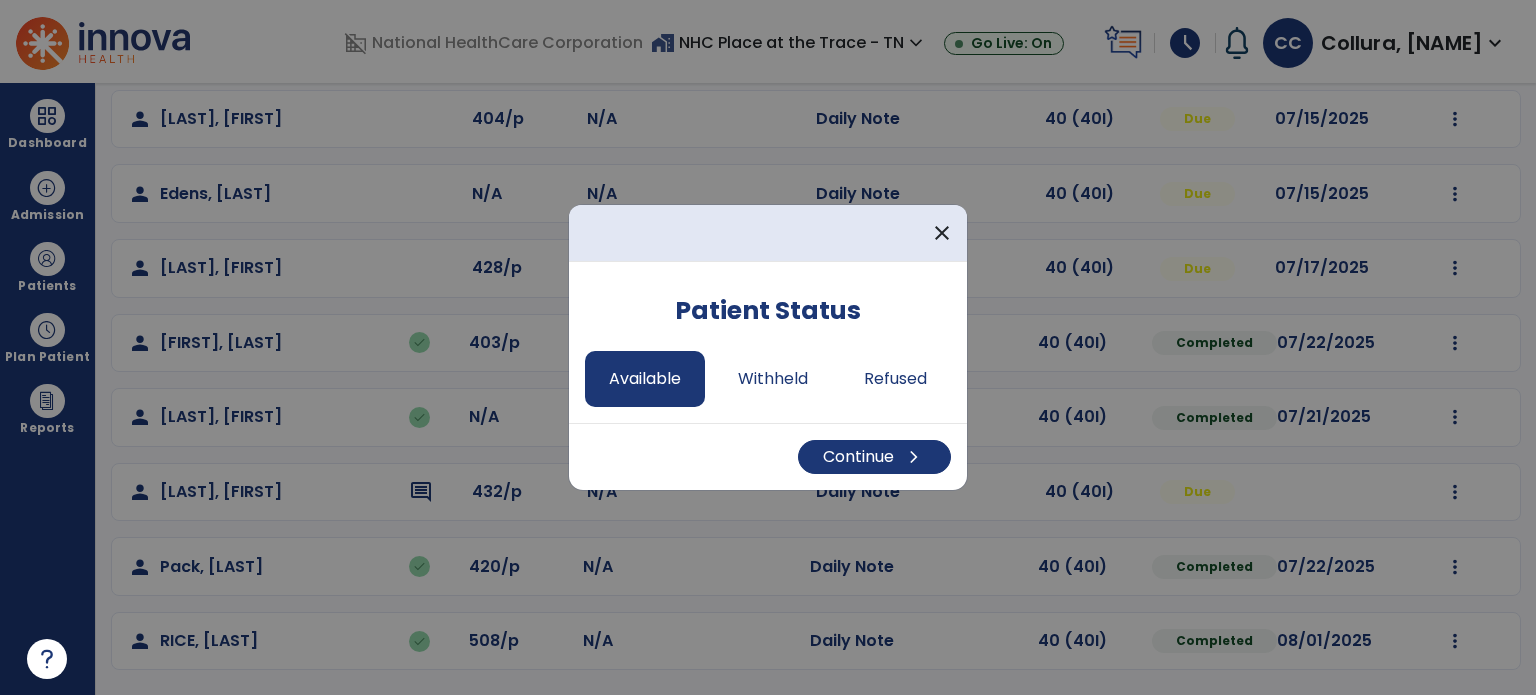 click on "Continue   chevron_right" at bounding box center (874, 457) 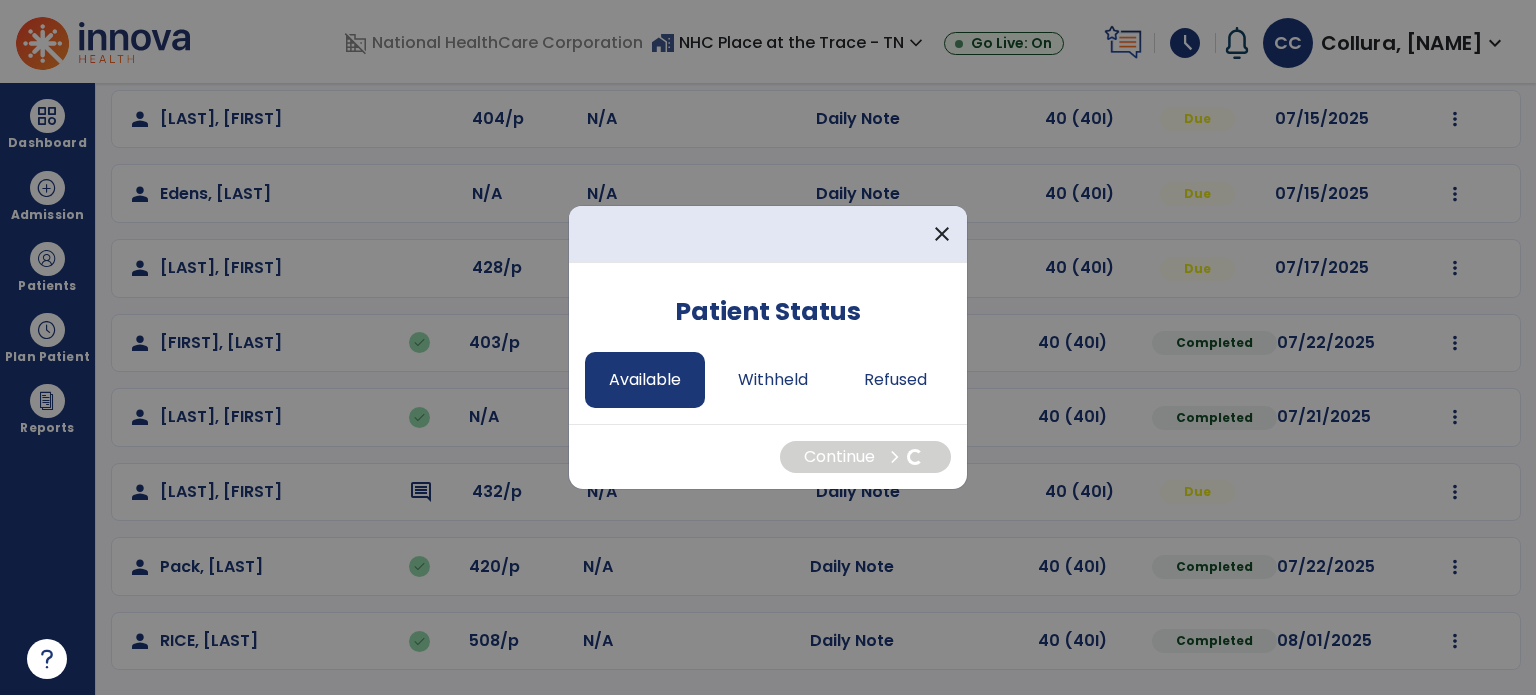 select on "*" 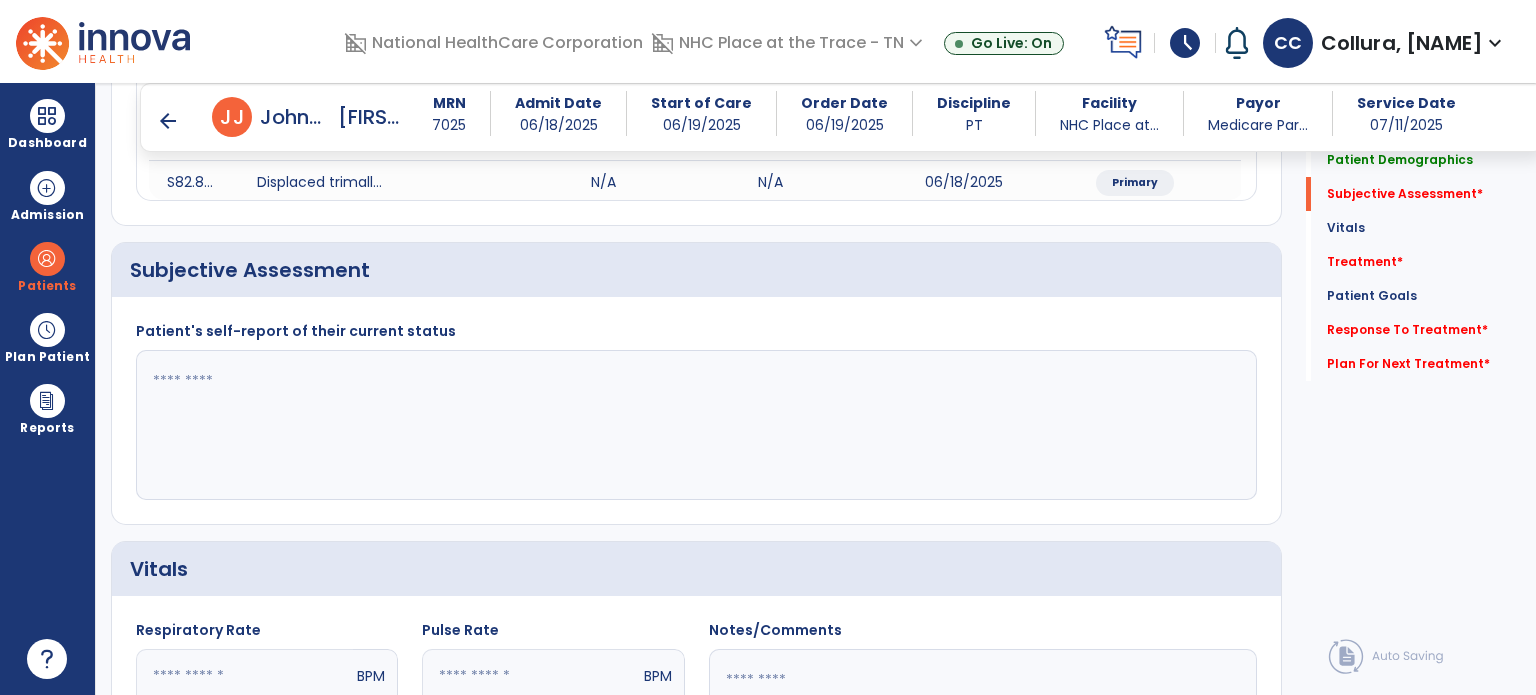 scroll, scrollTop: 308, scrollLeft: 0, axis: vertical 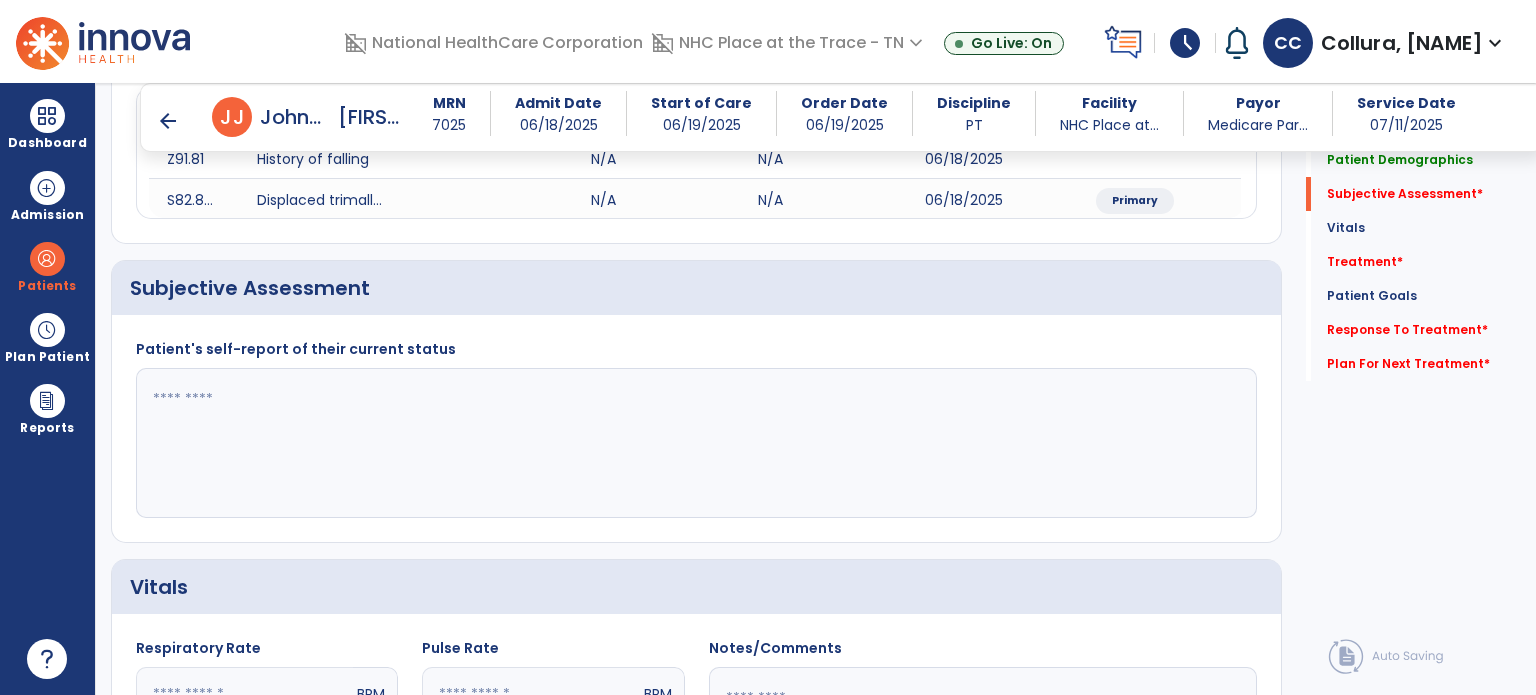 click 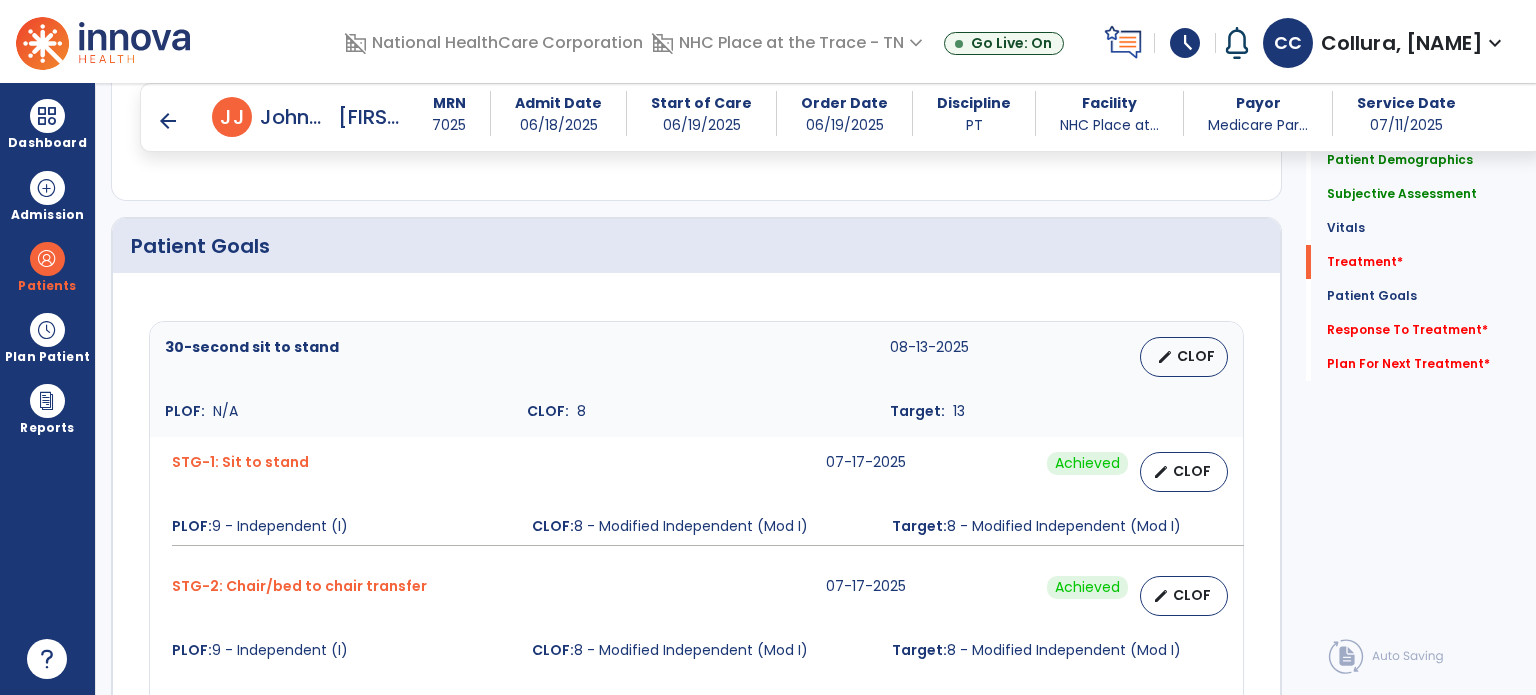 scroll, scrollTop: 1176, scrollLeft: 0, axis: vertical 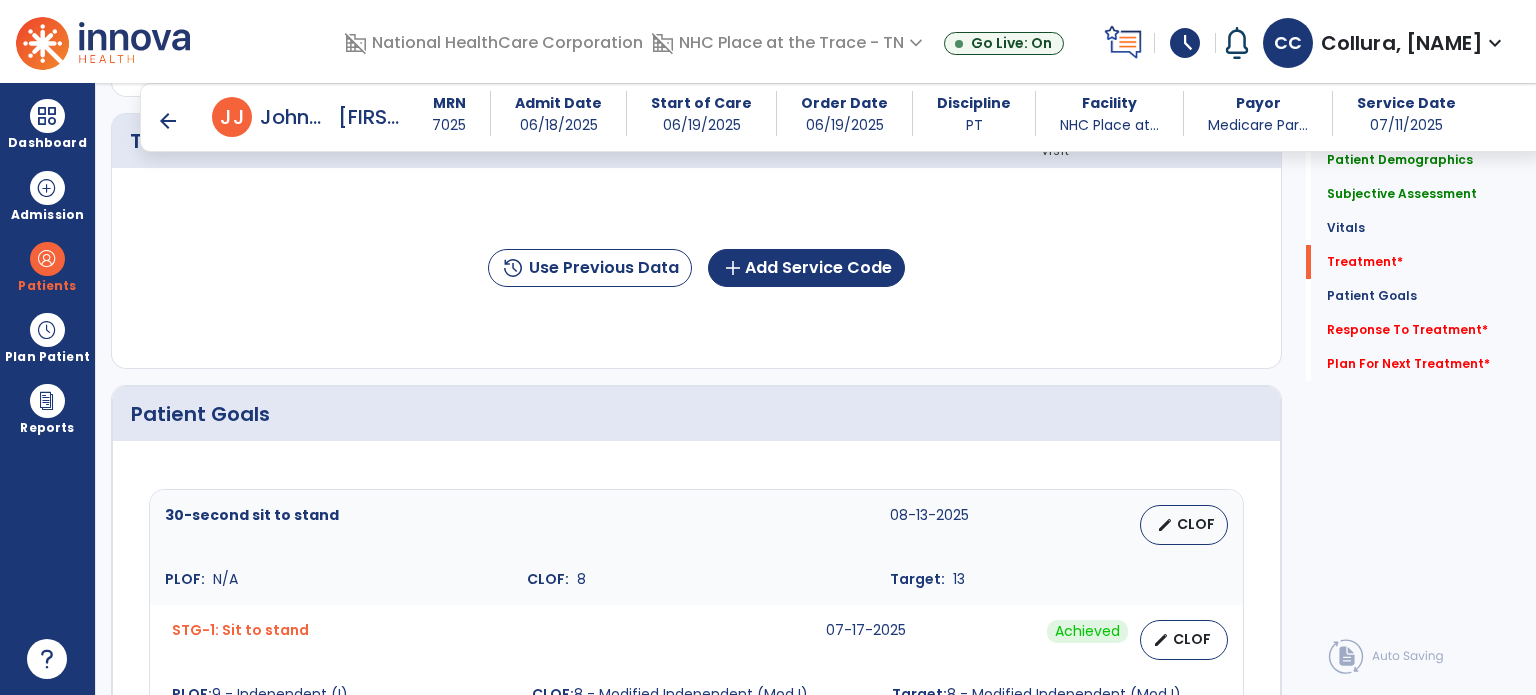 type on "**********" 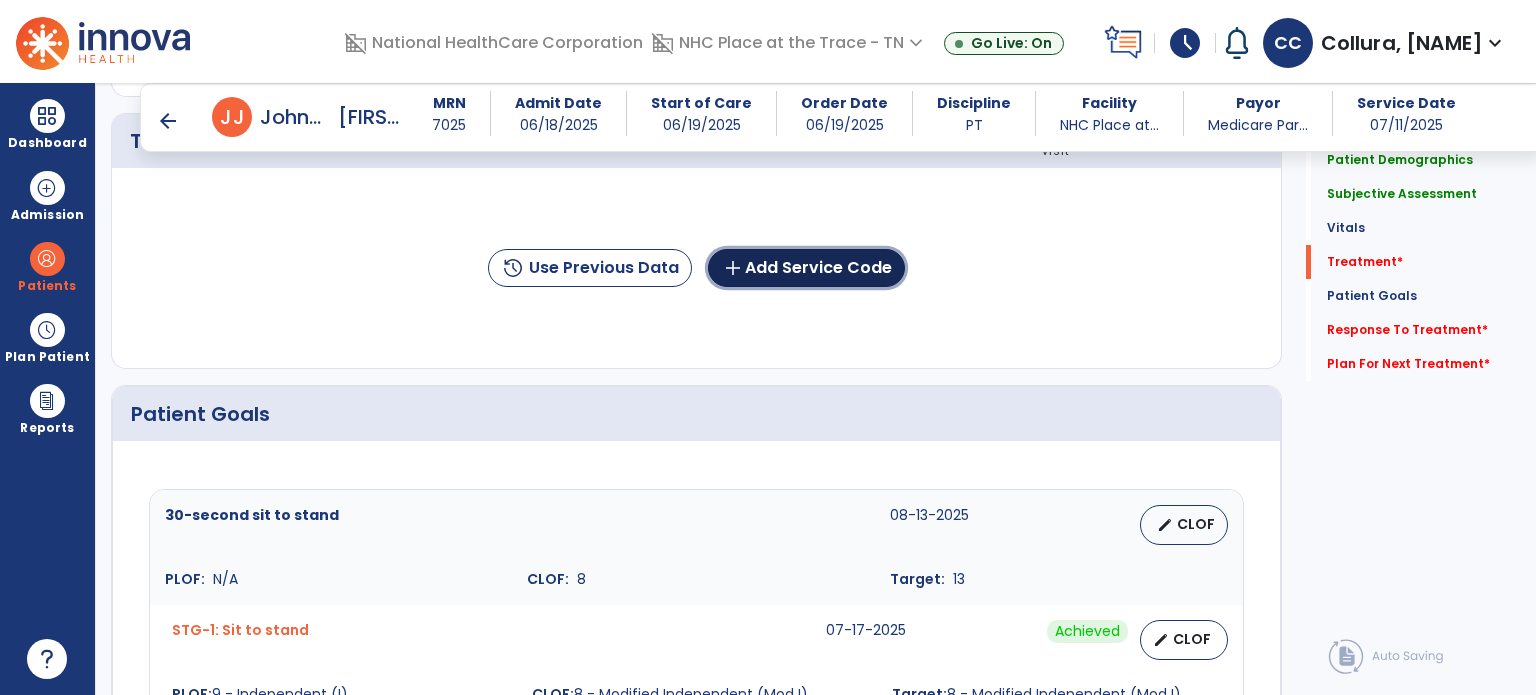 click on "add  Add Service Code" 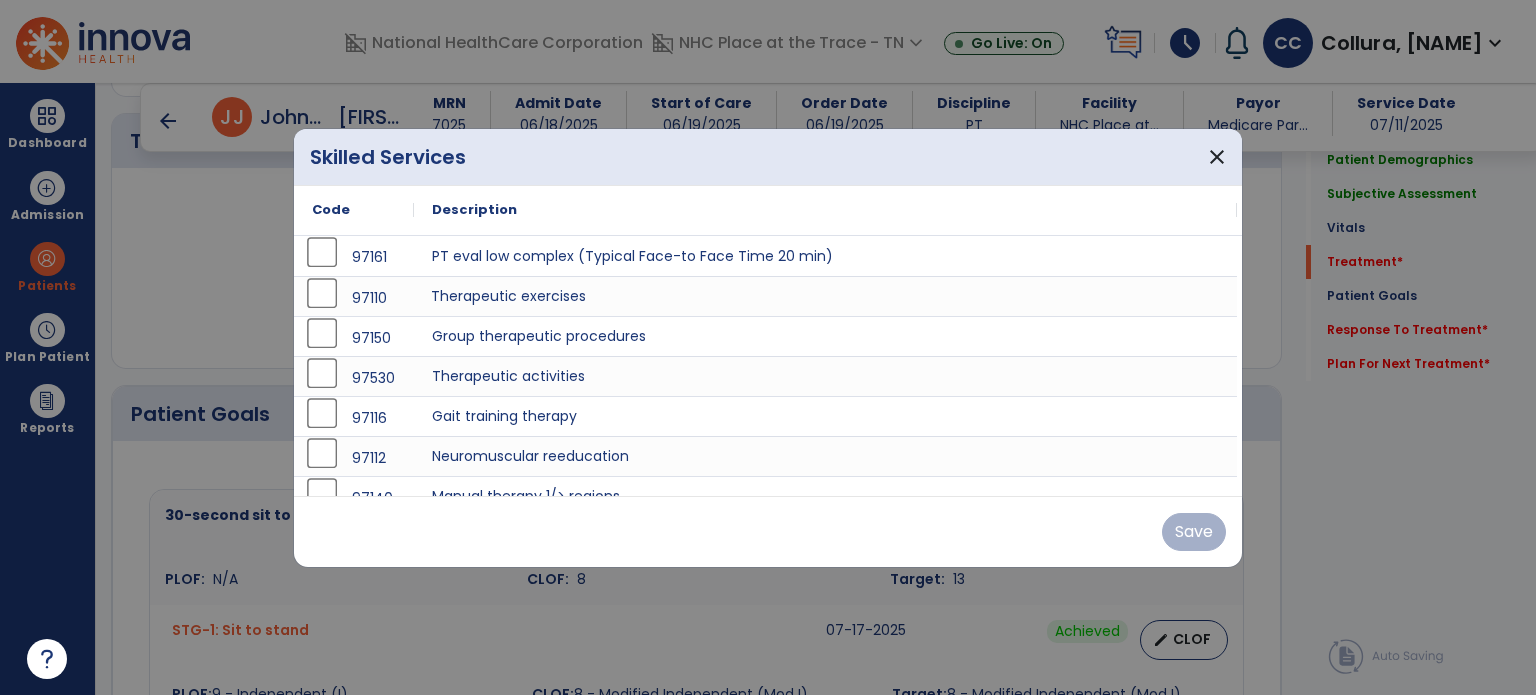 click on "Therapeutic exercises" at bounding box center [825, 296] 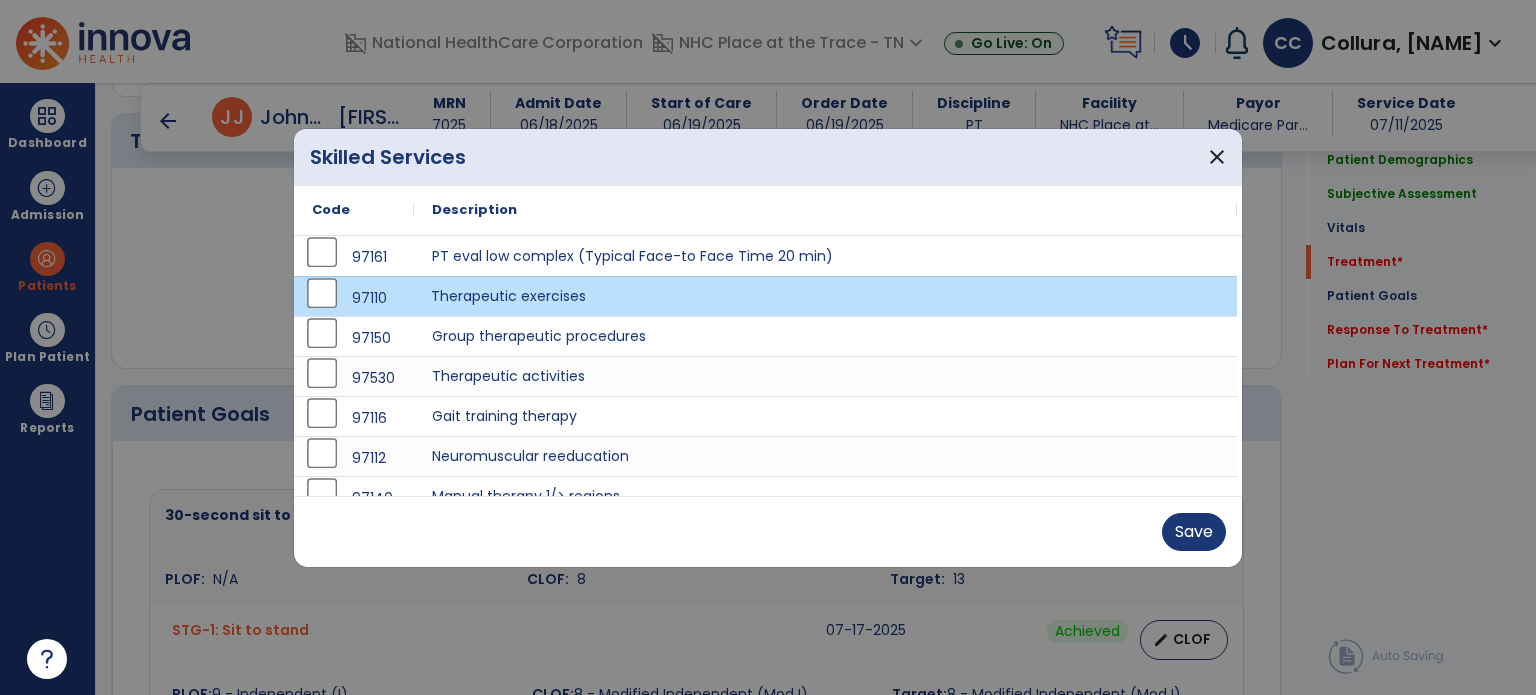 click on "Save" at bounding box center [768, 531] 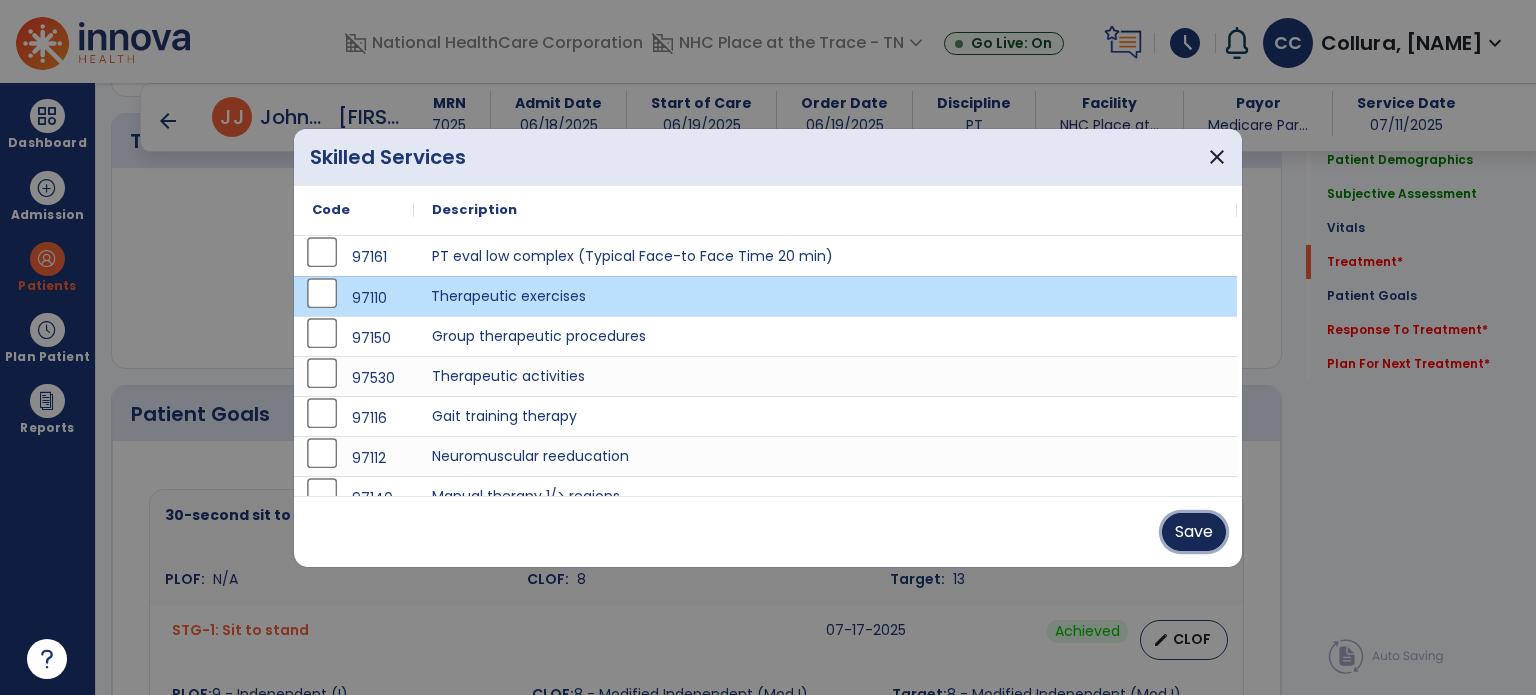click on "Save" at bounding box center [1194, 532] 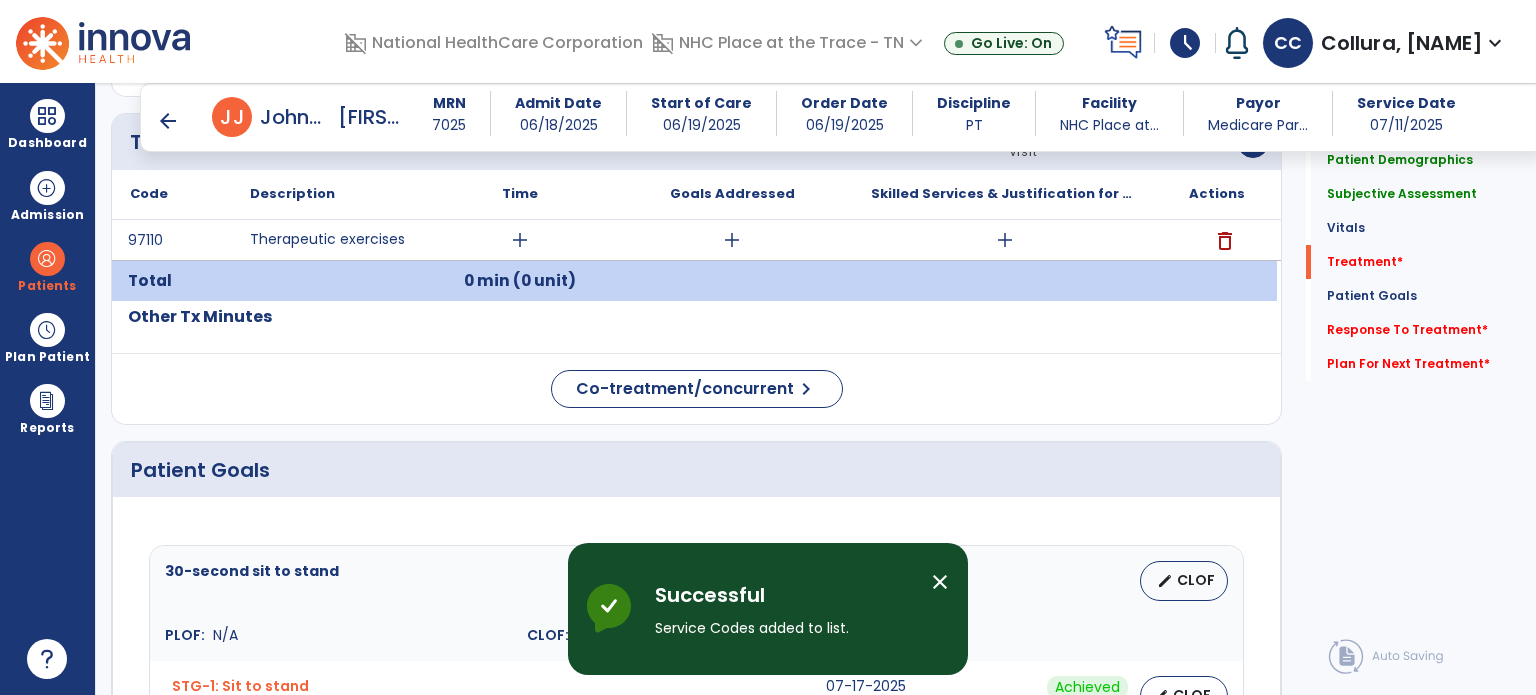 click on "add" at bounding box center (520, 240) 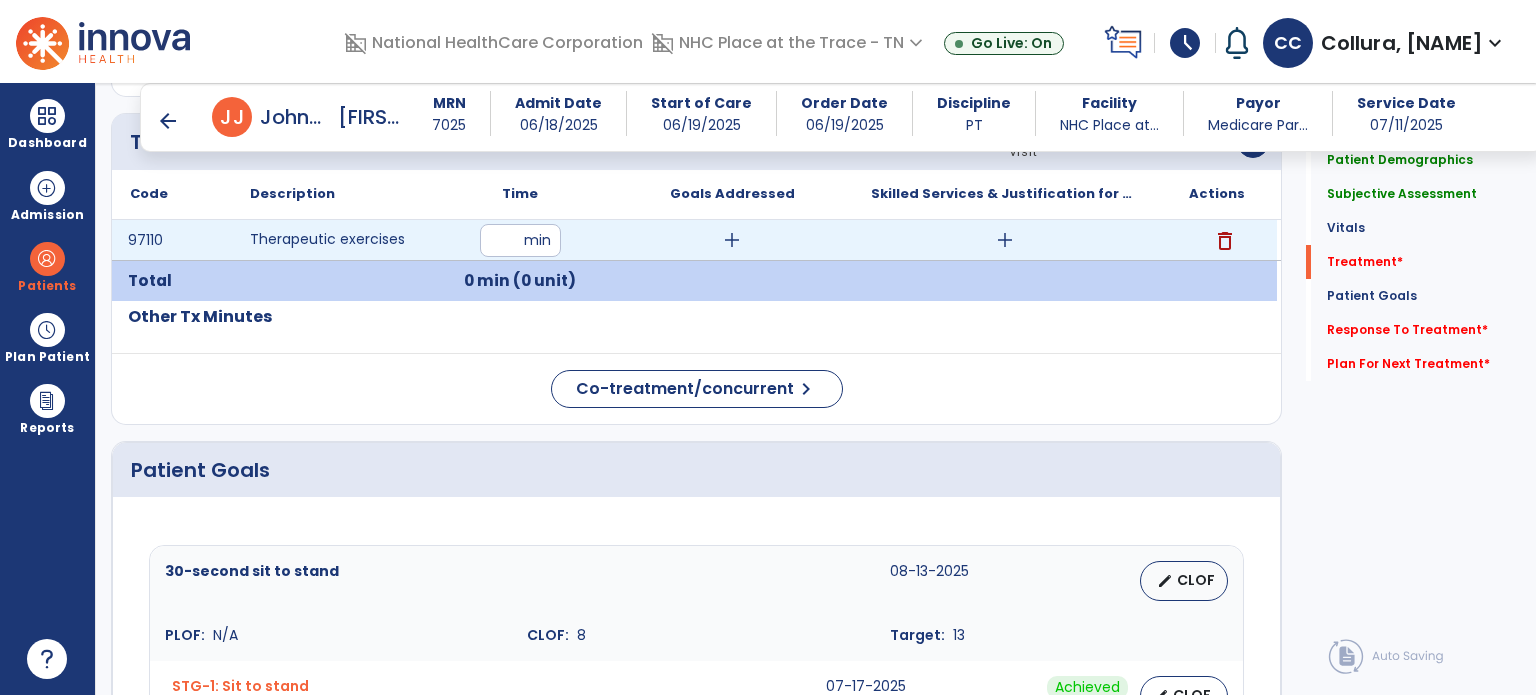 type on "**" 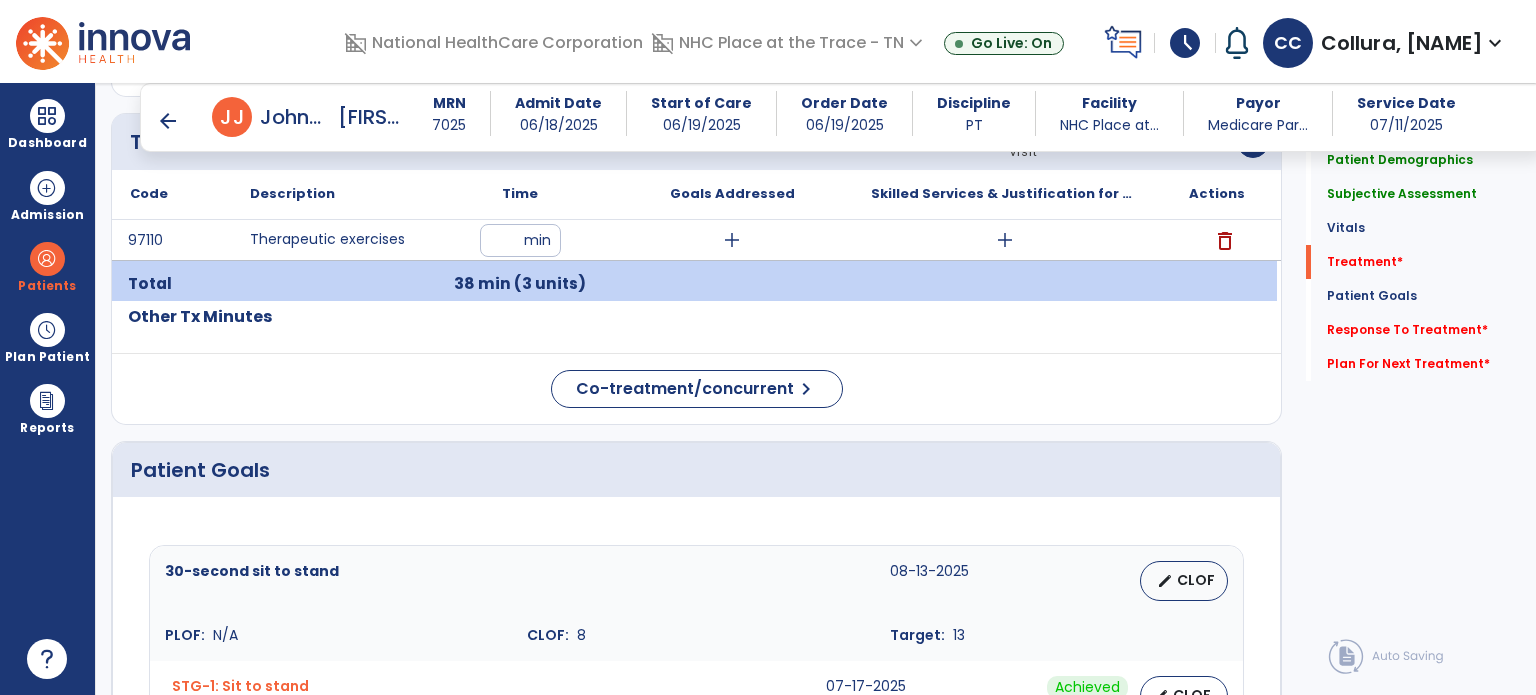 click on "add" at bounding box center (732, 240) 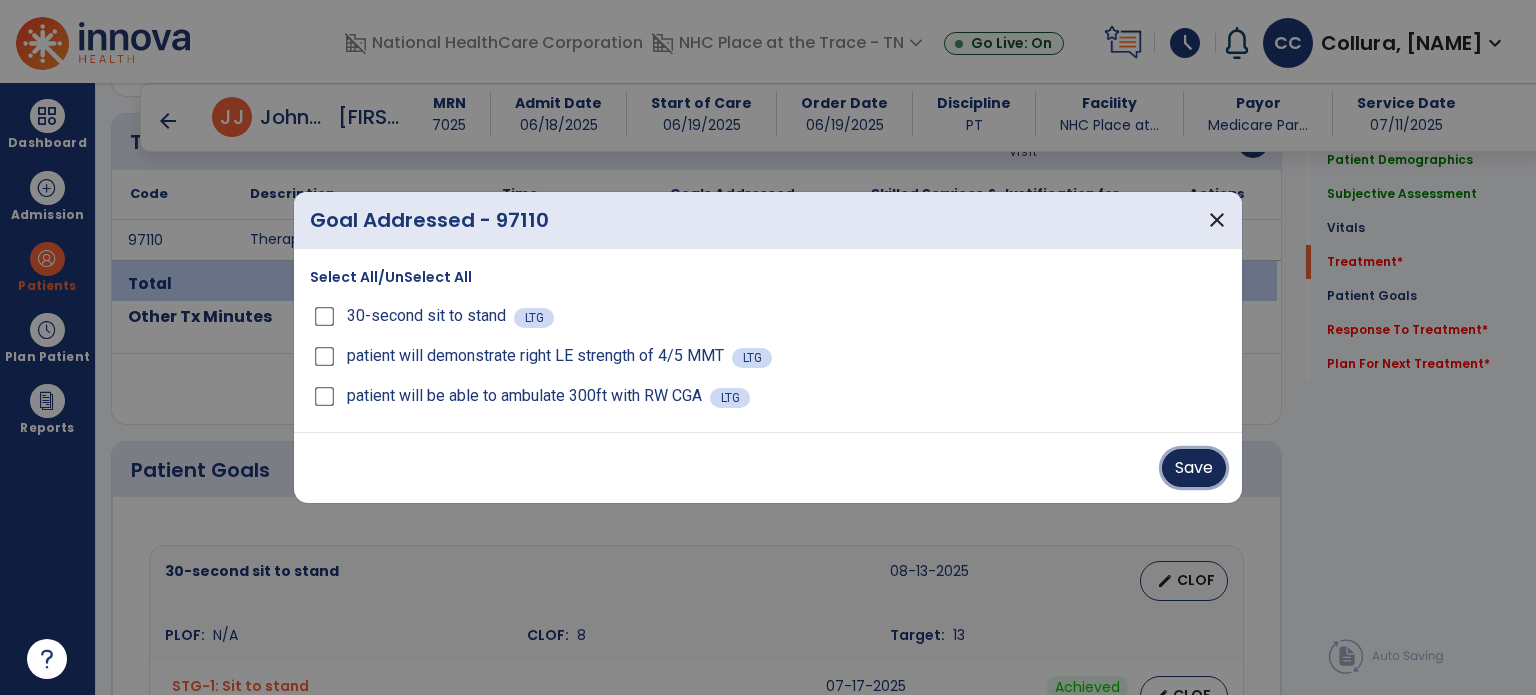 click on "Save" at bounding box center (1194, 468) 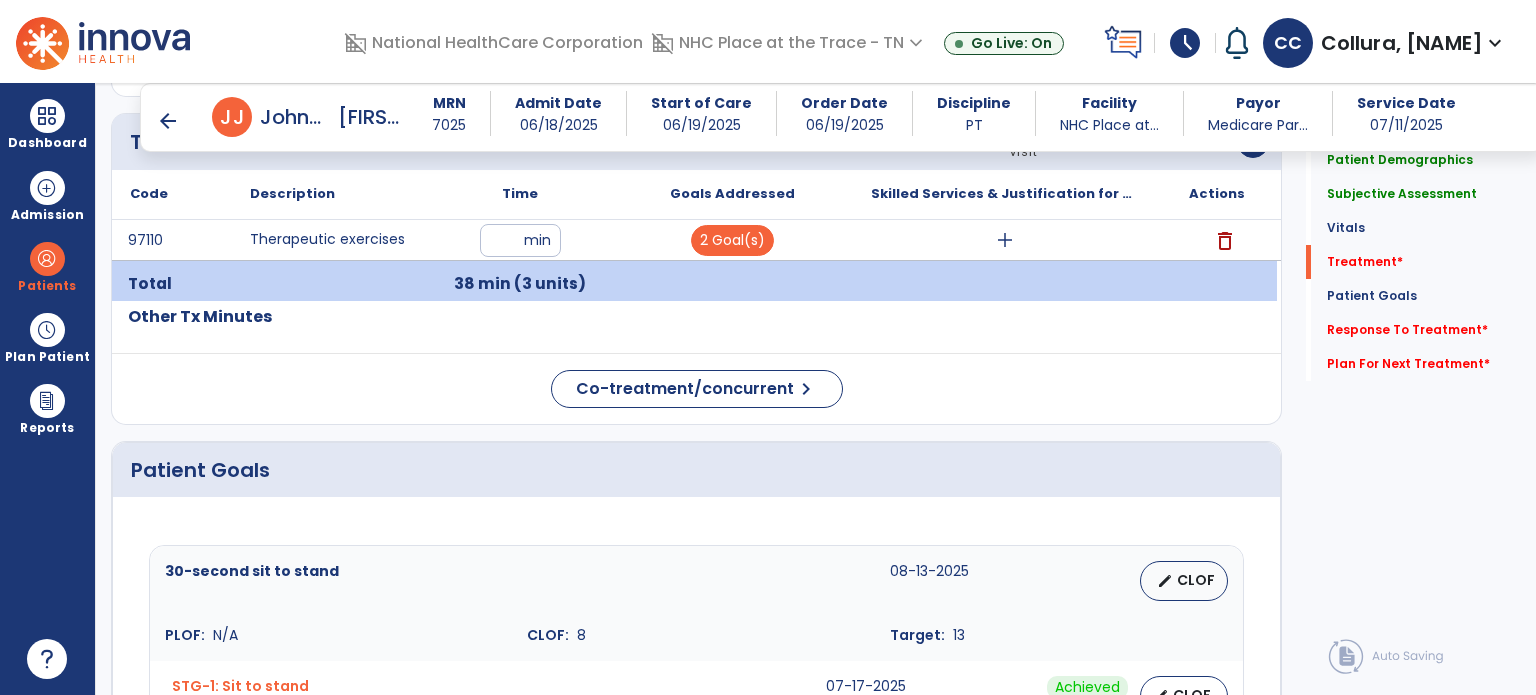 click on "add" at bounding box center (1005, 240) 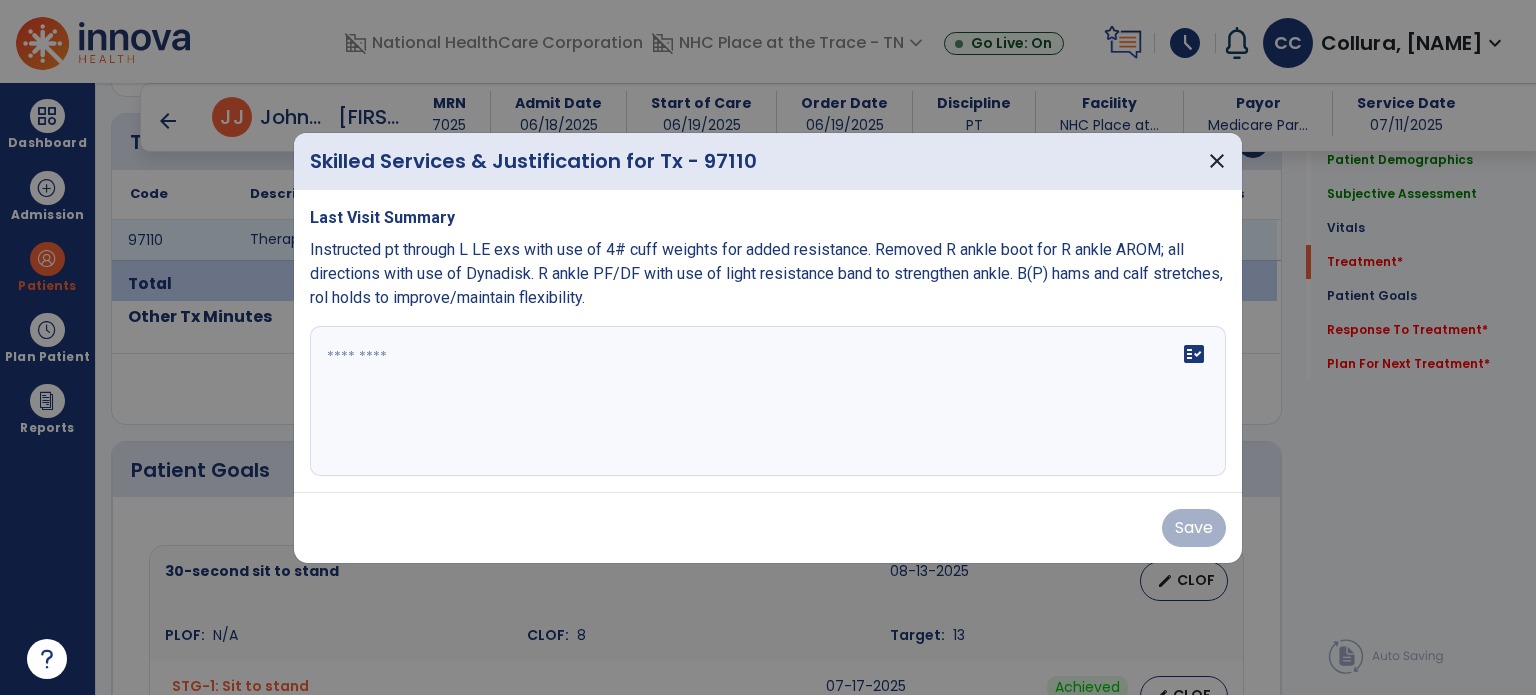 click on "fact_check" at bounding box center (768, 401) 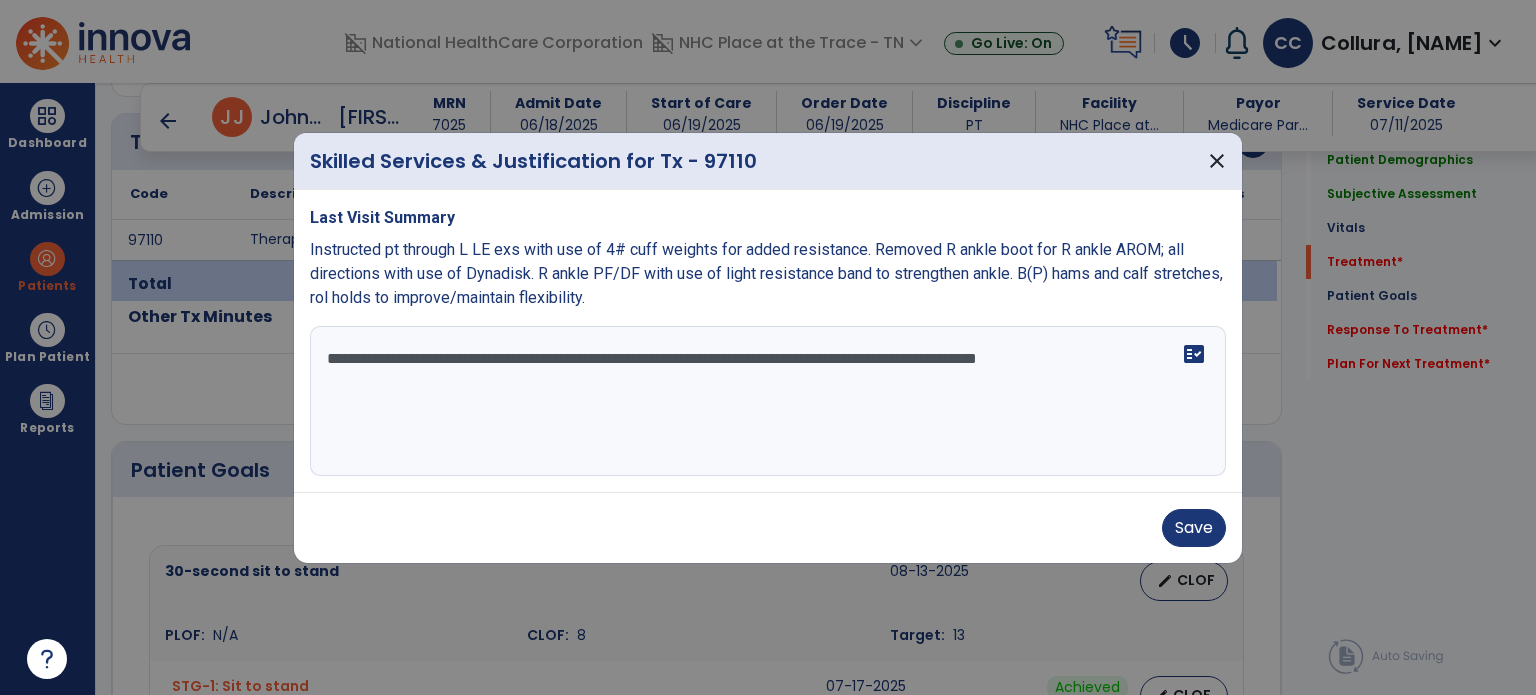 click on "**********" at bounding box center [768, 401] 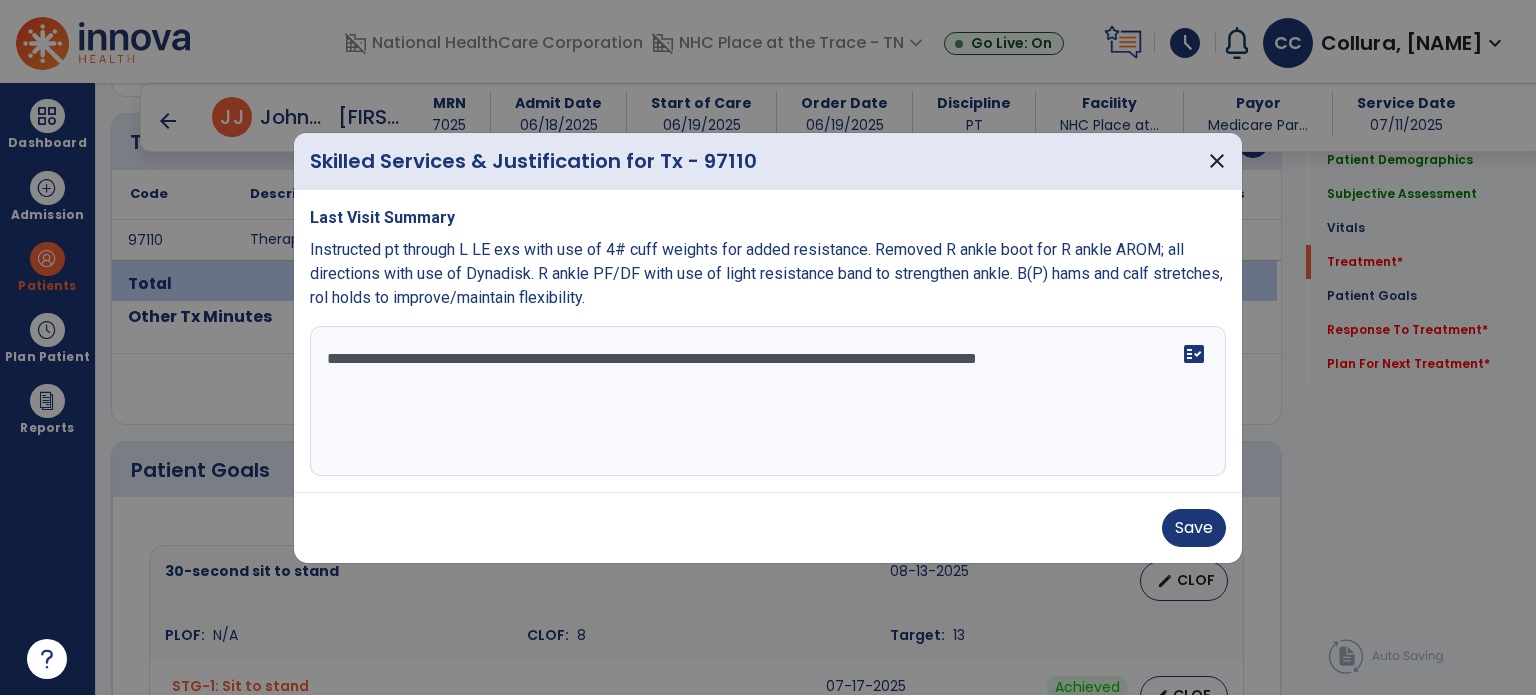 click on "**********" at bounding box center (768, 401) 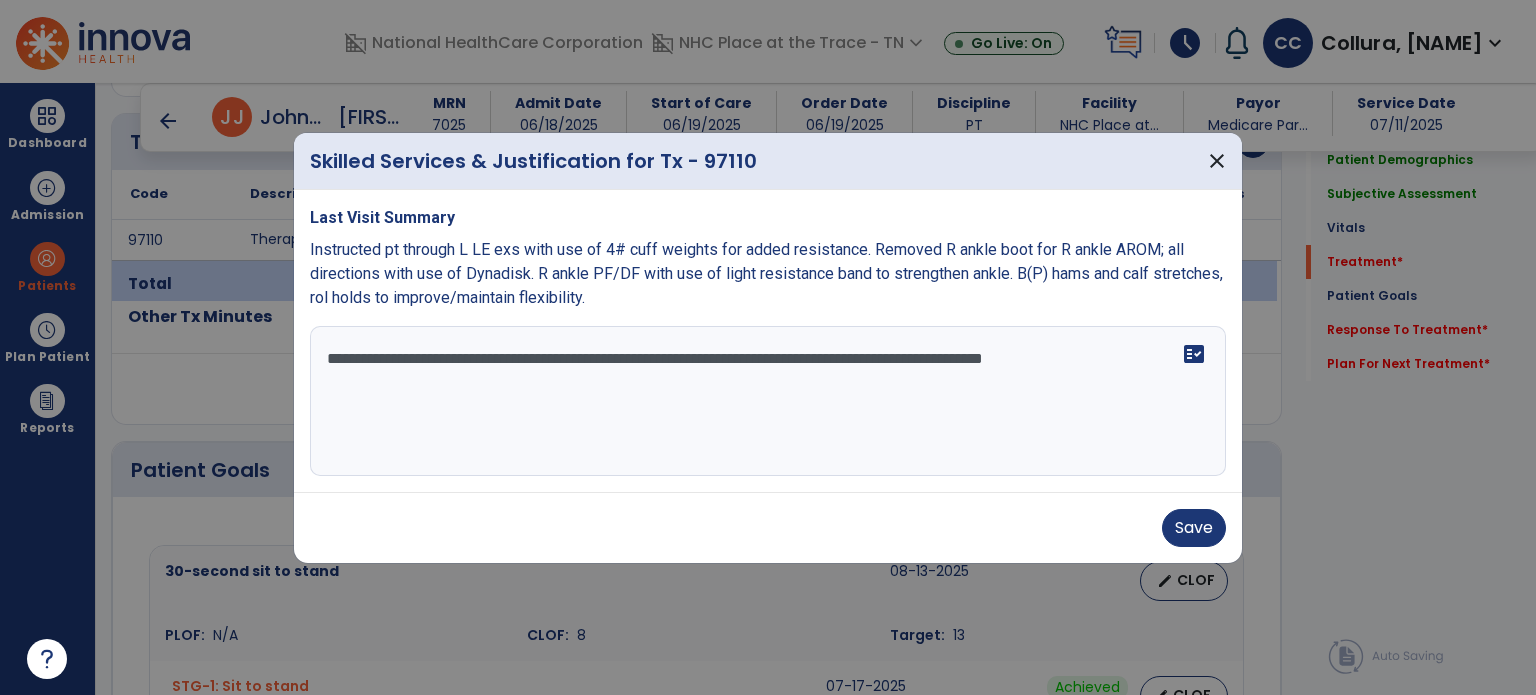 click on "**********" at bounding box center [768, 401] 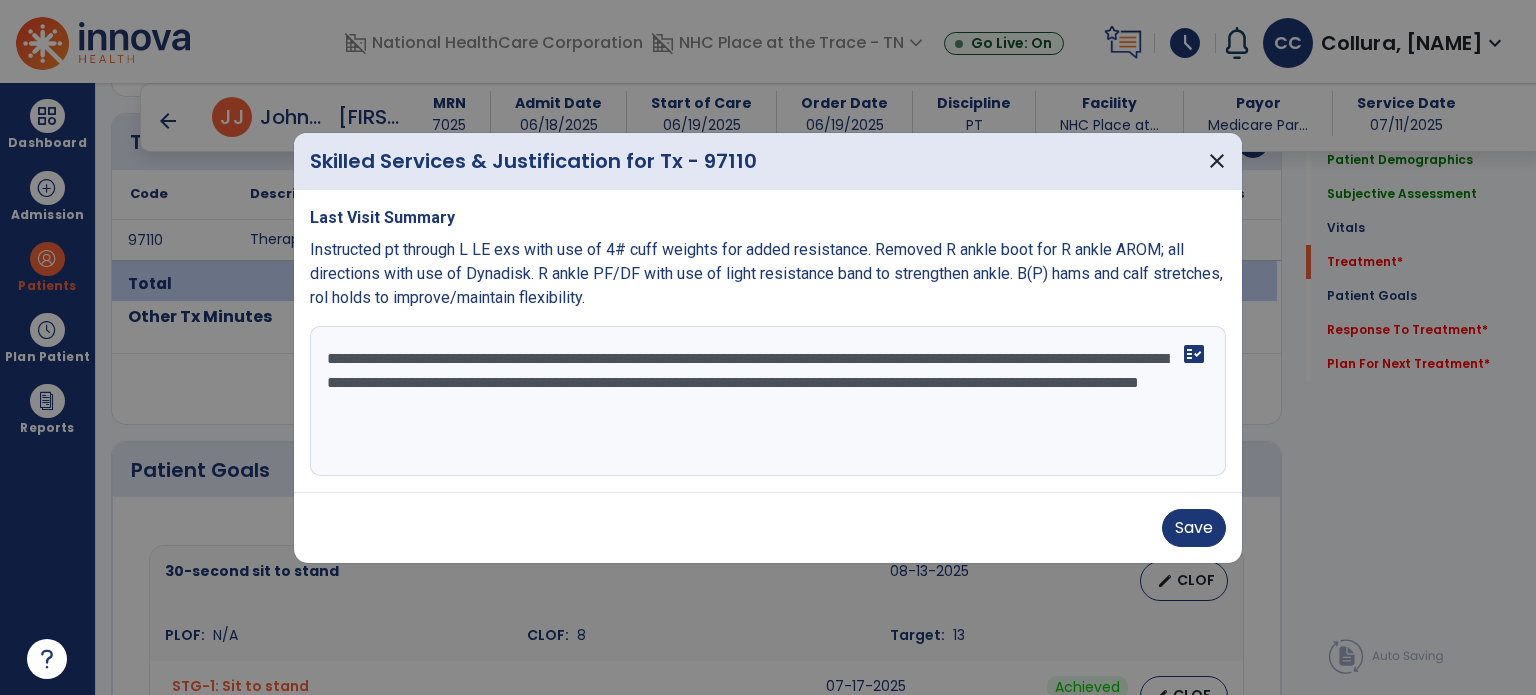 type on "**********" 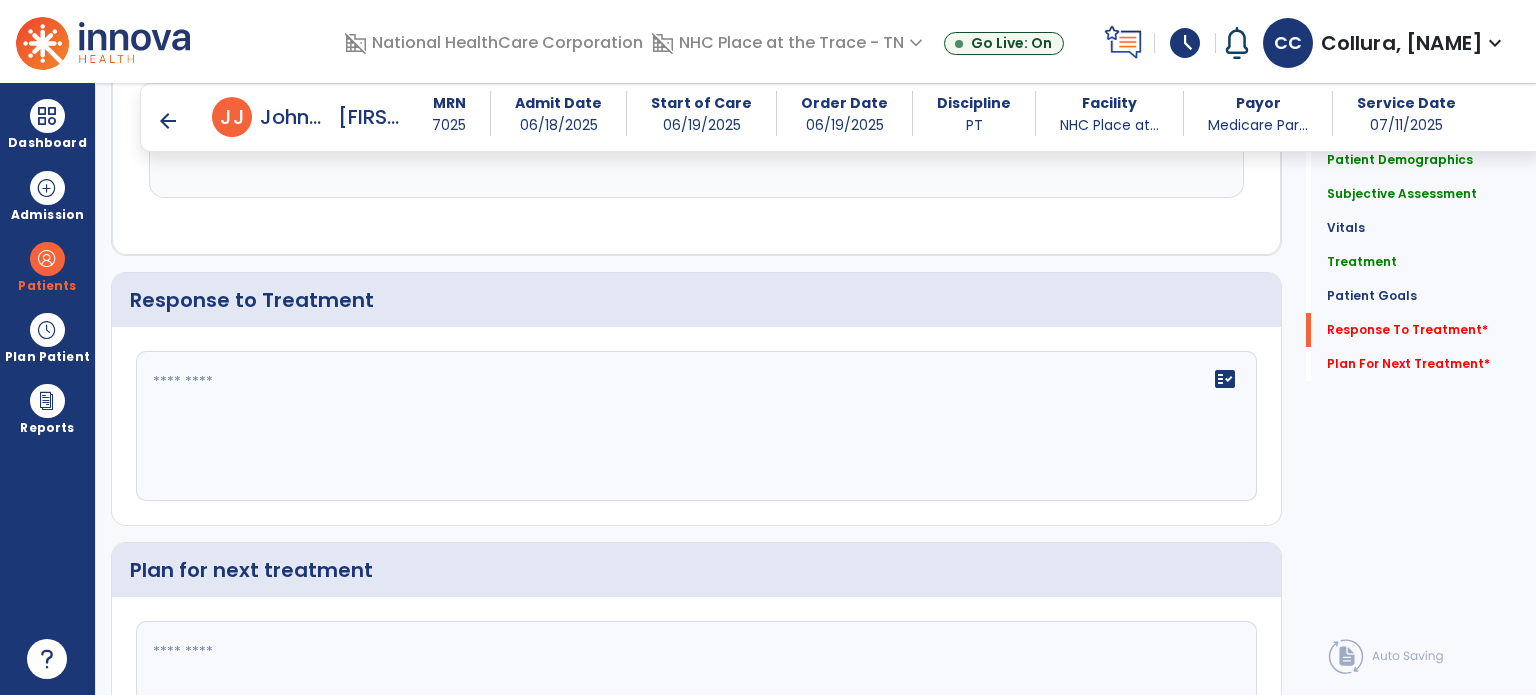 scroll, scrollTop: 2660, scrollLeft: 0, axis: vertical 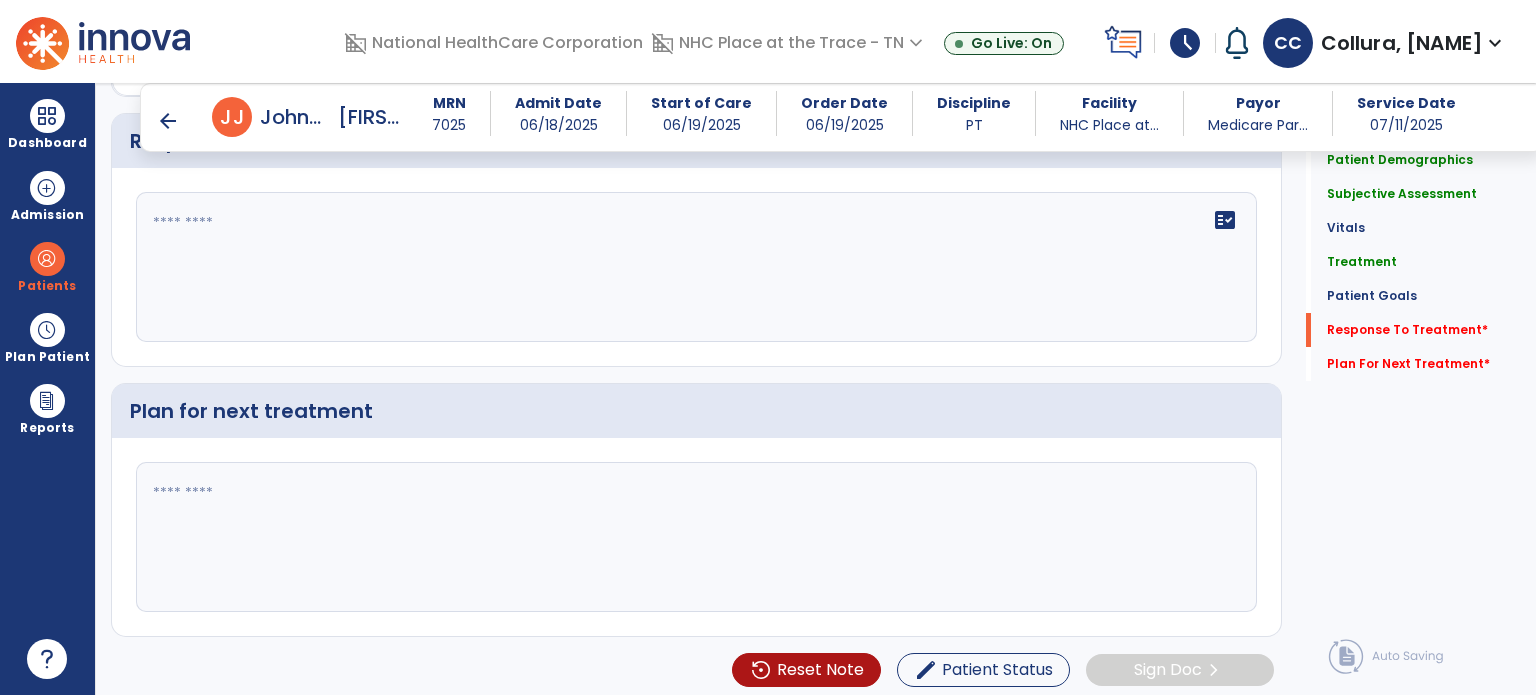 click 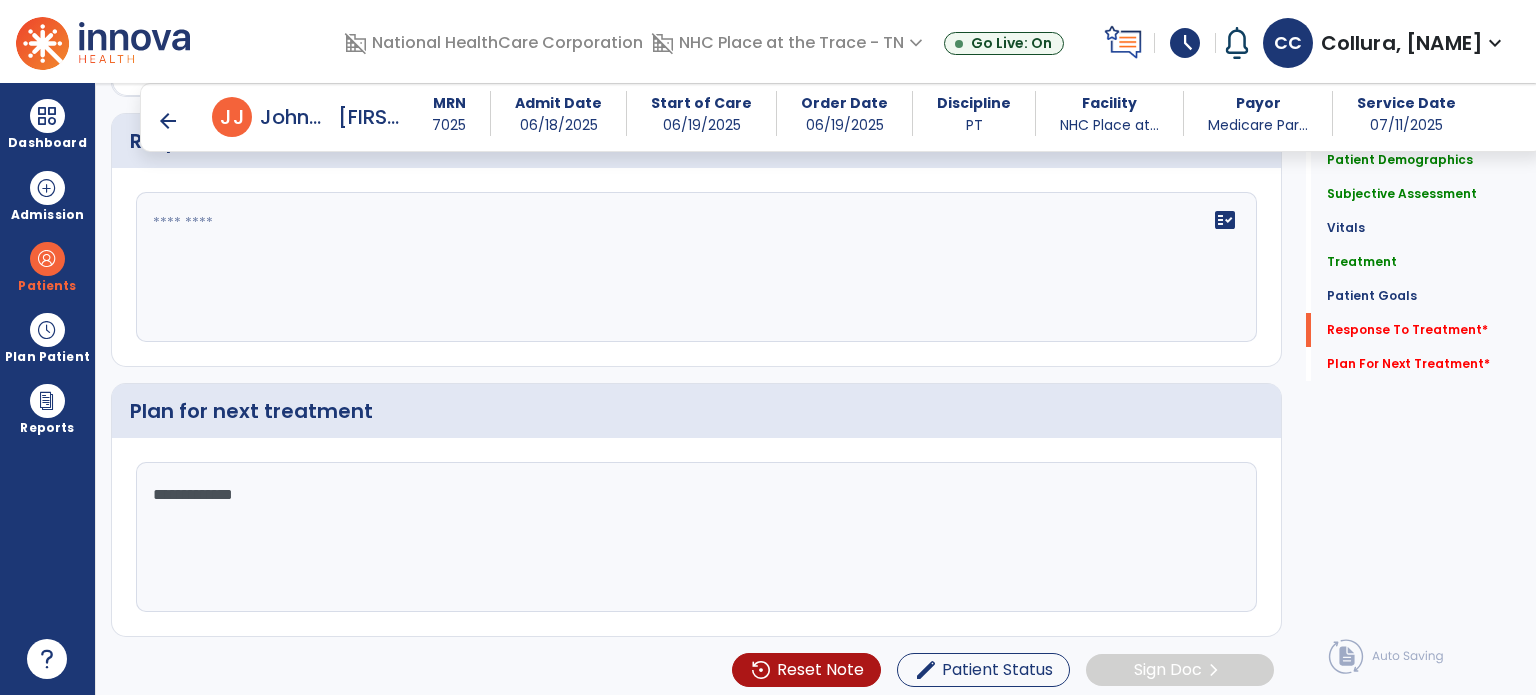 type on "**********" 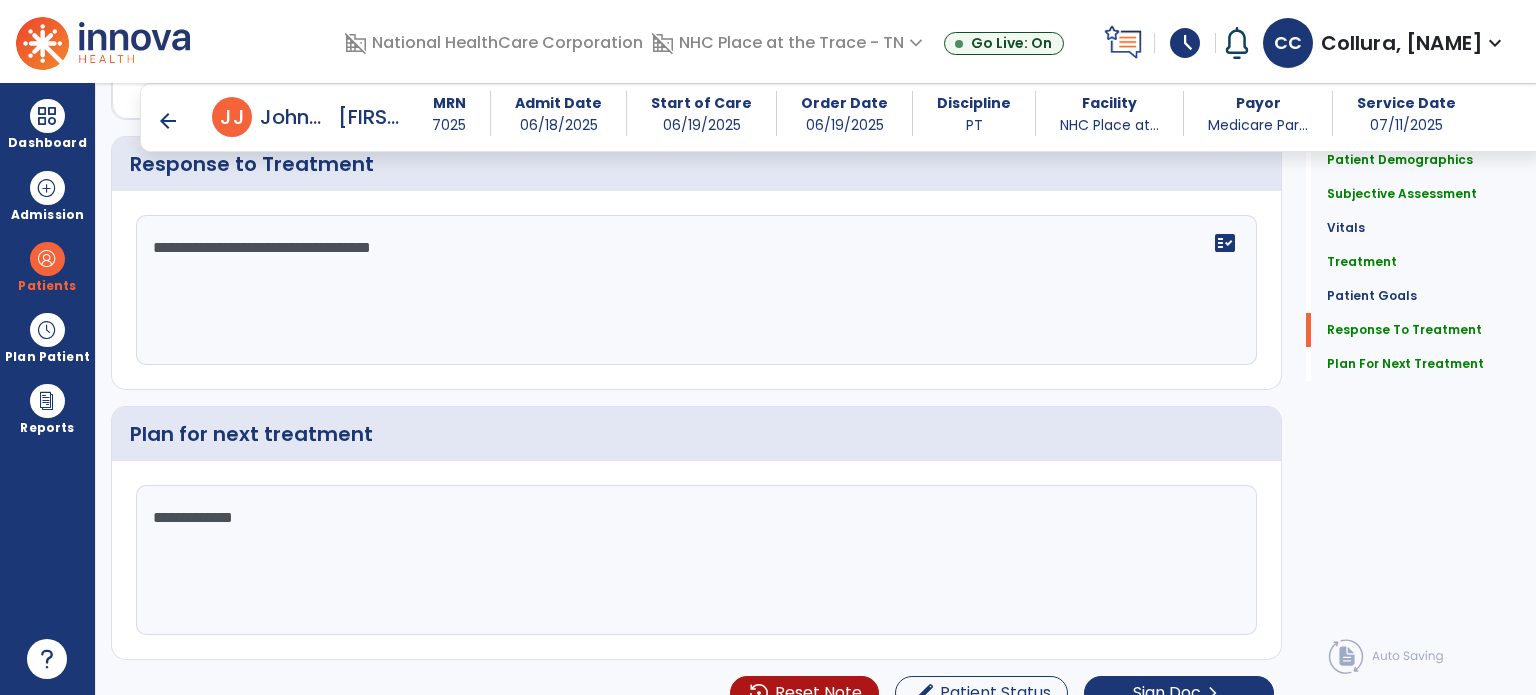 scroll, scrollTop: 2660, scrollLeft: 0, axis: vertical 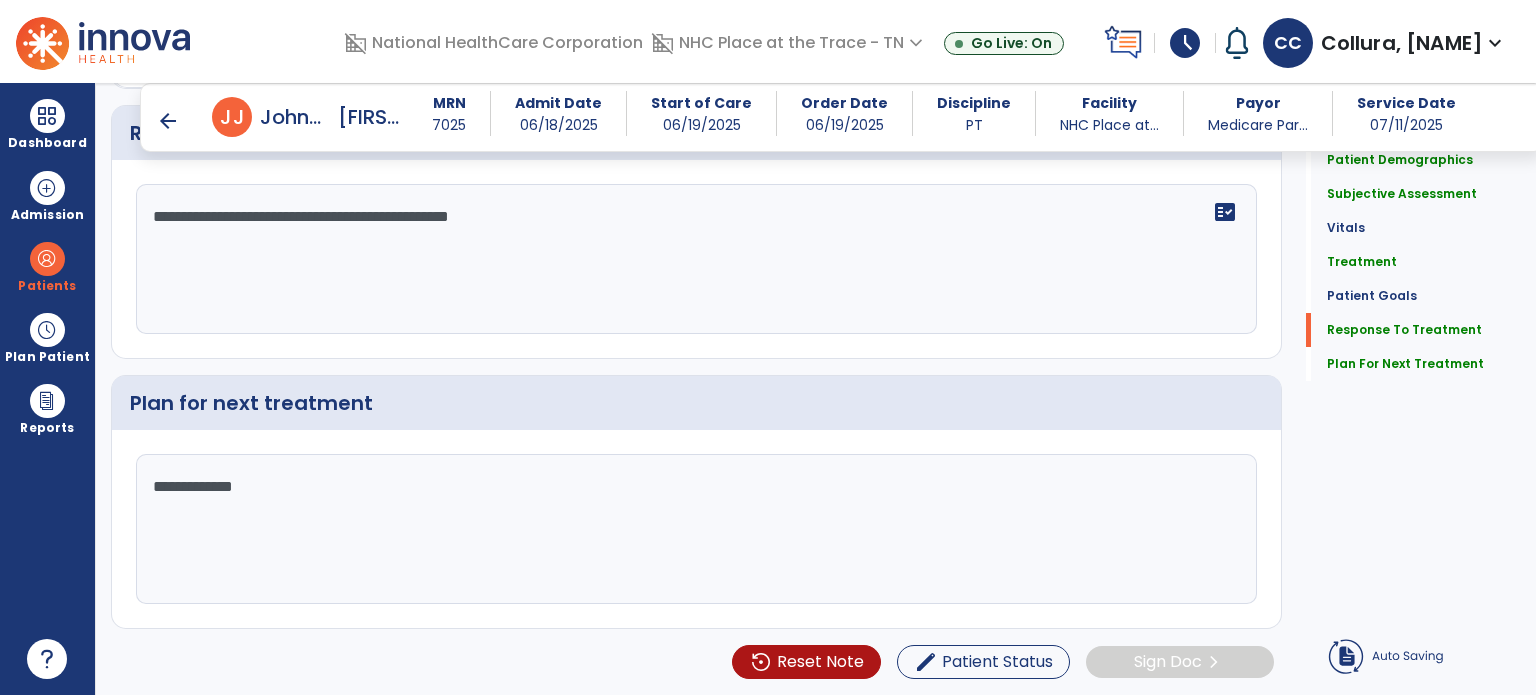 type on "**********" 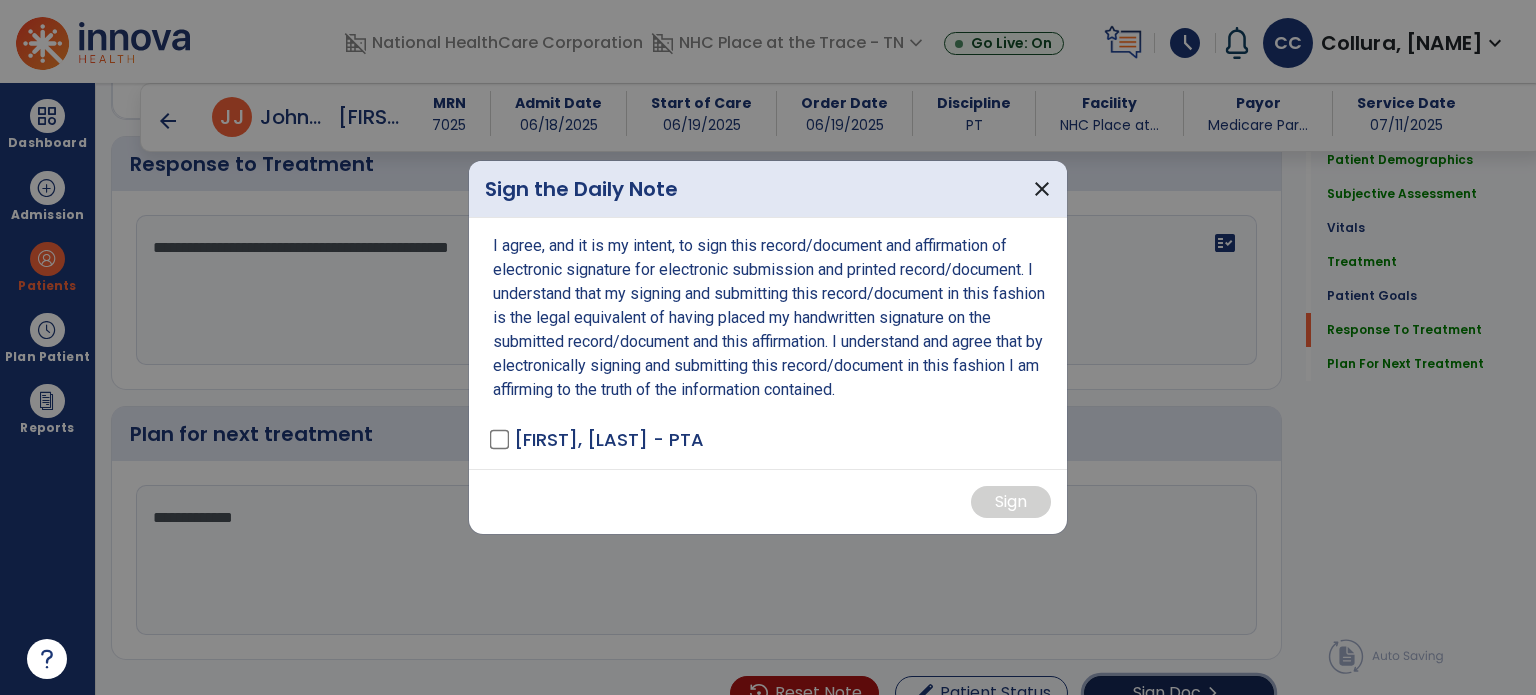 scroll, scrollTop: 2660, scrollLeft: 0, axis: vertical 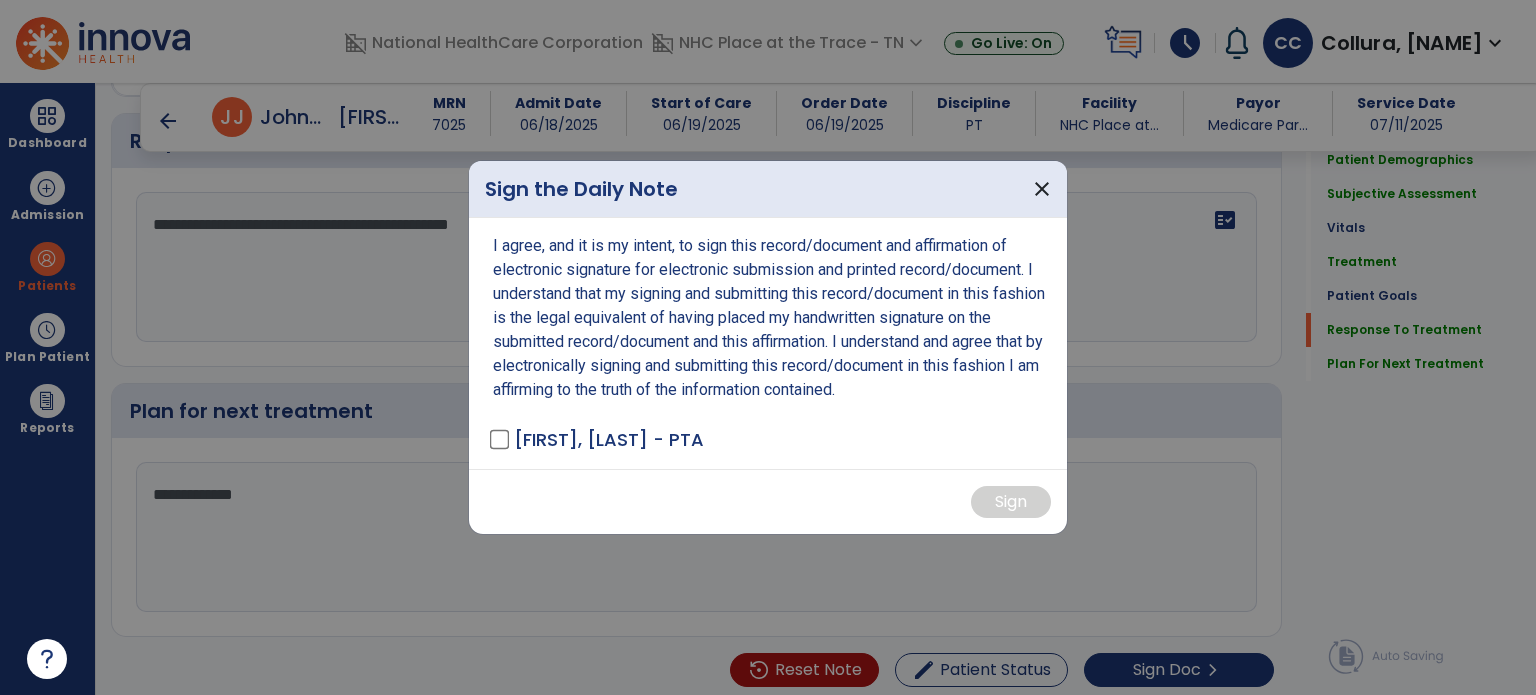 click on "I agree, and it is my intent, to sign this record/document and affirmation of electronic signature for electronic submission and printed record/document. I understand that my signing and submitting this record/document in this fashion is the legal equivalent of having placed my handwritten signature on the submitted record/document and this affirmation. I understand and agree that by electronically signing and submitting this record/document in this fashion I am affirming to the truth of the information contained.  [LAST], [FIRST]  - PTA" at bounding box center [768, 343] 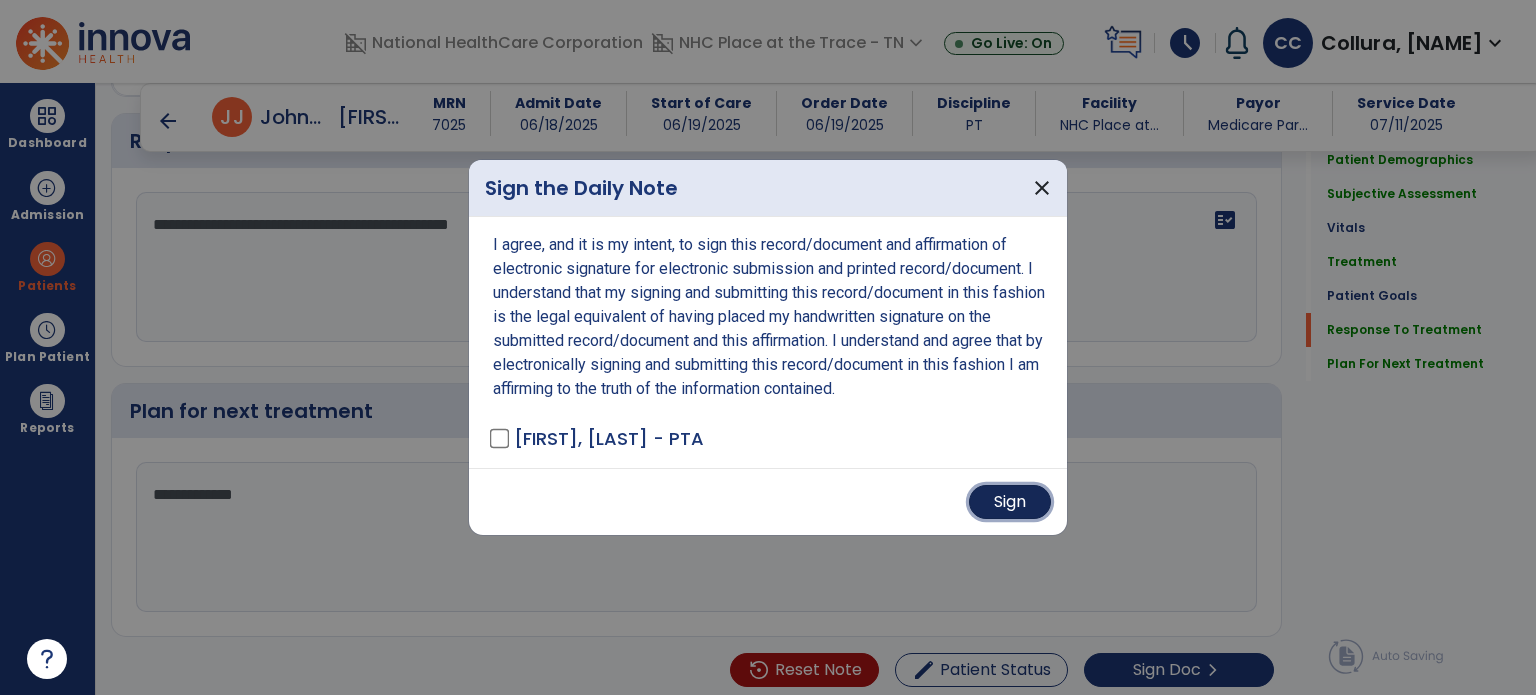 click on "Sign" at bounding box center (1010, 502) 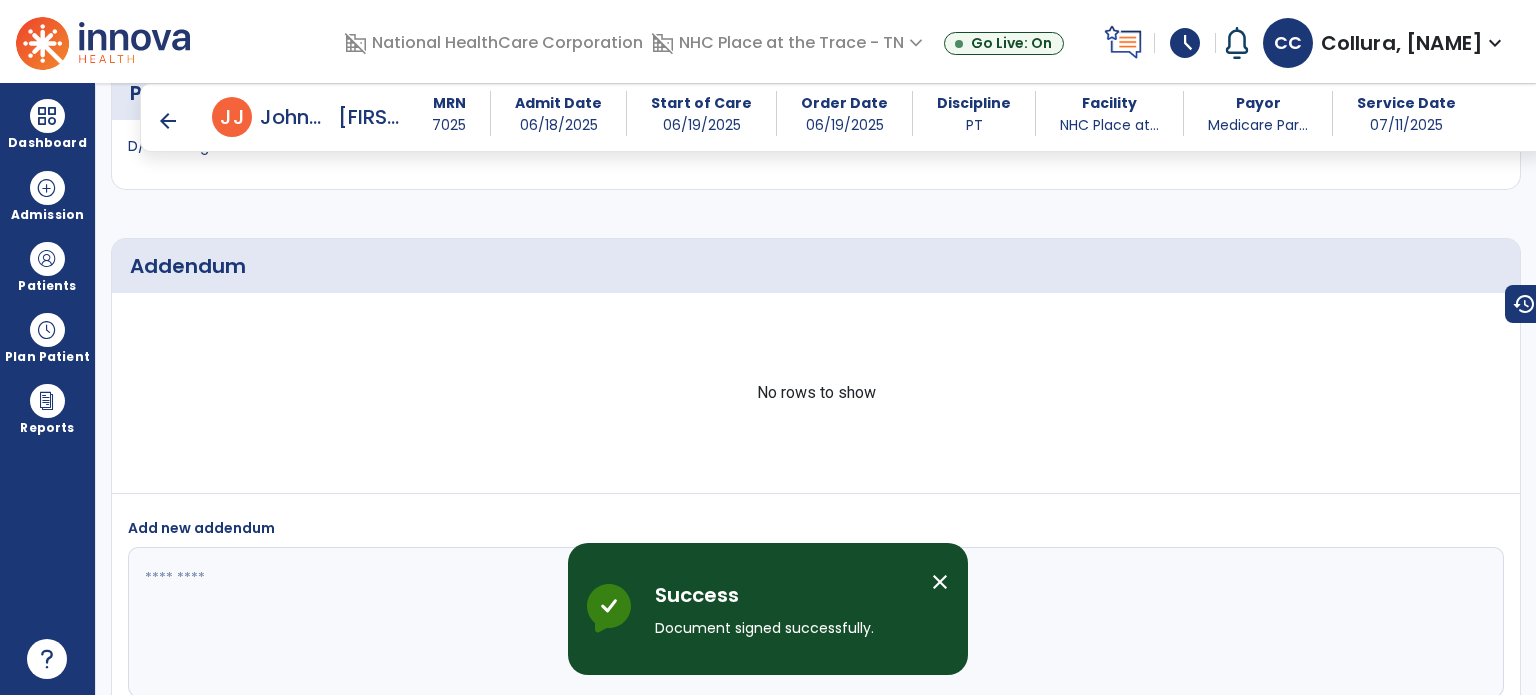 scroll, scrollTop: 3527, scrollLeft: 0, axis: vertical 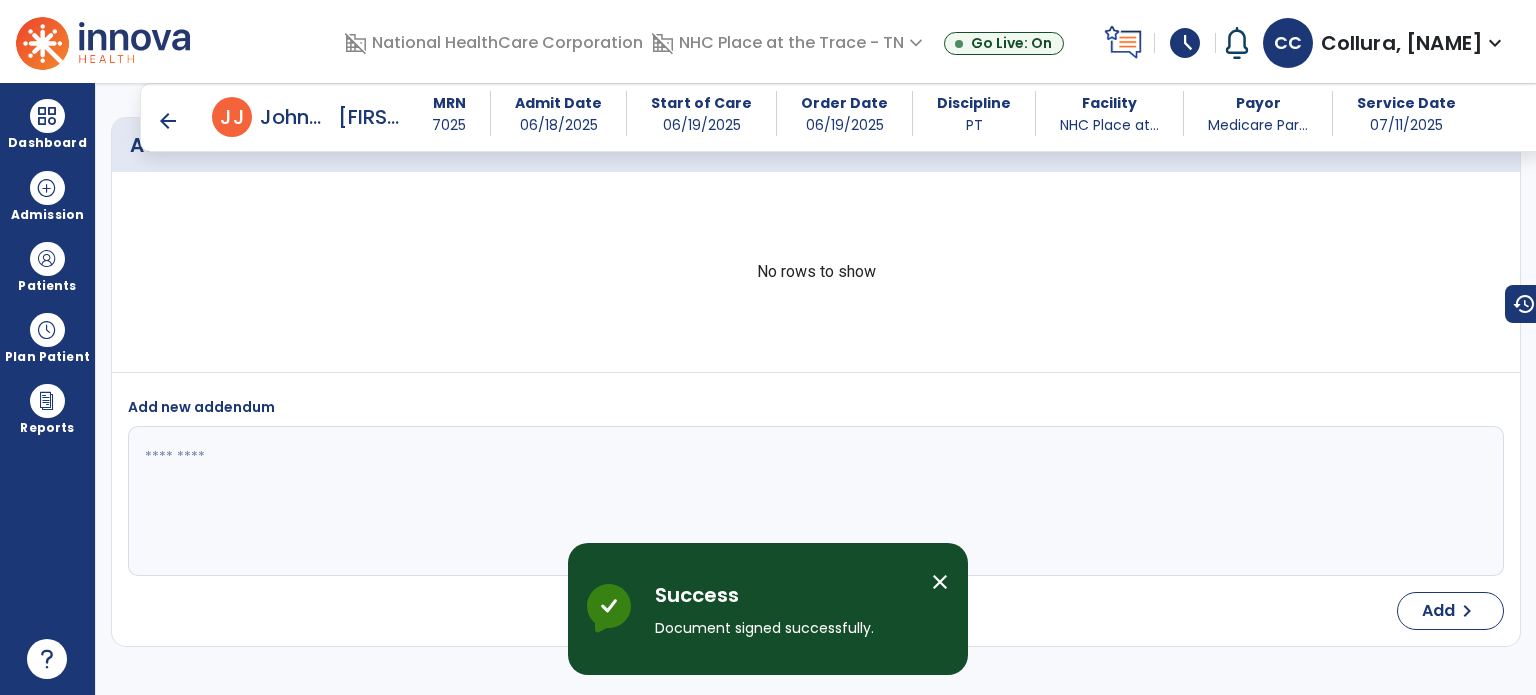 click on "arrow_back" at bounding box center [168, 121] 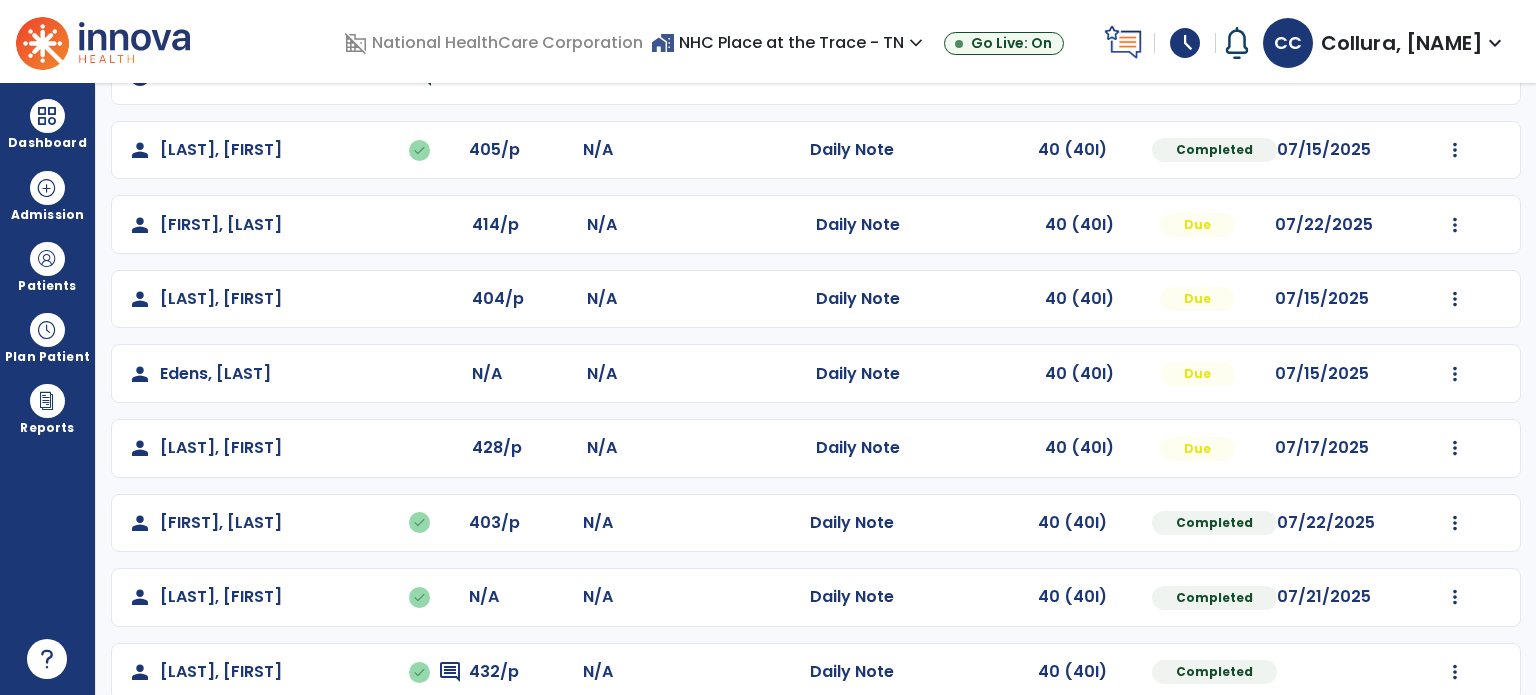 scroll, scrollTop: 317, scrollLeft: 0, axis: vertical 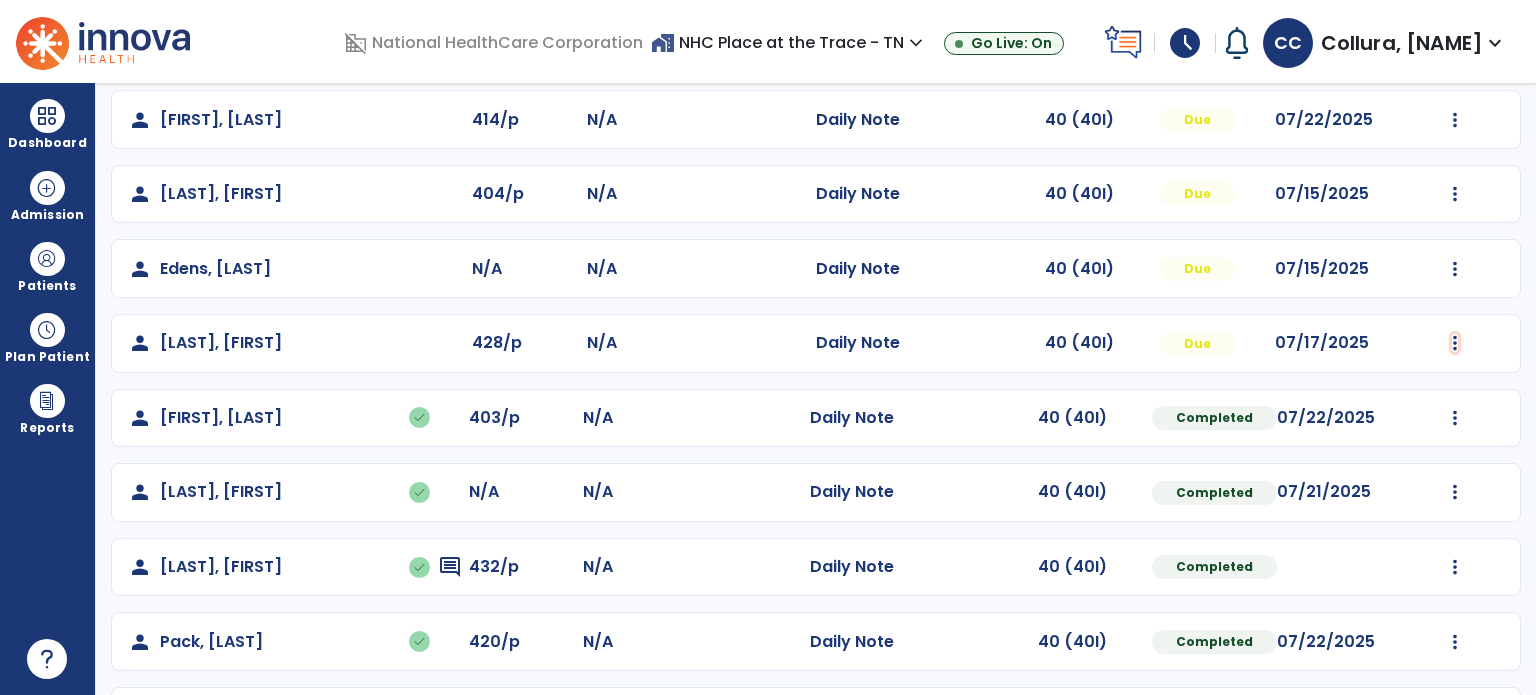 click at bounding box center [1455, 45] 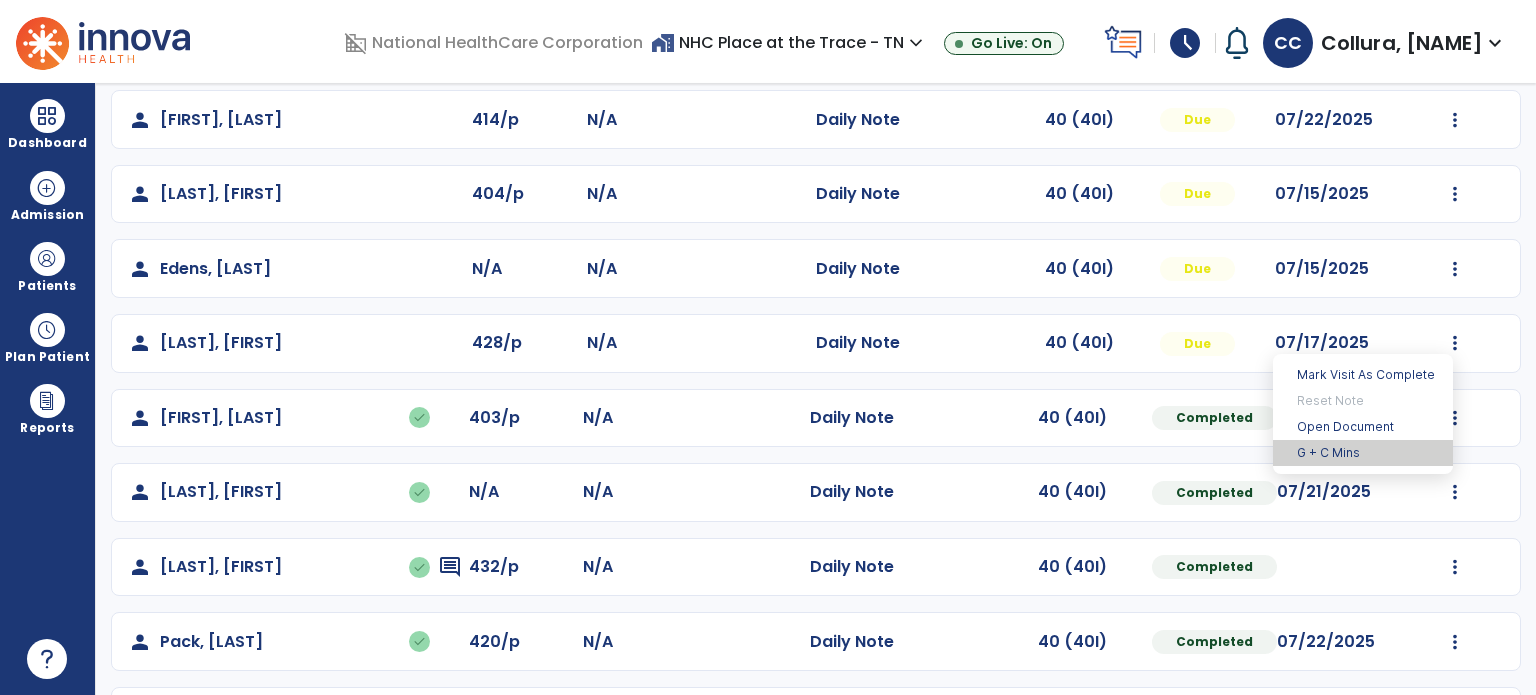 click on "G + C Mins" at bounding box center (1363, 453) 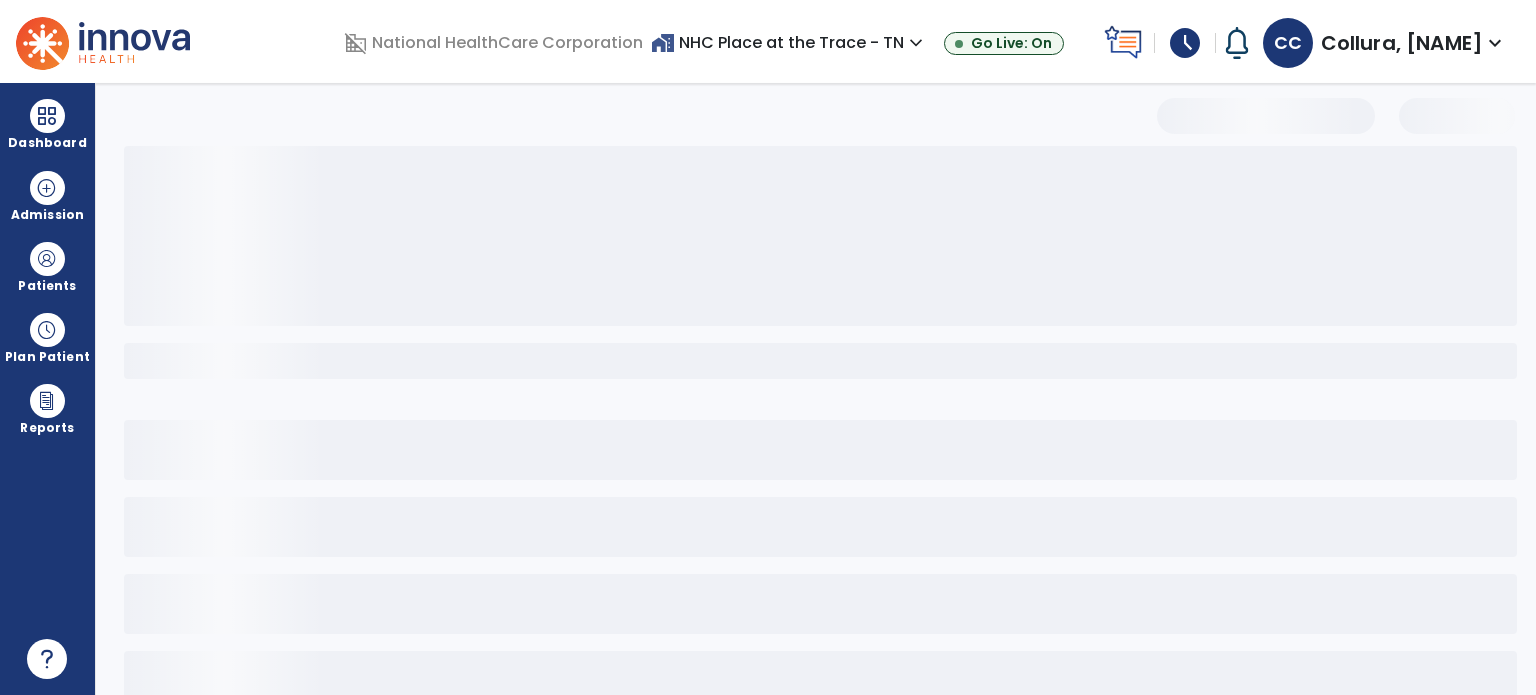 select on "***" 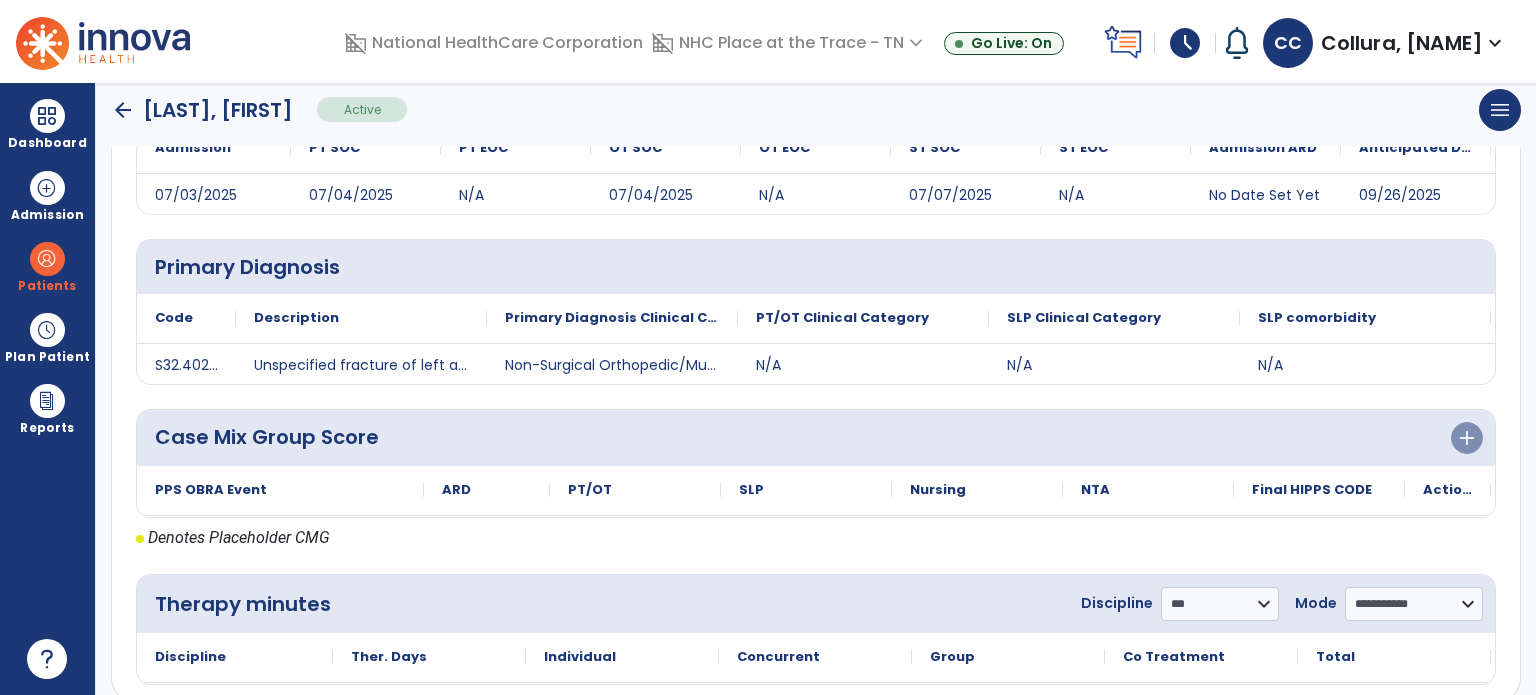 scroll, scrollTop: 344, scrollLeft: 0, axis: vertical 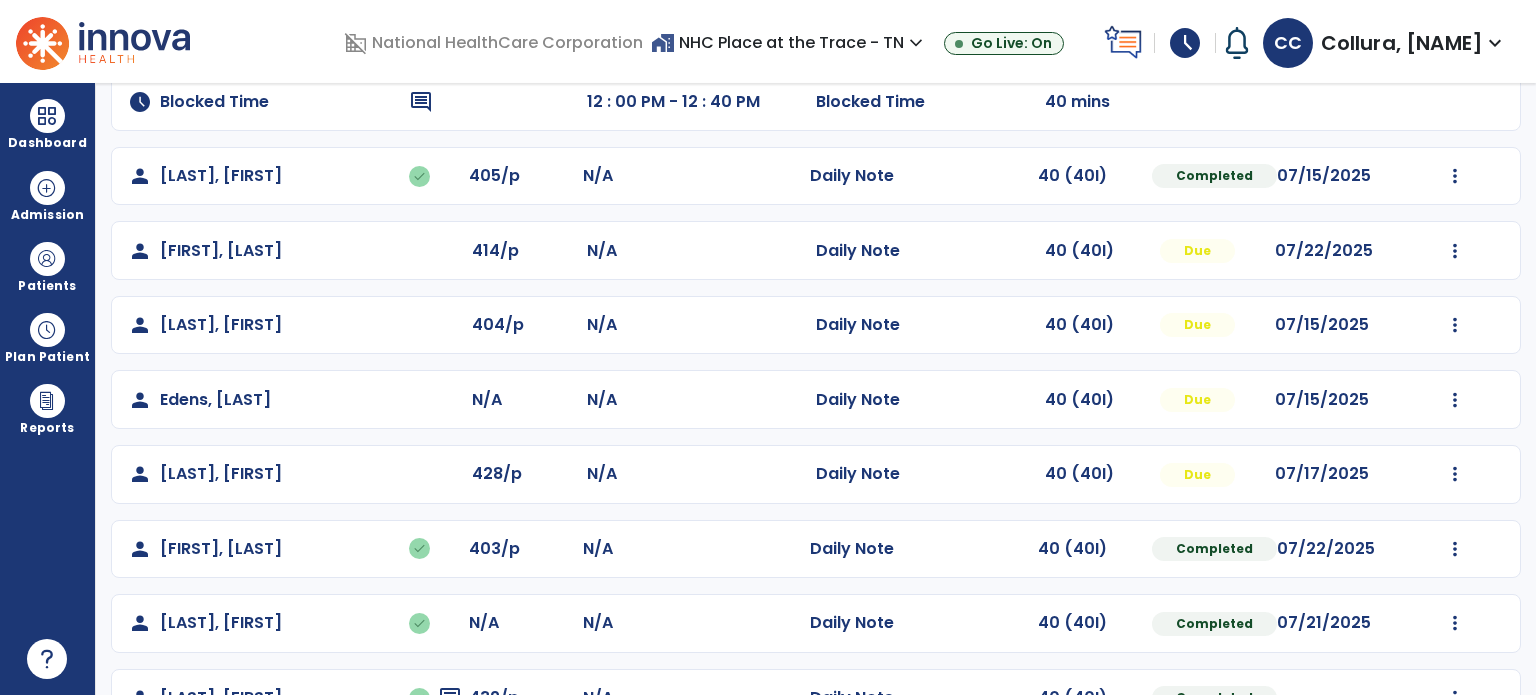 click on "Mark Visit As Complete   Reset Note   Open Document   G + C Mins" 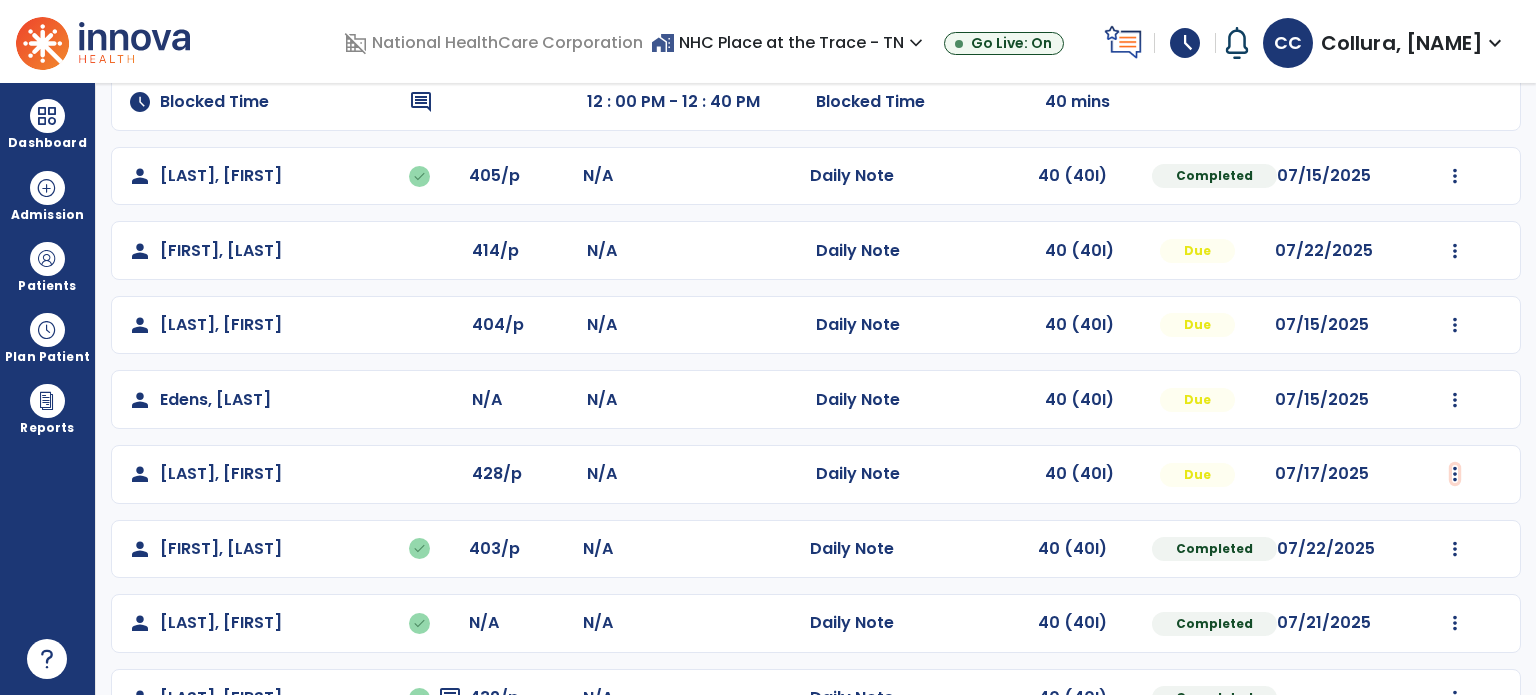 click at bounding box center [1455, 176] 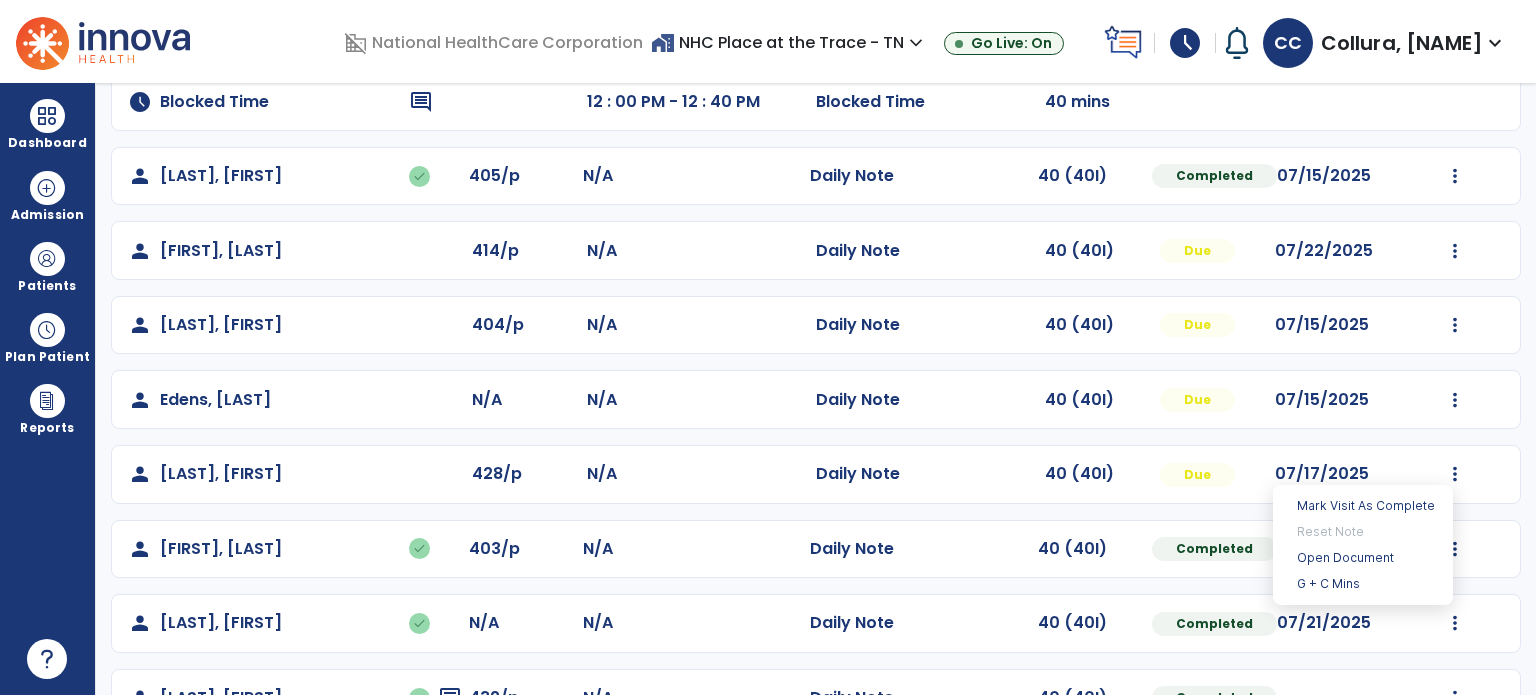 click on "Open Document" at bounding box center [1363, 558] 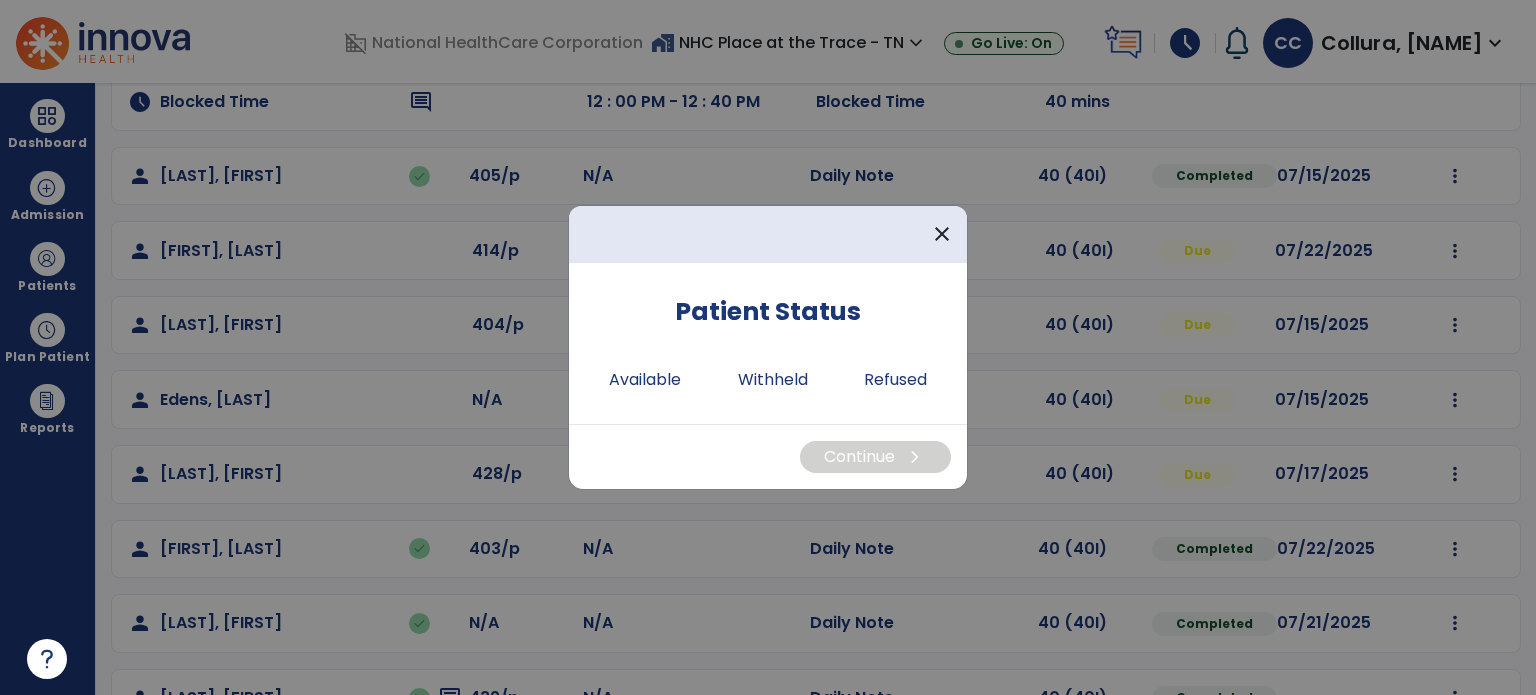 click on "Continue   chevron_right" at bounding box center [768, 456] 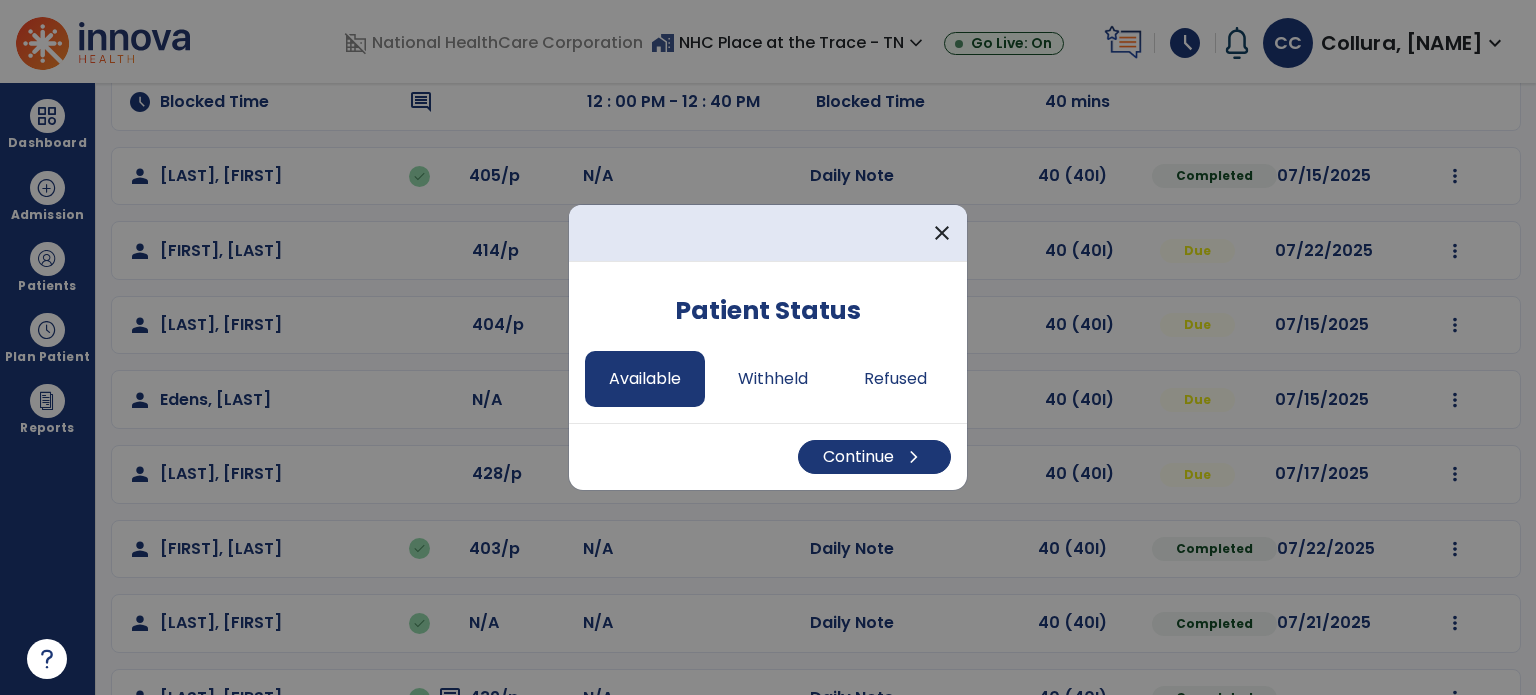 click on "Continue   chevron_right" at bounding box center (874, 457) 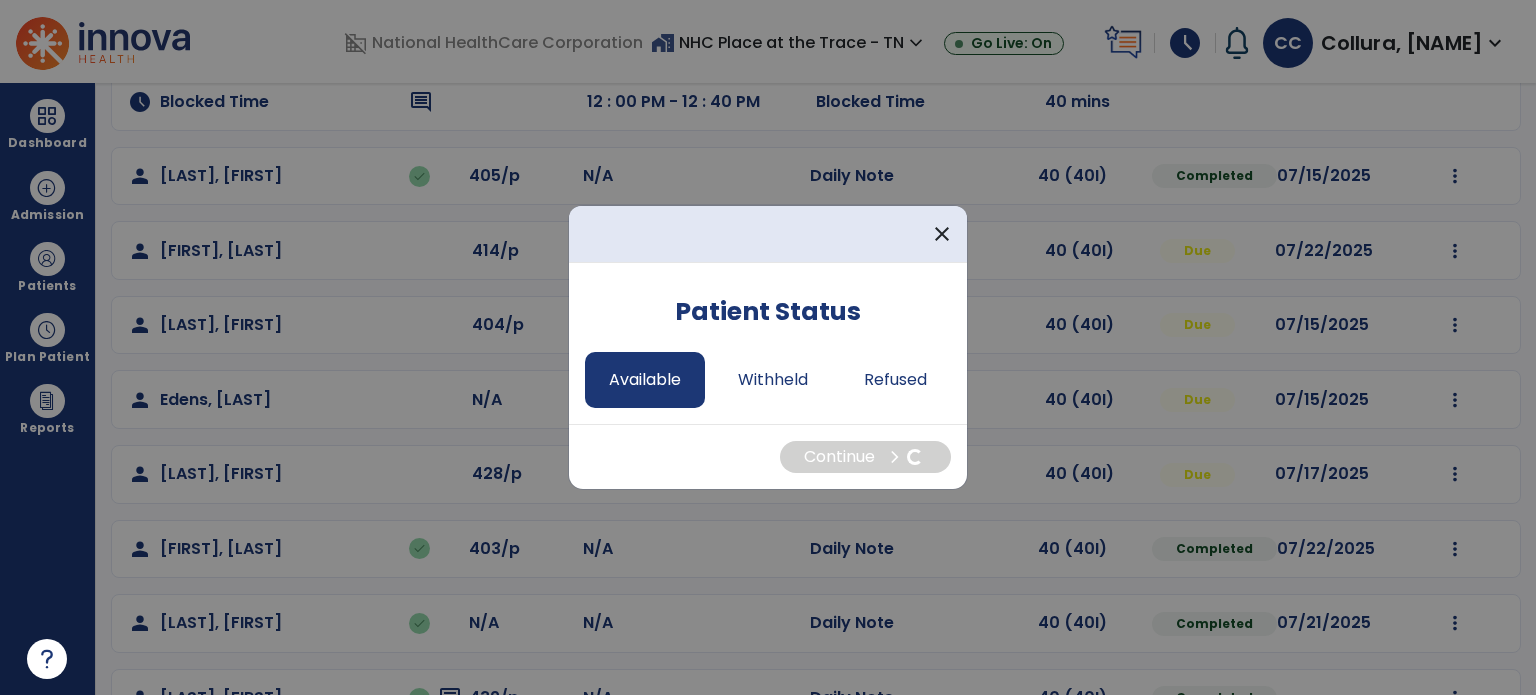 select on "*" 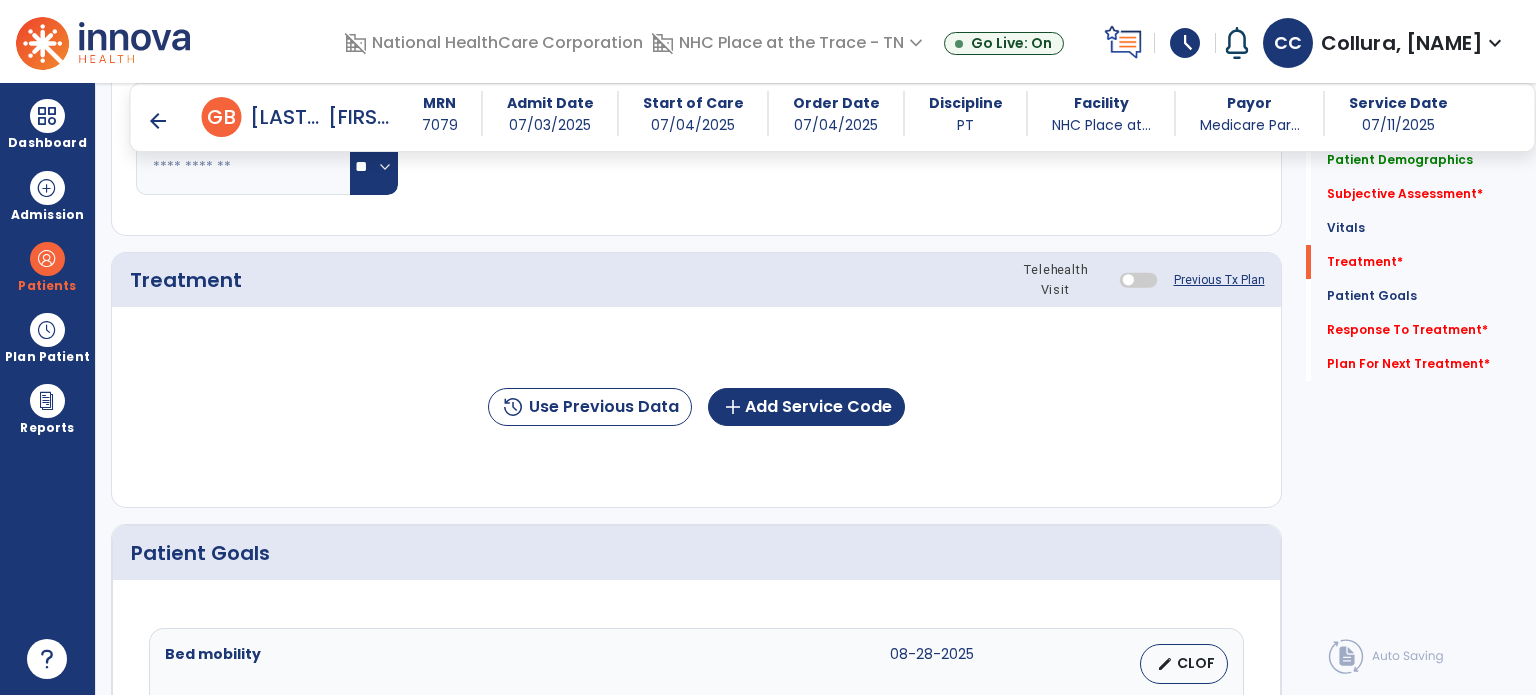 scroll, scrollTop: 998, scrollLeft: 0, axis: vertical 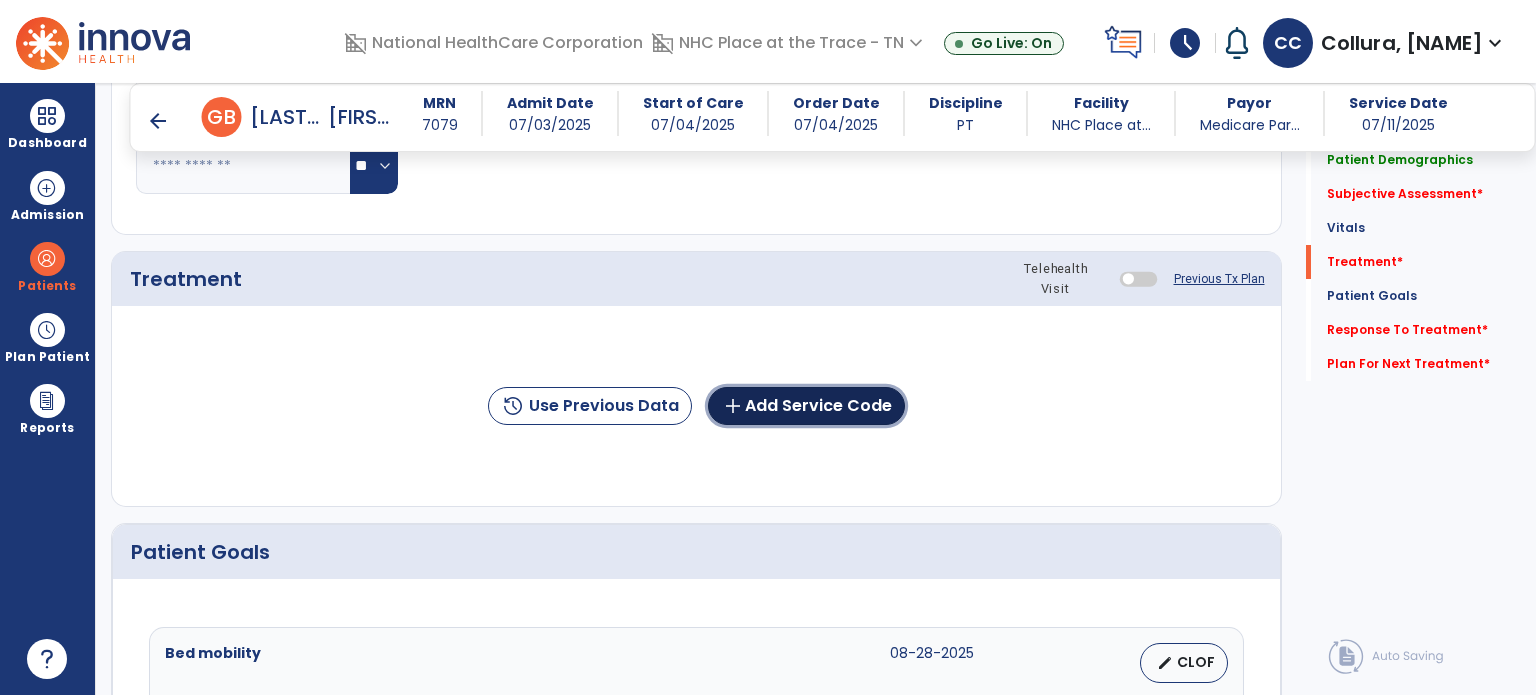 click on "add  Add Service Code" 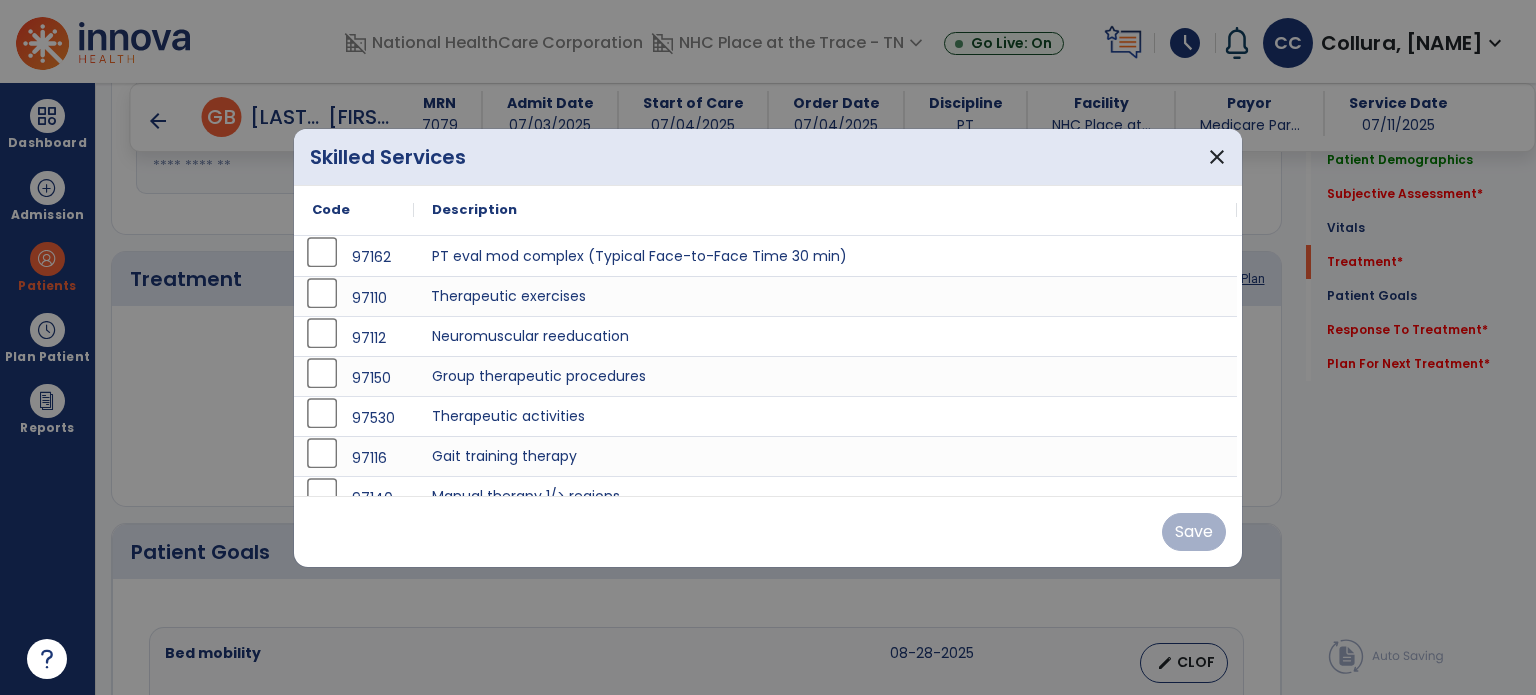 click on "Therapeutic exercises" at bounding box center [825, 296] 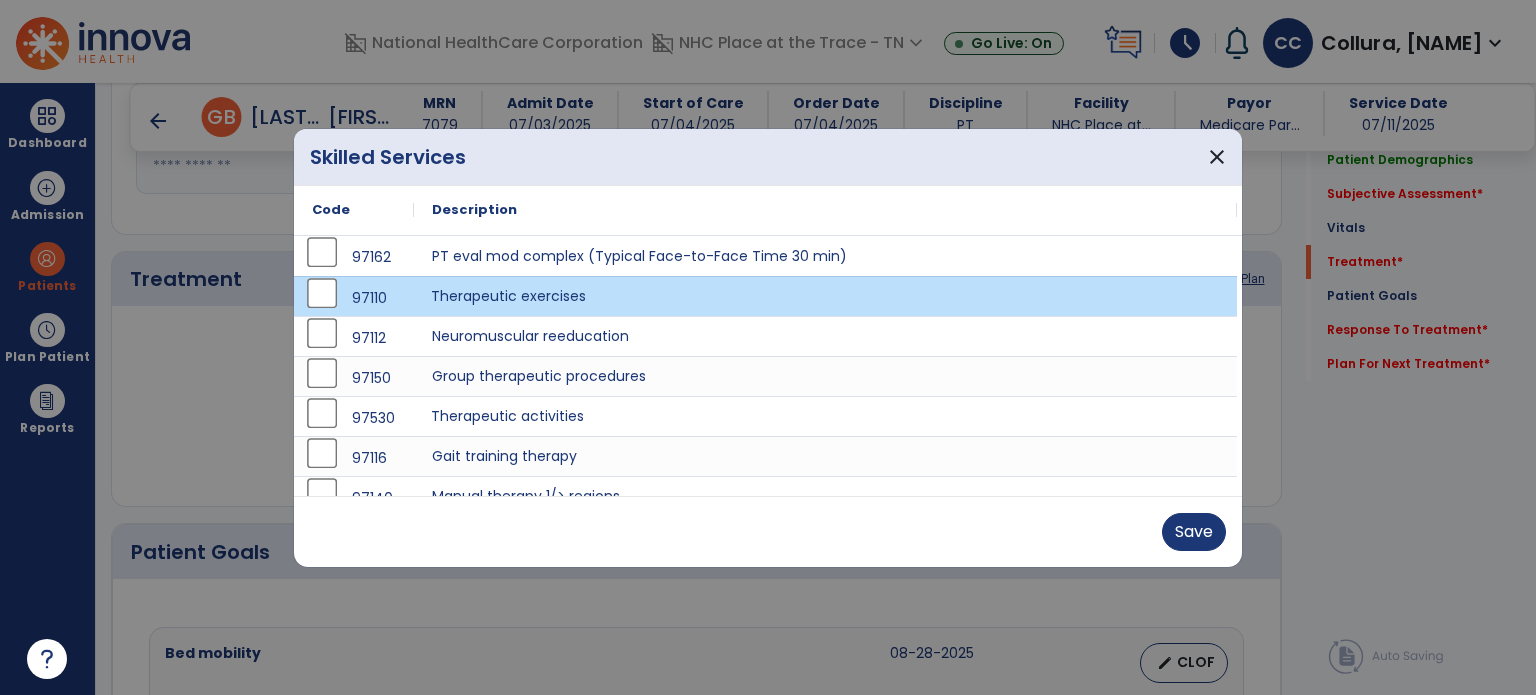 click on "Therapeutic activities" at bounding box center [825, 416] 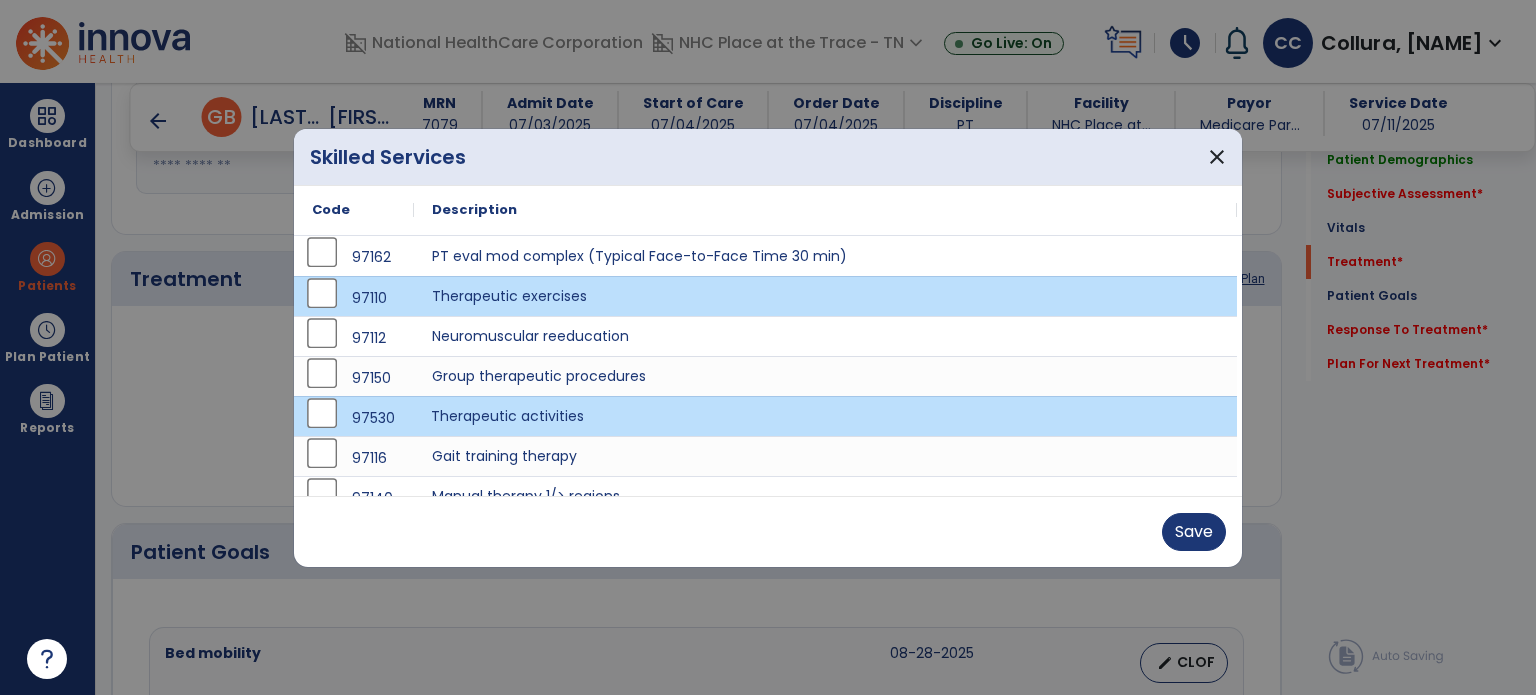 click on "Save" at bounding box center [768, 532] 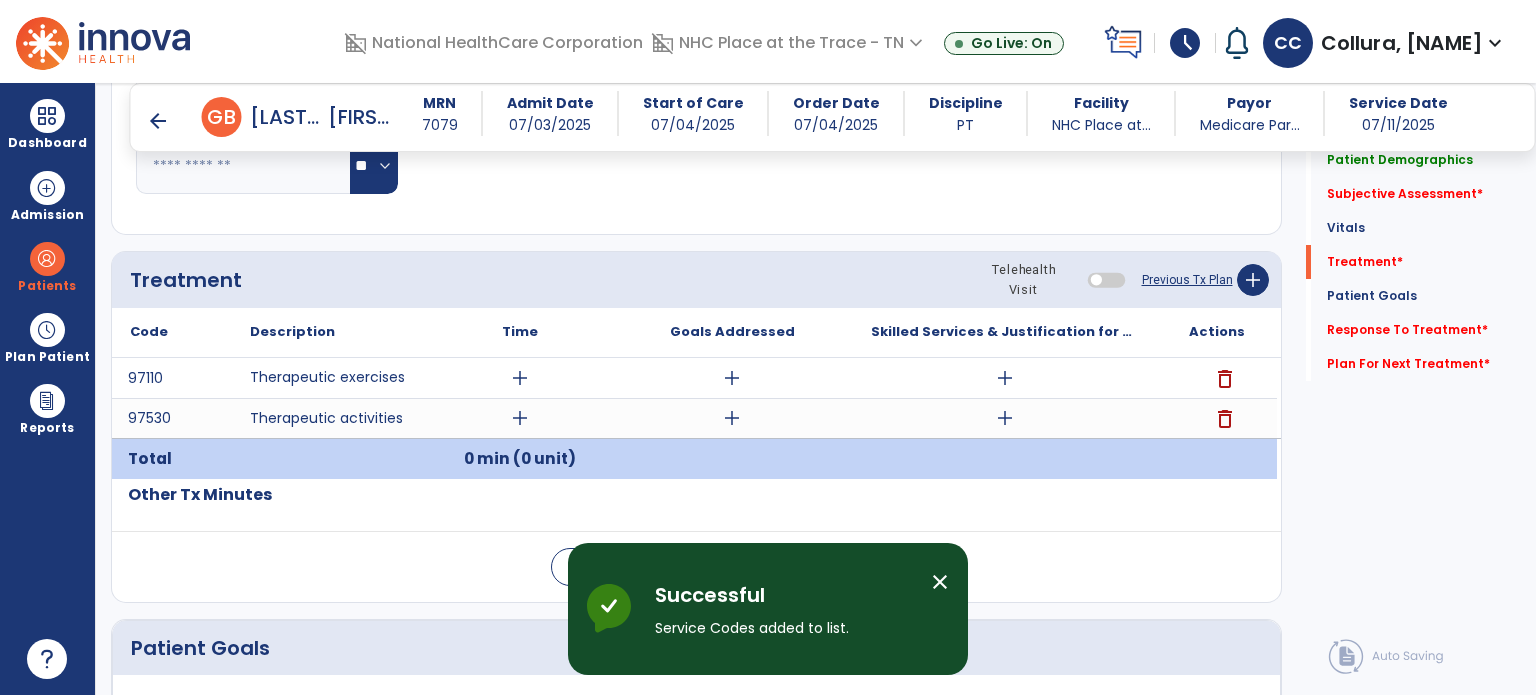 click on "add" at bounding box center (520, 378) 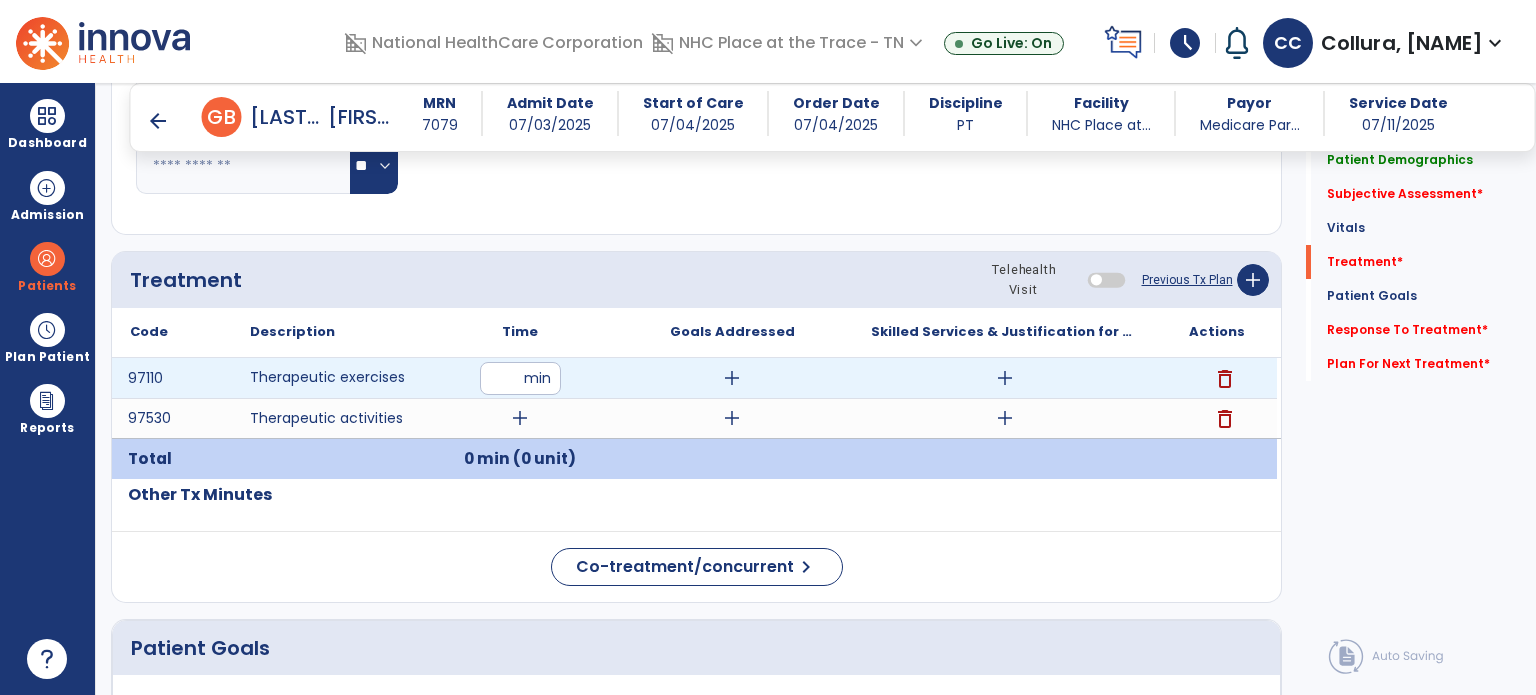 type on "**" 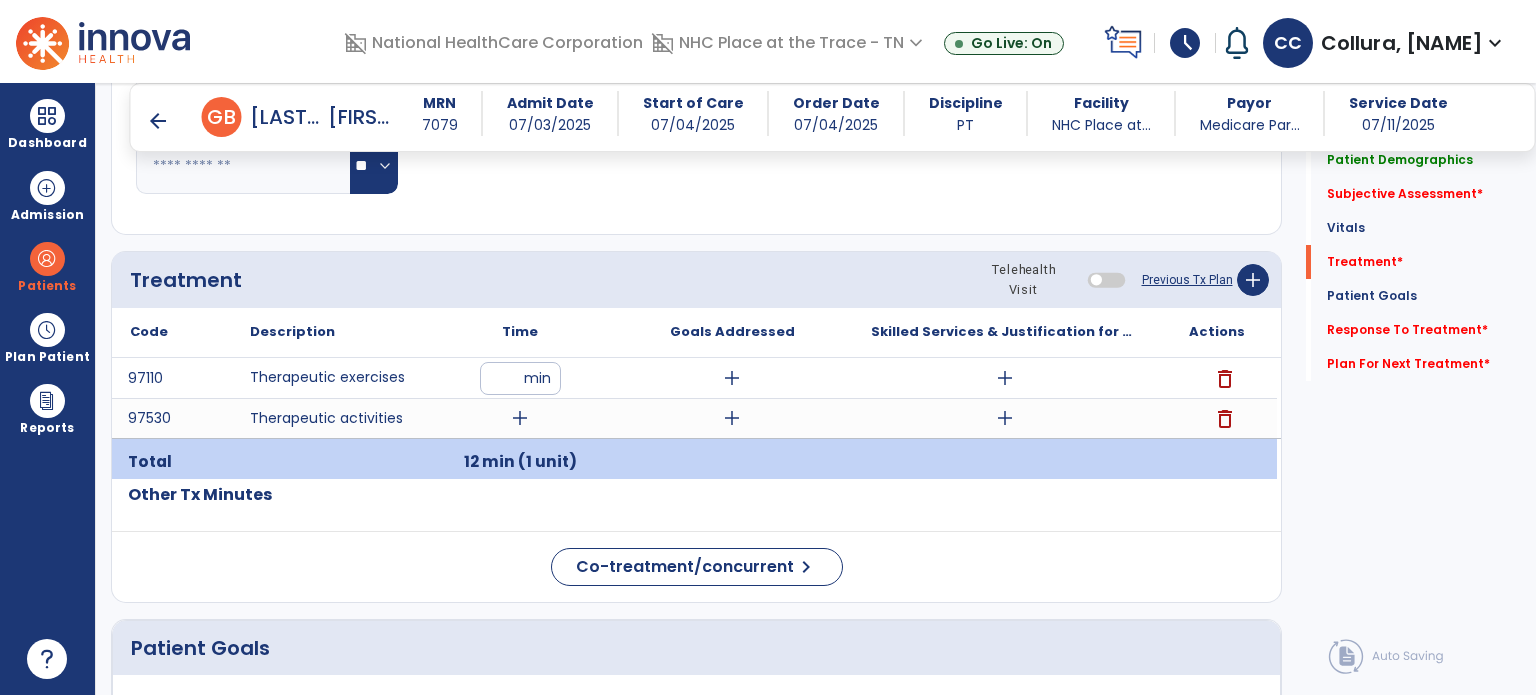 click on "add" at bounding box center [520, 418] 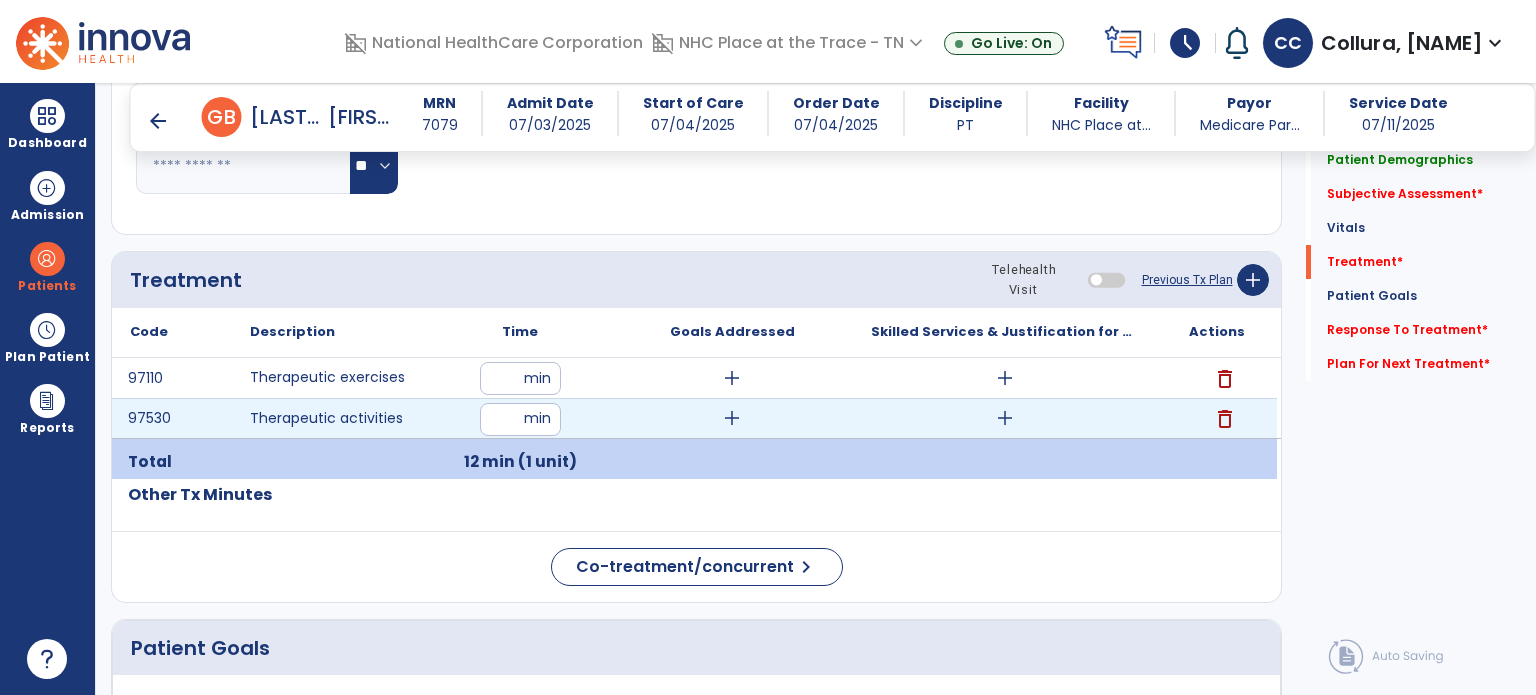 type on "**" 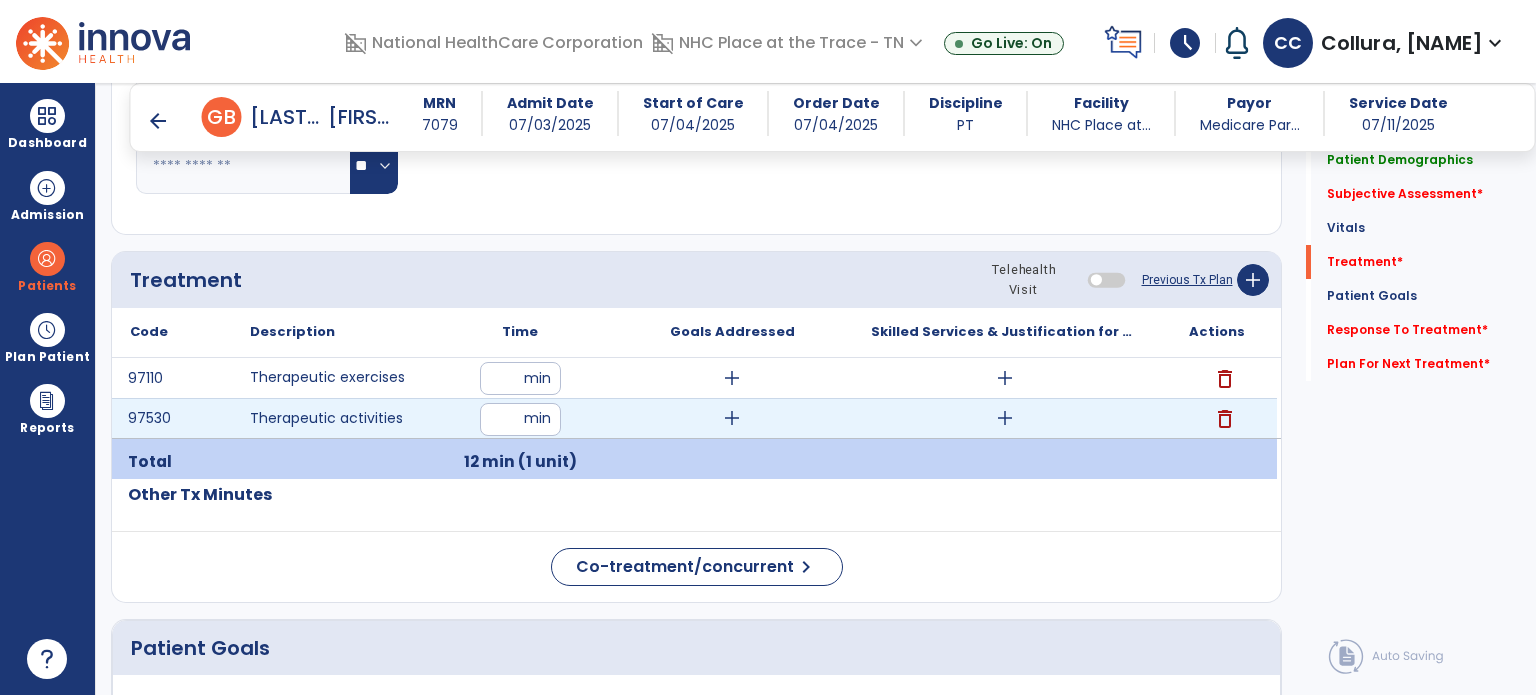 click 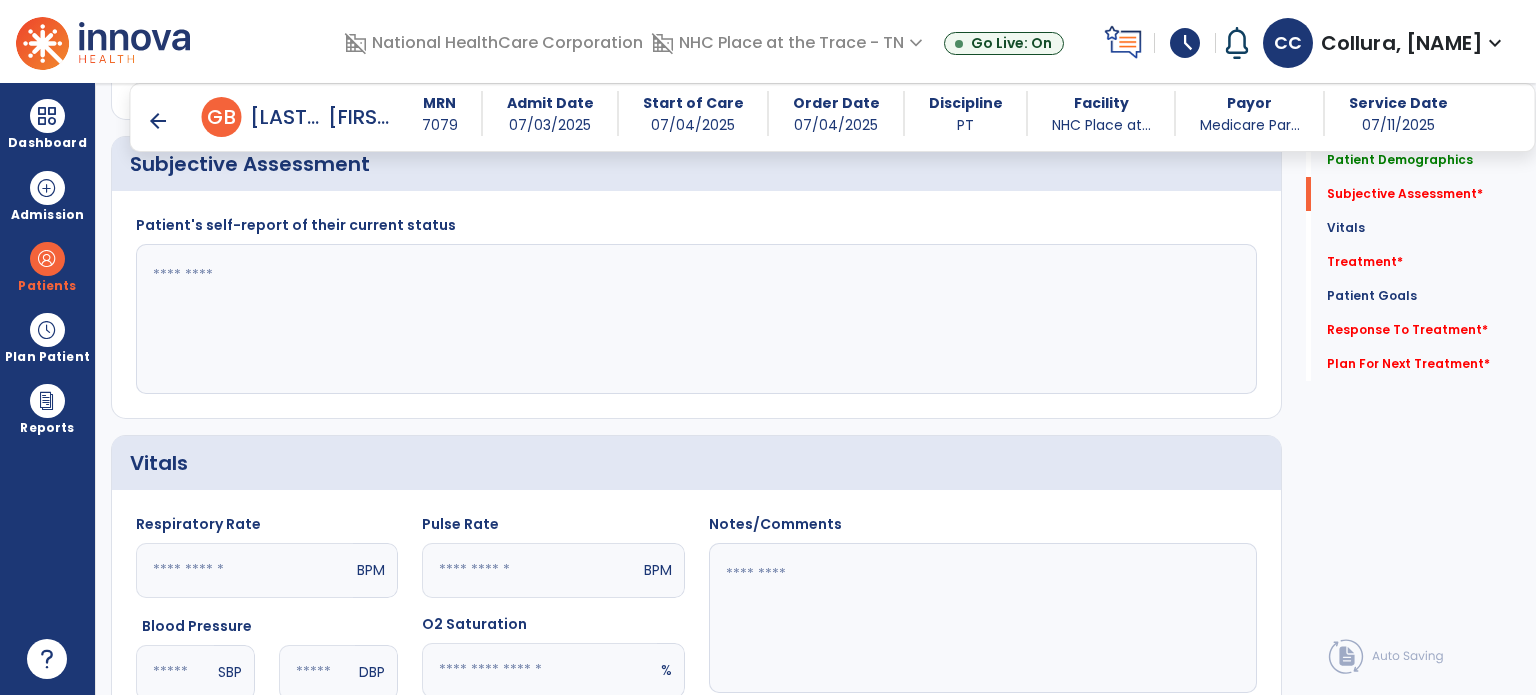 scroll, scrollTop: 380, scrollLeft: 0, axis: vertical 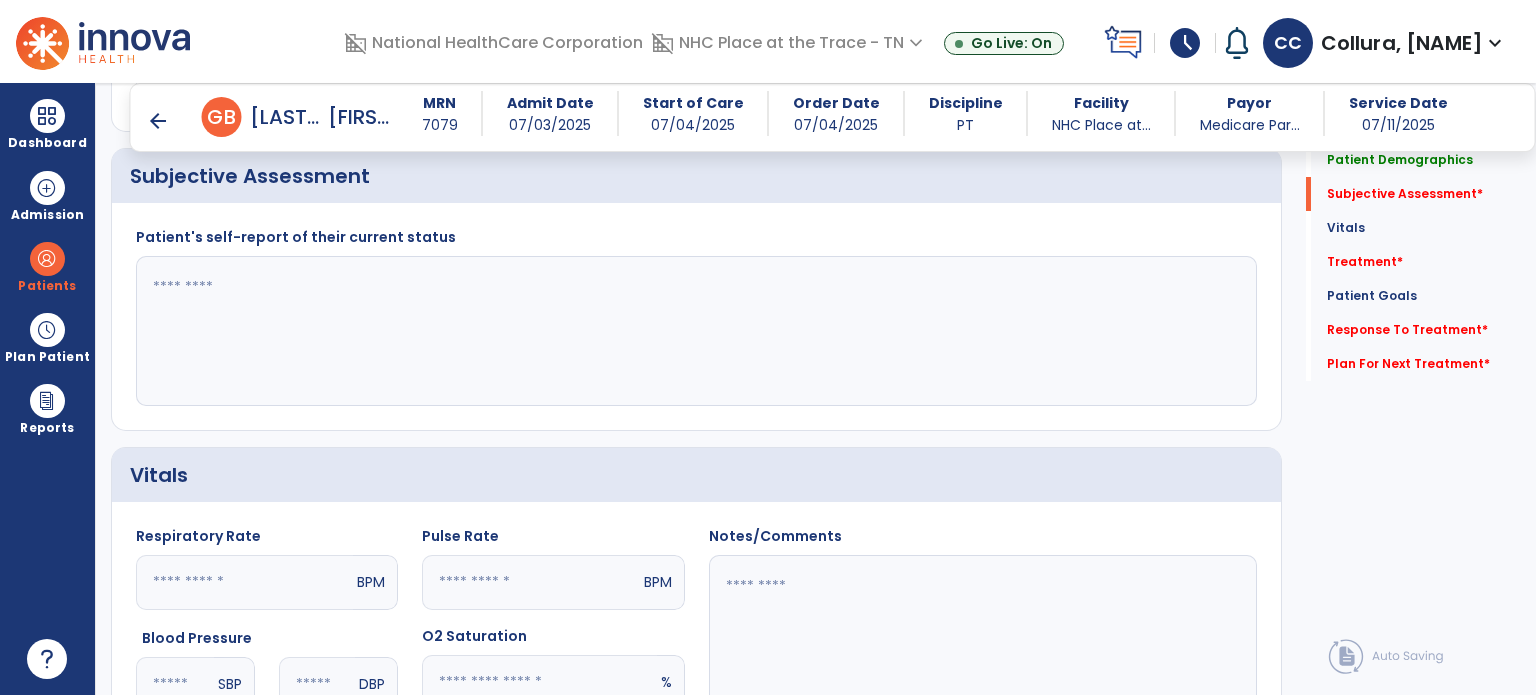 click 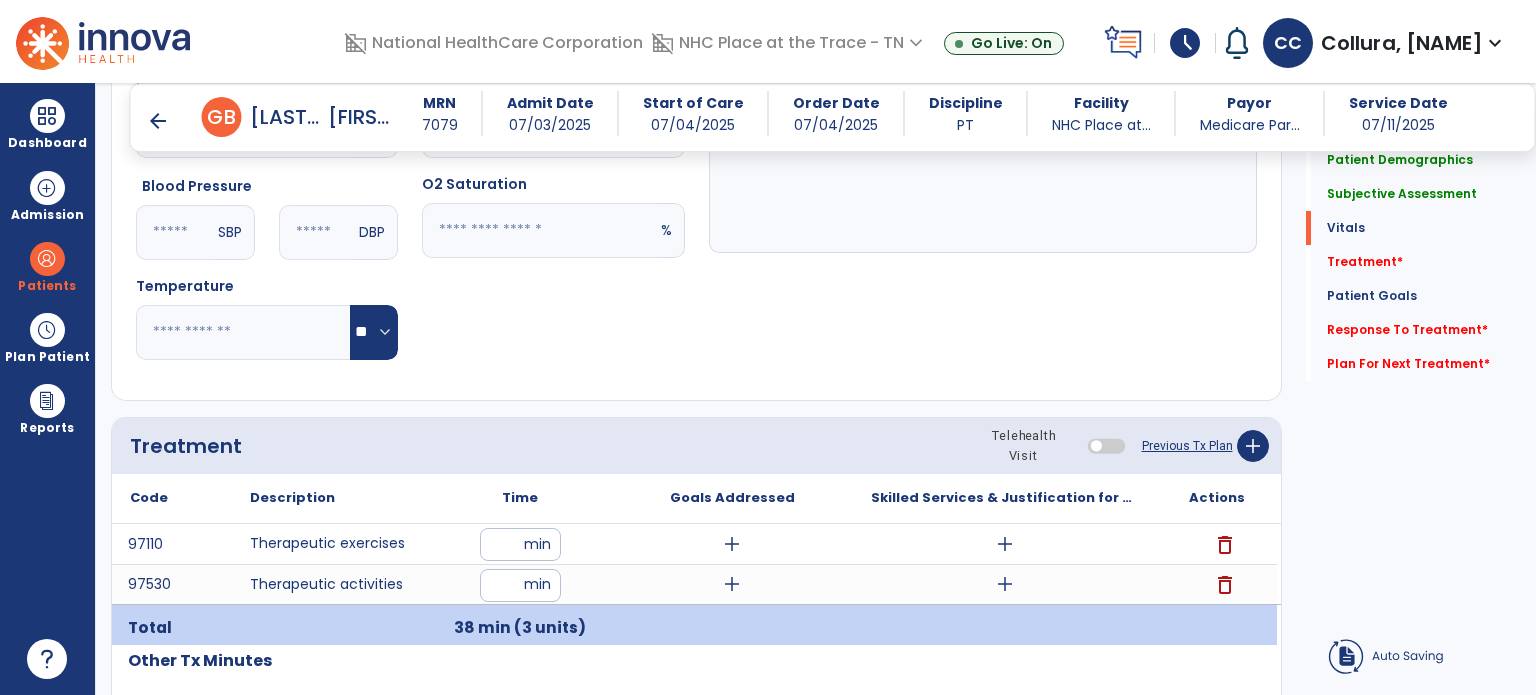 scroll, scrollTop: 836, scrollLeft: 0, axis: vertical 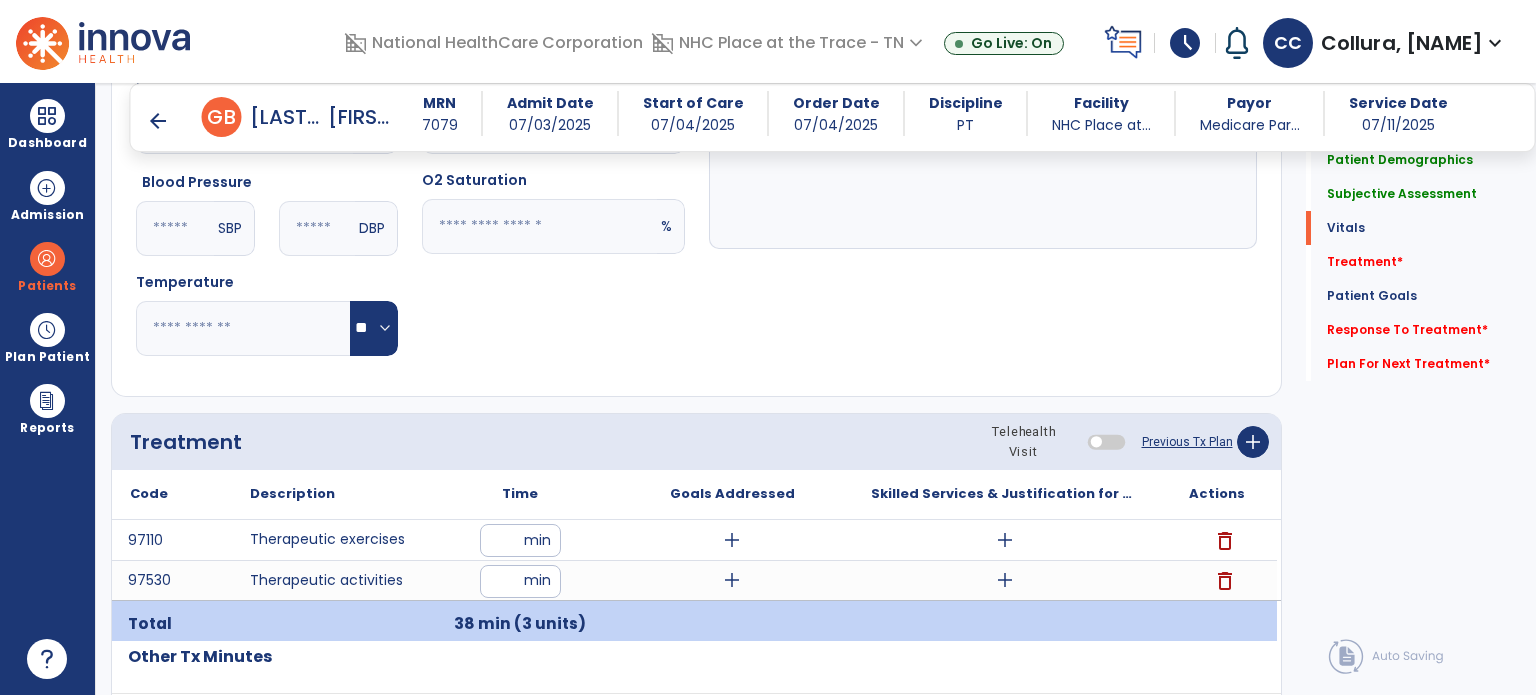 type on "**********" 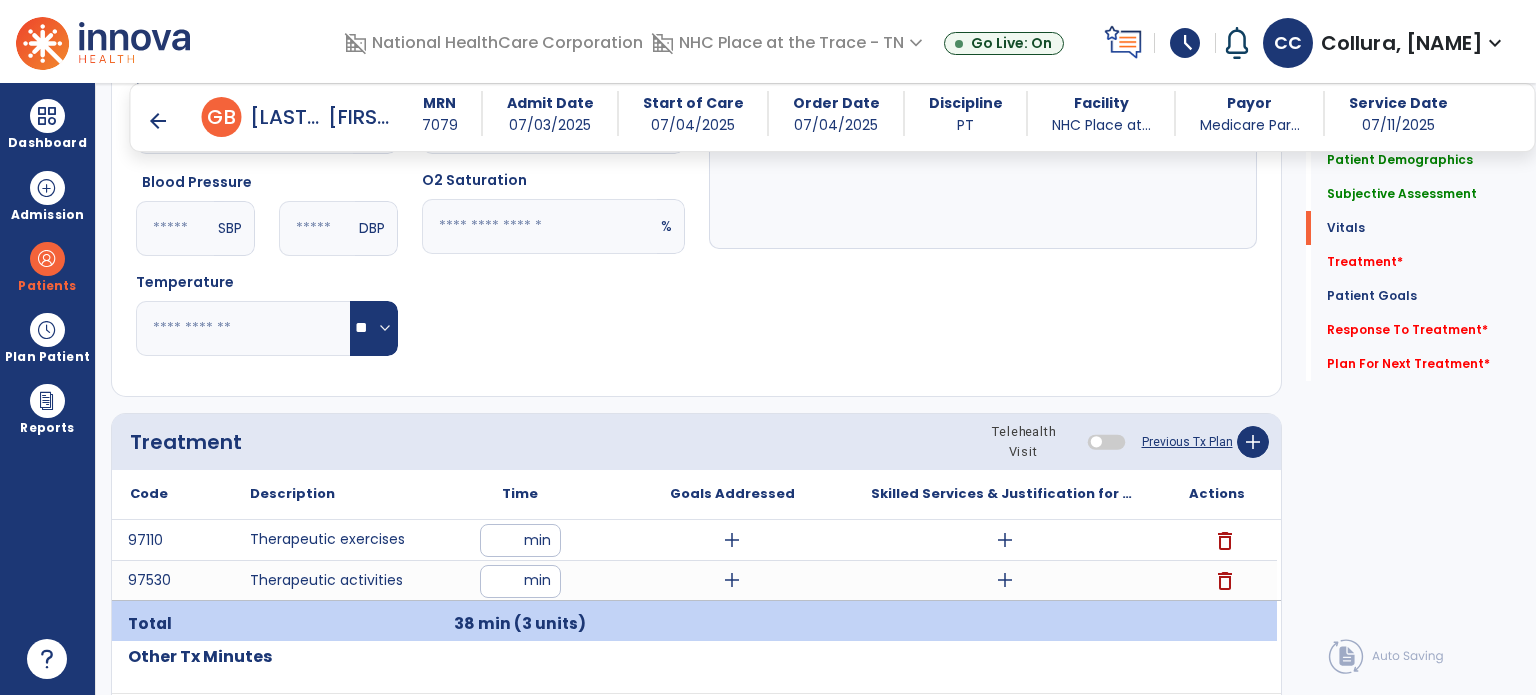 click on "add" at bounding box center (732, 540) 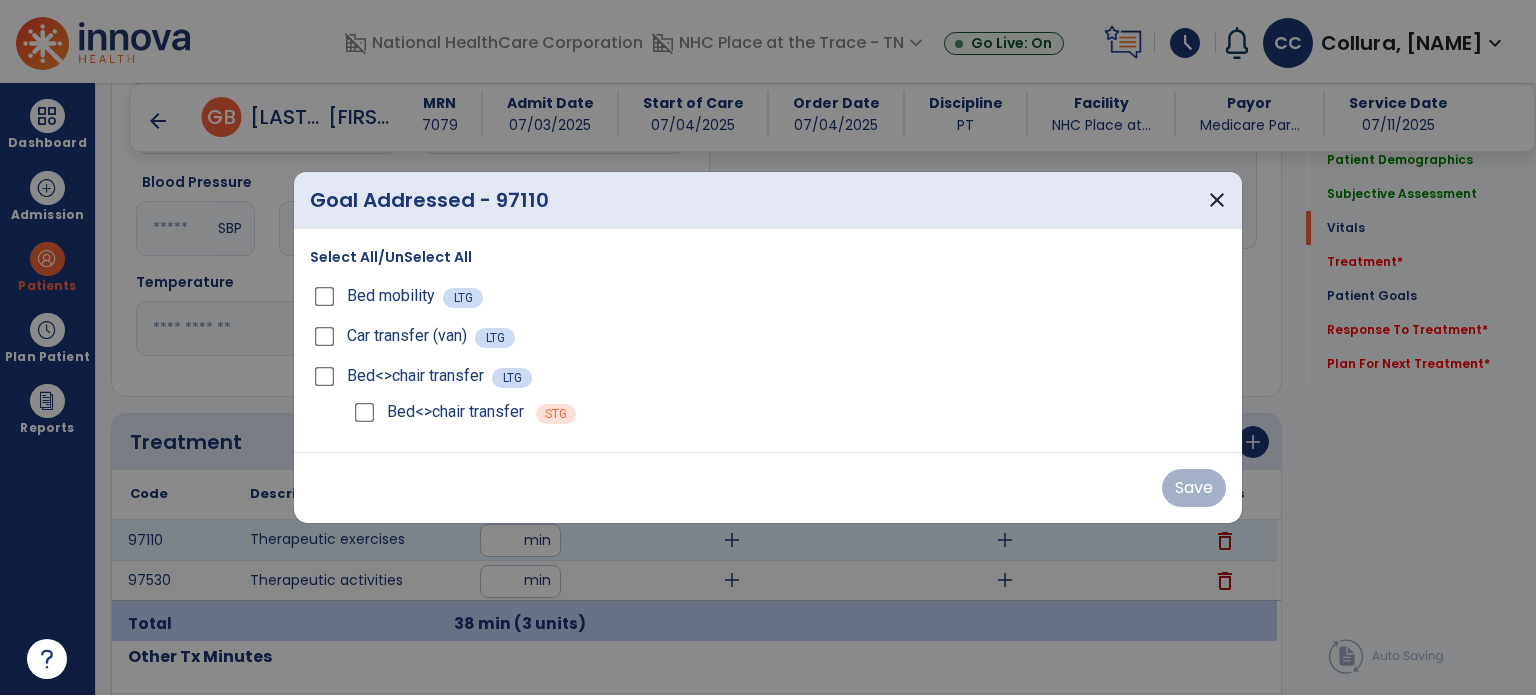 click on "close" at bounding box center (1217, 200) 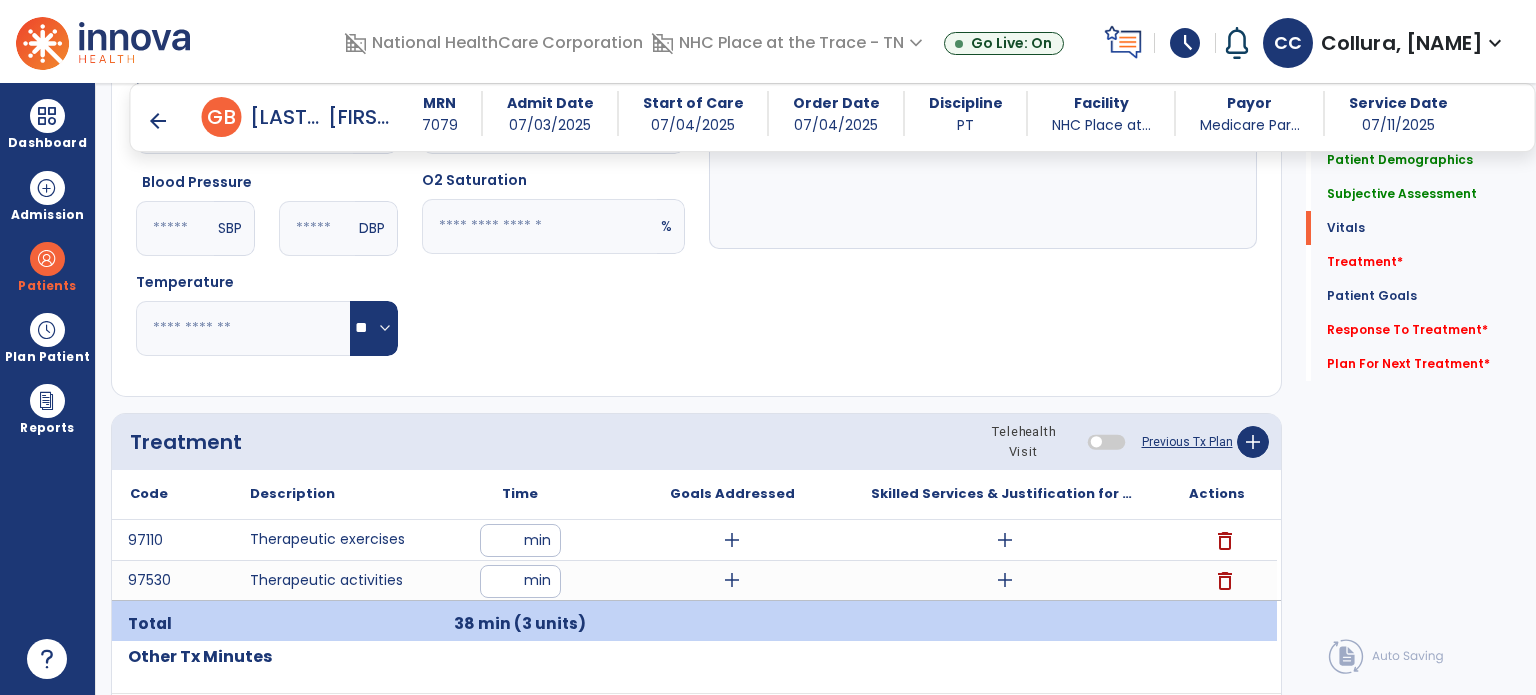 click at bounding box center [732, 624] 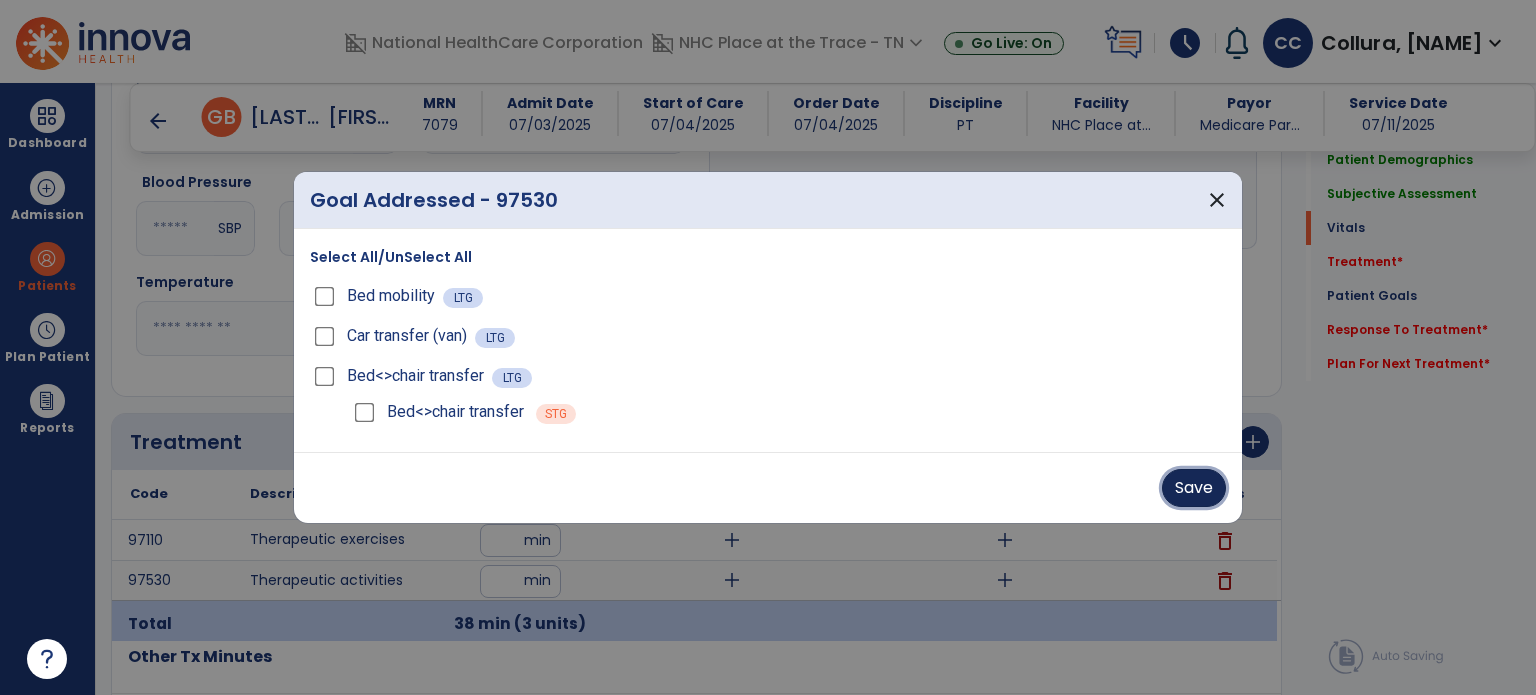 click on "Save" at bounding box center [1194, 488] 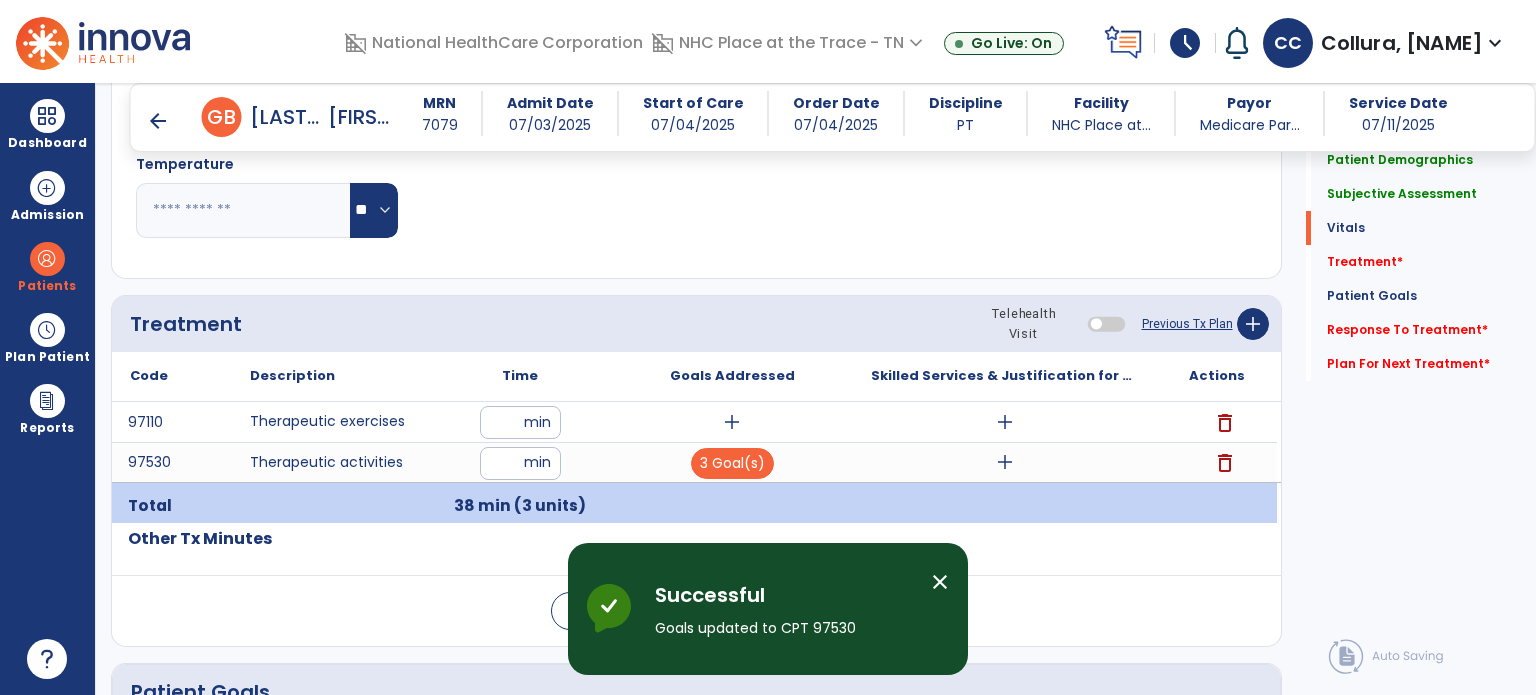 scroll, scrollTop: 1005, scrollLeft: 0, axis: vertical 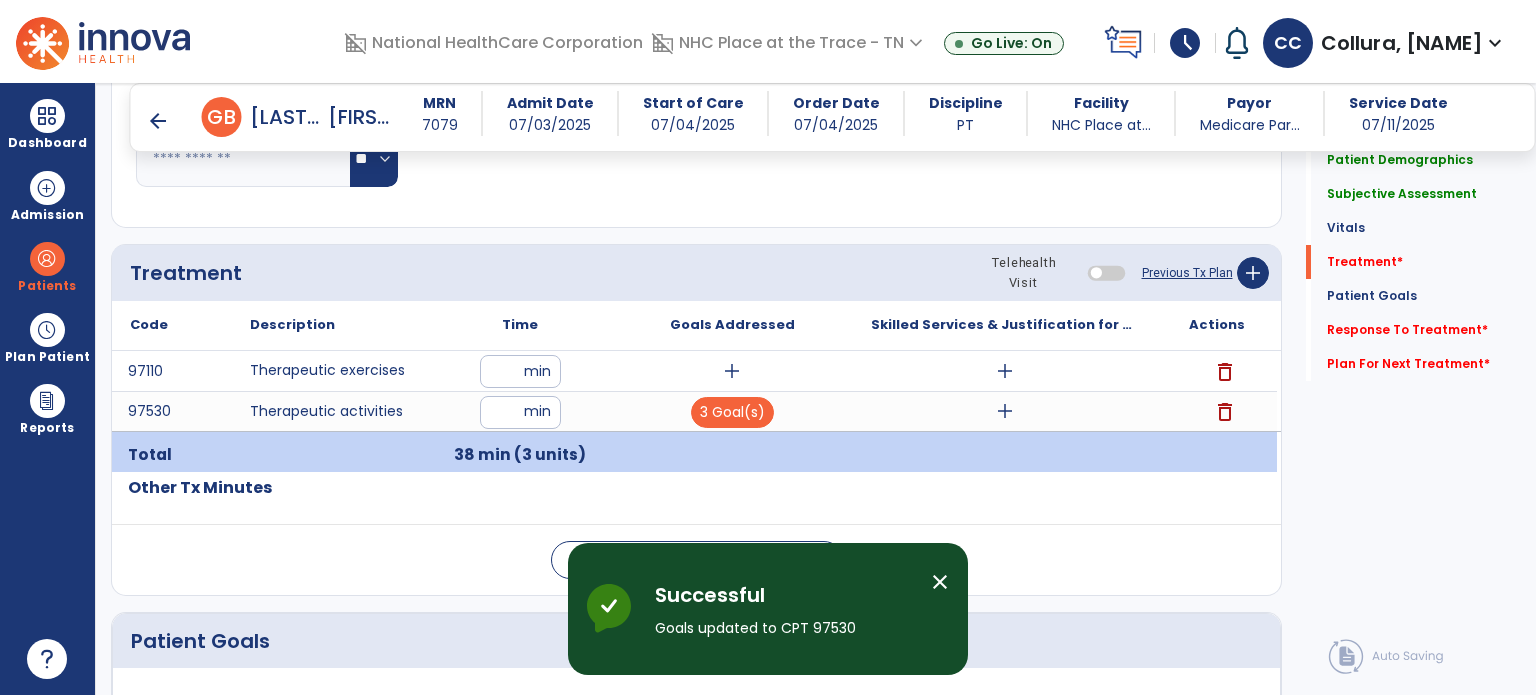click on "add" at bounding box center (1005, 371) 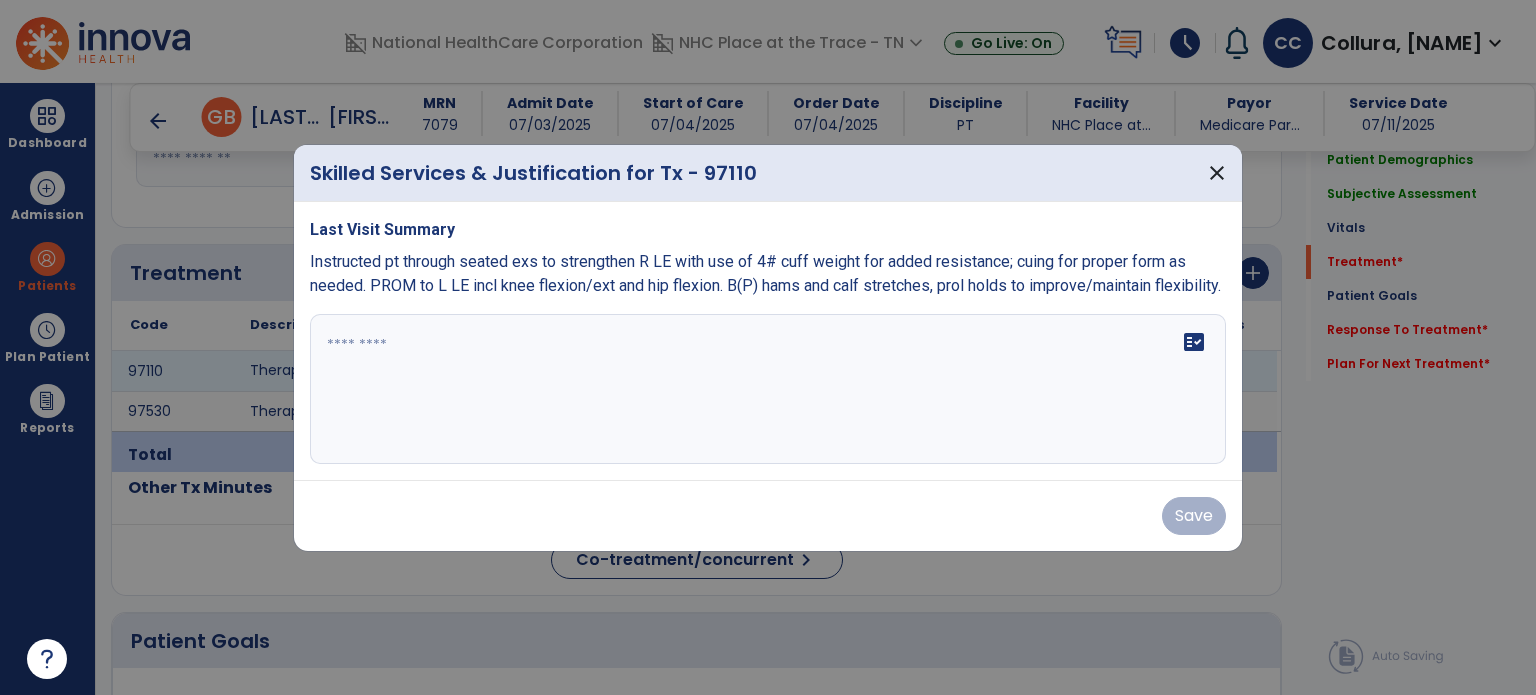 click on "fact_check" at bounding box center (768, 389) 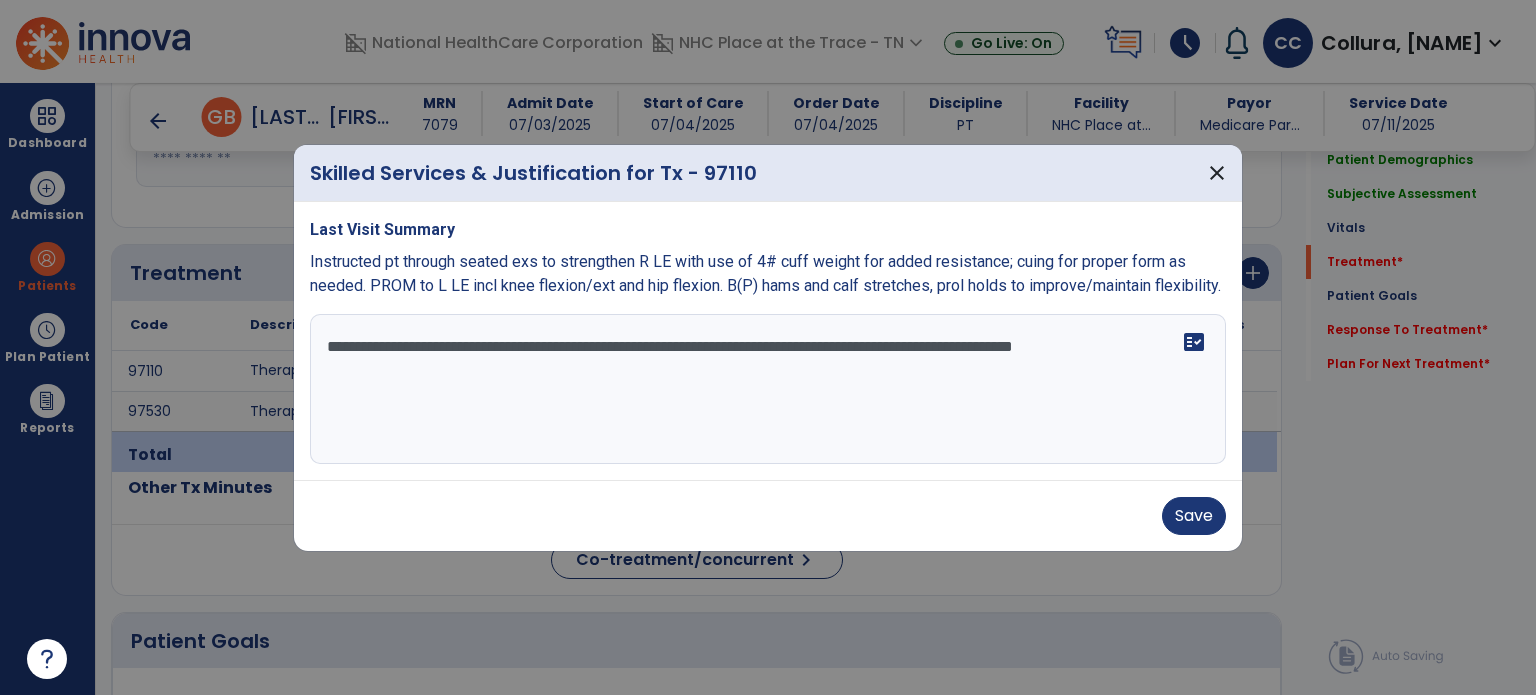 type on "**********" 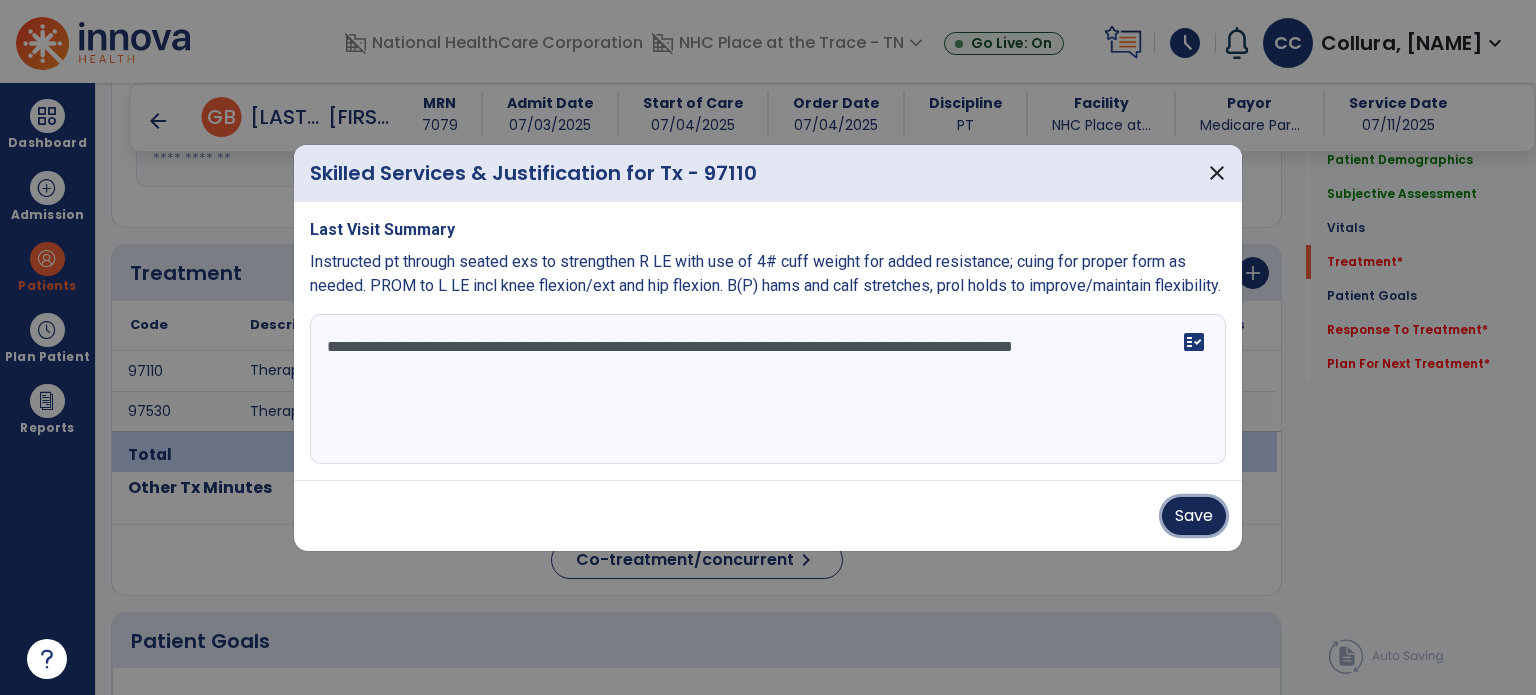click on "Save" at bounding box center (1194, 516) 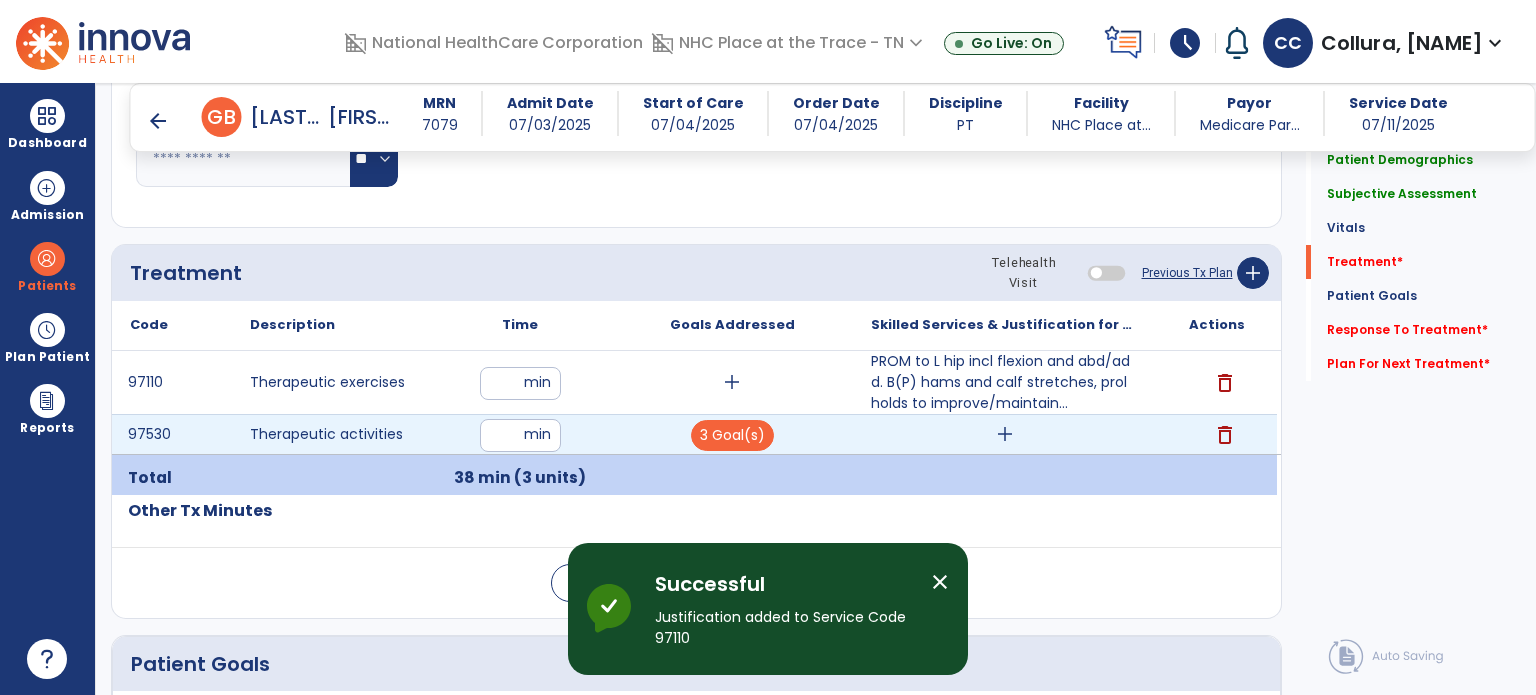 drag, startPoint x: 996, startPoint y: 425, endPoint x: 1004, endPoint y: 433, distance: 11.313708 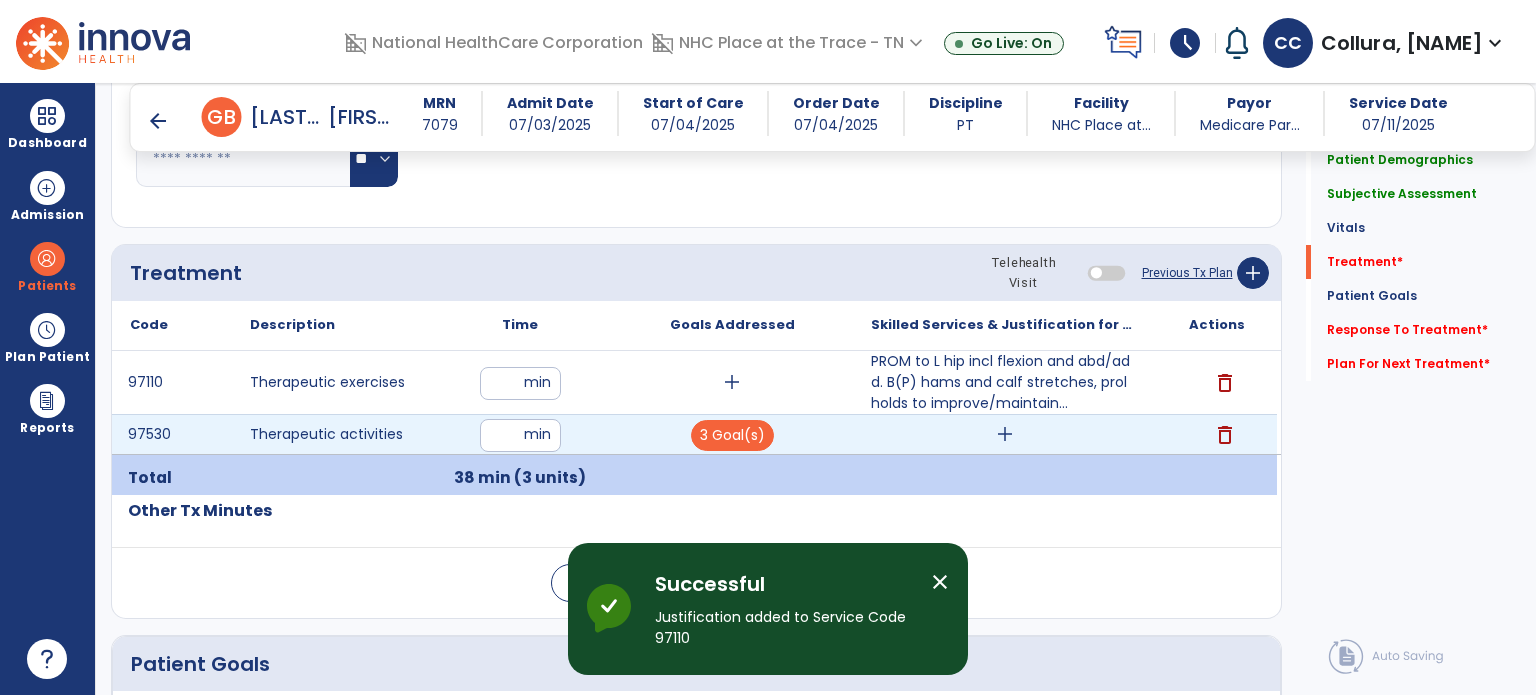 click on "add" at bounding box center [1005, 434] 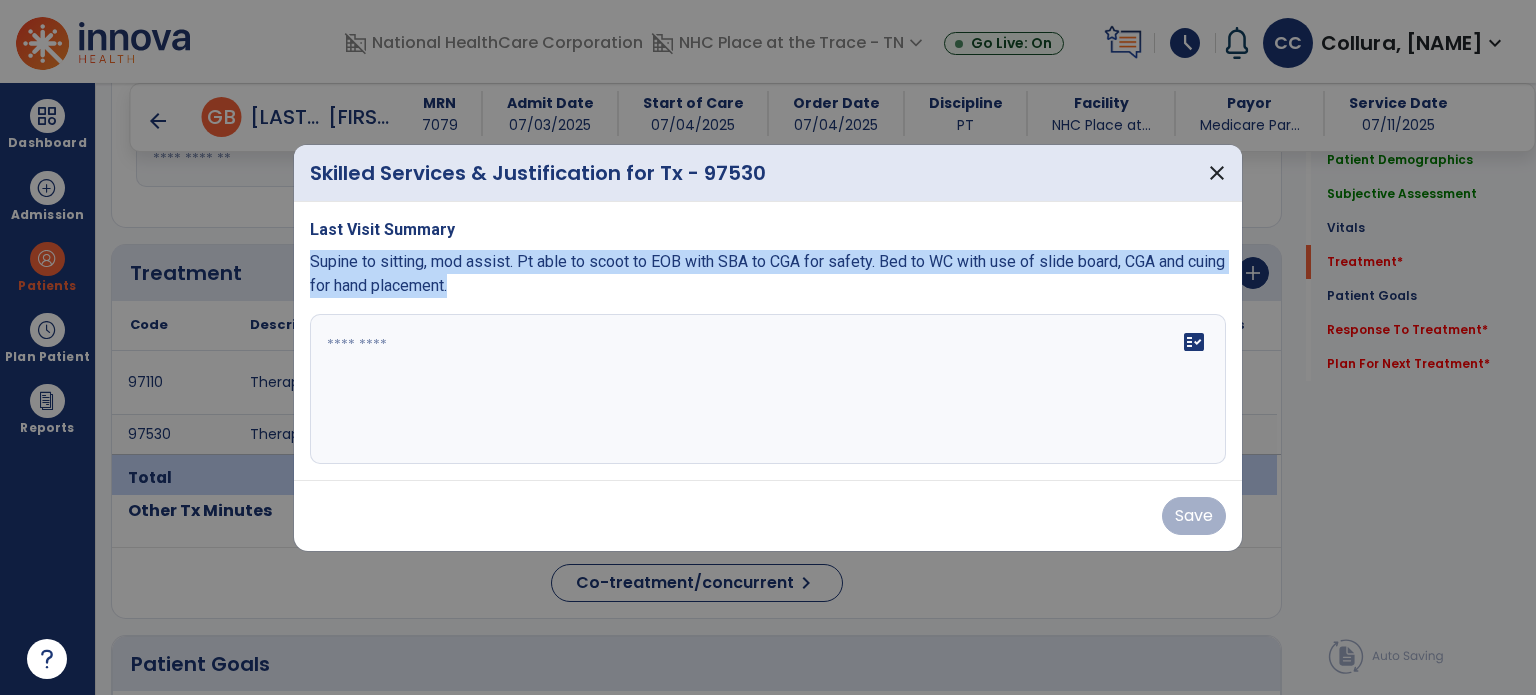 drag, startPoint x: 496, startPoint y: 288, endPoint x: 312, endPoint y: 269, distance: 184.97838 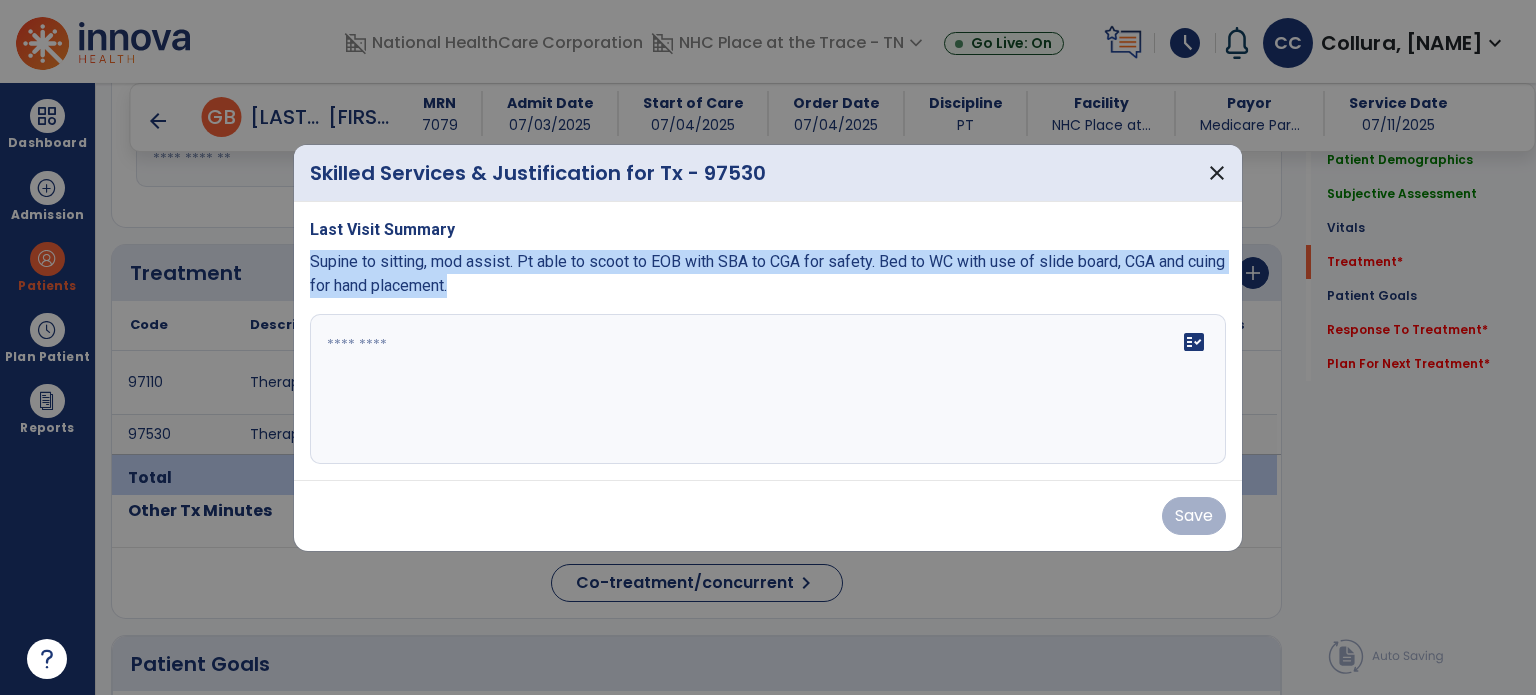 click on "Supine to sitting, mod assist. Pt able to scoot to EOB with SBA to CGA for safety. Bed to WC with use of slide board, CGA and cuing for hand placement." at bounding box center [768, 274] 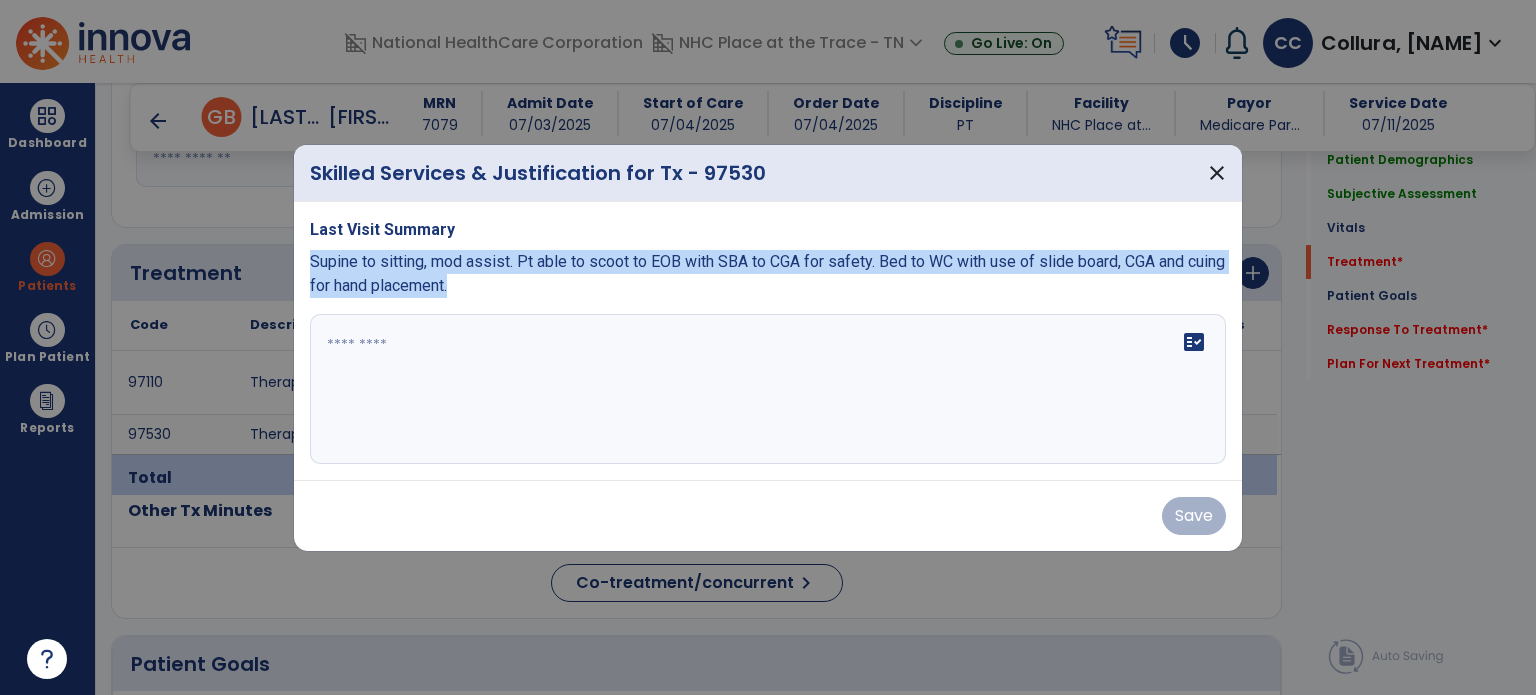 copy on "Supine to sitting, mod assist. Pt able to scoot to EOB with SBA to CGA for safety. Bed to WC with use of slide board, CGA and cuing for hand placement." 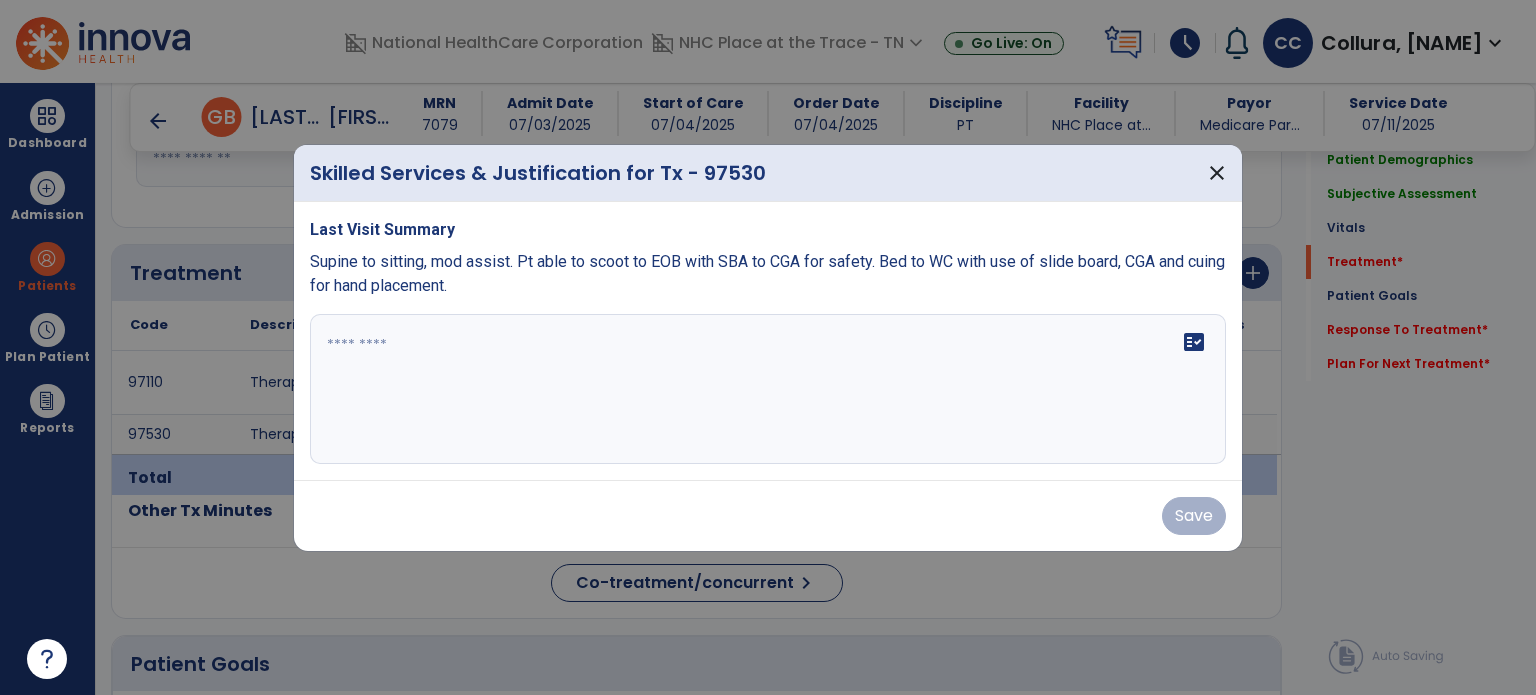 click on "fact_check" at bounding box center (768, 389) 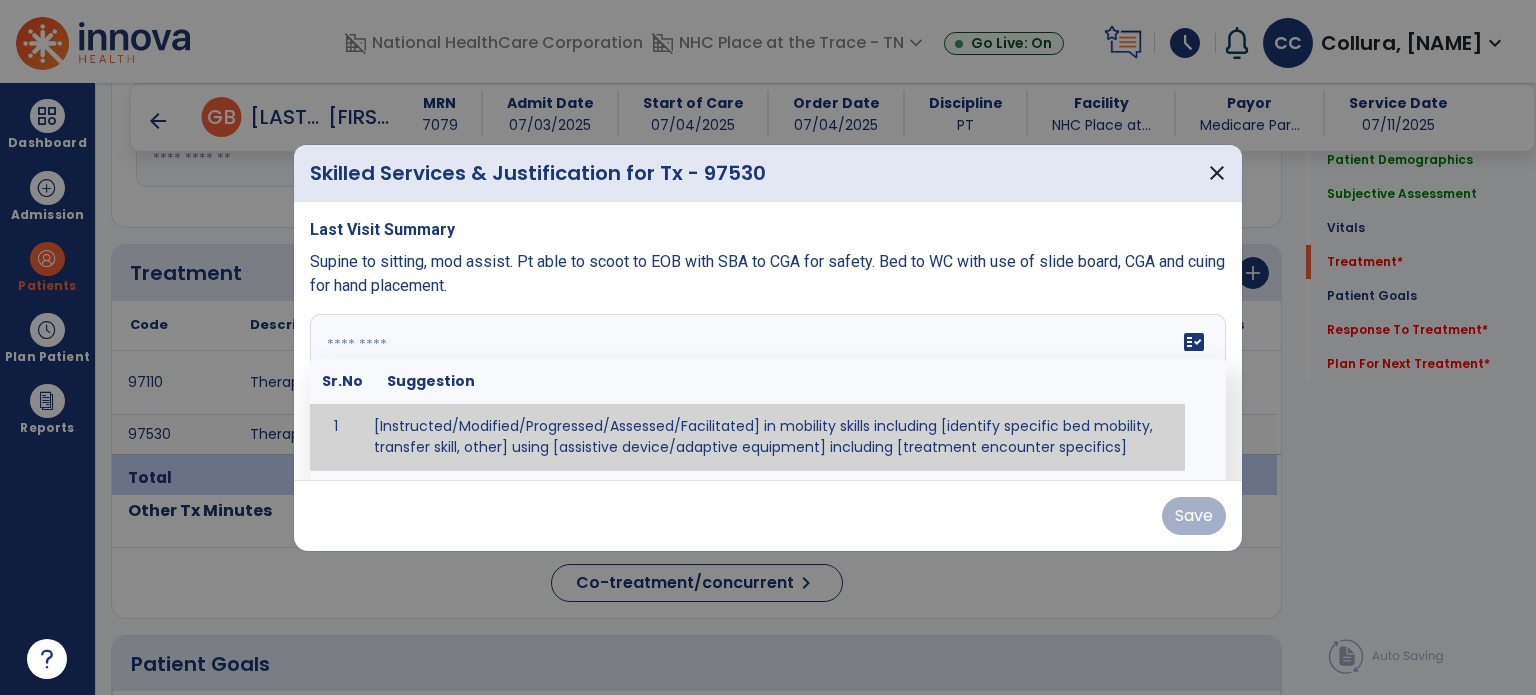 paste on "**********" 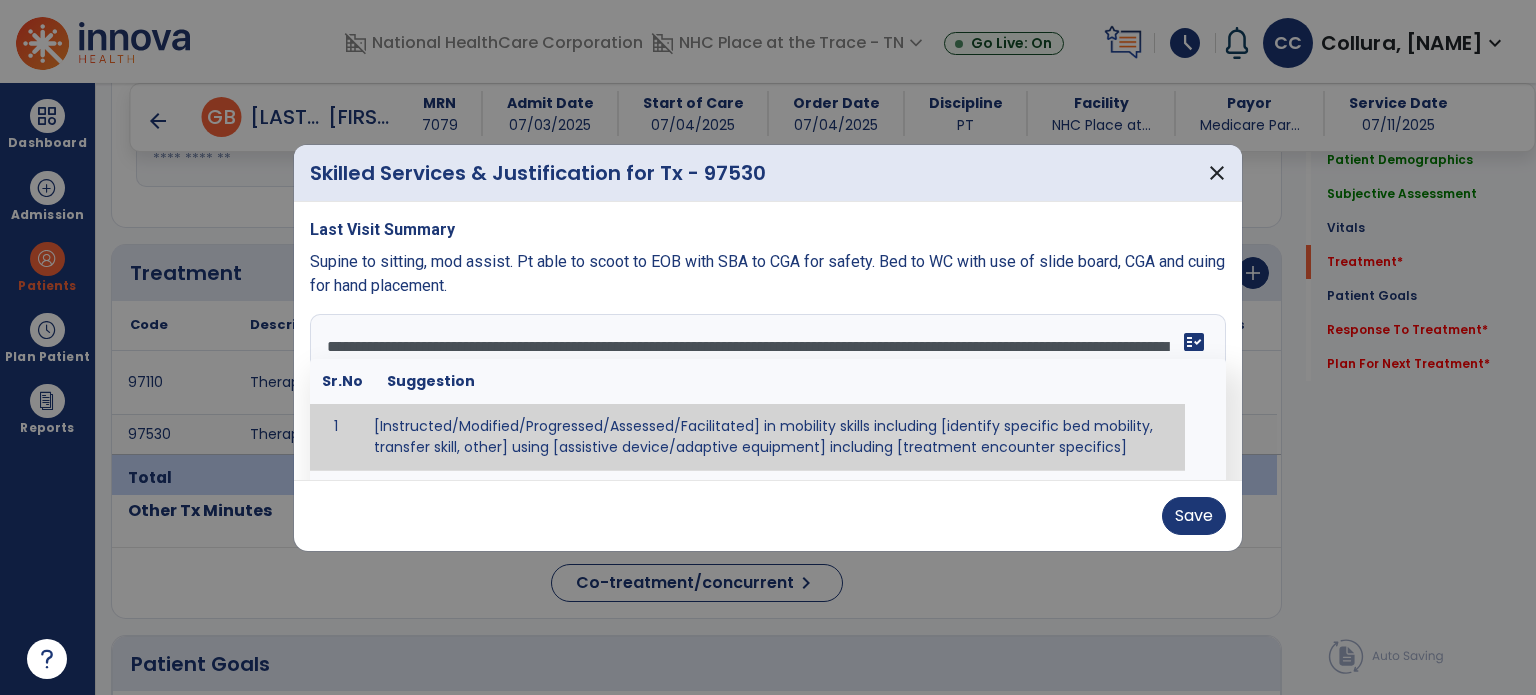 click on "**********" at bounding box center [766, 389] 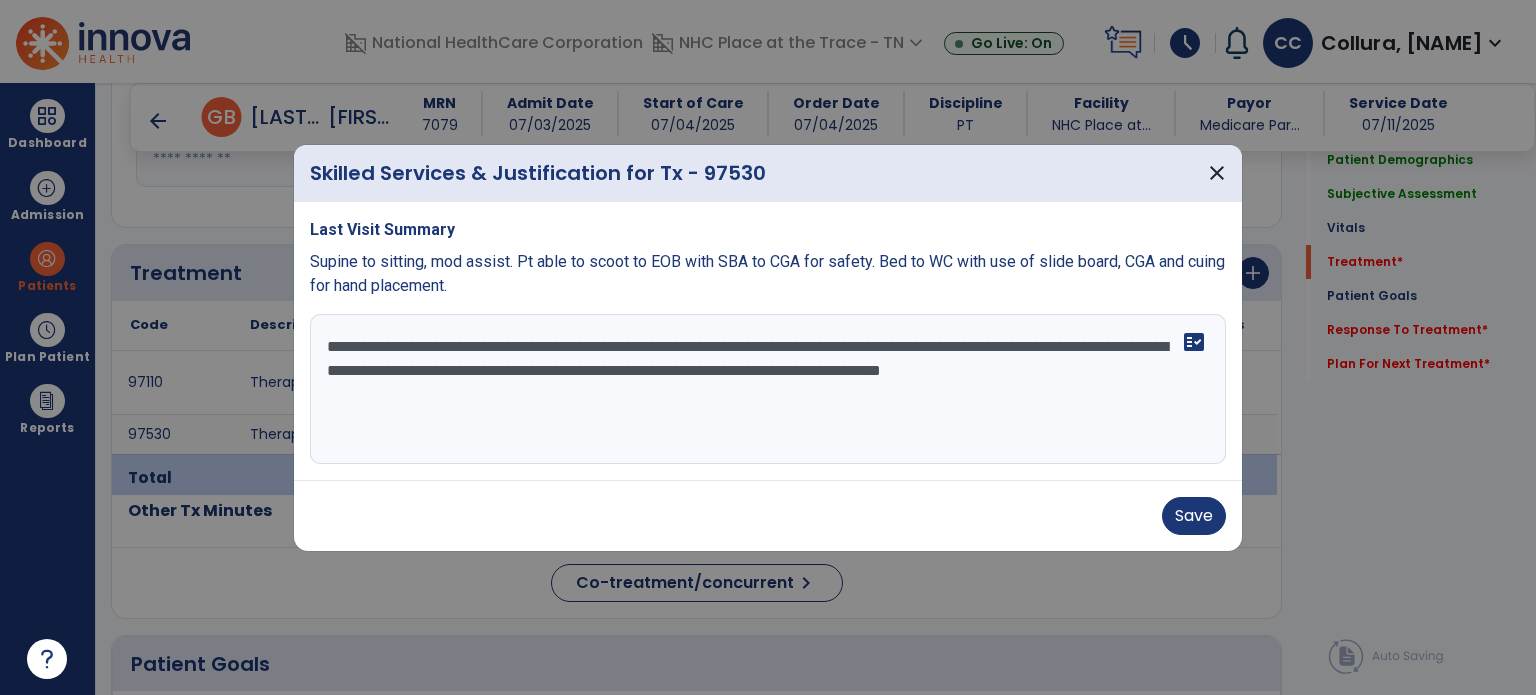 type on "**********" 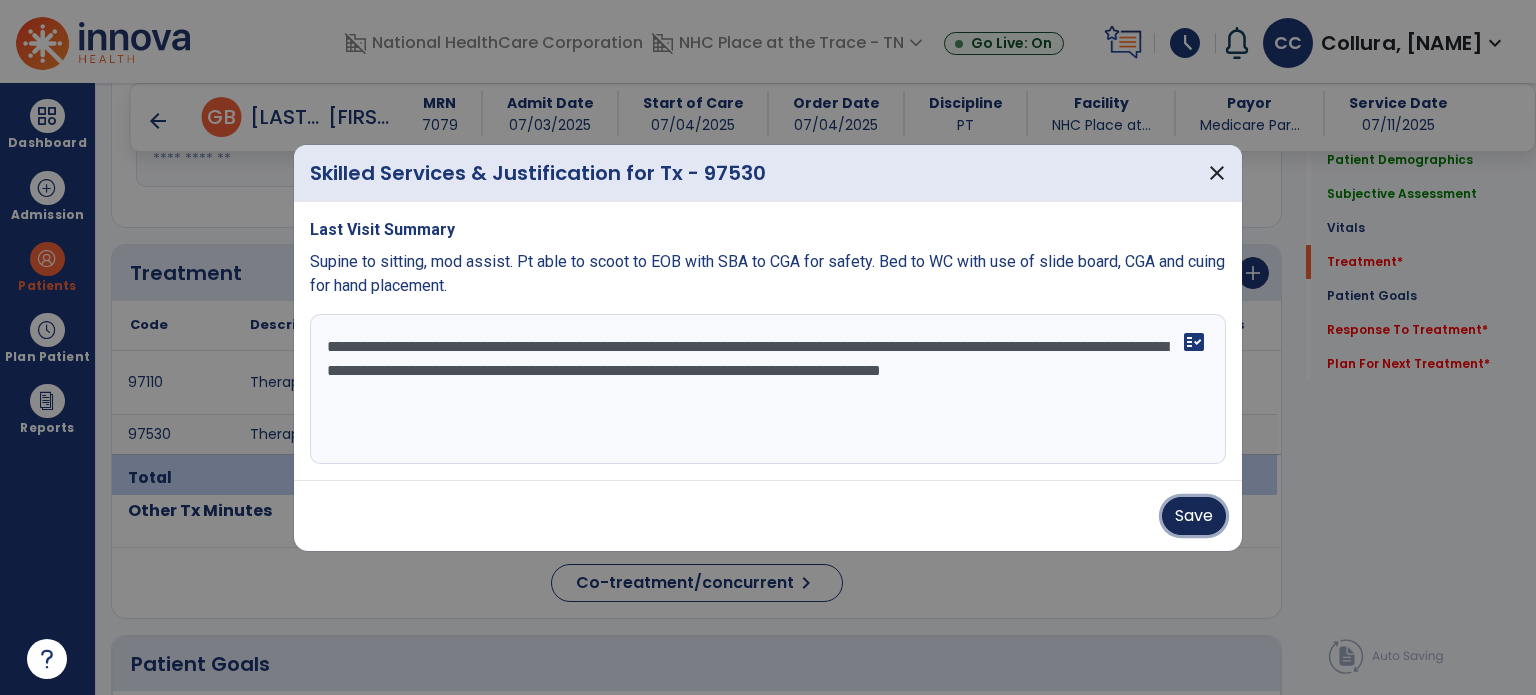 click on "Save" at bounding box center (1194, 516) 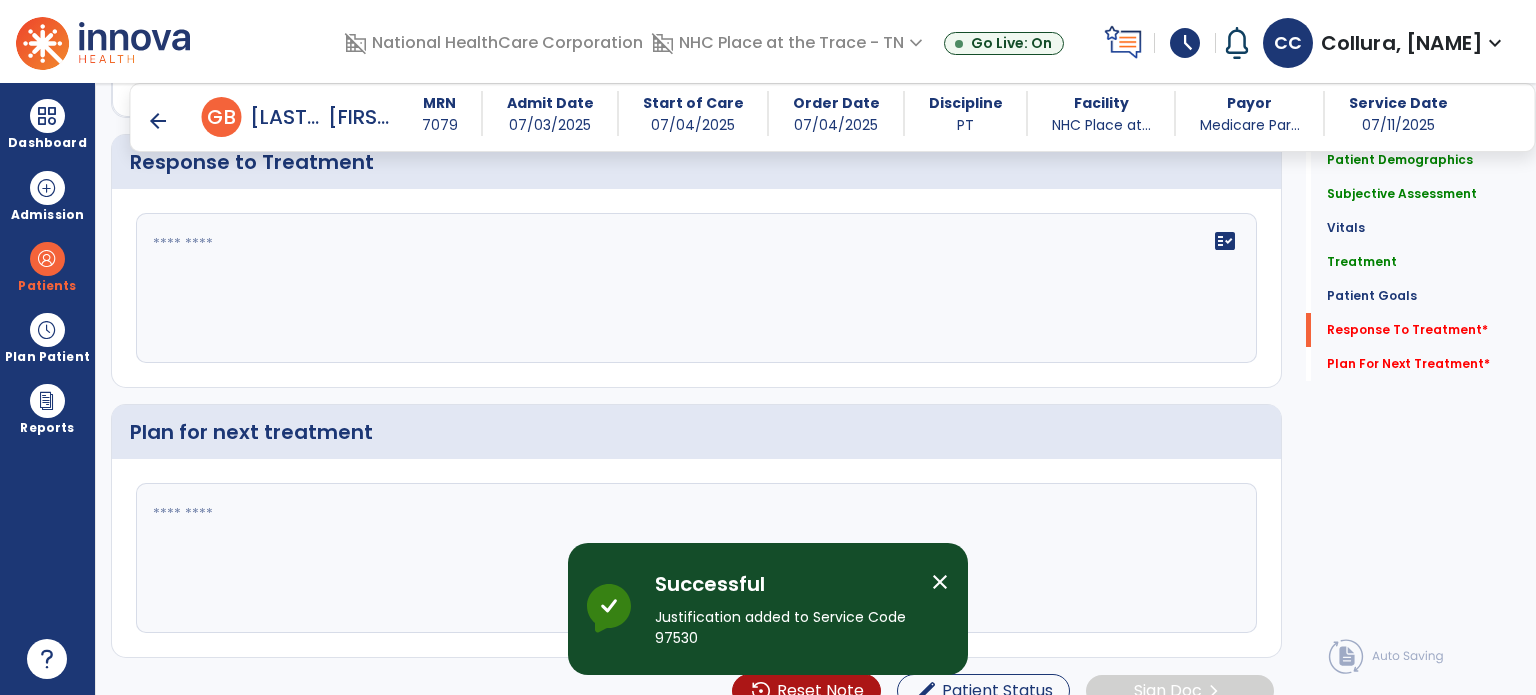 scroll, scrollTop: 2378, scrollLeft: 0, axis: vertical 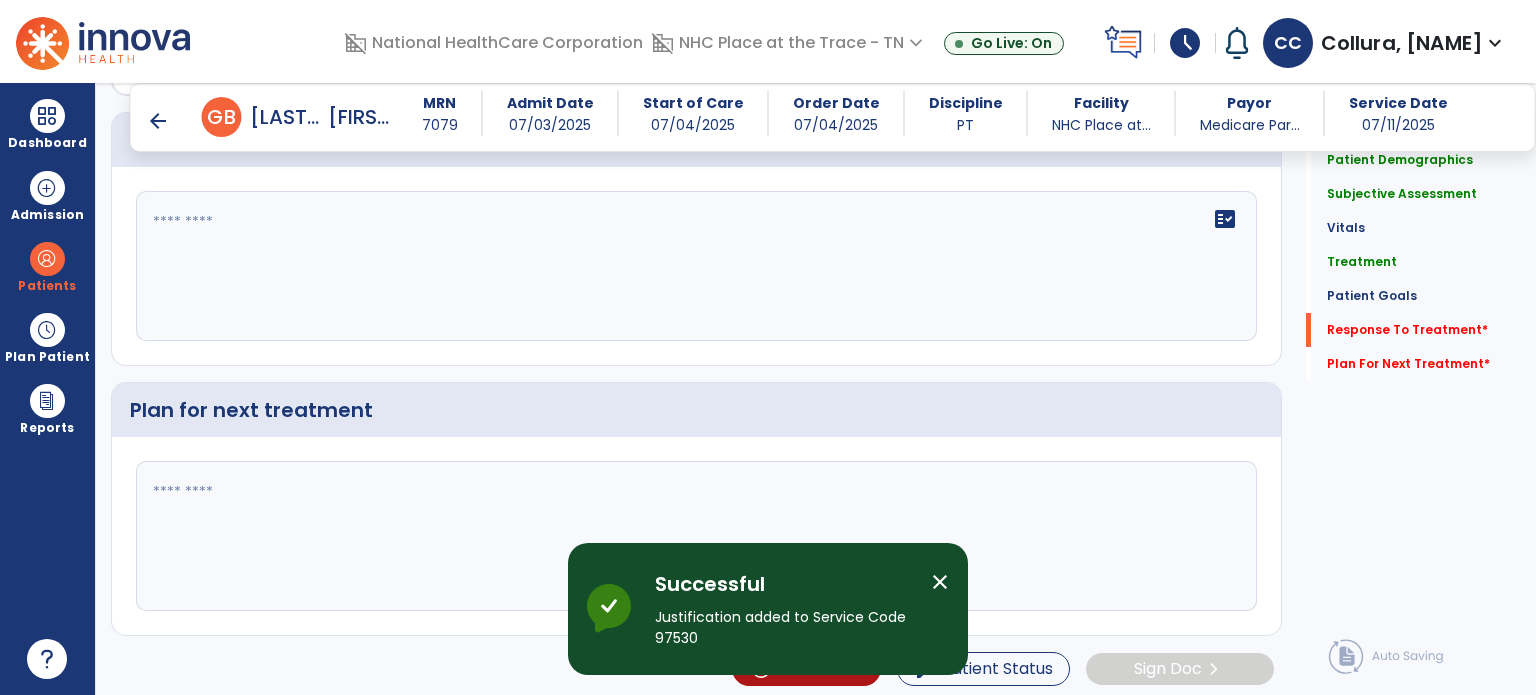 click 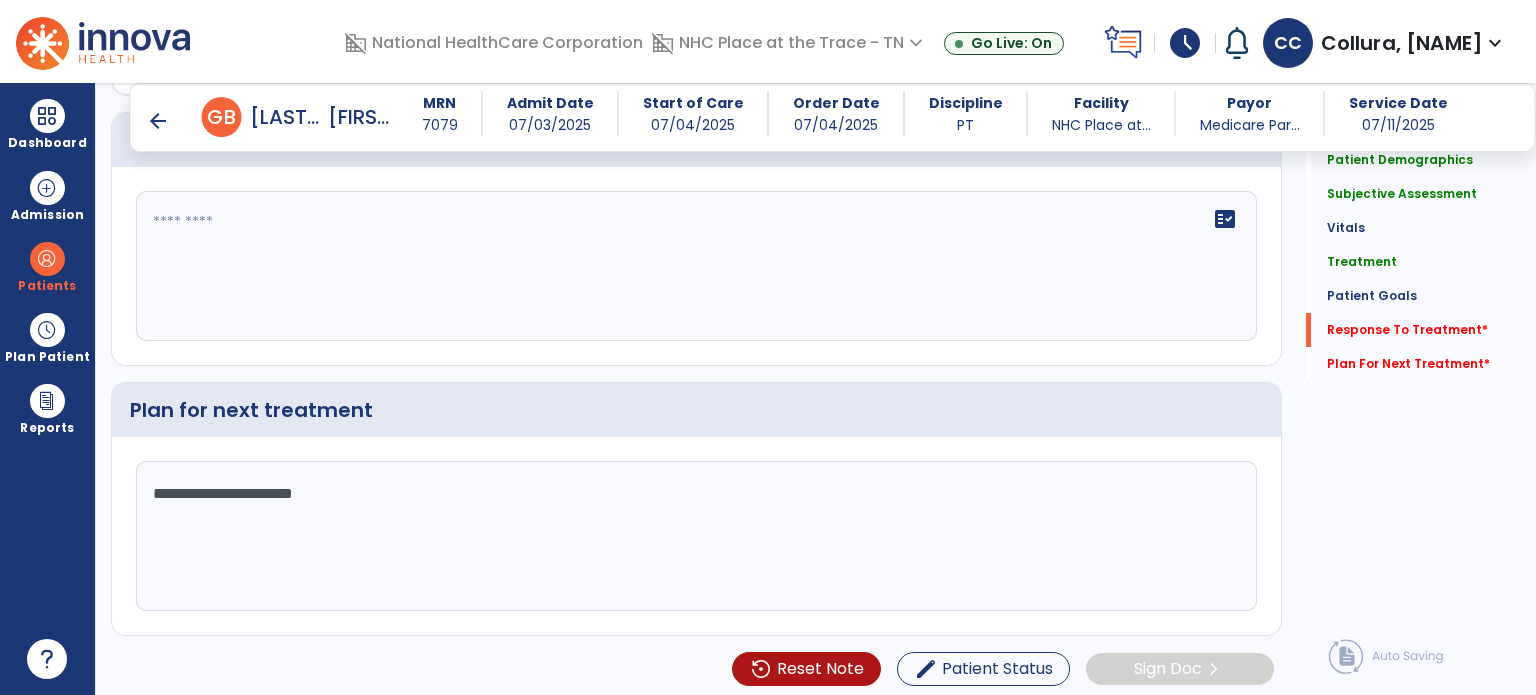 type on "**********" 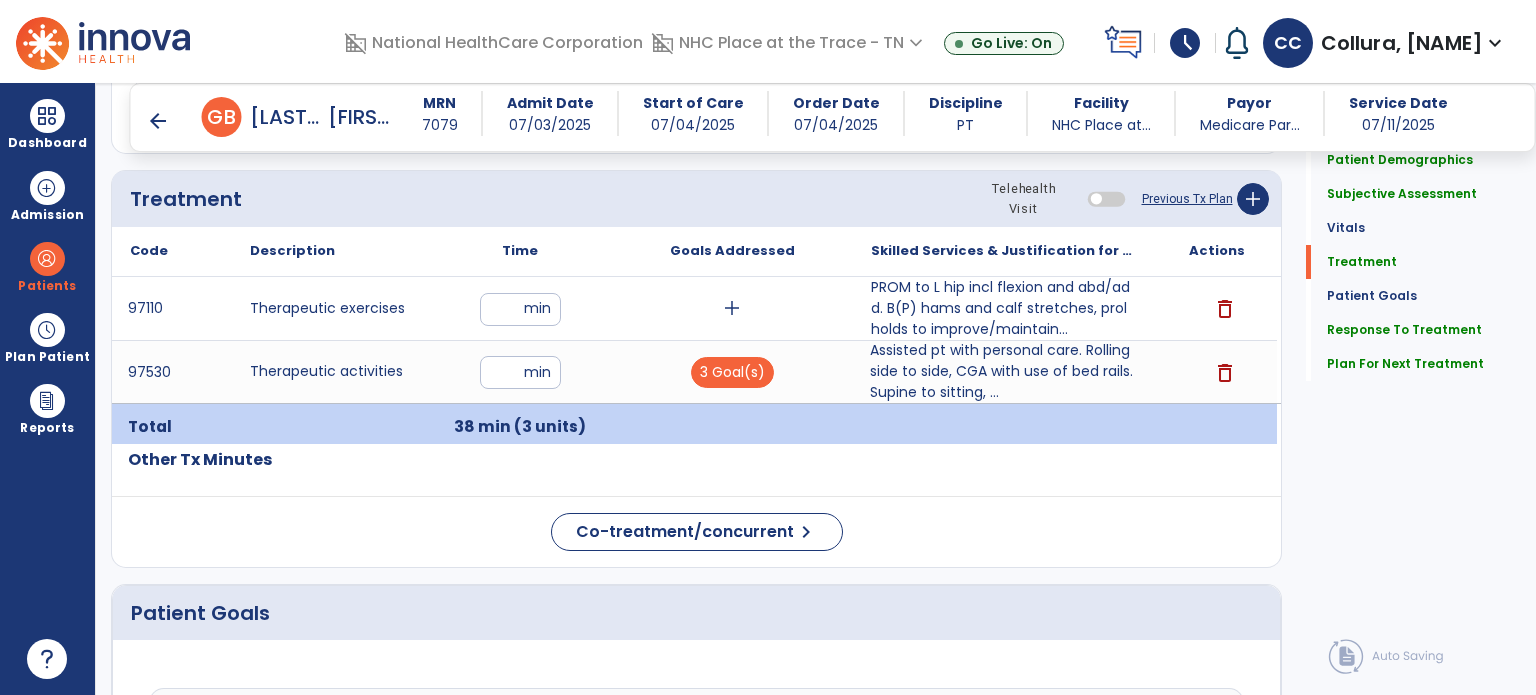 scroll, scrollTop: 1080, scrollLeft: 0, axis: vertical 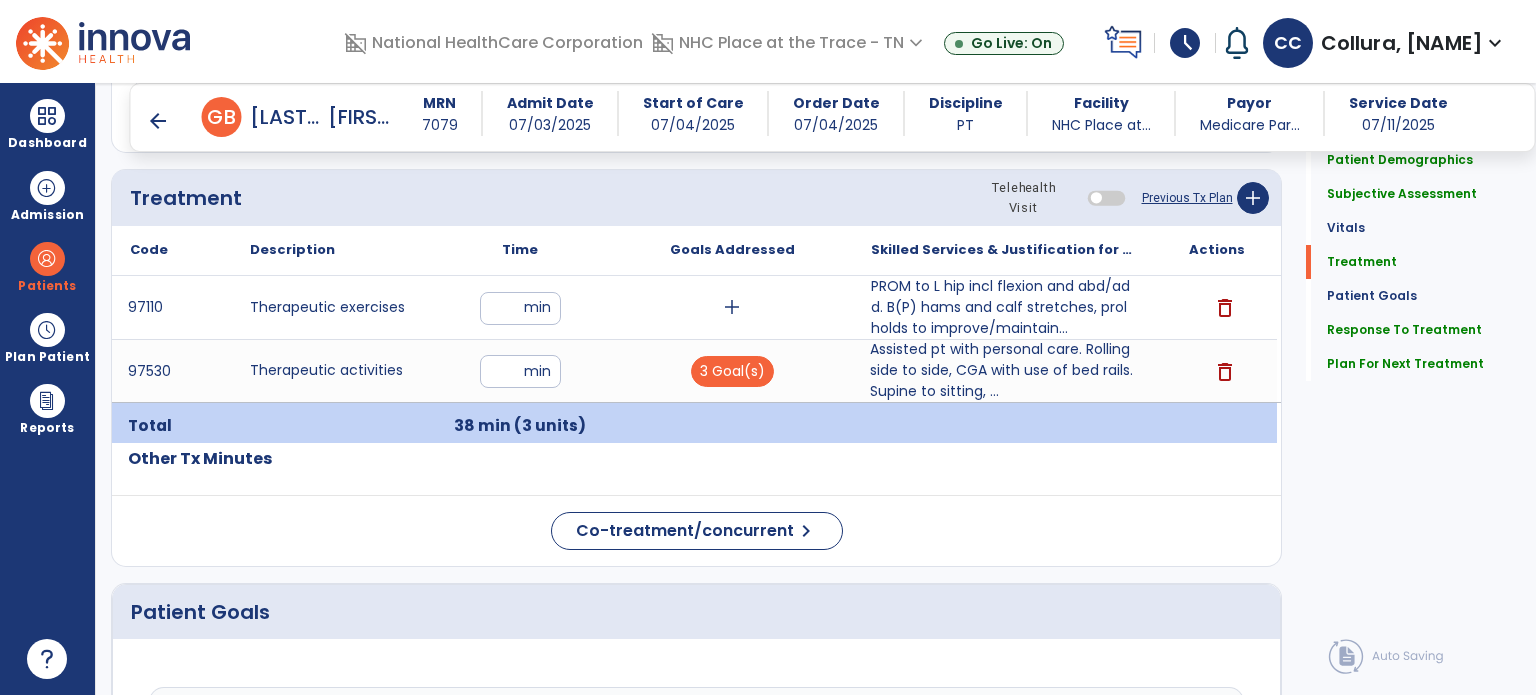 type on "**********" 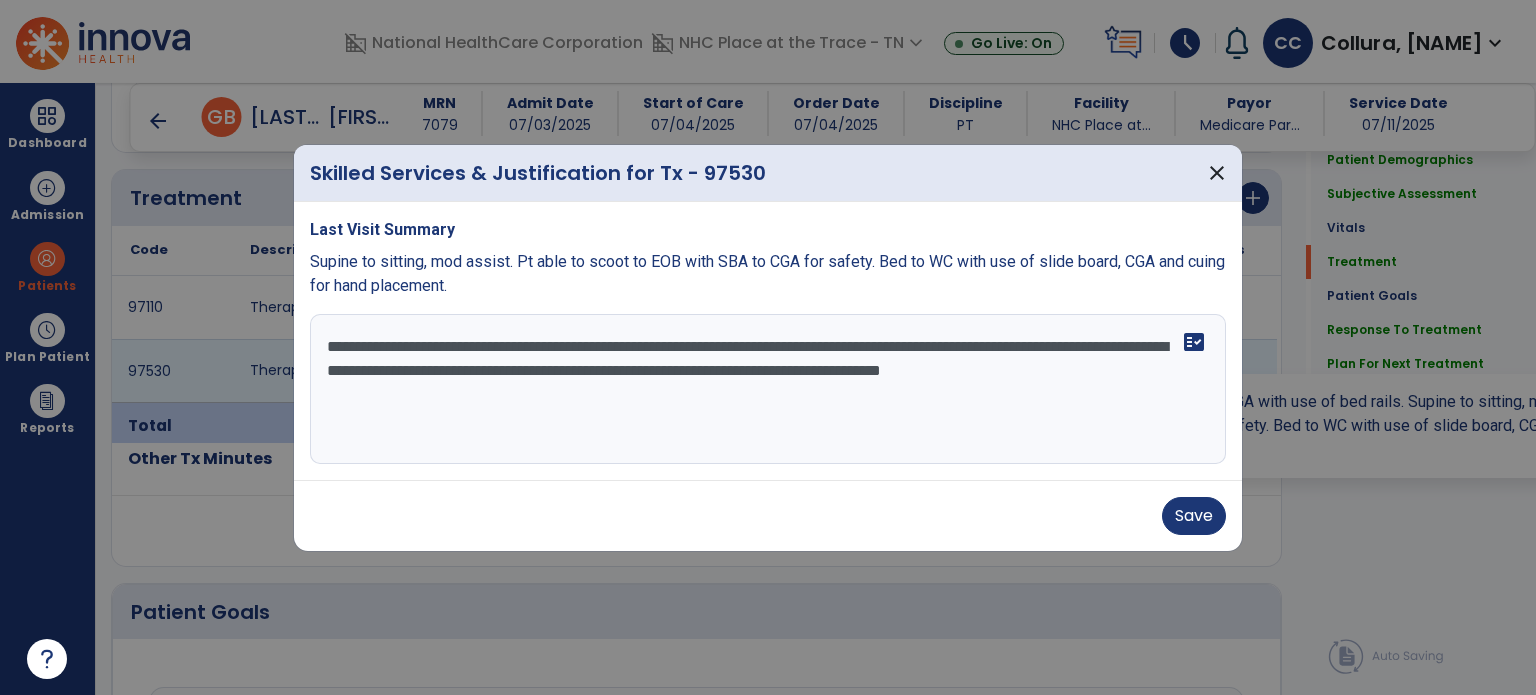 click on "**********" at bounding box center (768, 389) 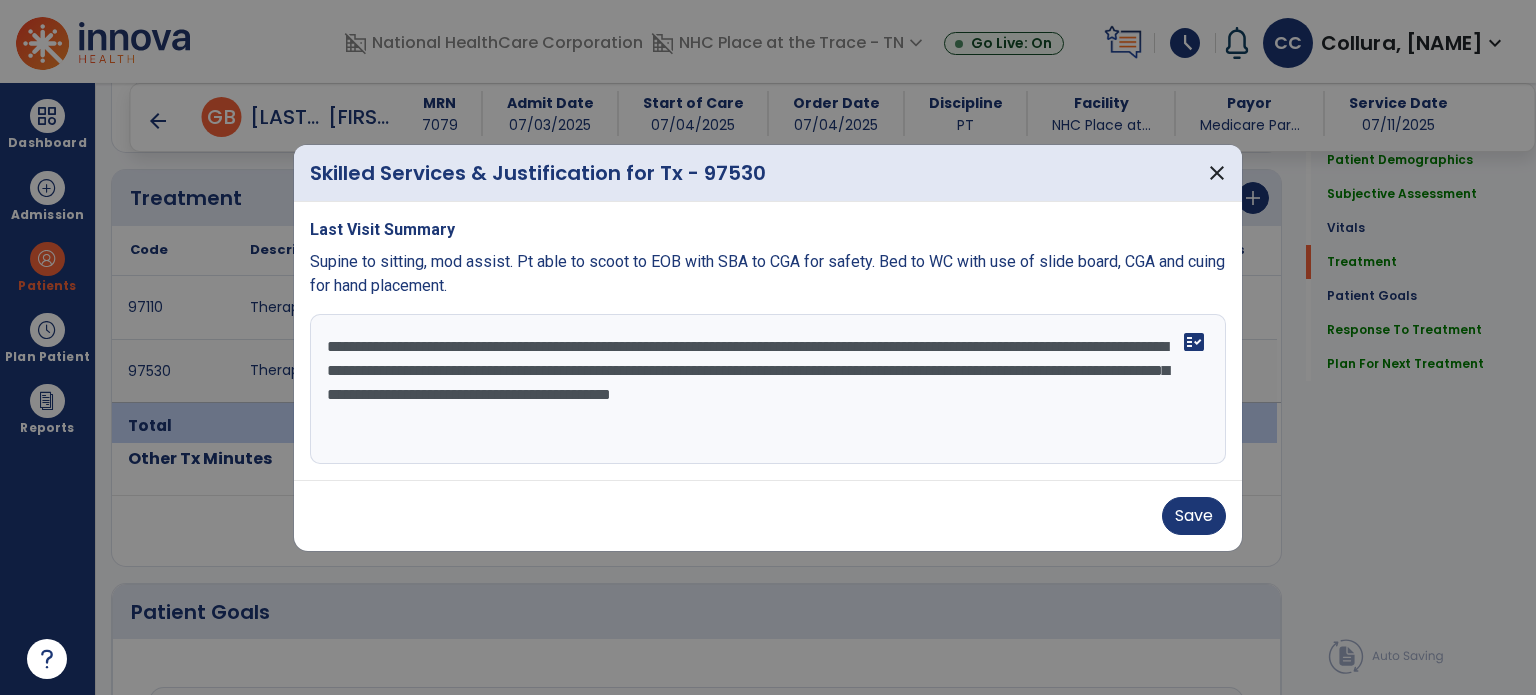 type on "**********" 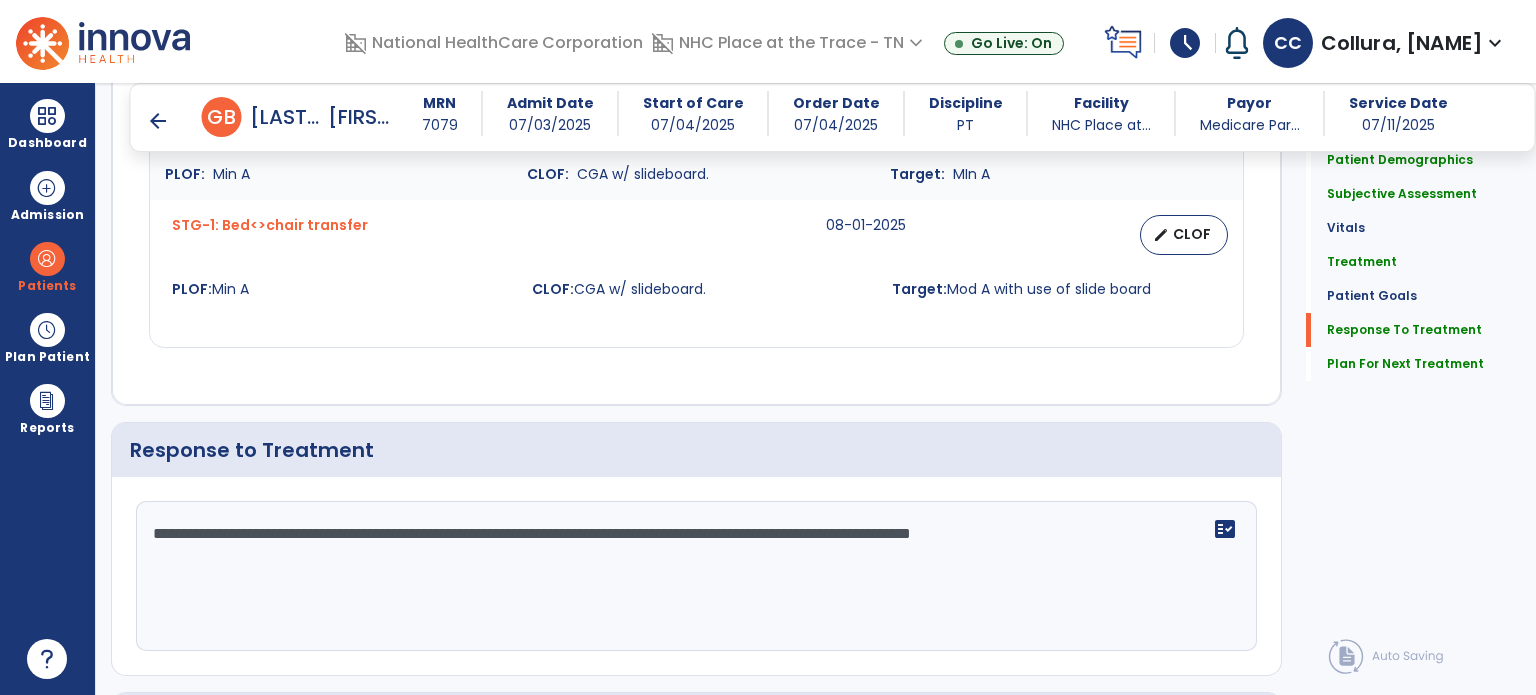 scroll, scrollTop: 2378, scrollLeft: 0, axis: vertical 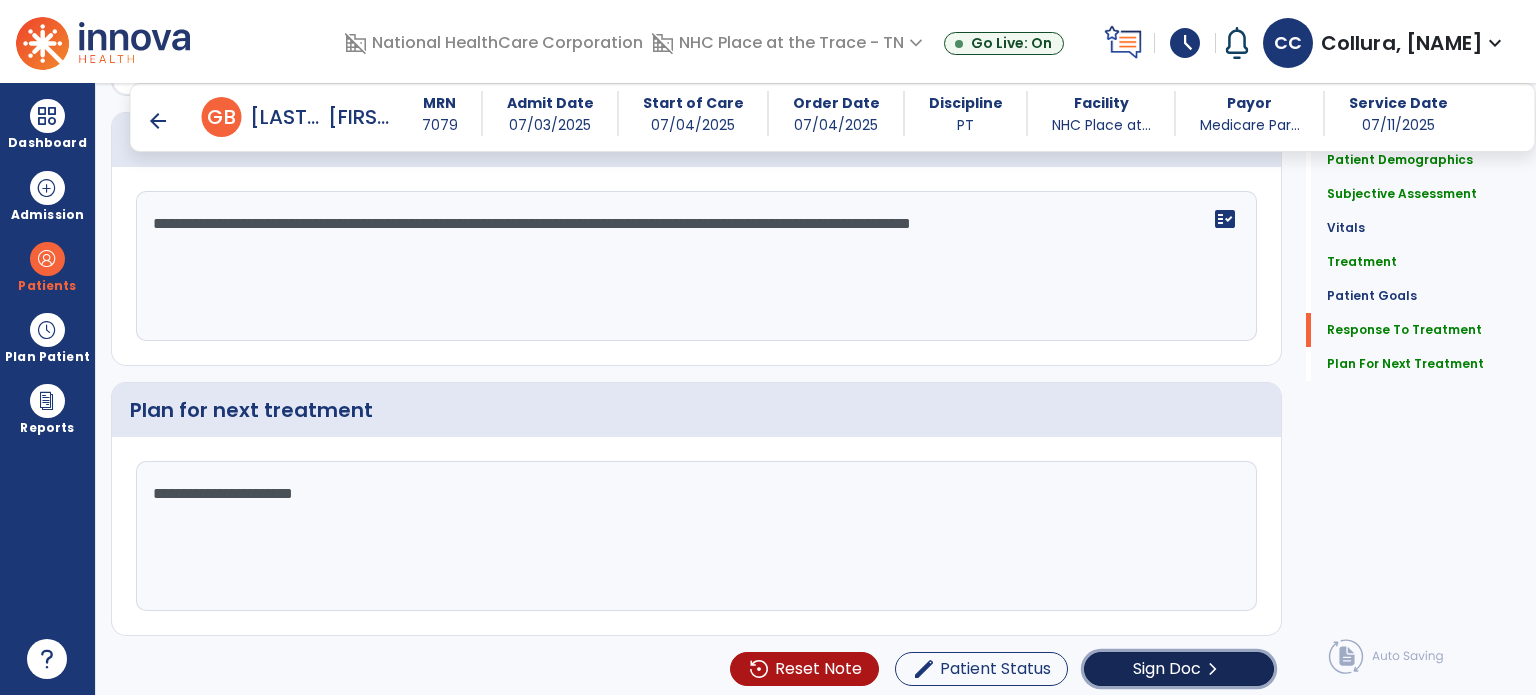 click on "chevron_right" 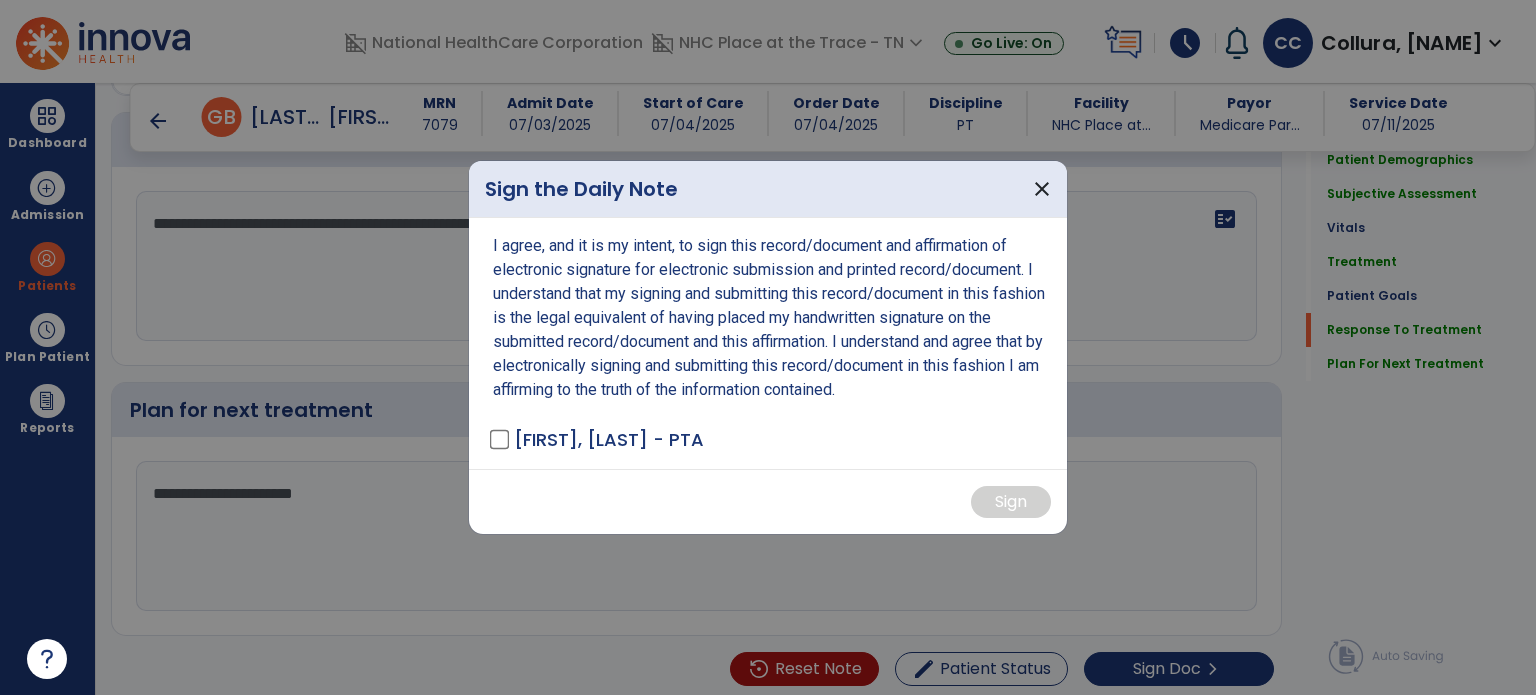 click on "[FIRST], [LAST] - PTA" at bounding box center (609, 439) 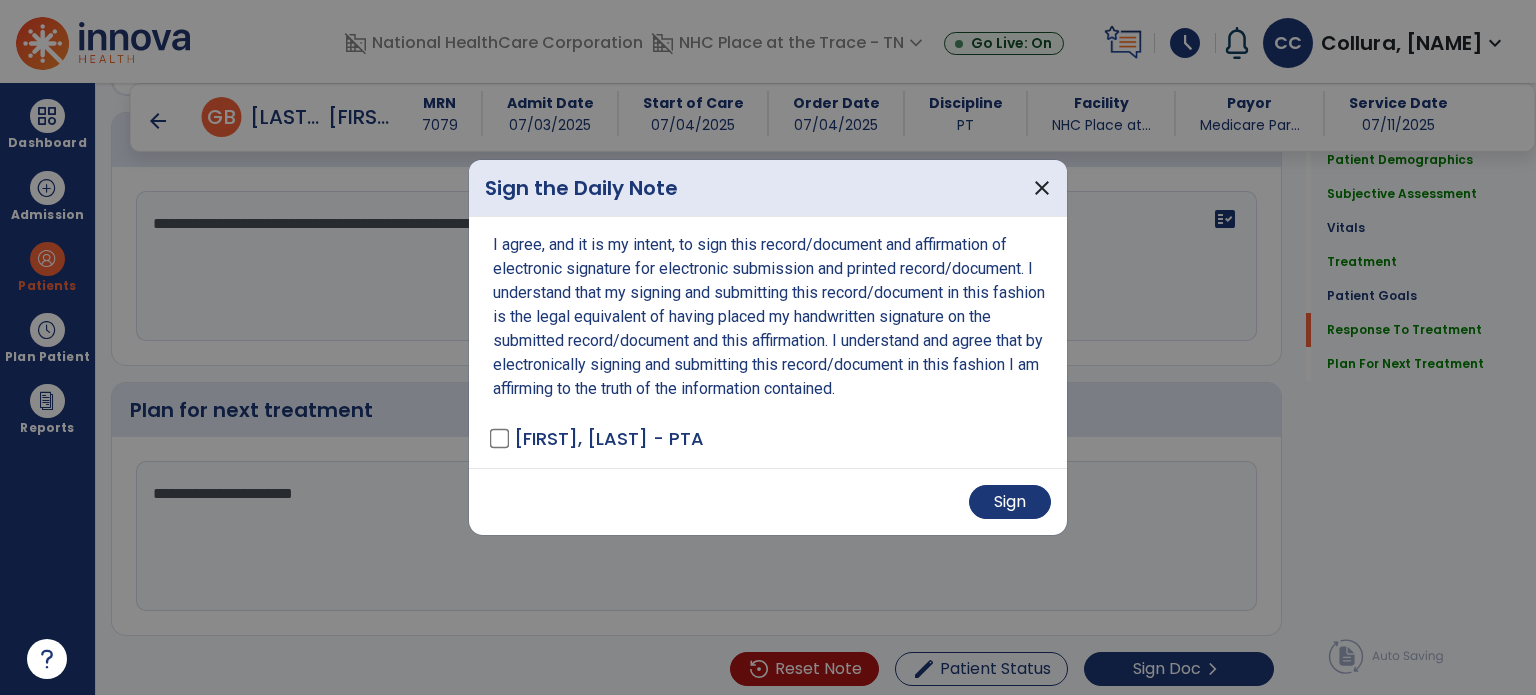 click on "Sign" at bounding box center [1010, 502] 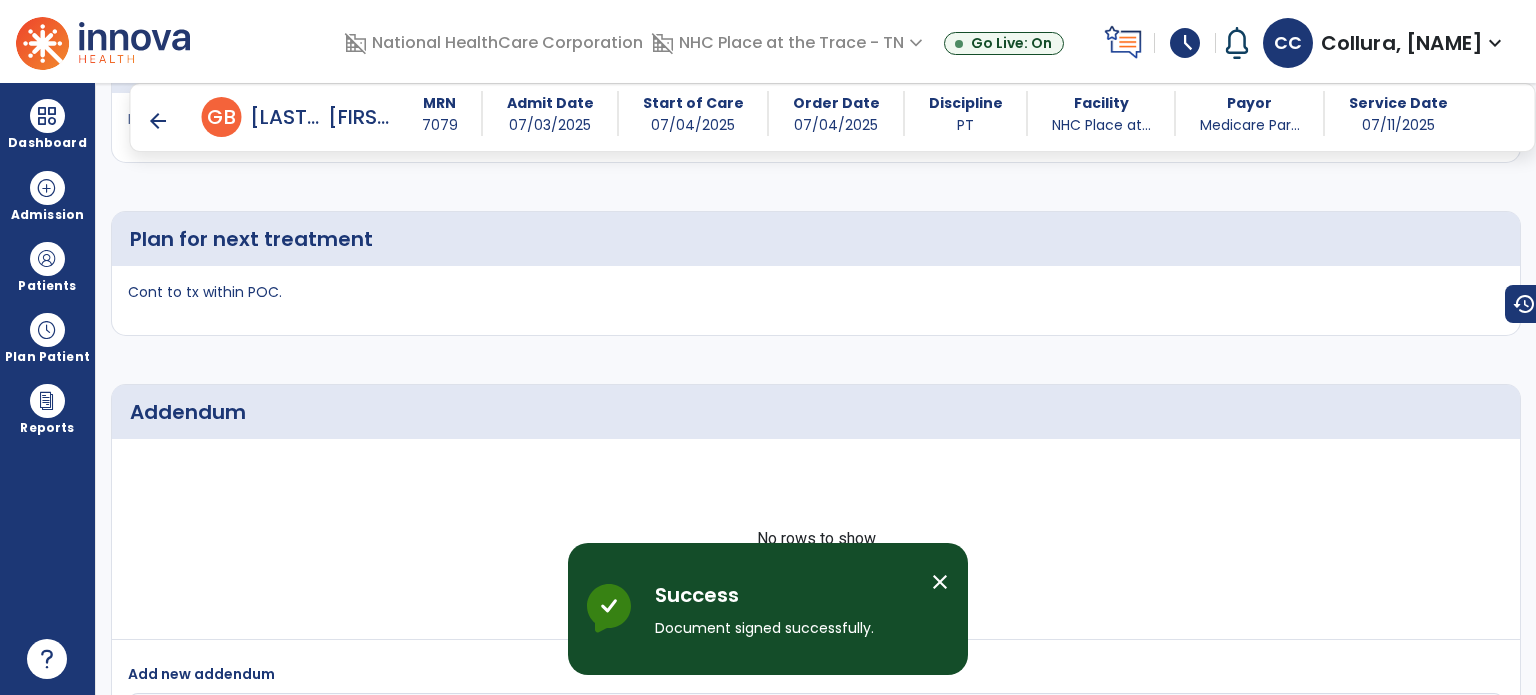 scroll, scrollTop: 3135, scrollLeft: 0, axis: vertical 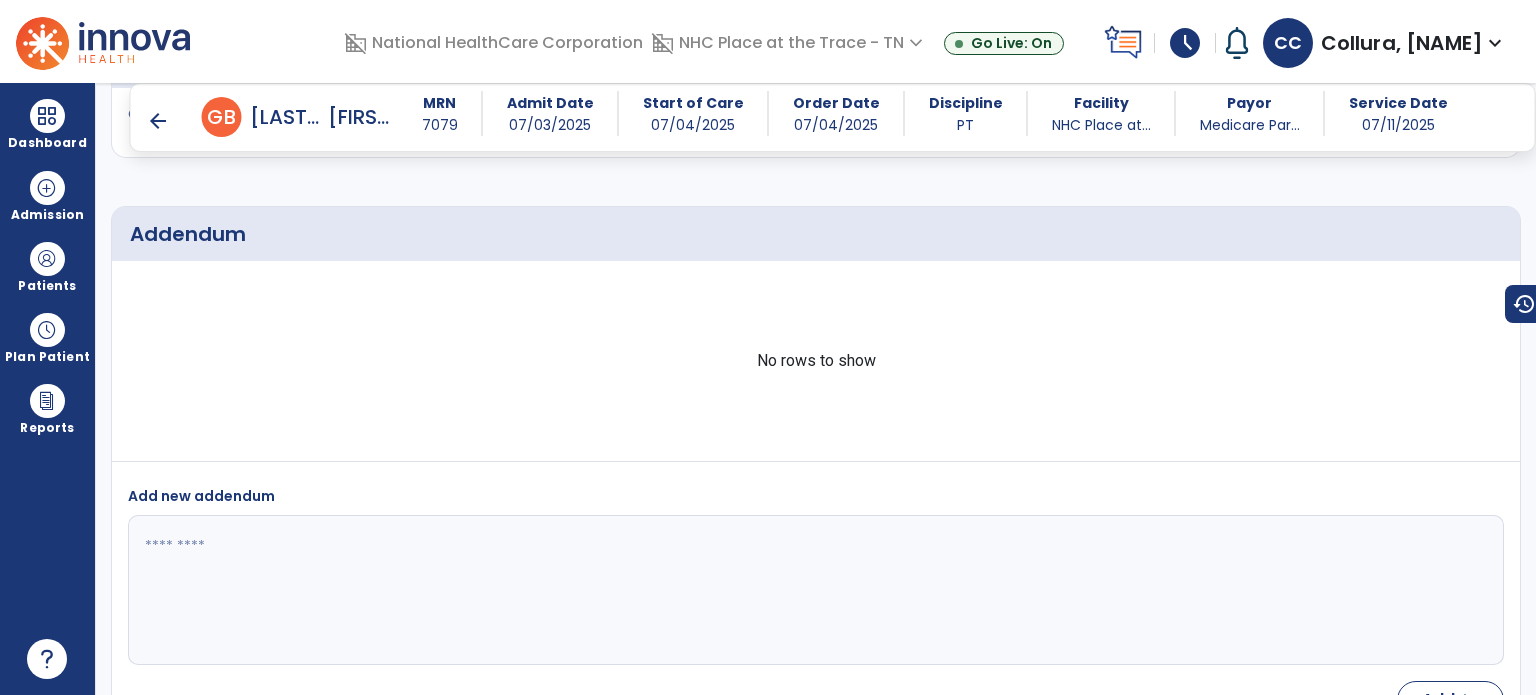 click on "arrow_back" at bounding box center [158, 121] 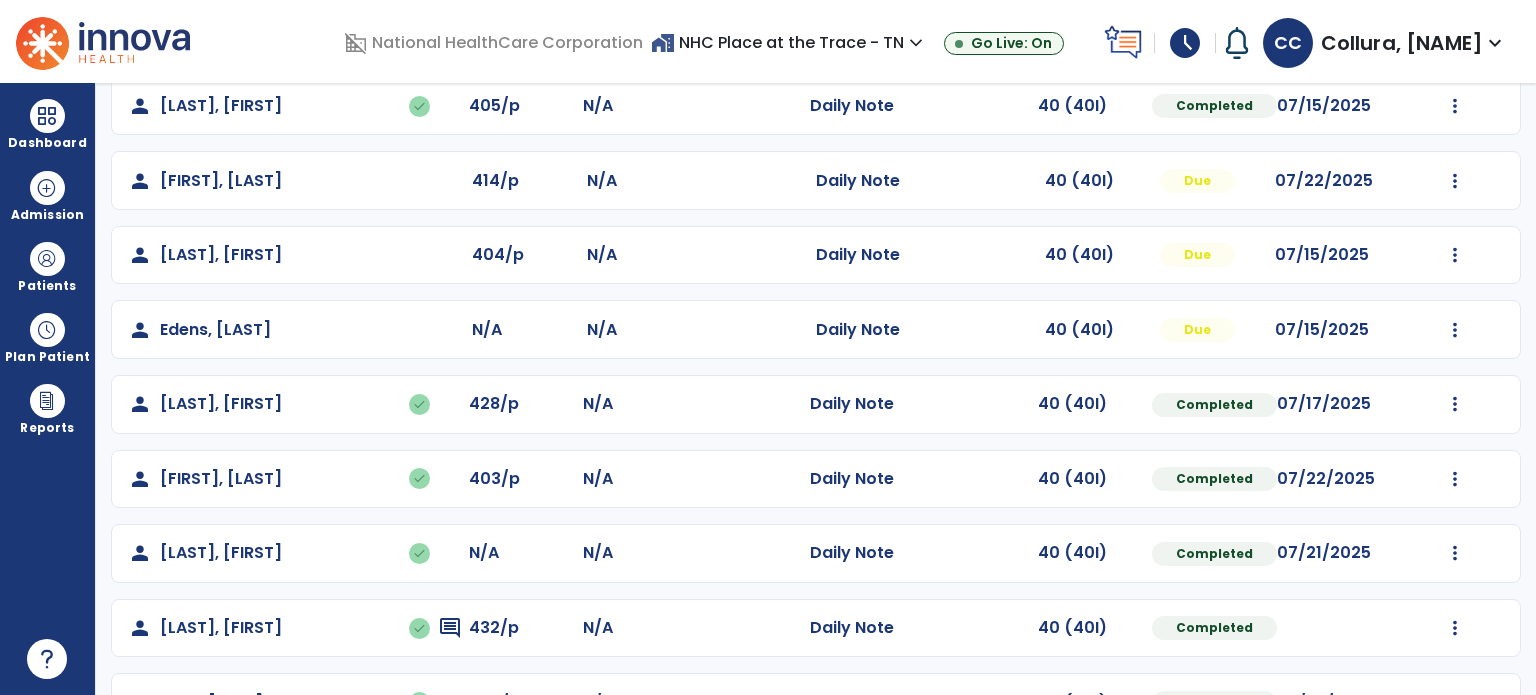 scroll, scrollTop: 261, scrollLeft: 0, axis: vertical 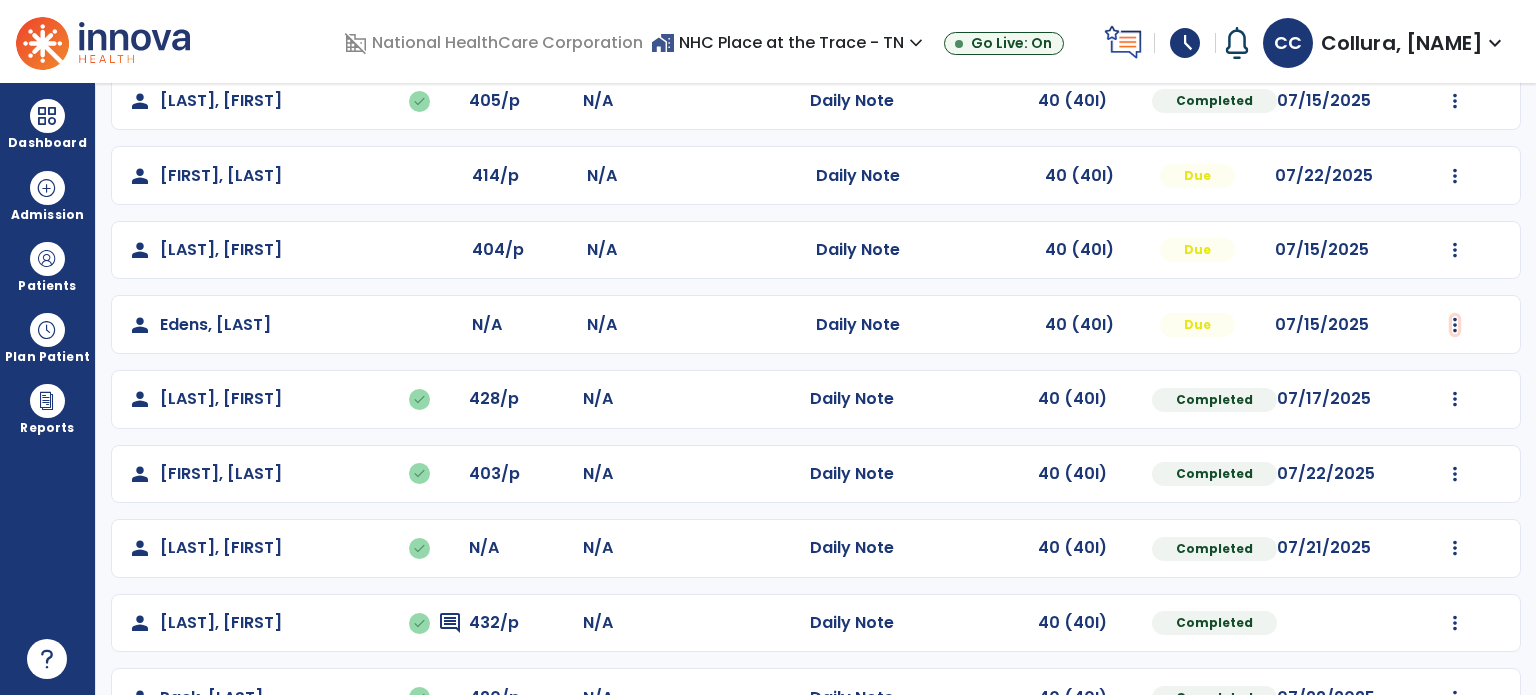 click at bounding box center (1455, 101) 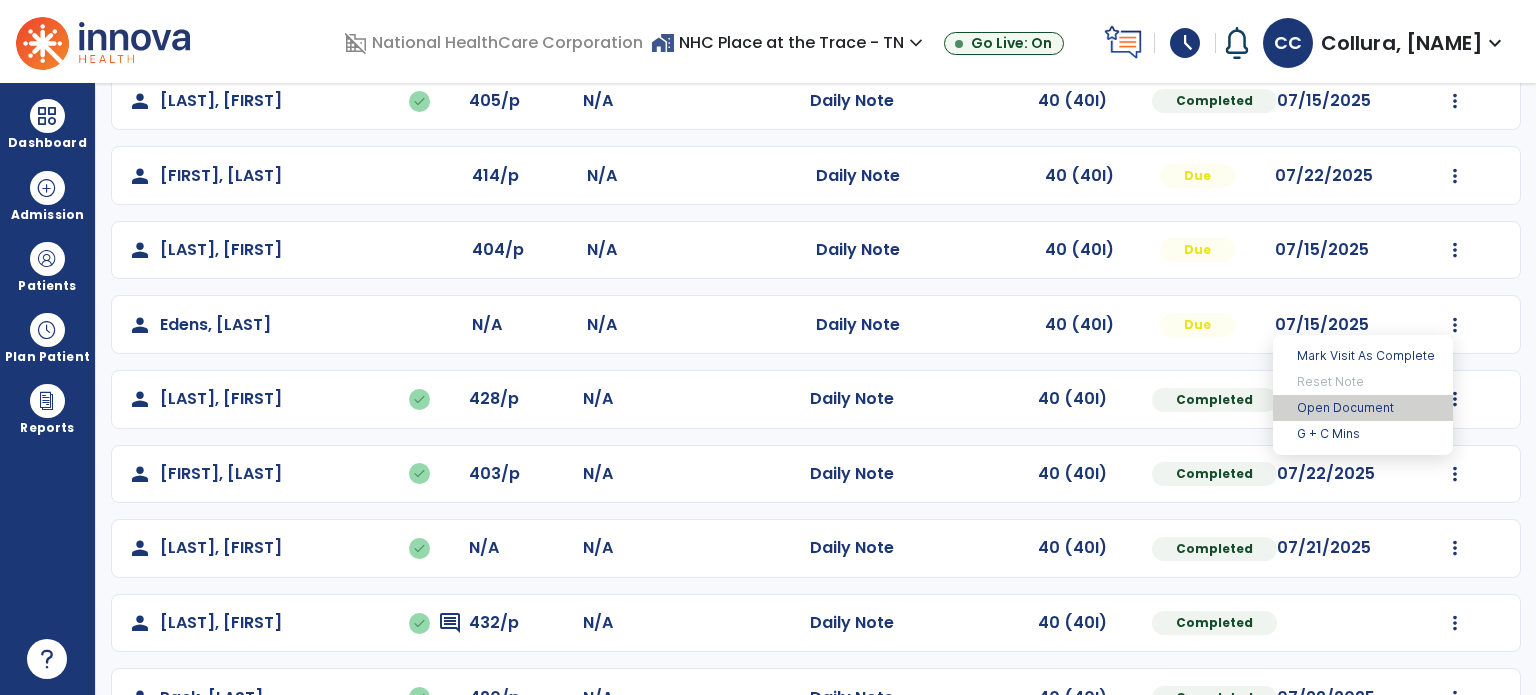 click on "Open Document" at bounding box center (1363, 408) 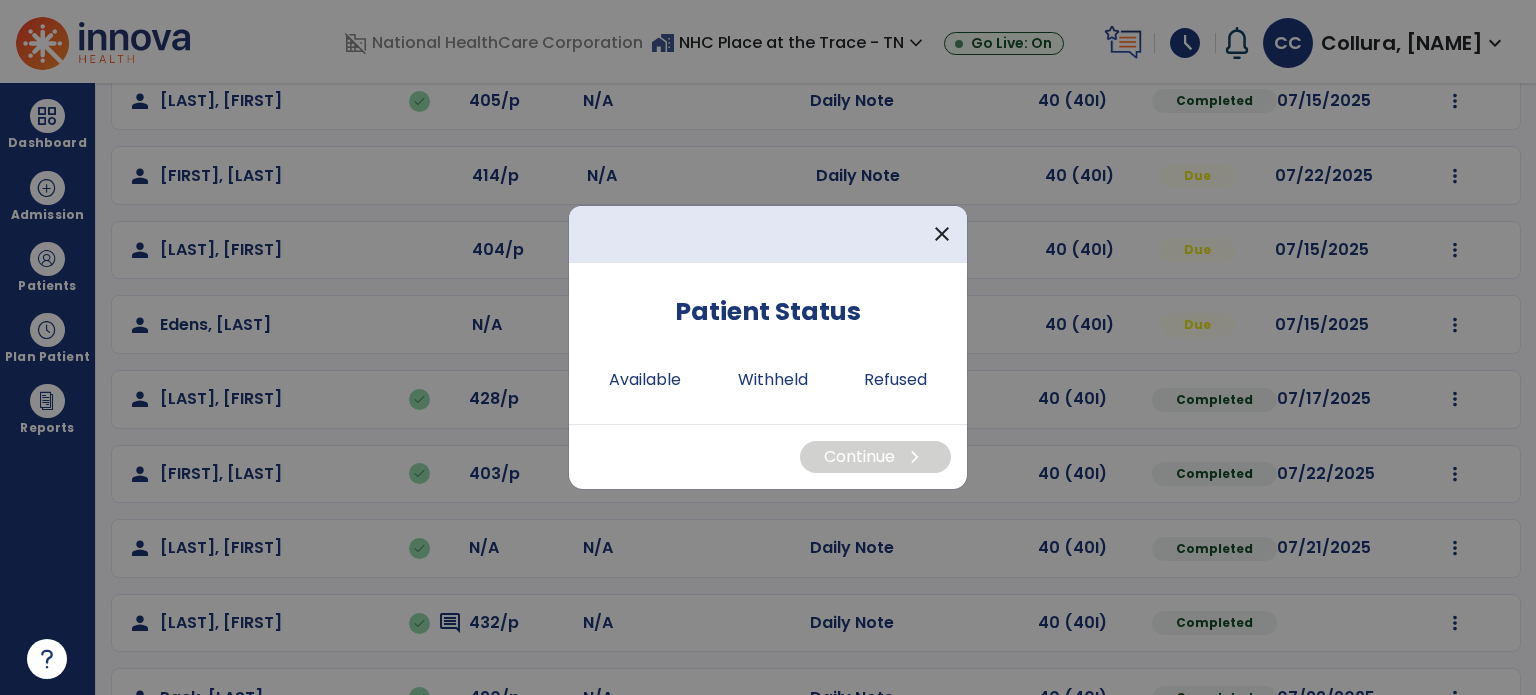 click on "Available" at bounding box center (645, 380) 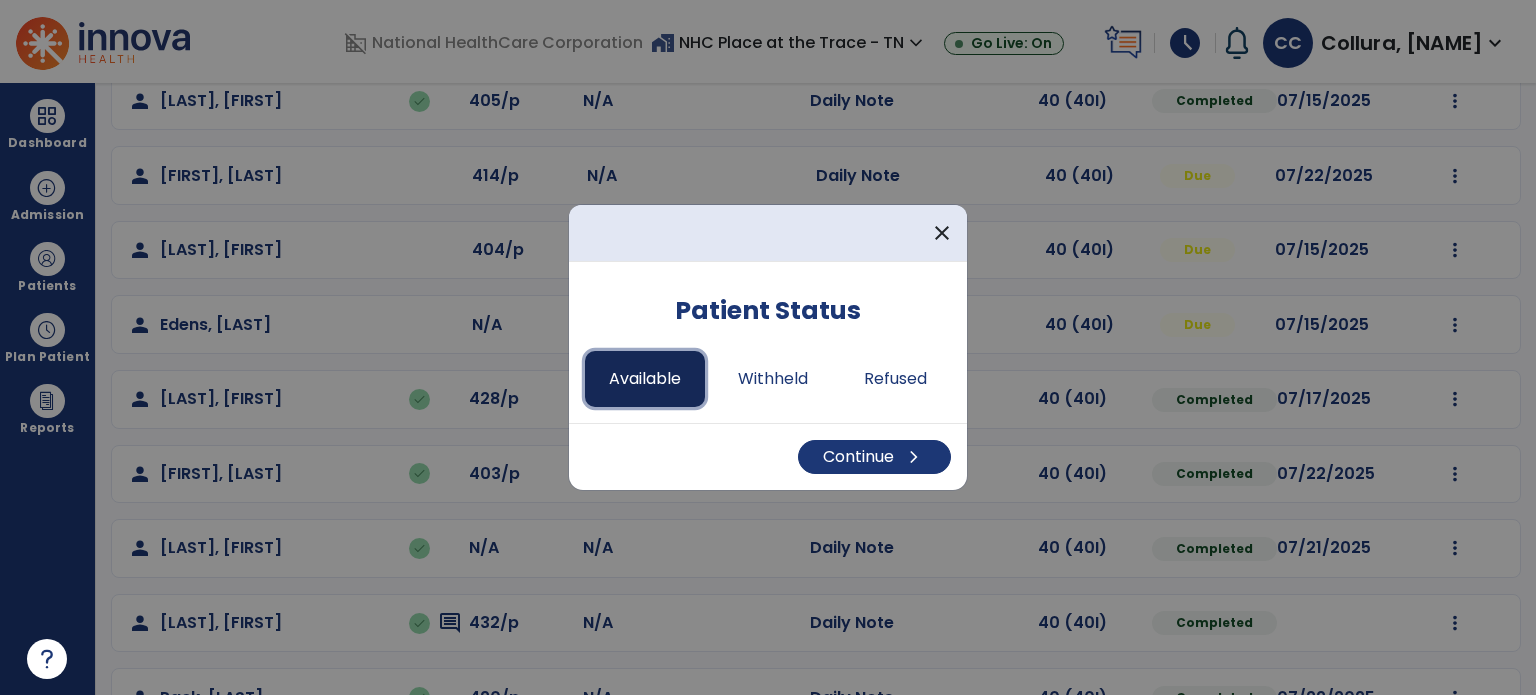click on "Continue   chevron_right" at bounding box center (874, 457) 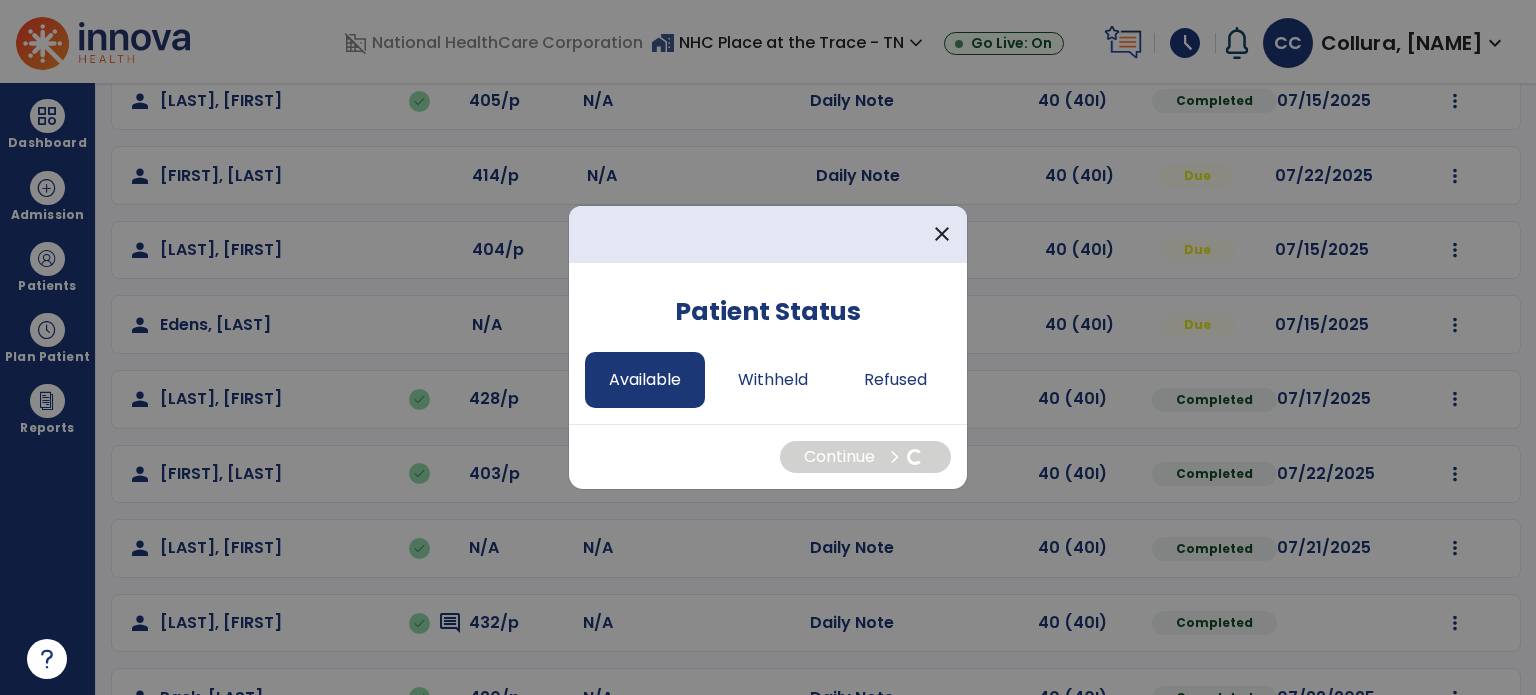 select on "*" 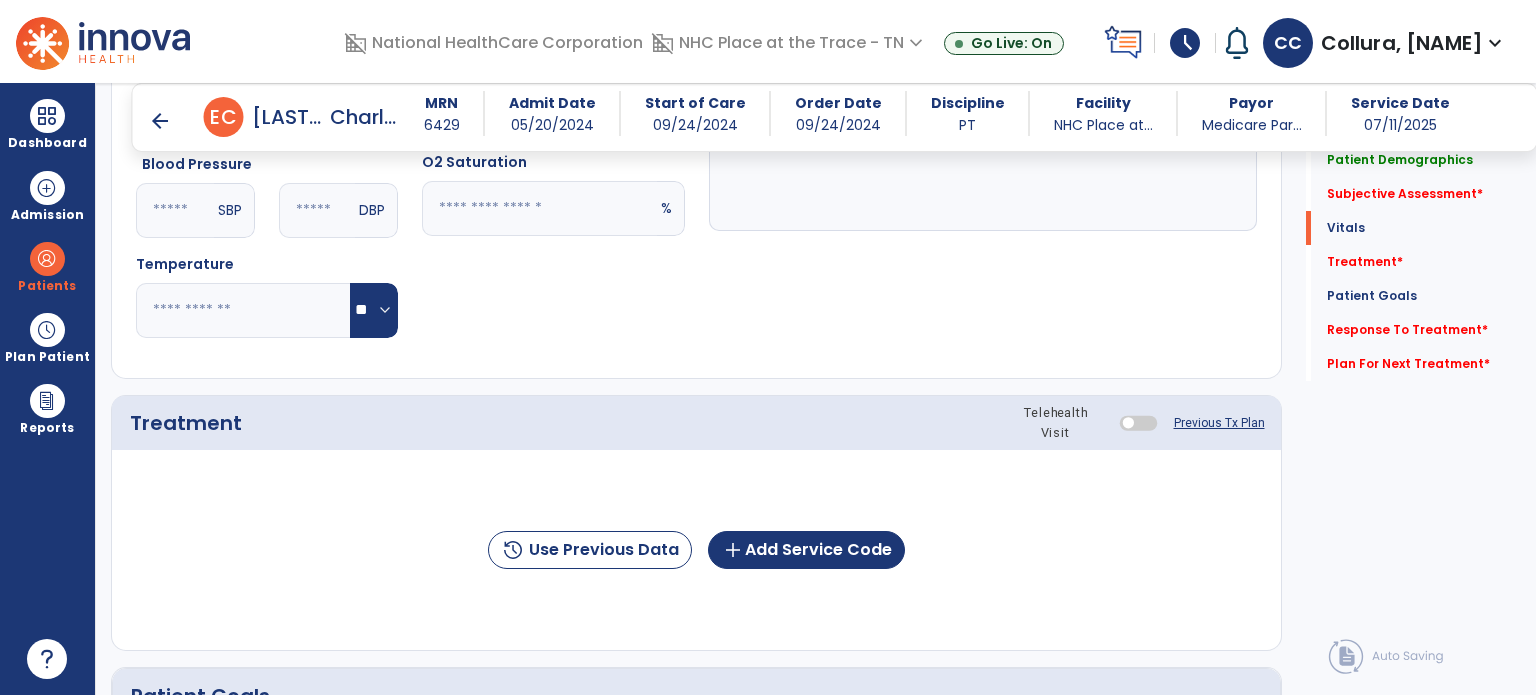 scroll, scrollTop: 983, scrollLeft: 0, axis: vertical 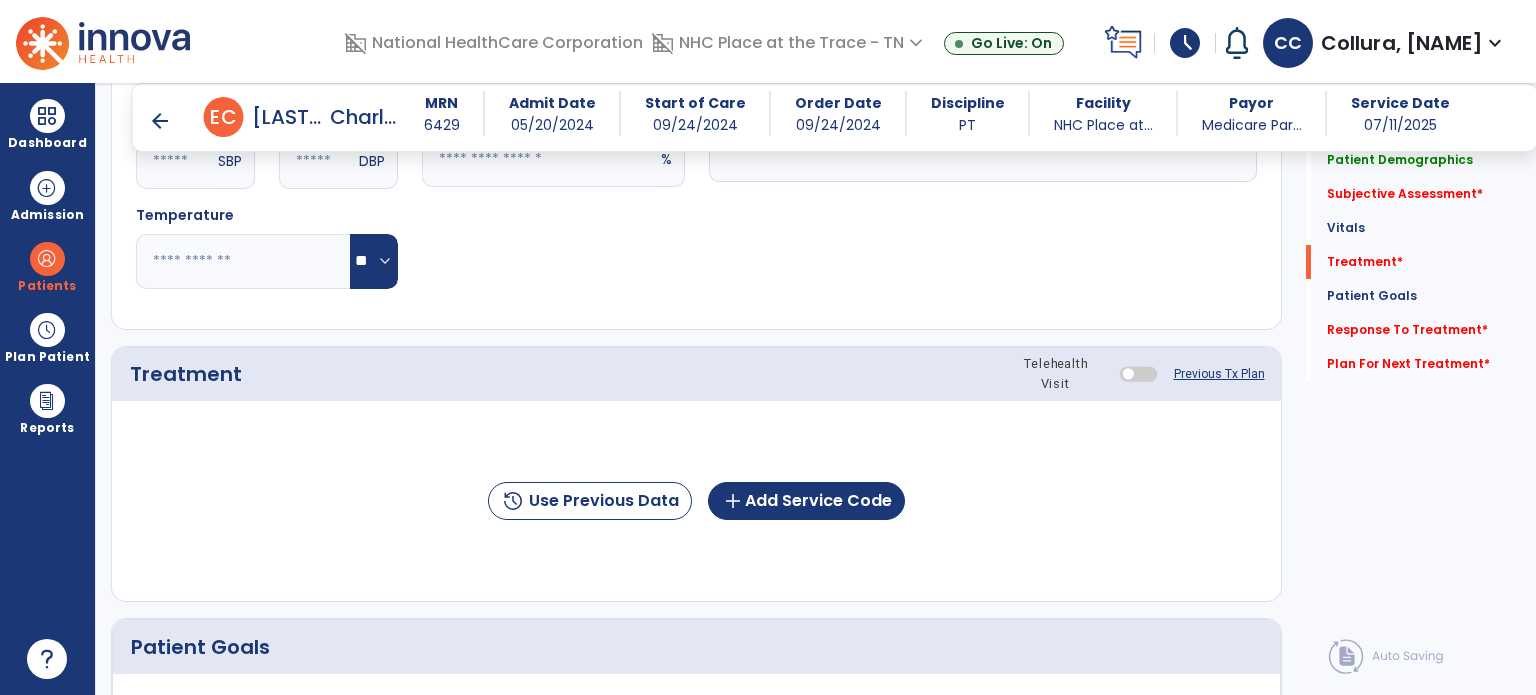 click on "add  Add Service Code" 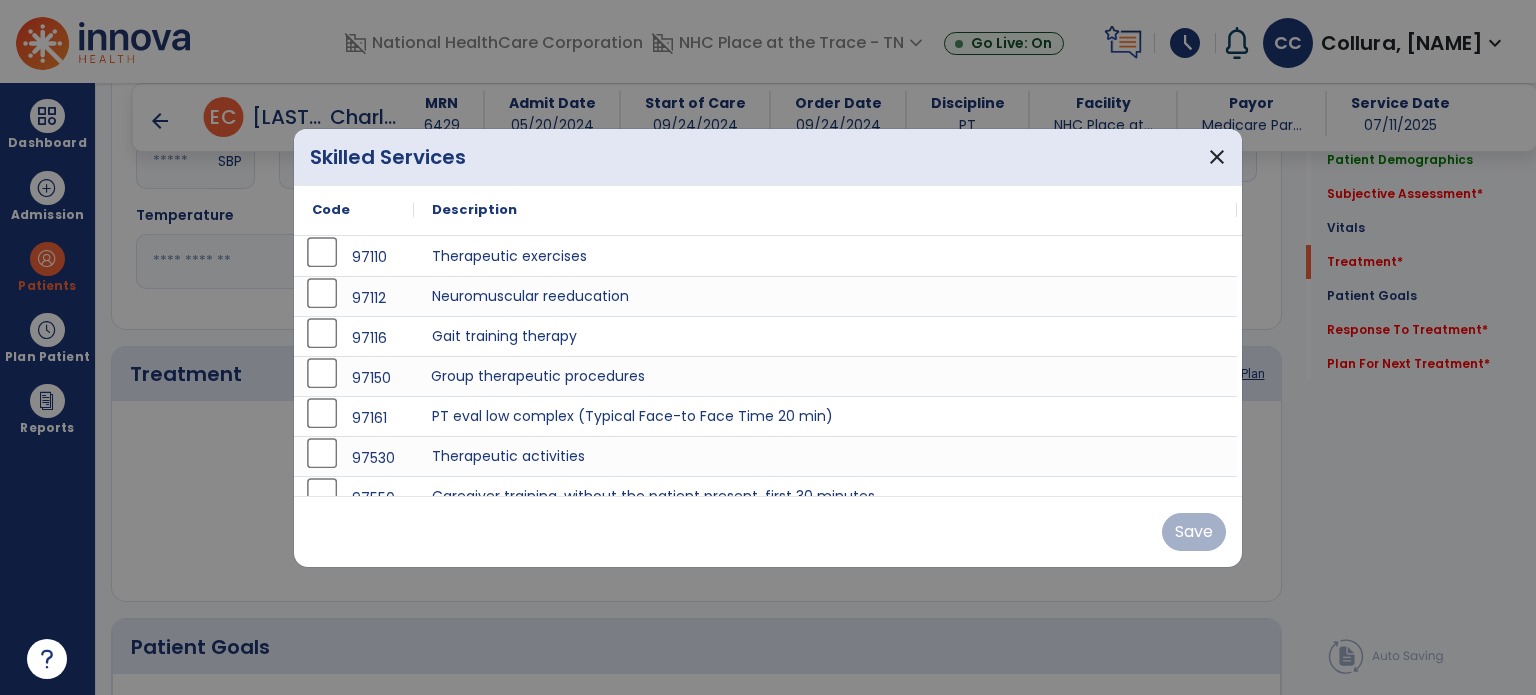 click on "Group therapeutic procedures" at bounding box center (825, 376) 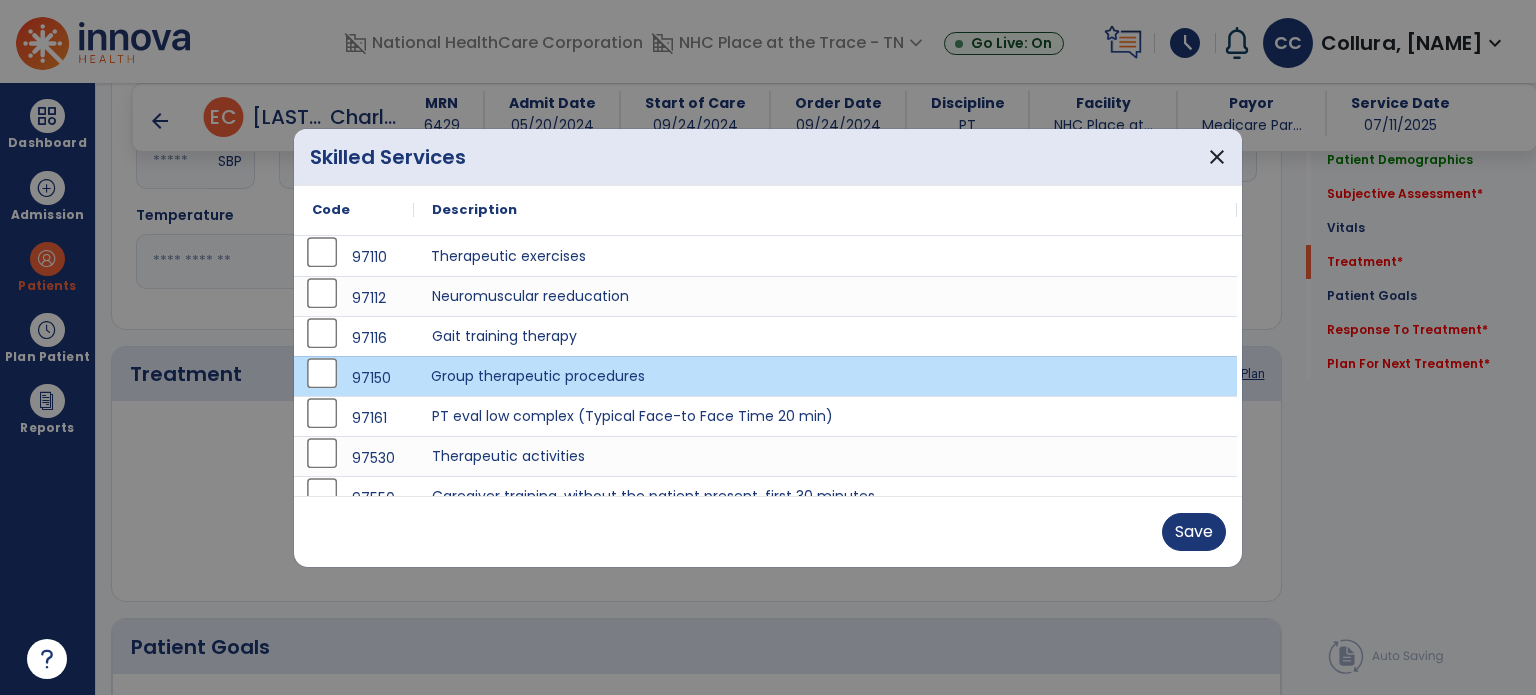 click on "Therapeutic exercises" at bounding box center [825, 256] 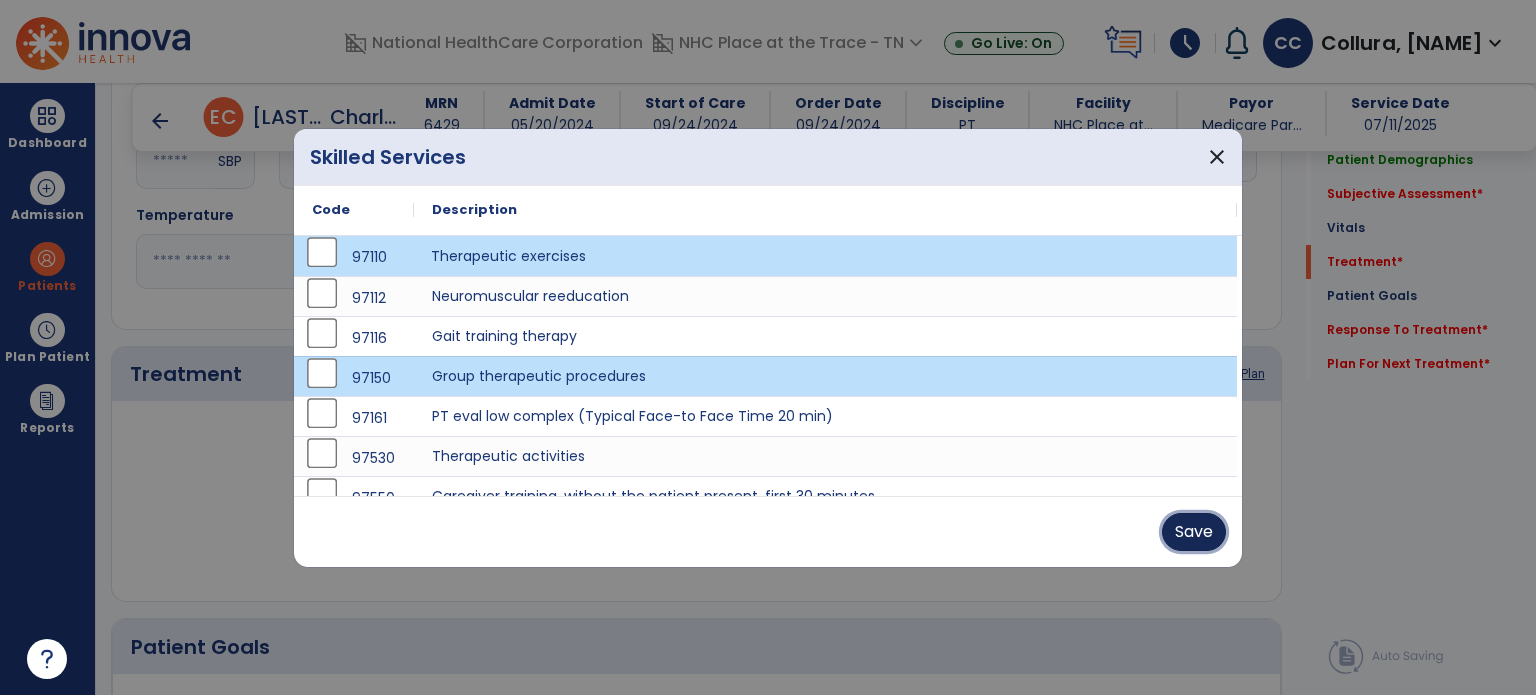 click on "Save" at bounding box center [1194, 532] 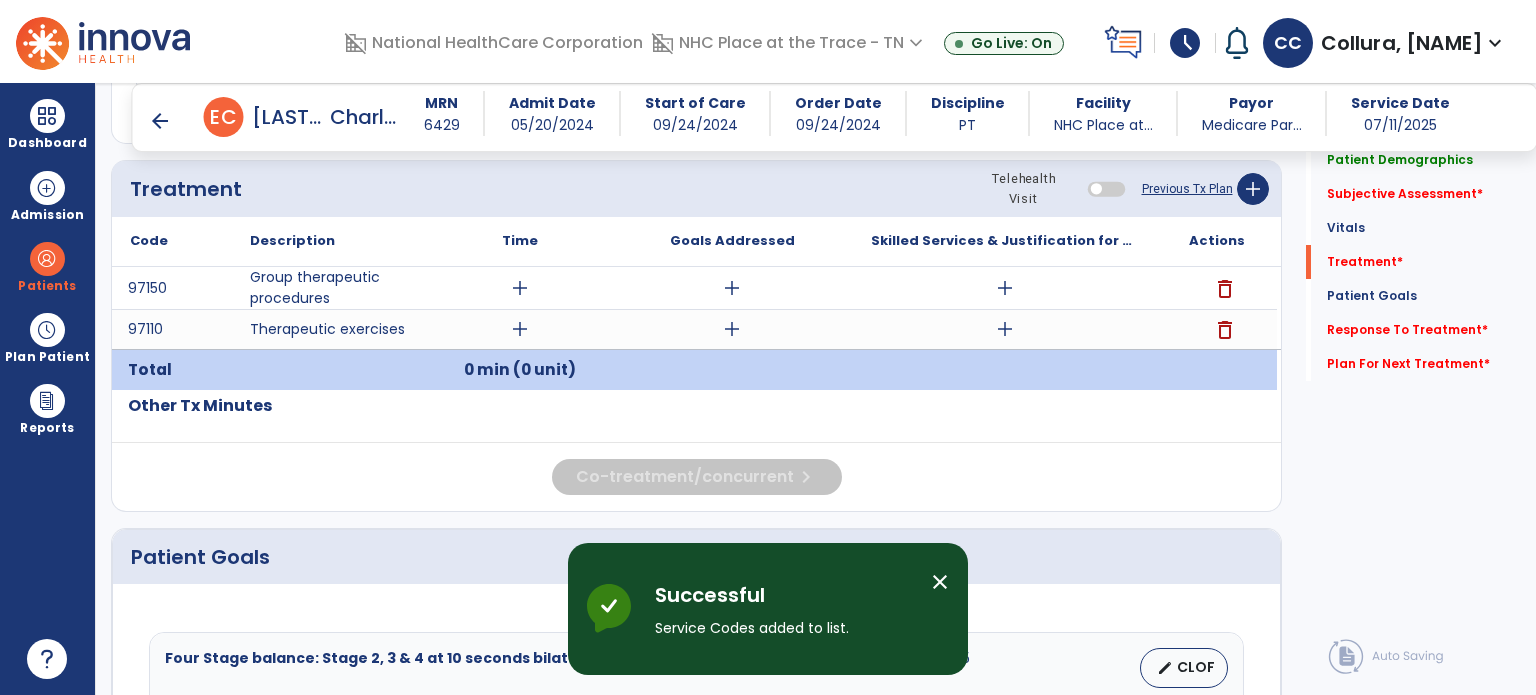 scroll, scrollTop: 1165, scrollLeft: 0, axis: vertical 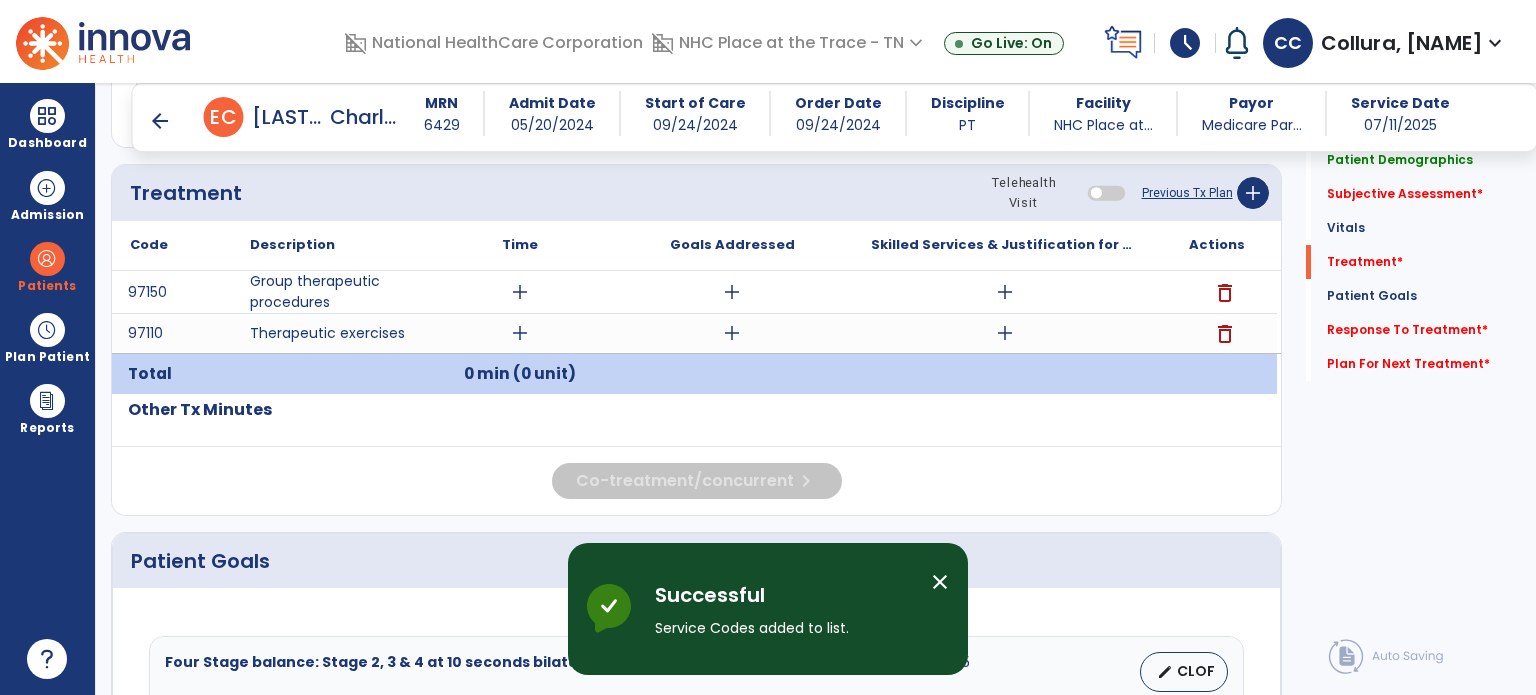 click on "add" at bounding box center (520, 292) 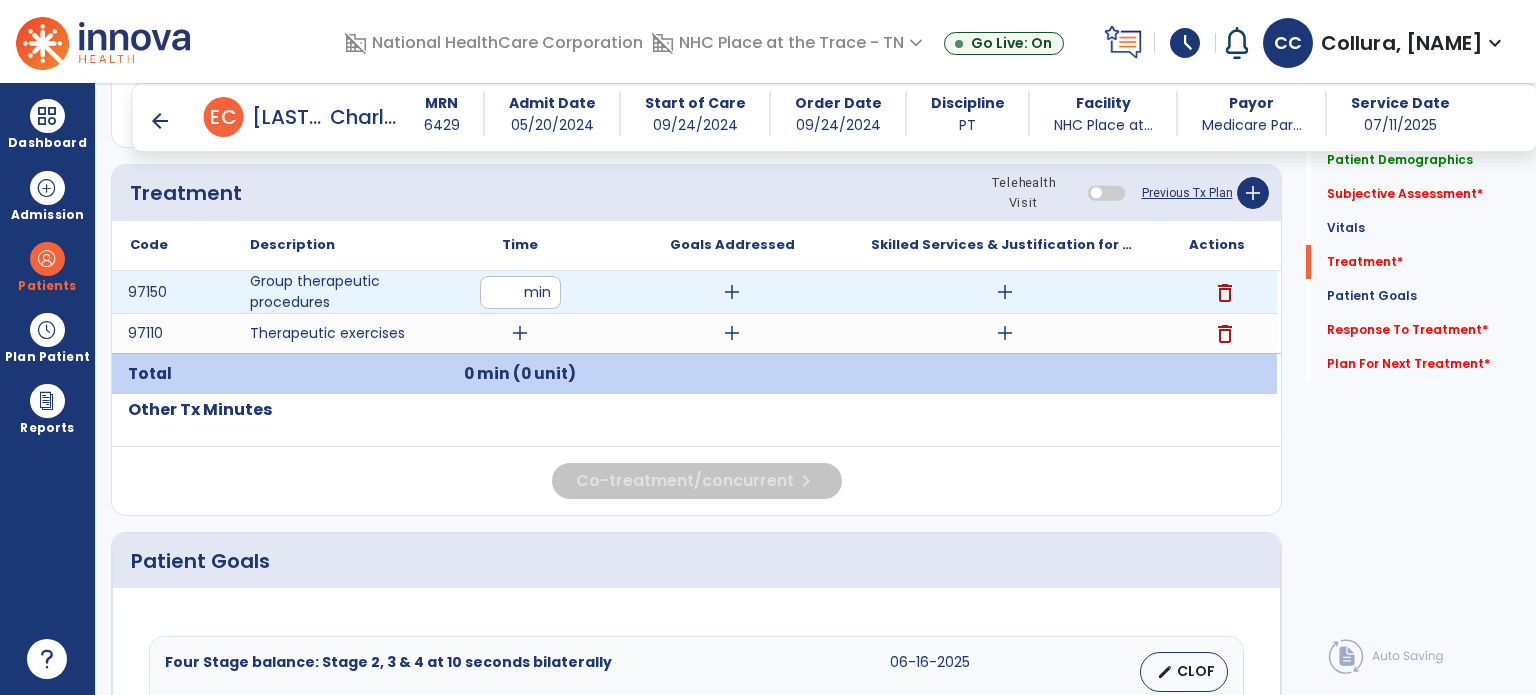 type on "**" 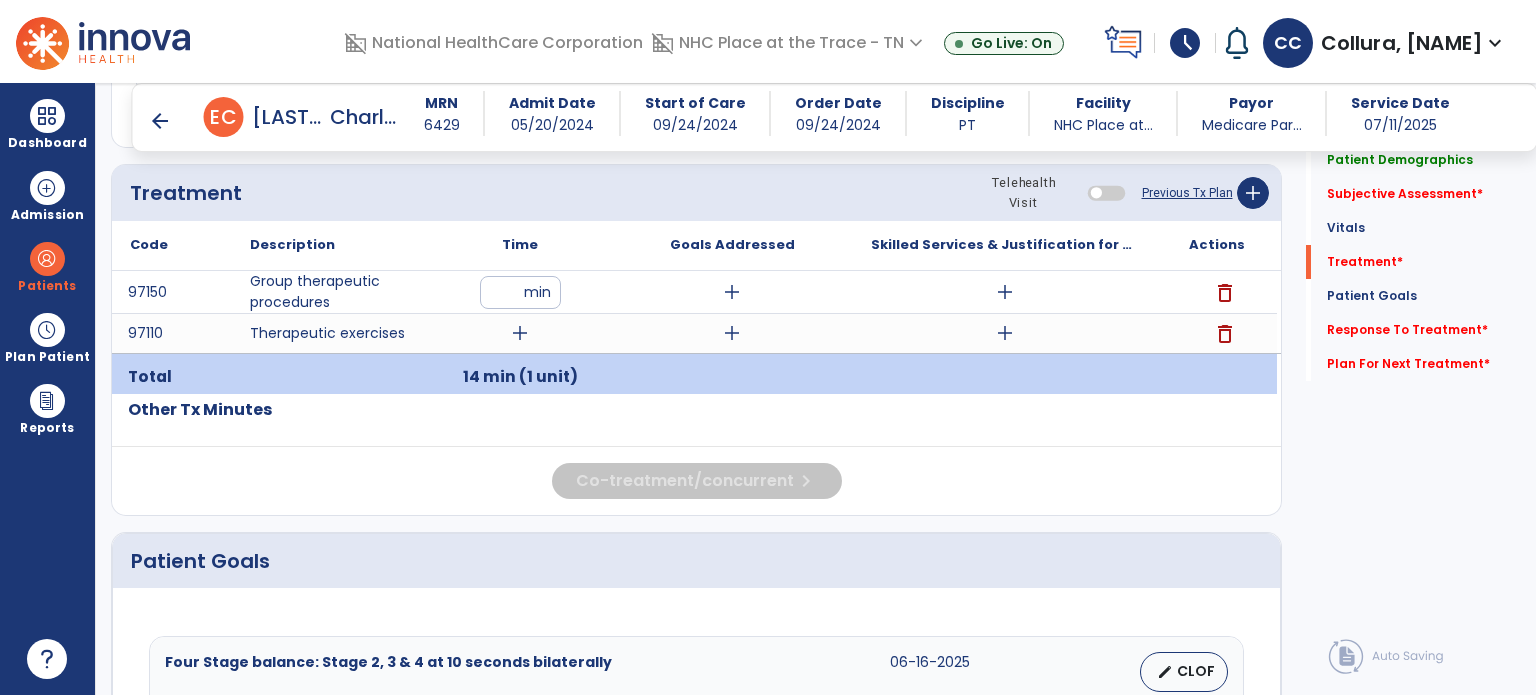 click on "add" at bounding box center (520, 333) 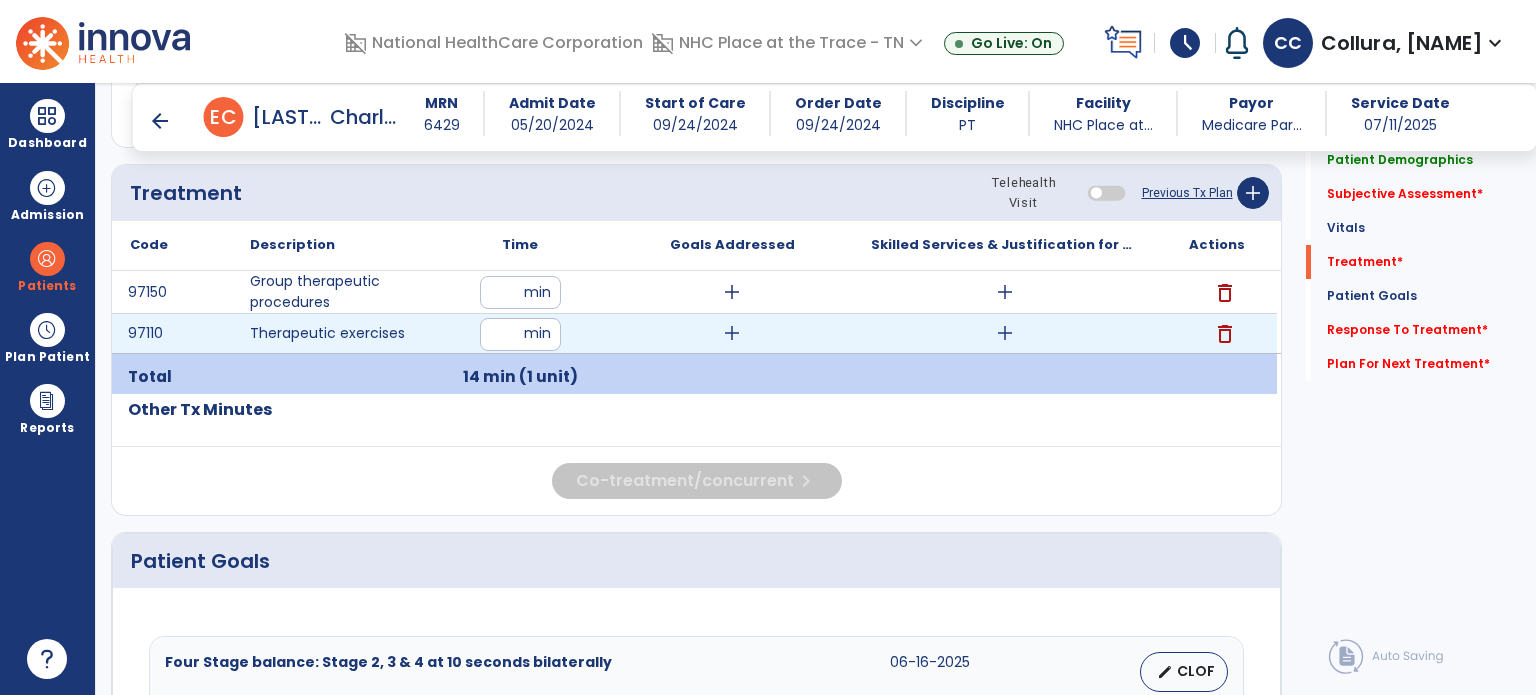 type on "**" 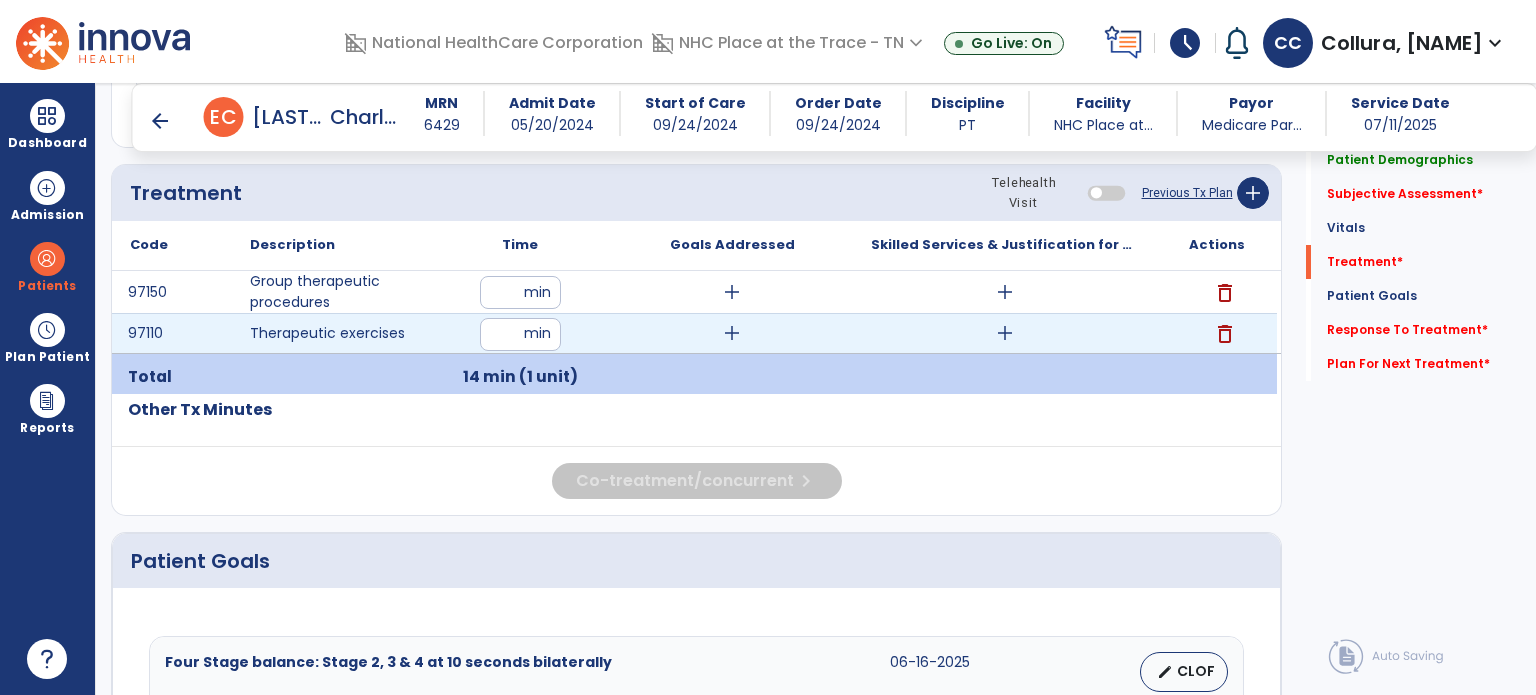 click on "Code
Description
Time" 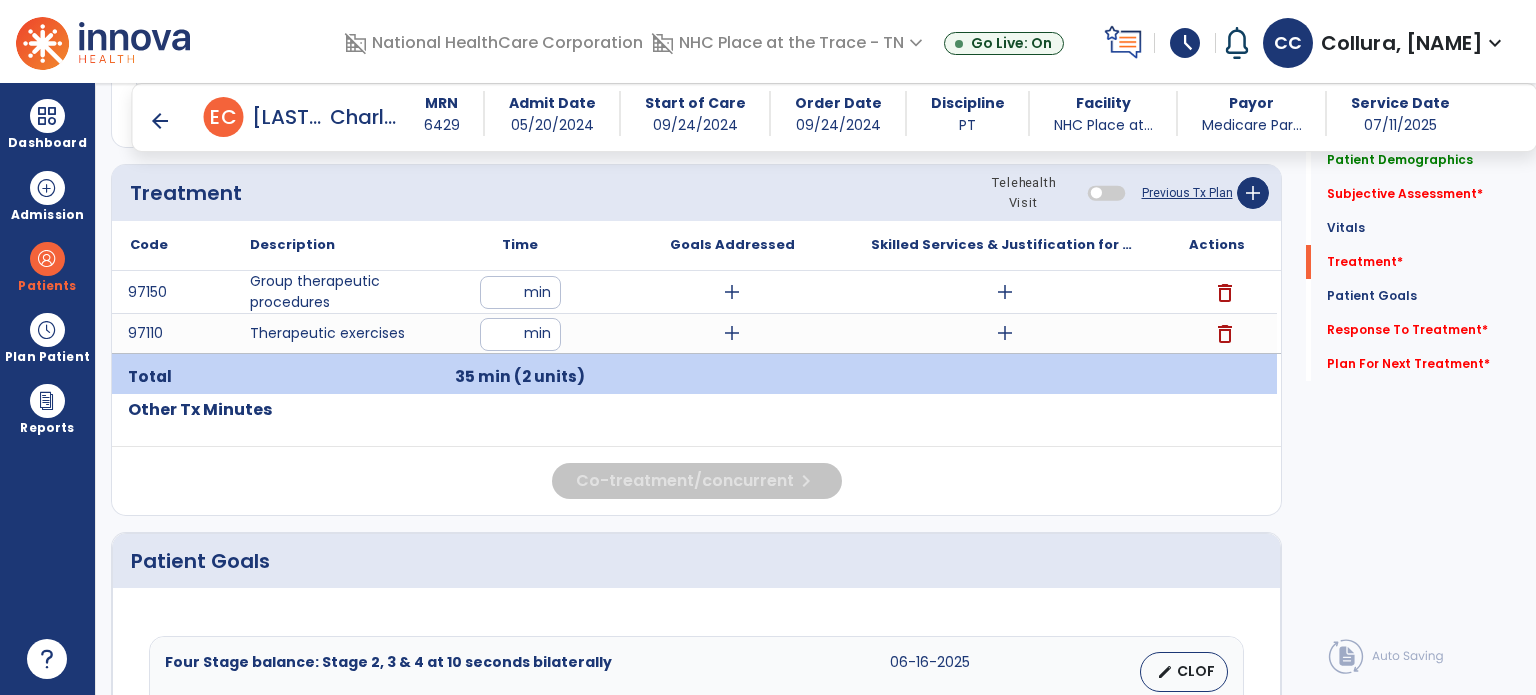 click on "add" at bounding box center (732, 292) 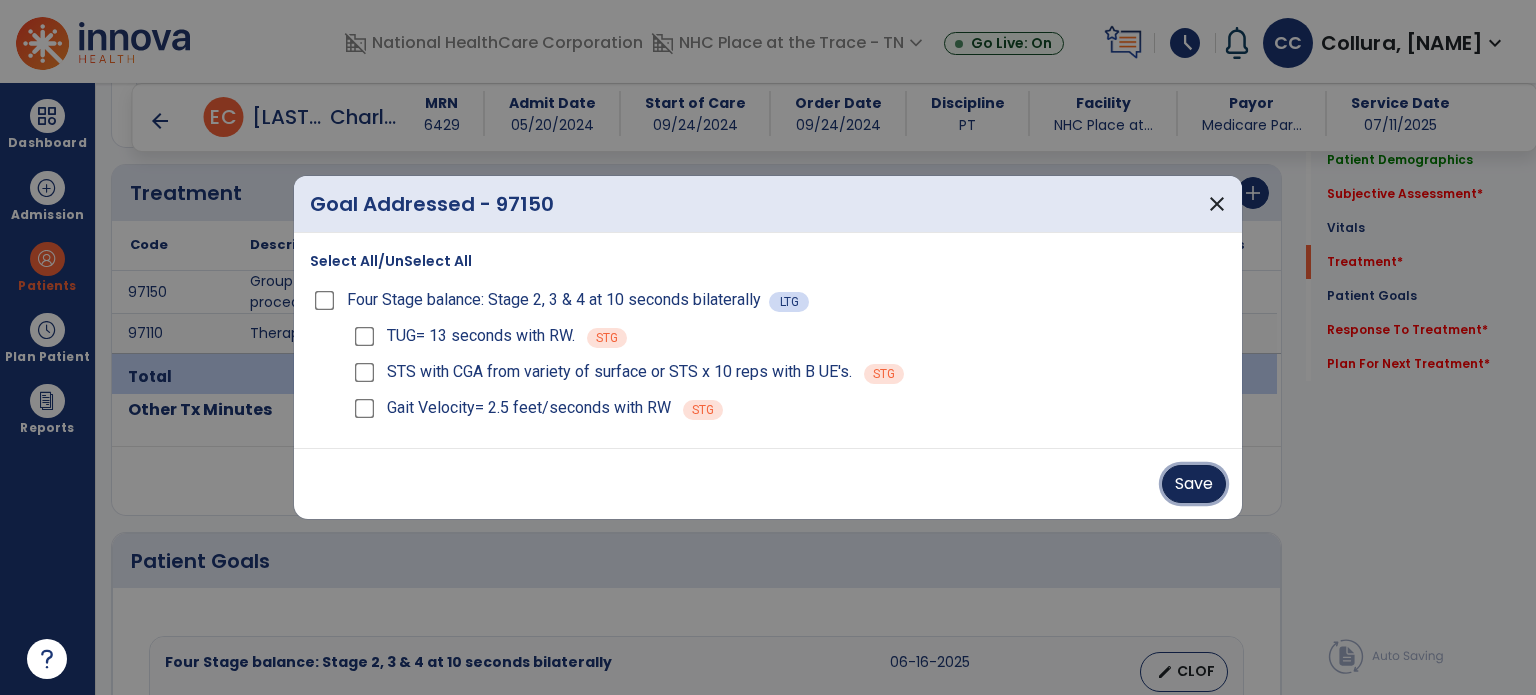 click on "Save" at bounding box center [1194, 484] 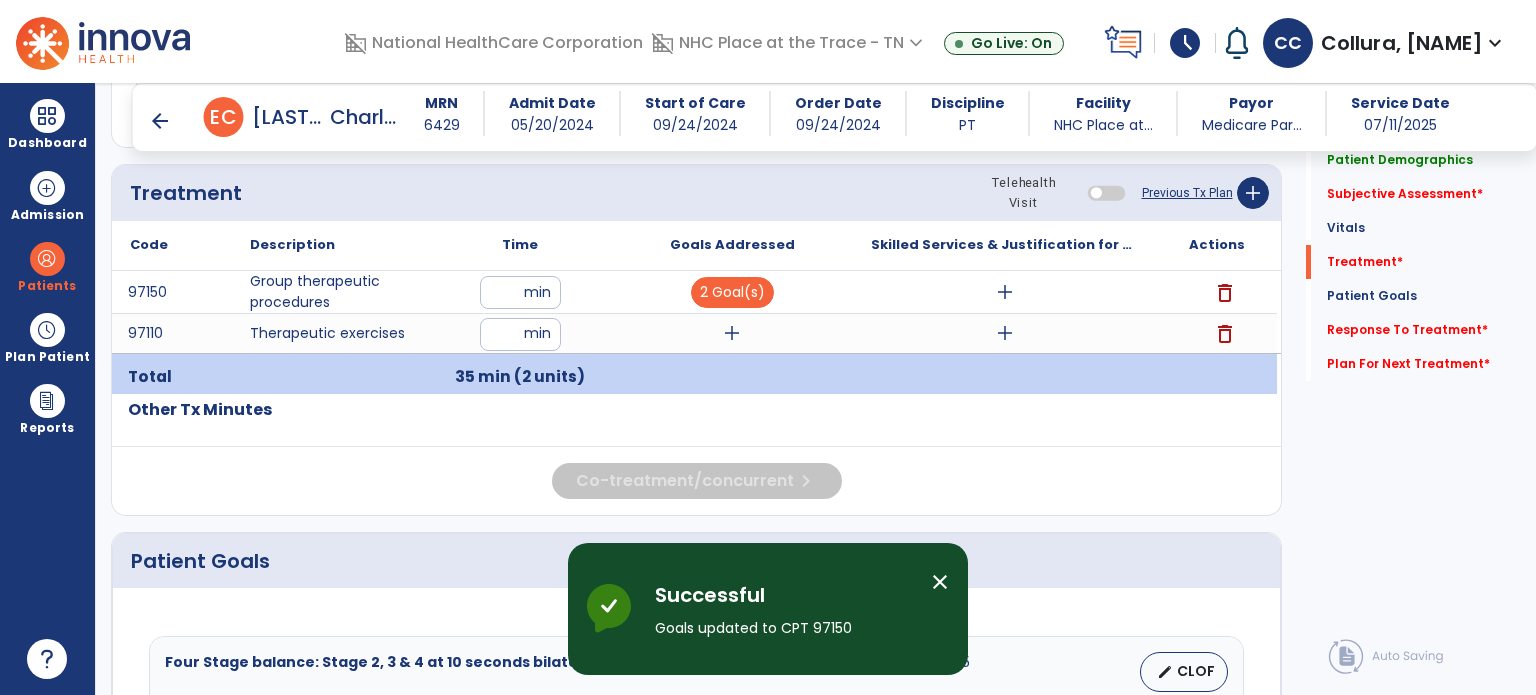 click on "add" at bounding box center (732, 333) 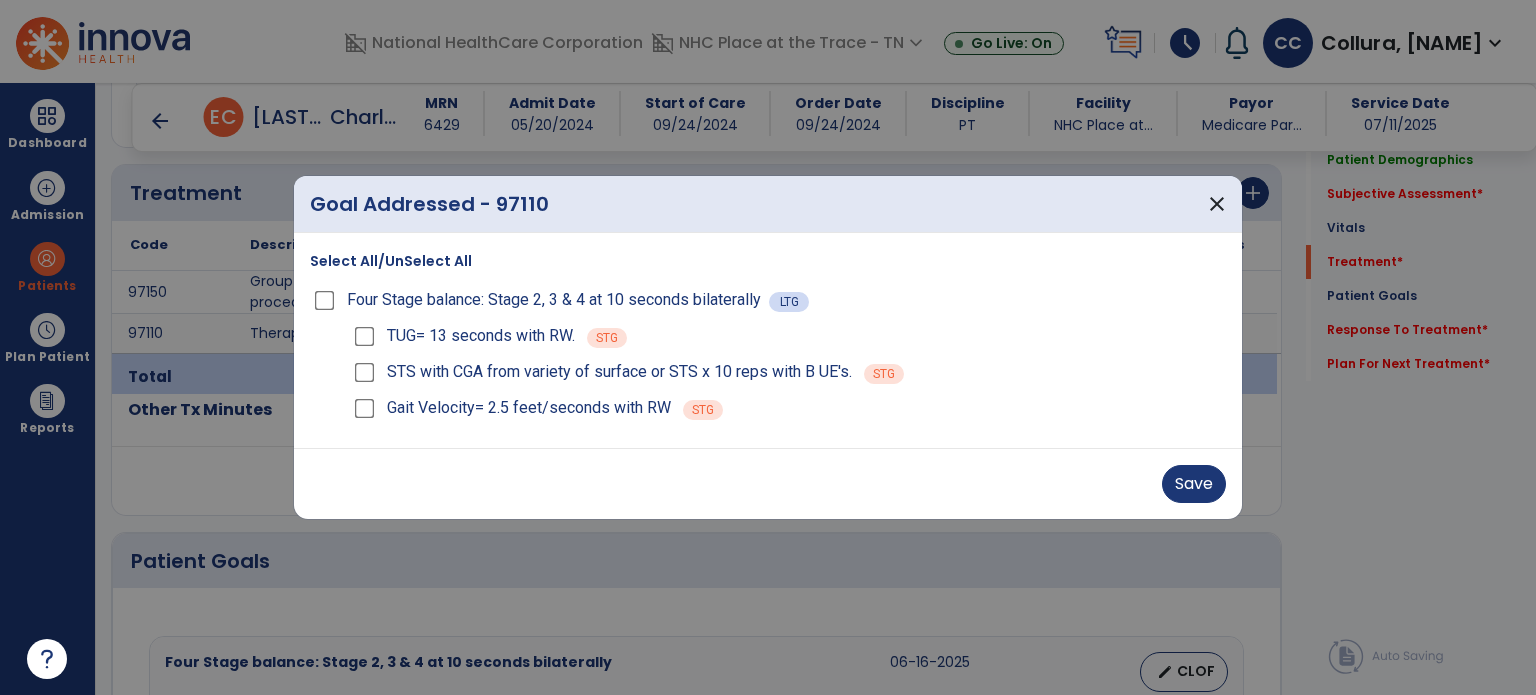 click on "Save" at bounding box center (768, 483) 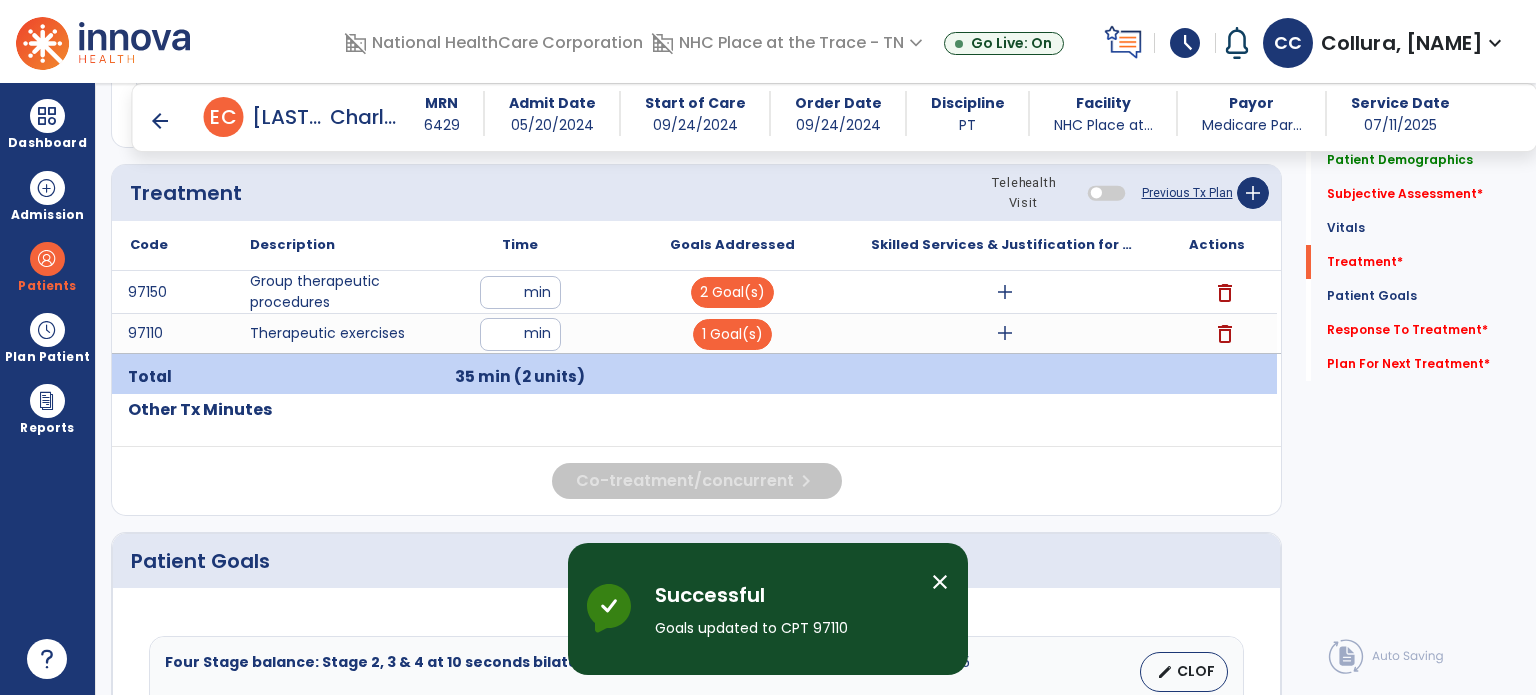 click on "add" at bounding box center (1005, 333) 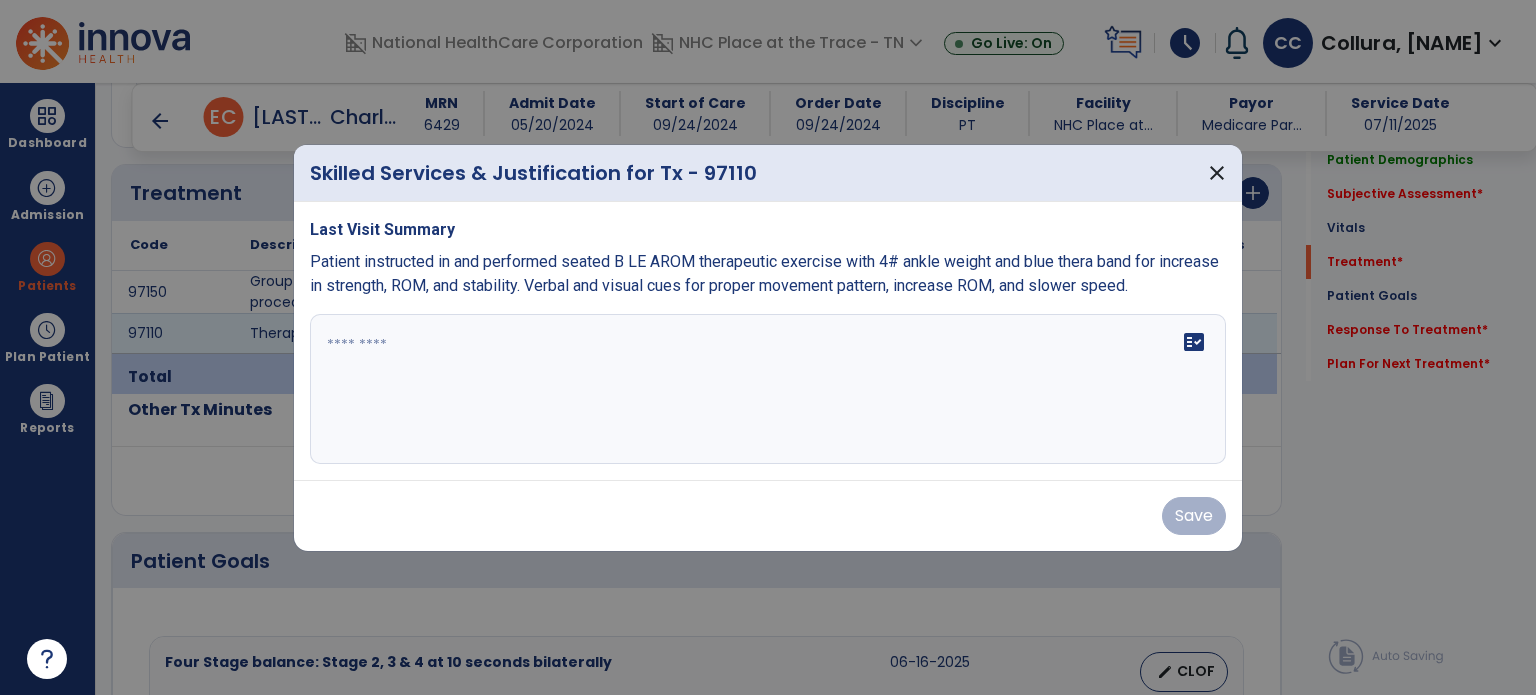 click on "fact_check" at bounding box center [768, 389] 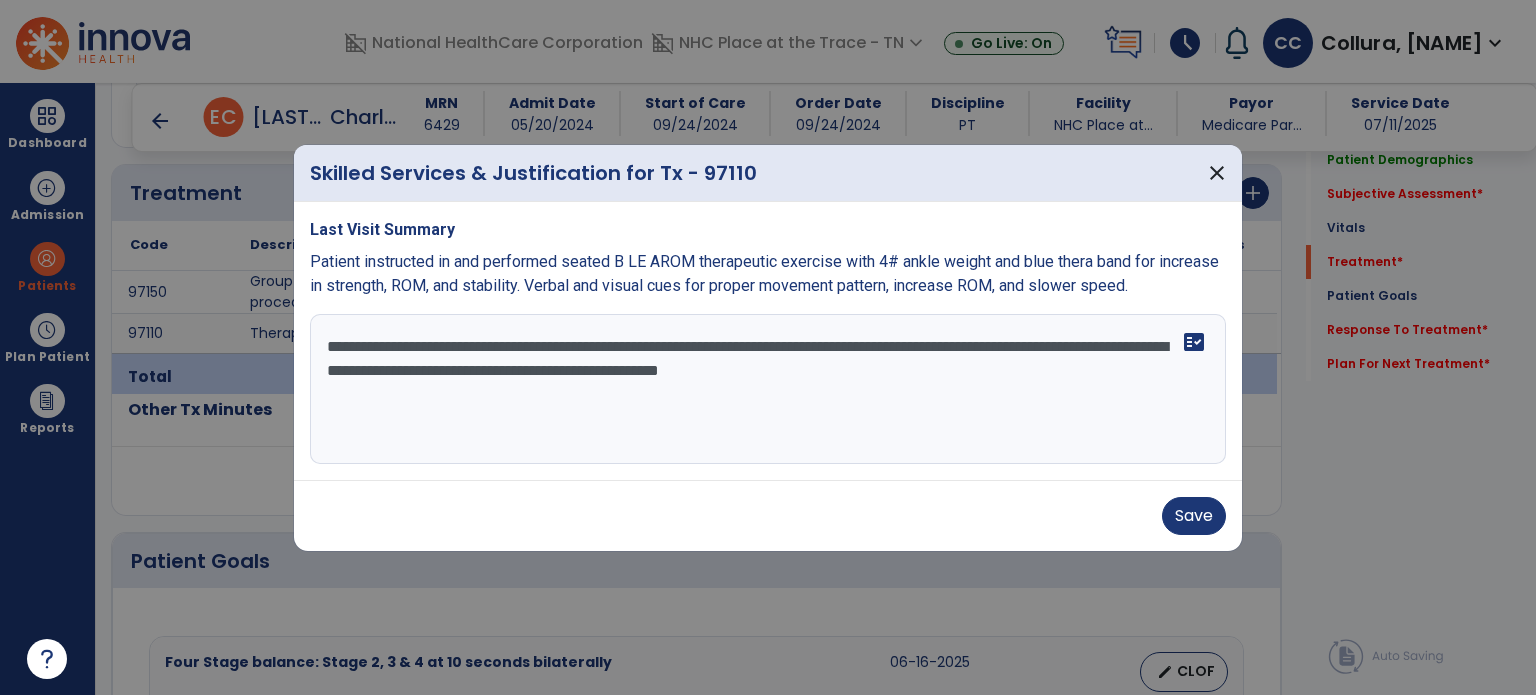 drag, startPoint x: 387, startPoint y: 373, endPoint x: 366, endPoint y: 377, distance: 21.377558 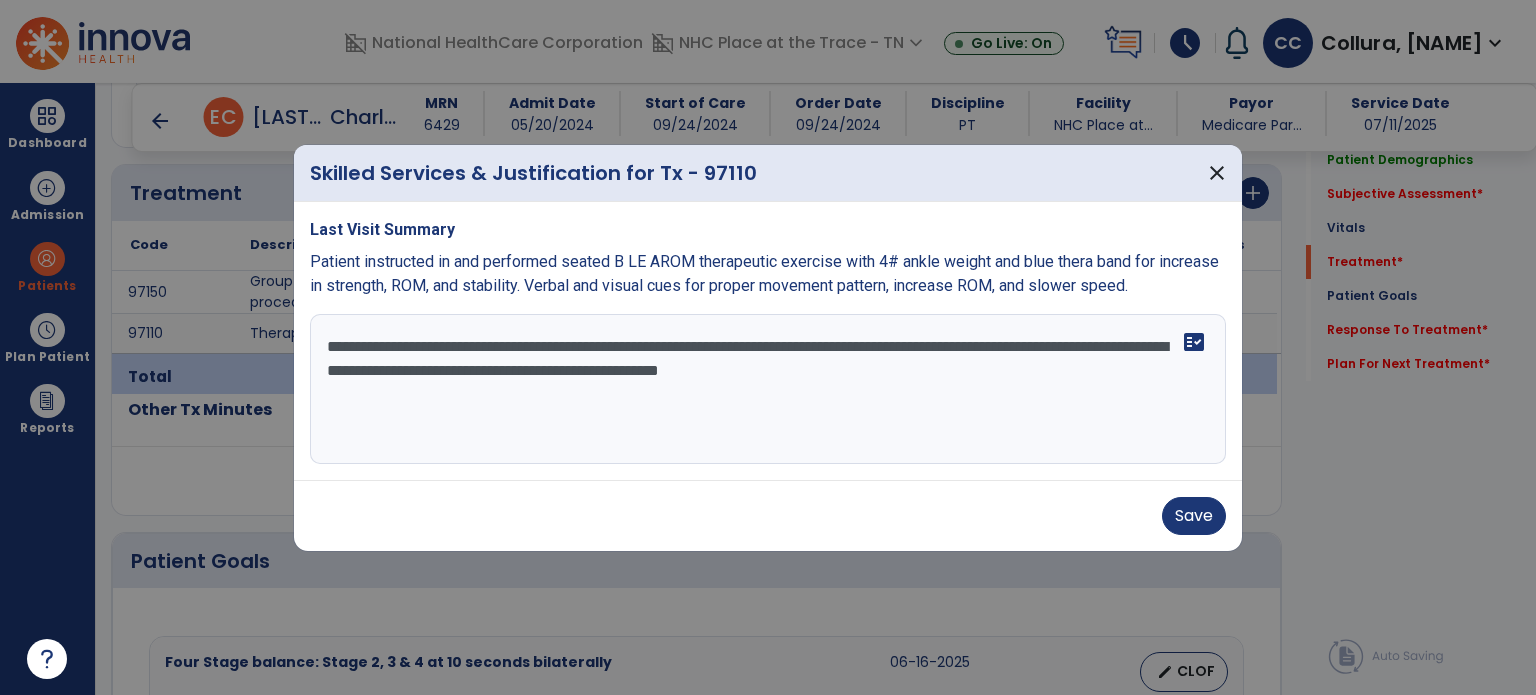 click on "**********" at bounding box center [768, 389] 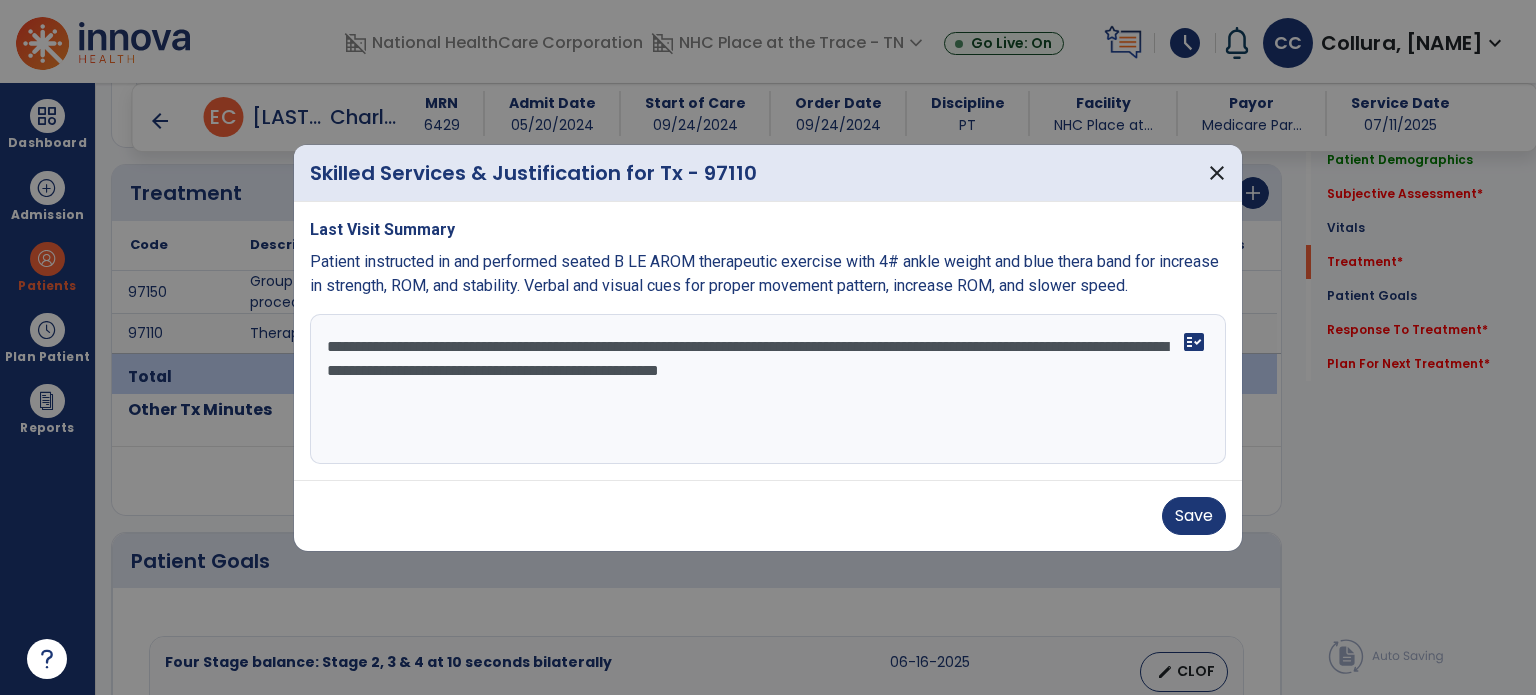 click on "**********" at bounding box center [768, 389] 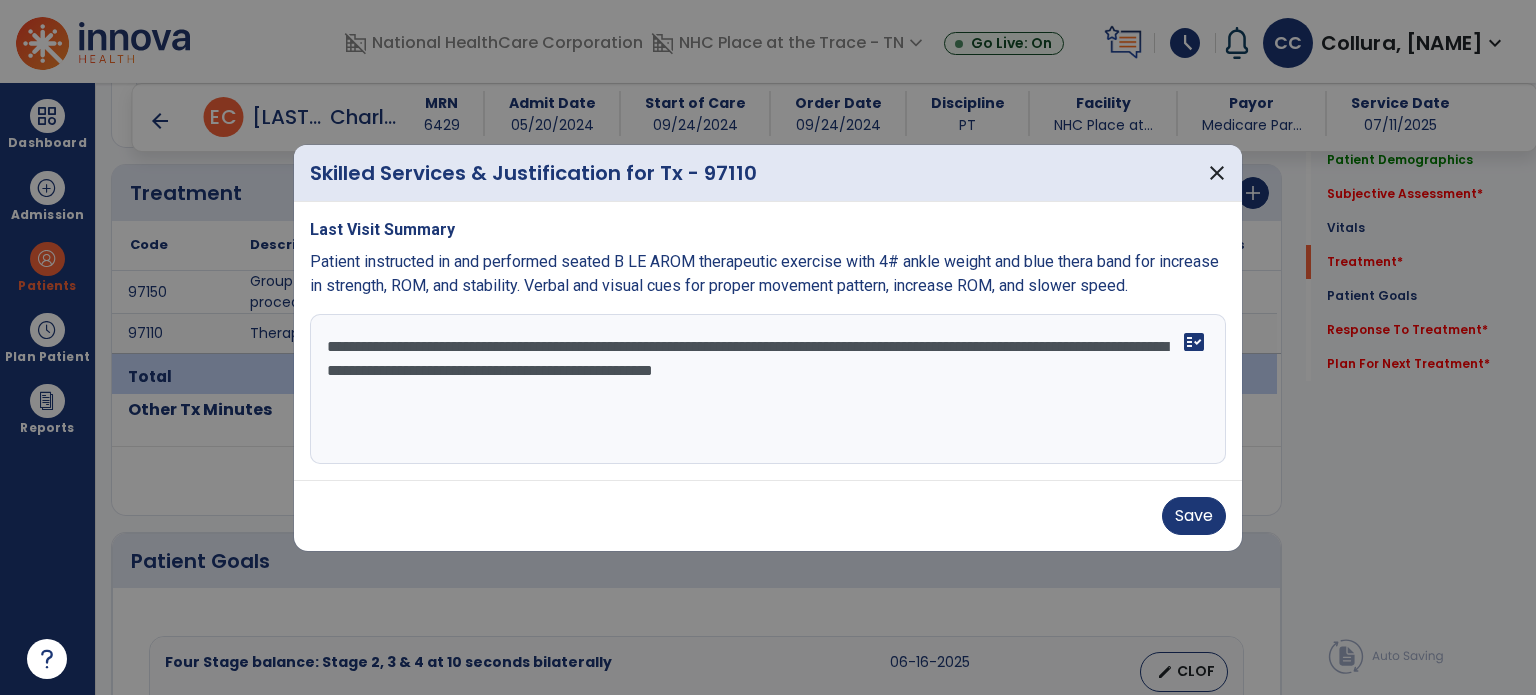 click on "**********" at bounding box center (768, 389) 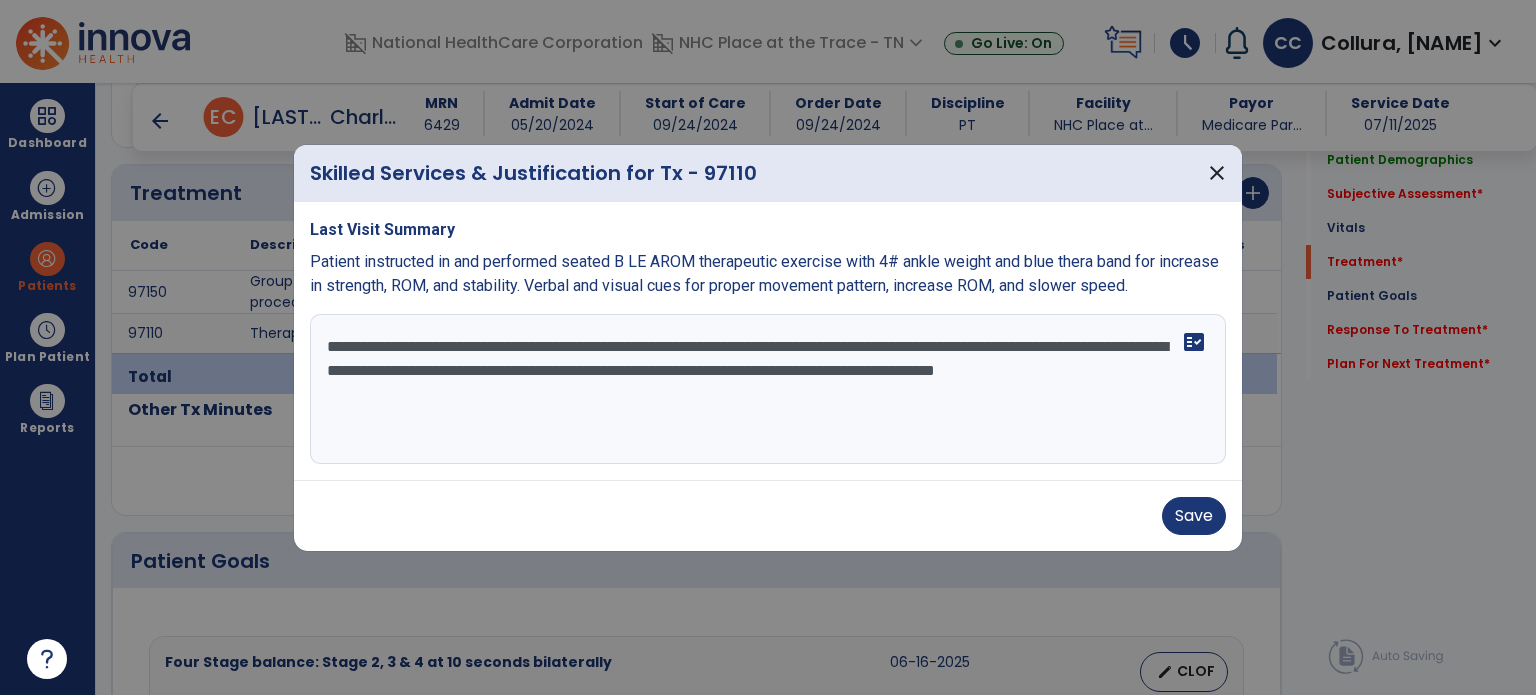 type on "**********" 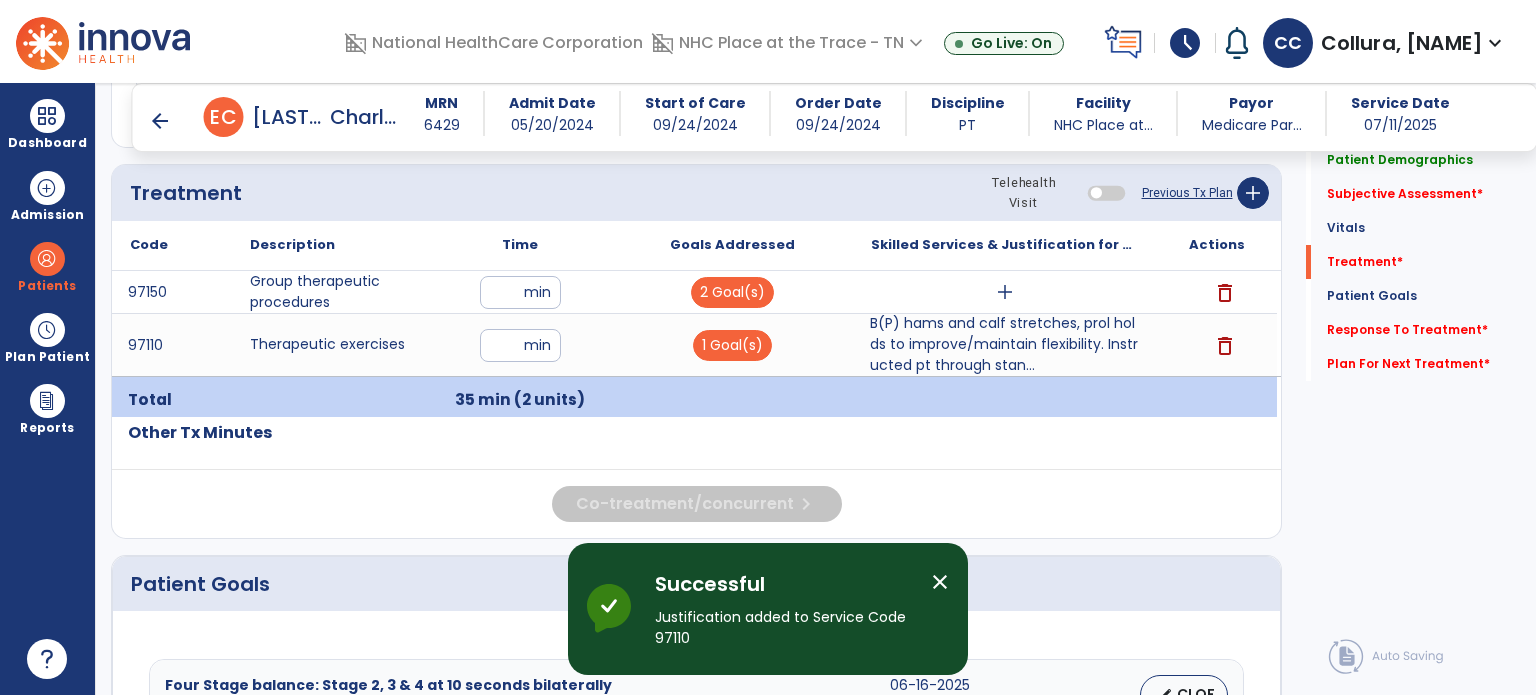 click on "add" at bounding box center [1004, 292] 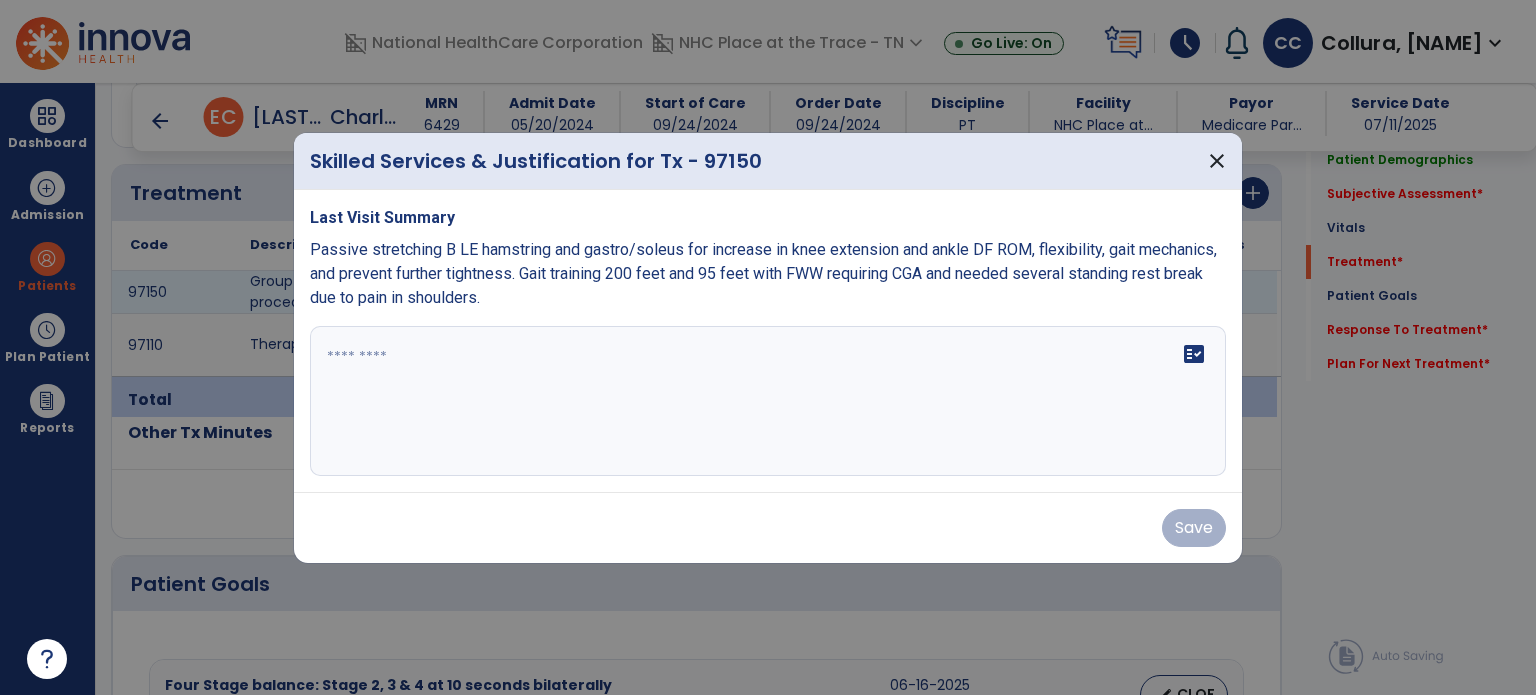 click on "fact_check" at bounding box center [768, 401] 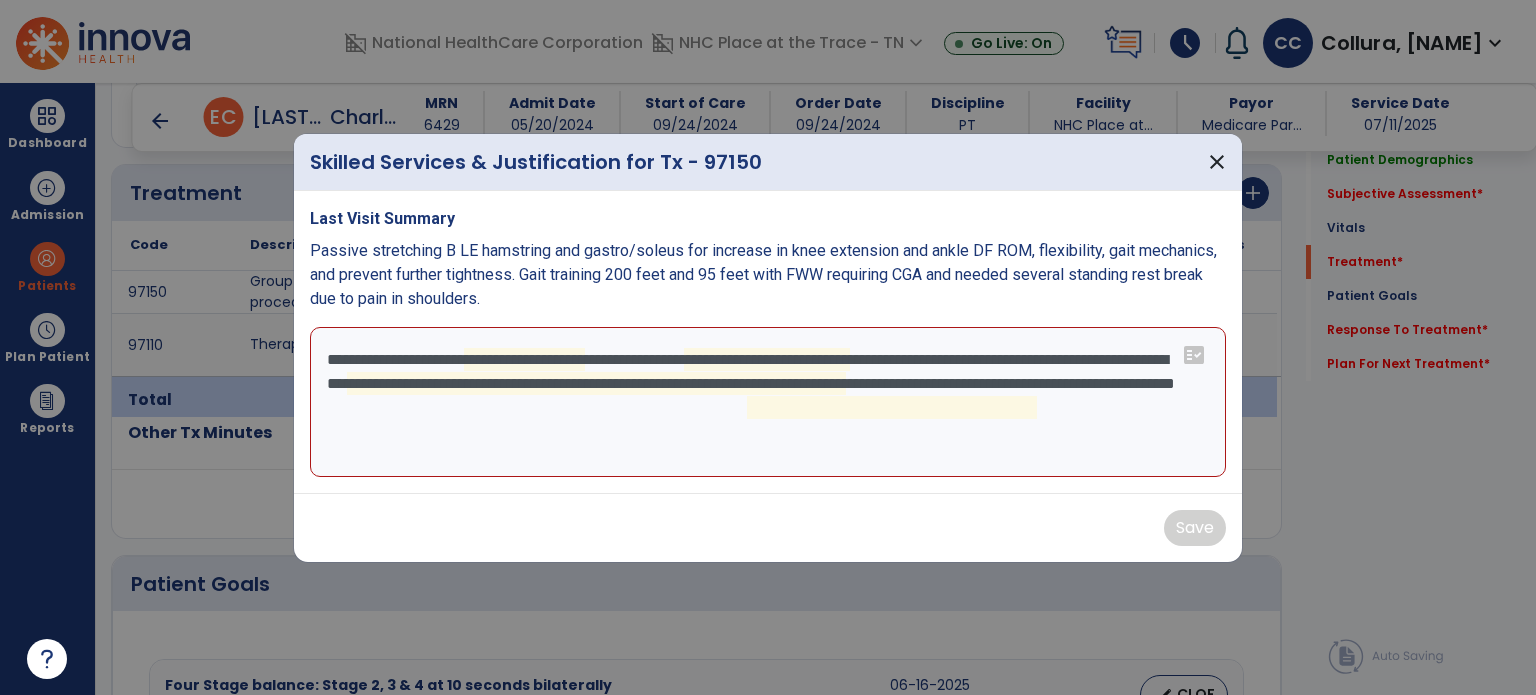click on "**********" at bounding box center [768, 402] 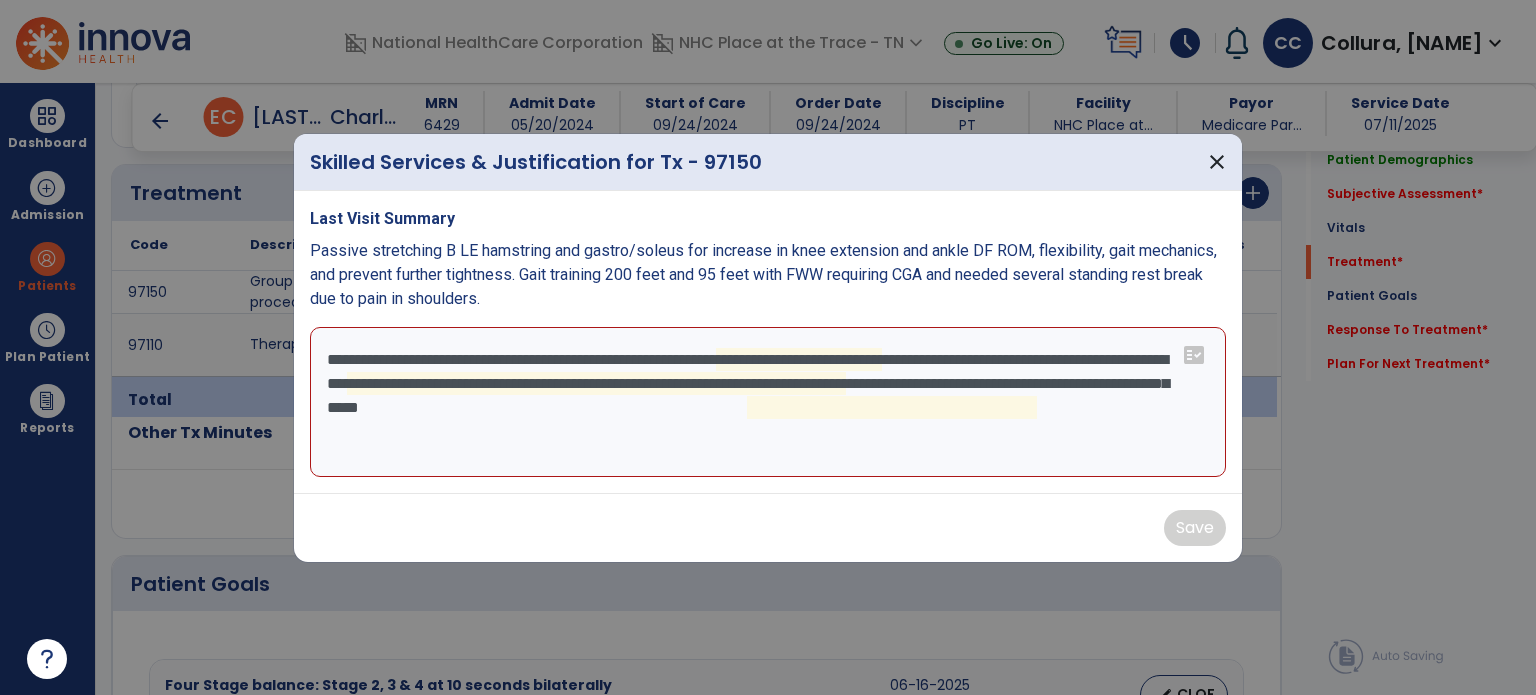 click on "**********" at bounding box center (768, 402) 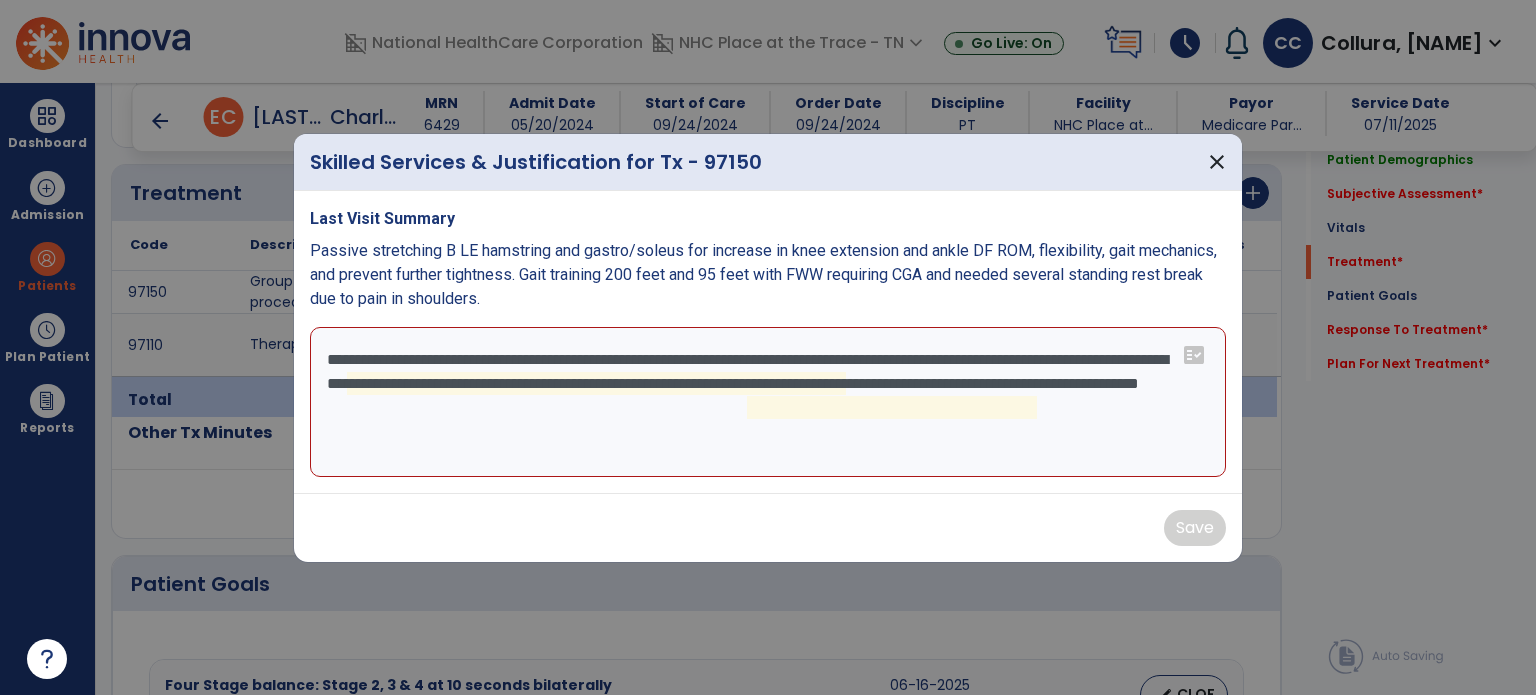 click on "**********" at bounding box center [768, 402] 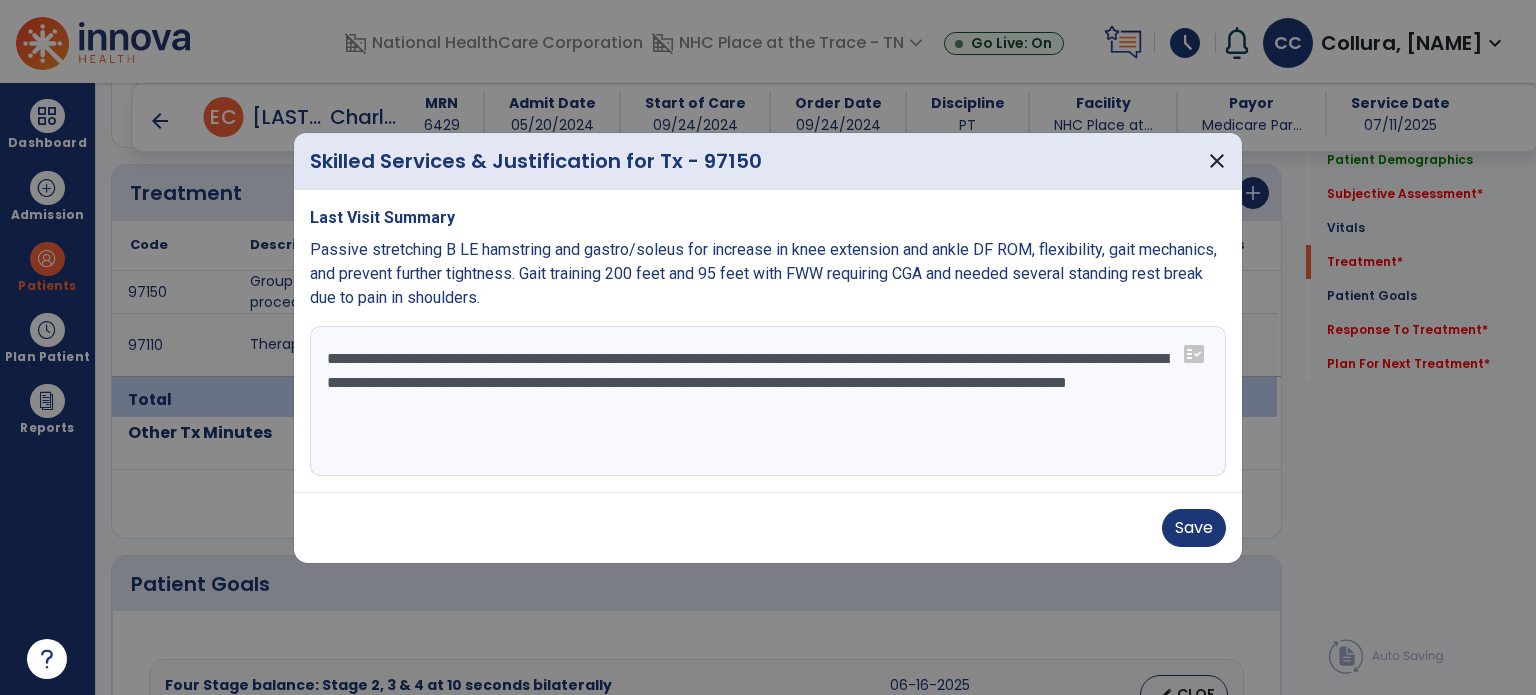 click on "**********" at bounding box center [768, 401] 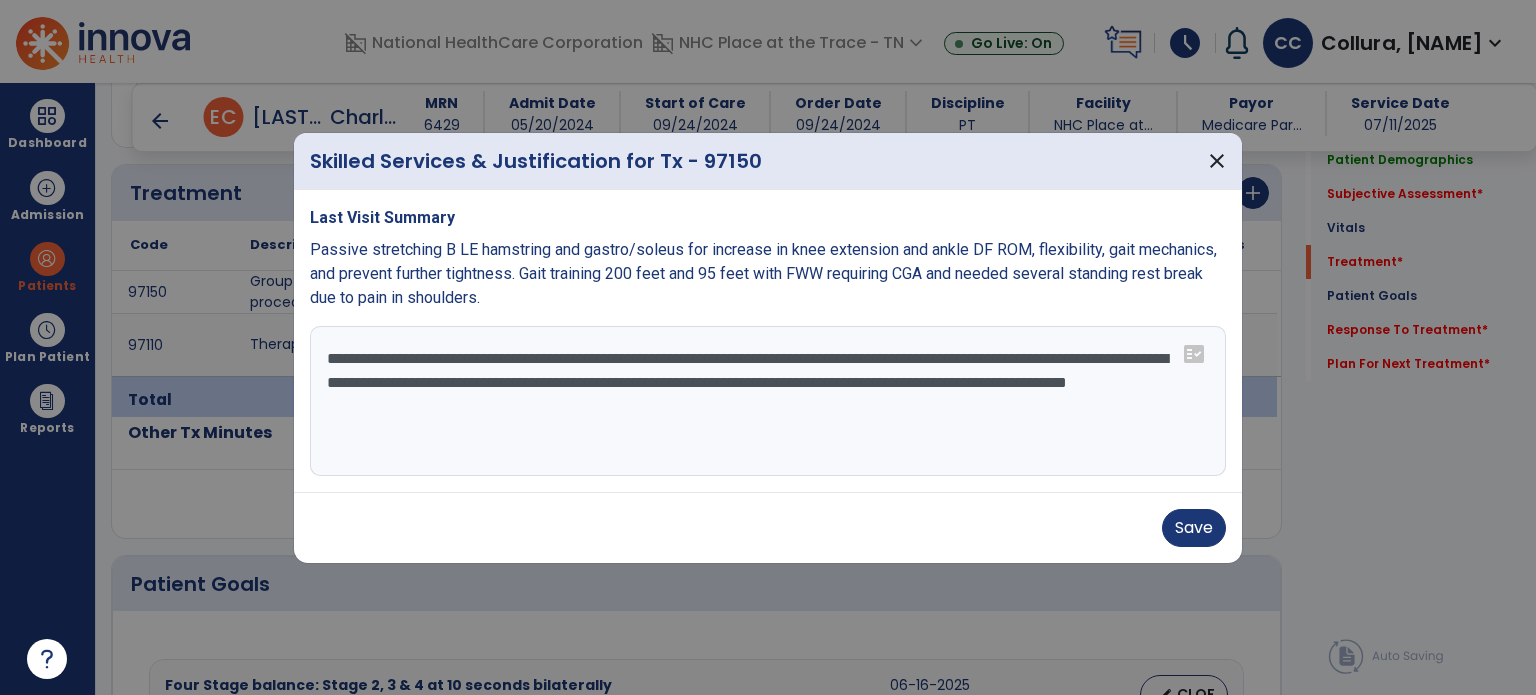 drag, startPoint x: 552, startPoint y: 412, endPoint x: 564, endPoint y: 412, distance: 12 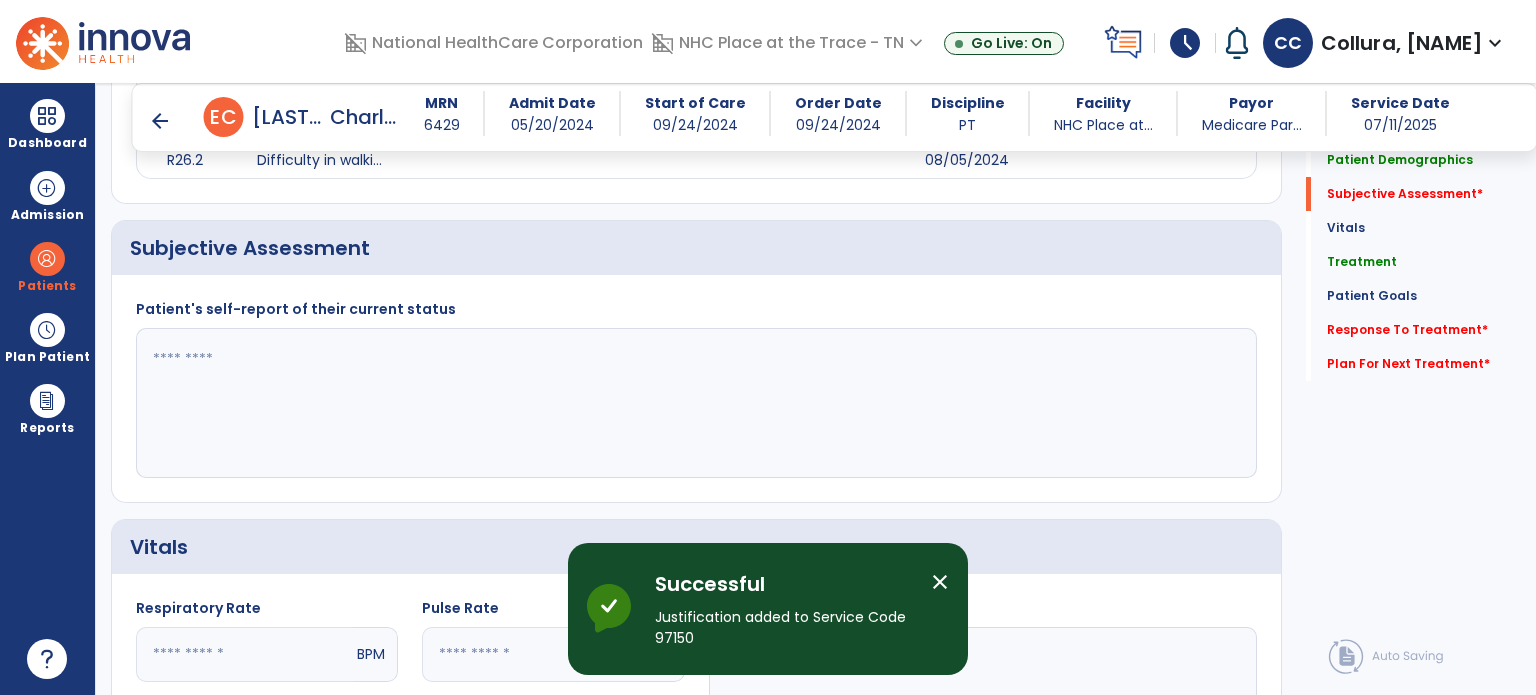 scroll, scrollTop: 396, scrollLeft: 0, axis: vertical 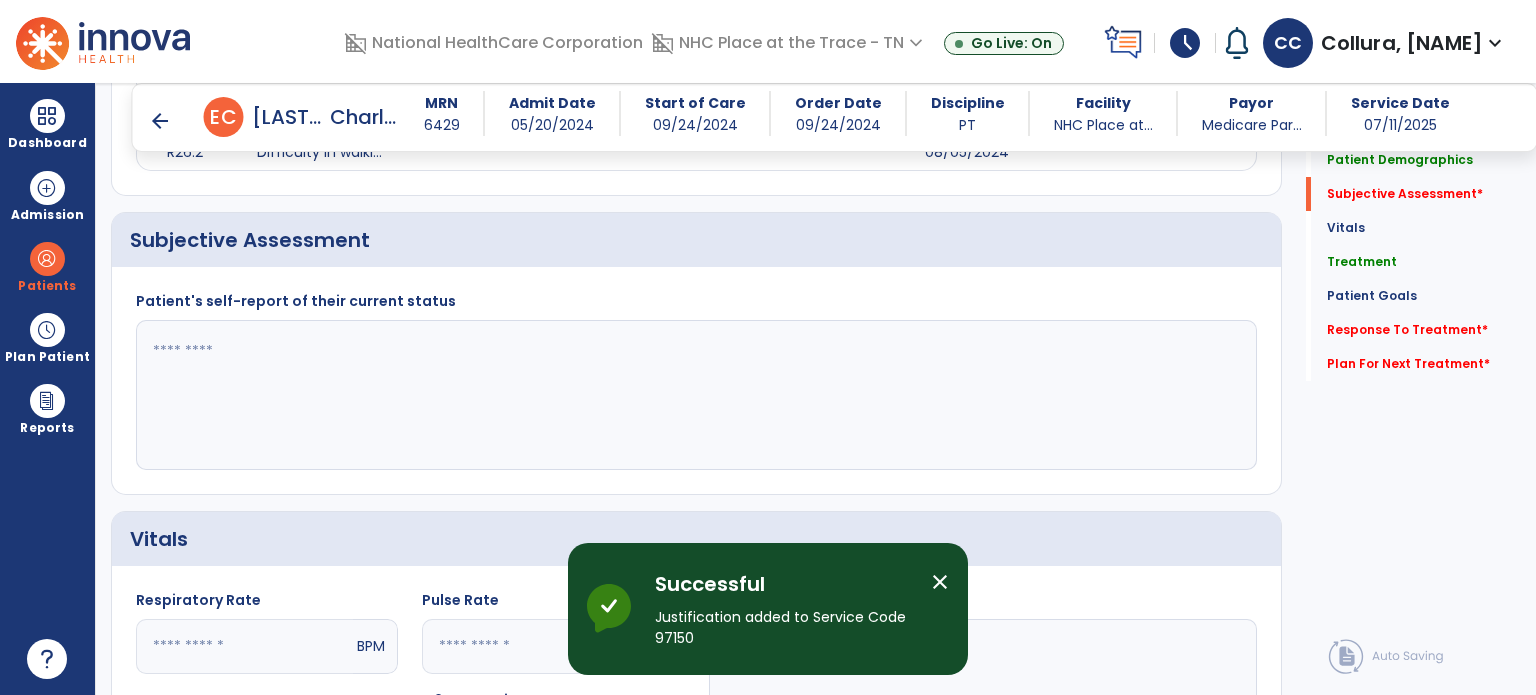click 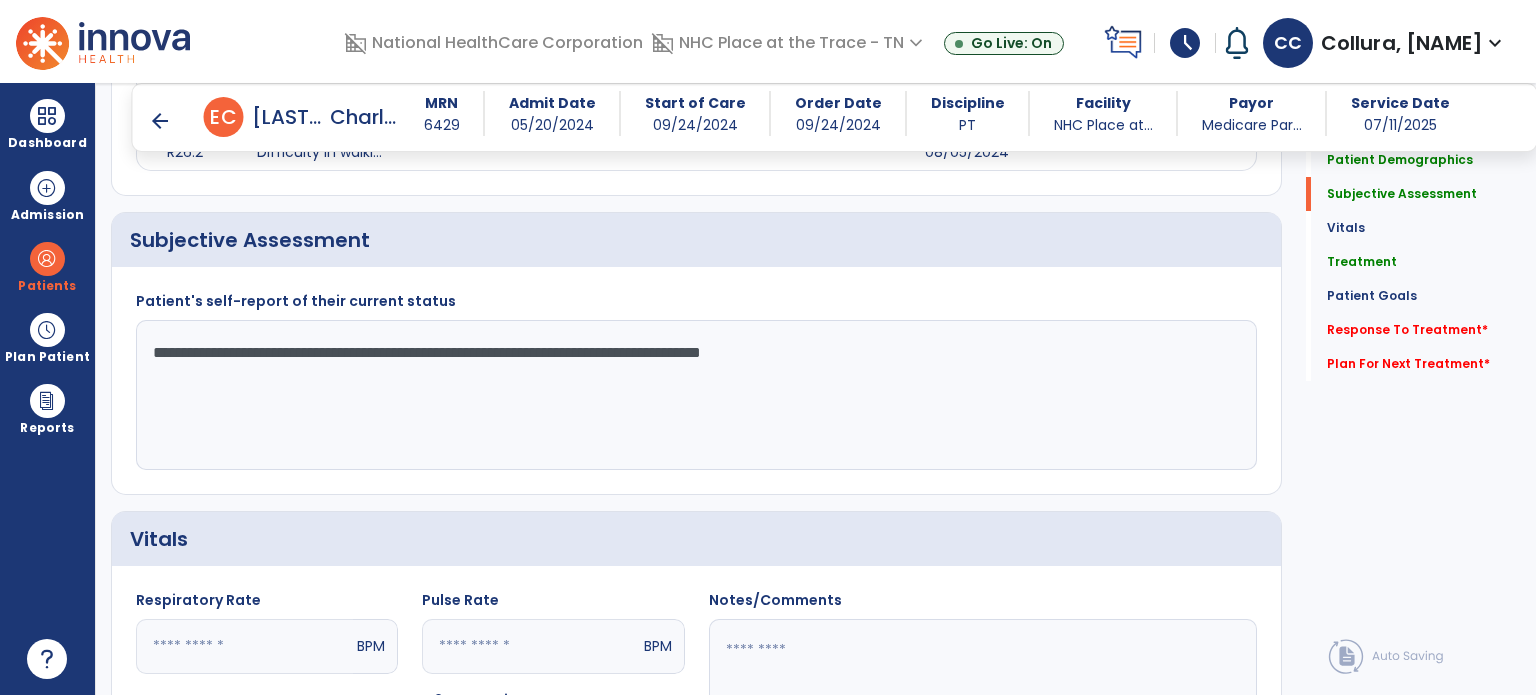 drag, startPoint x: 508, startPoint y: 363, endPoint x: 543, endPoint y: 404, distance: 53.90733 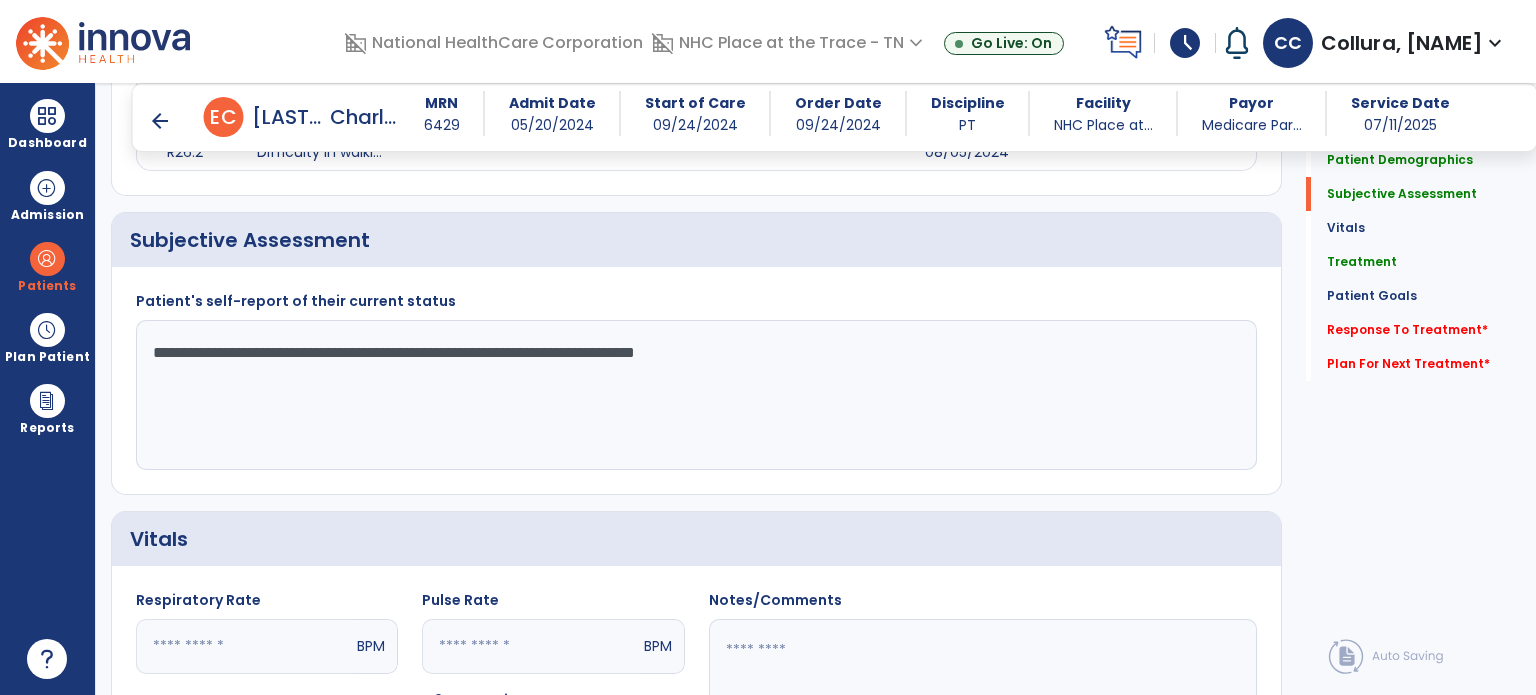 click on "**********" 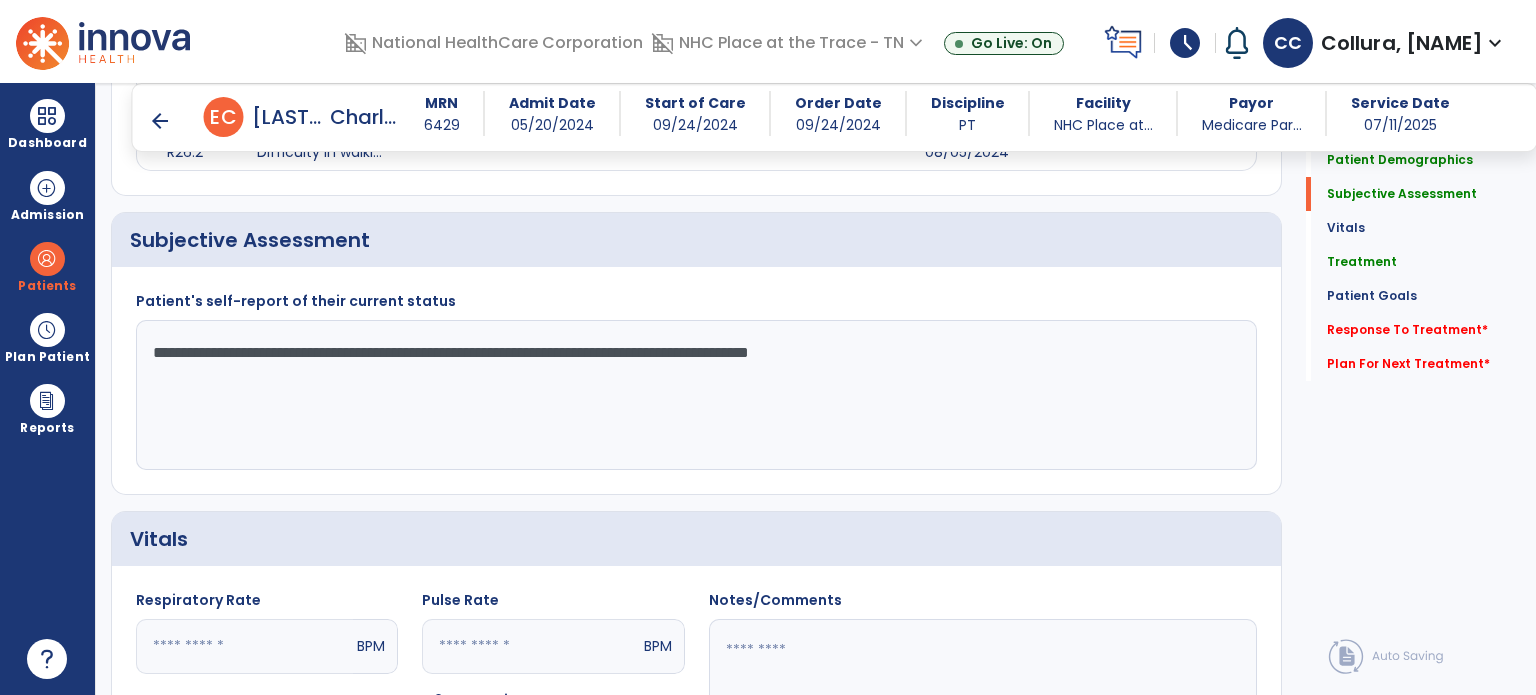 click on "**********" 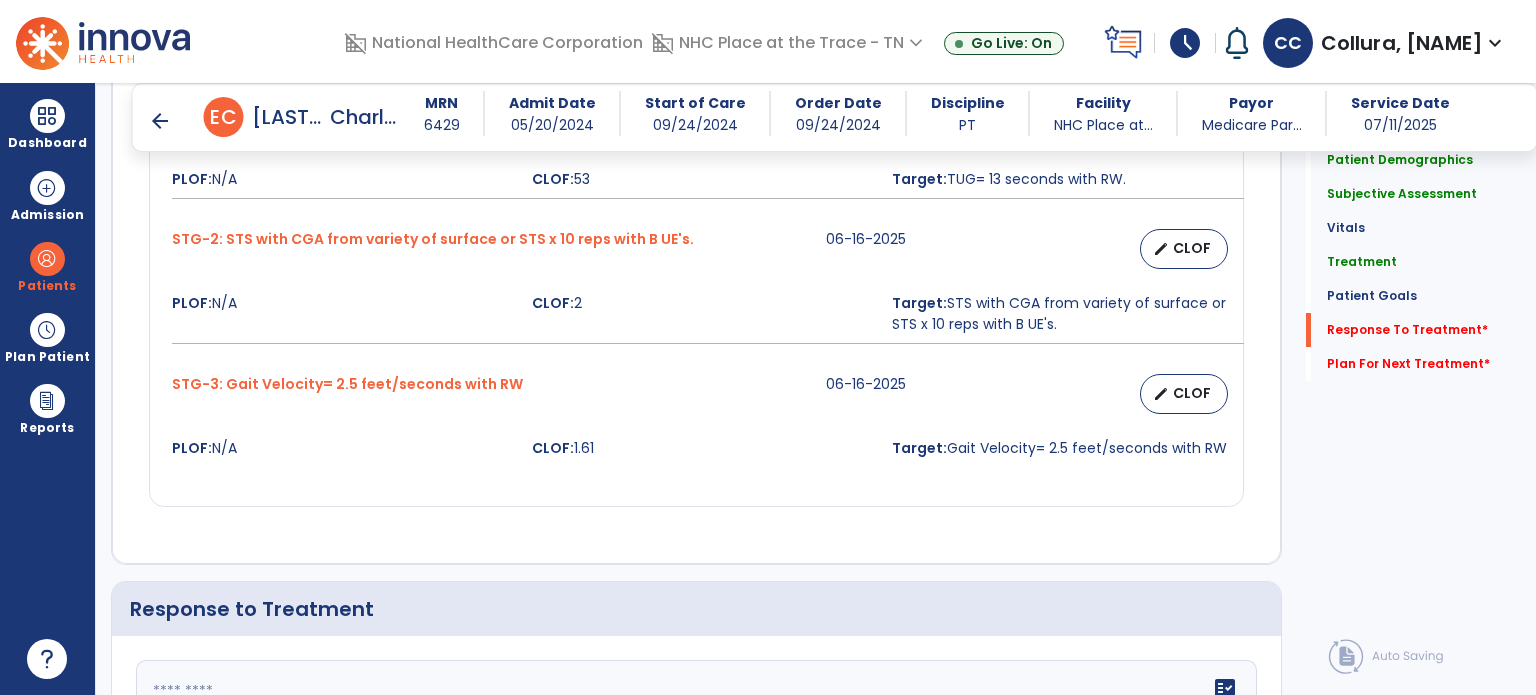 scroll, scrollTop: 2362, scrollLeft: 0, axis: vertical 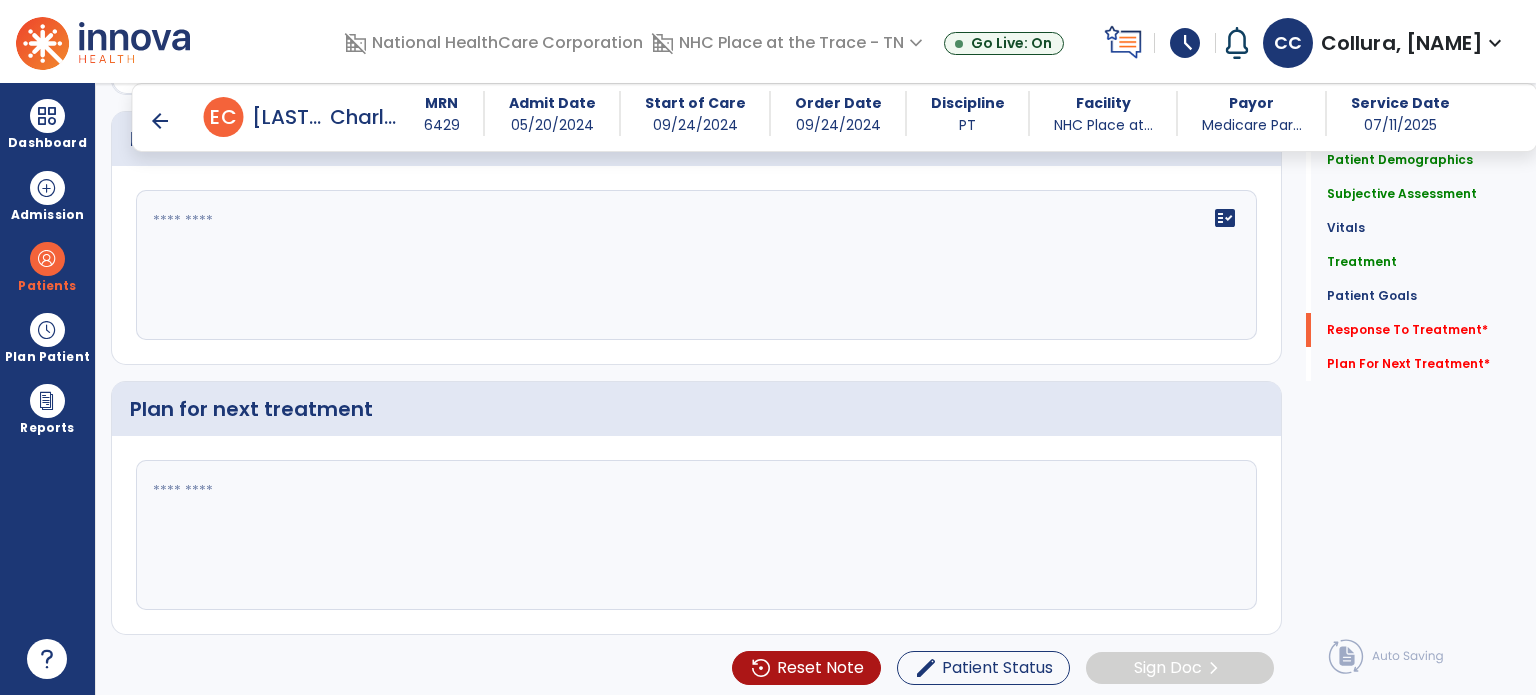 type on "**********" 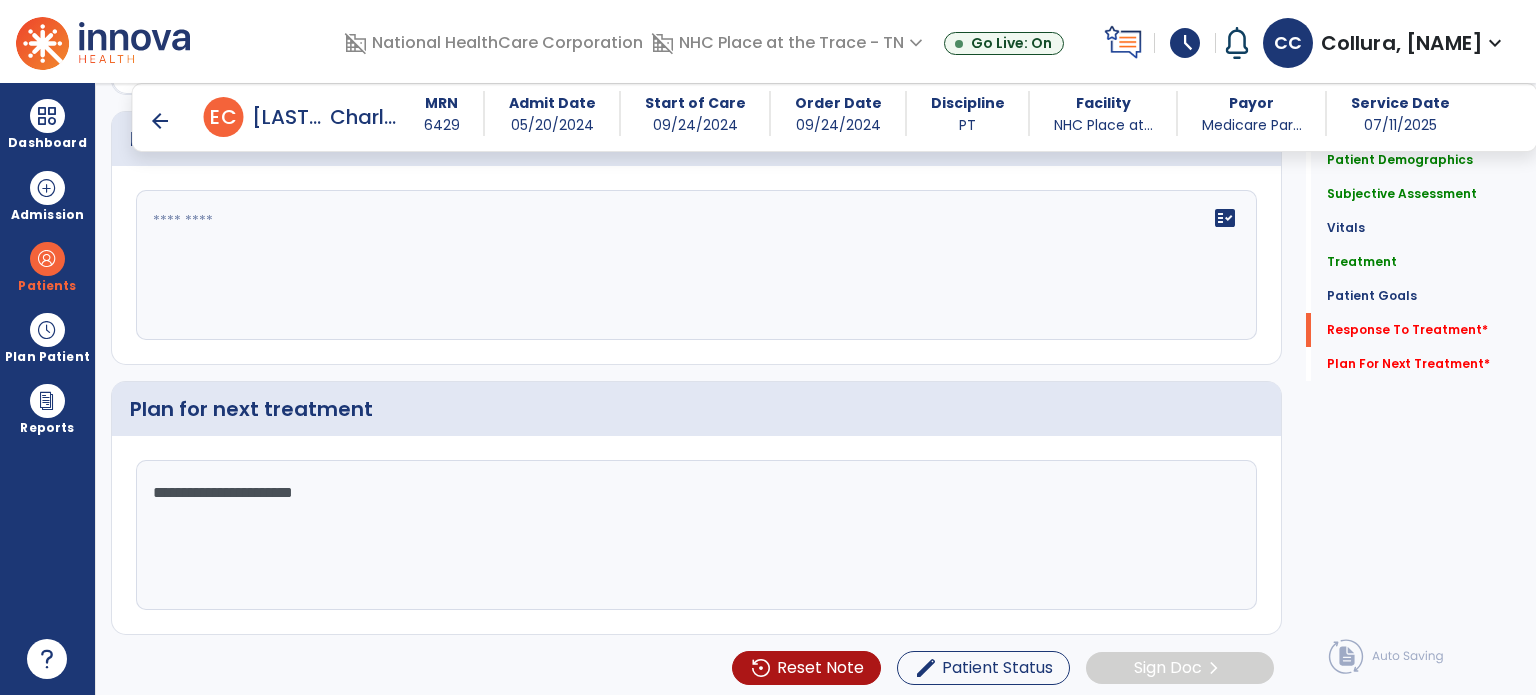 type on "**********" 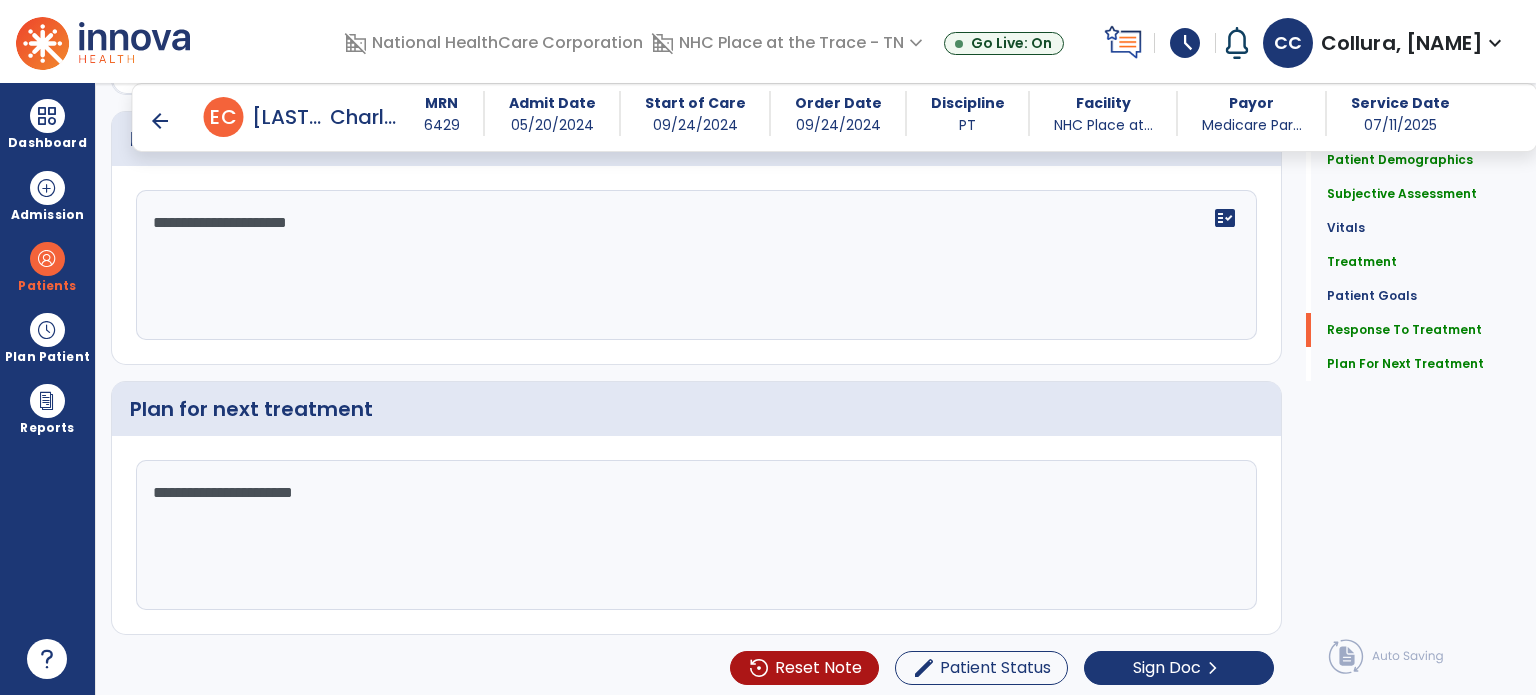 scroll, scrollTop: 2362, scrollLeft: 0, axis: vertical 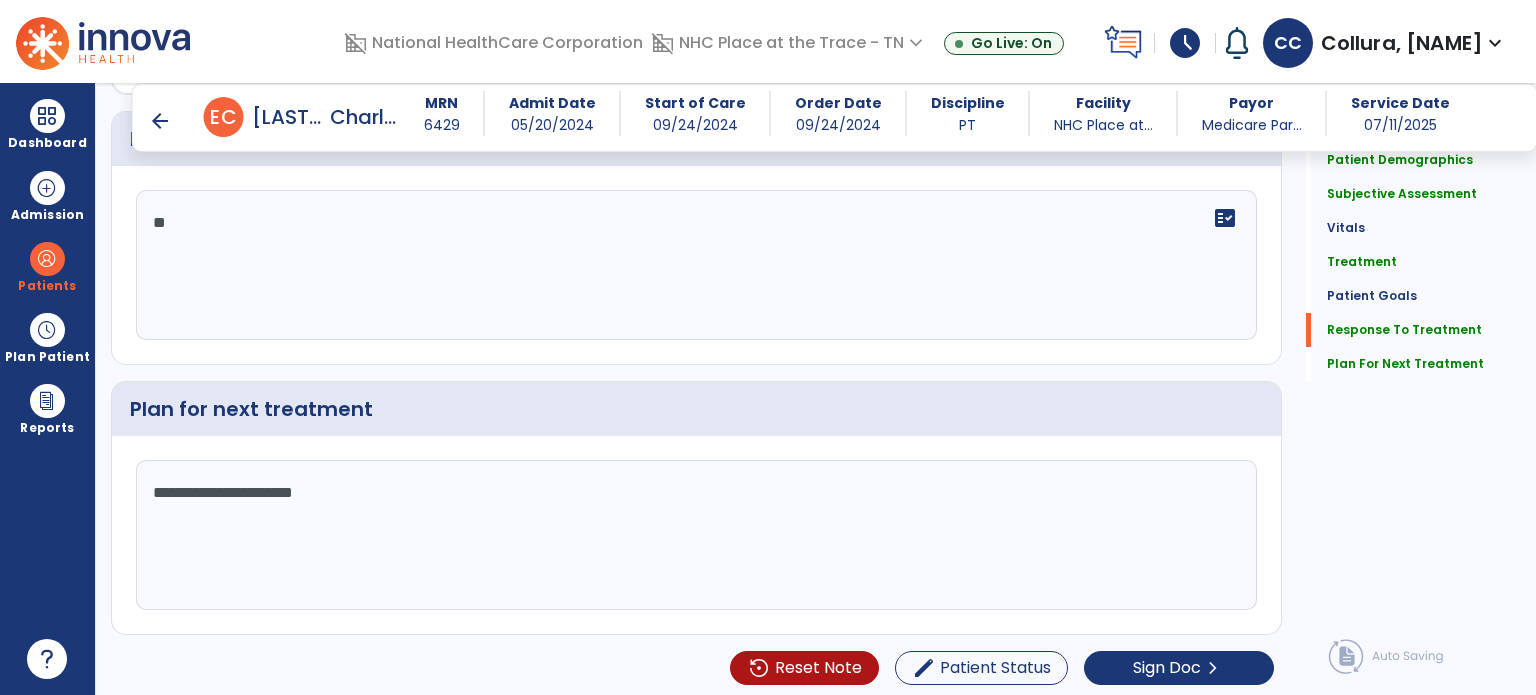 type on "*" 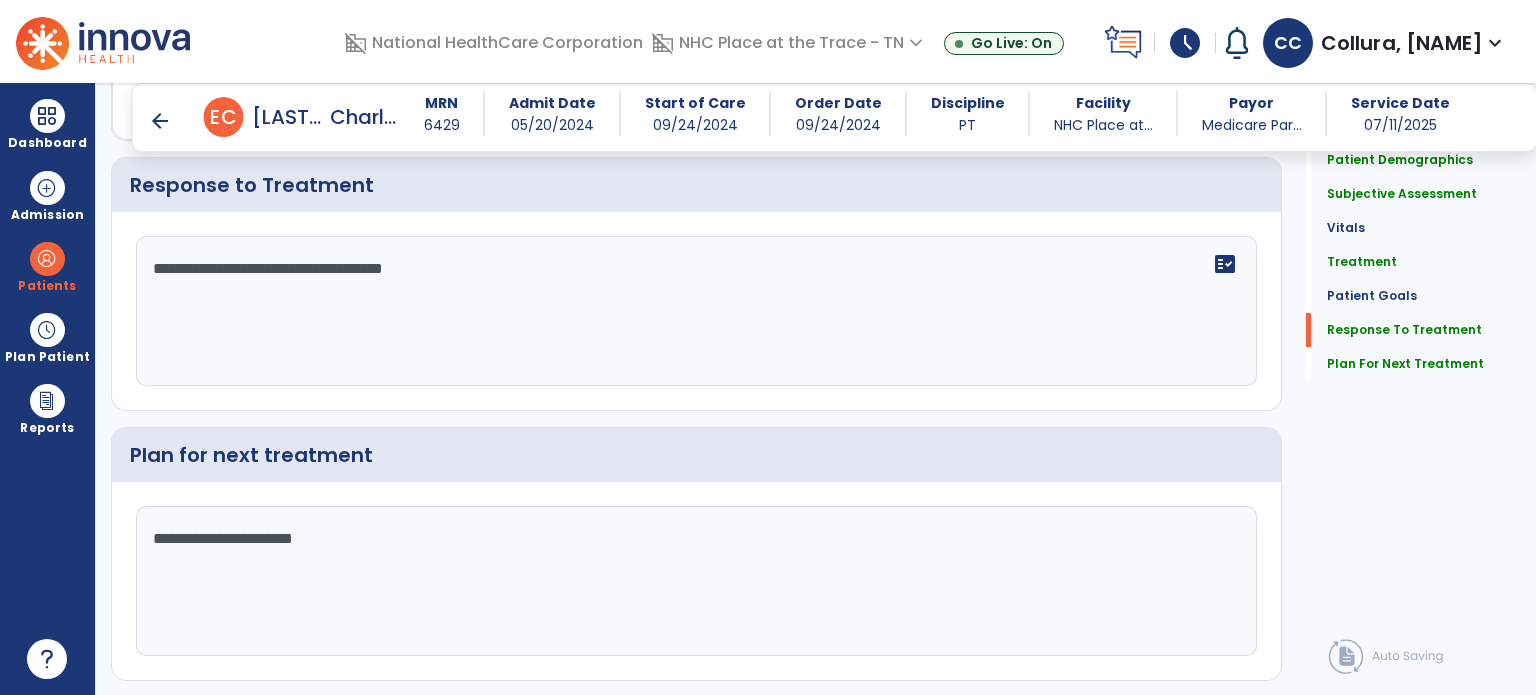 scroll, scrollTop: 2362, scrollLeft: 0, axis: vertical 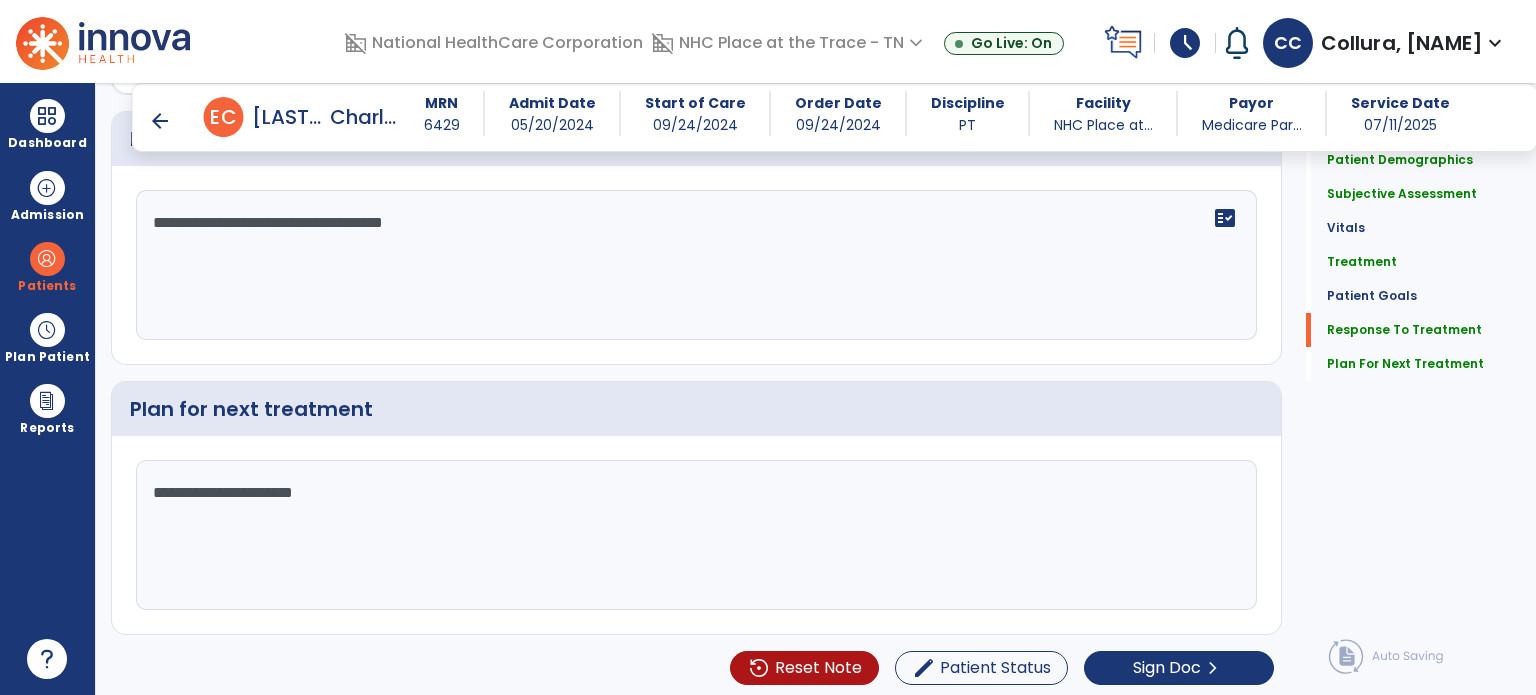 click on "**********" 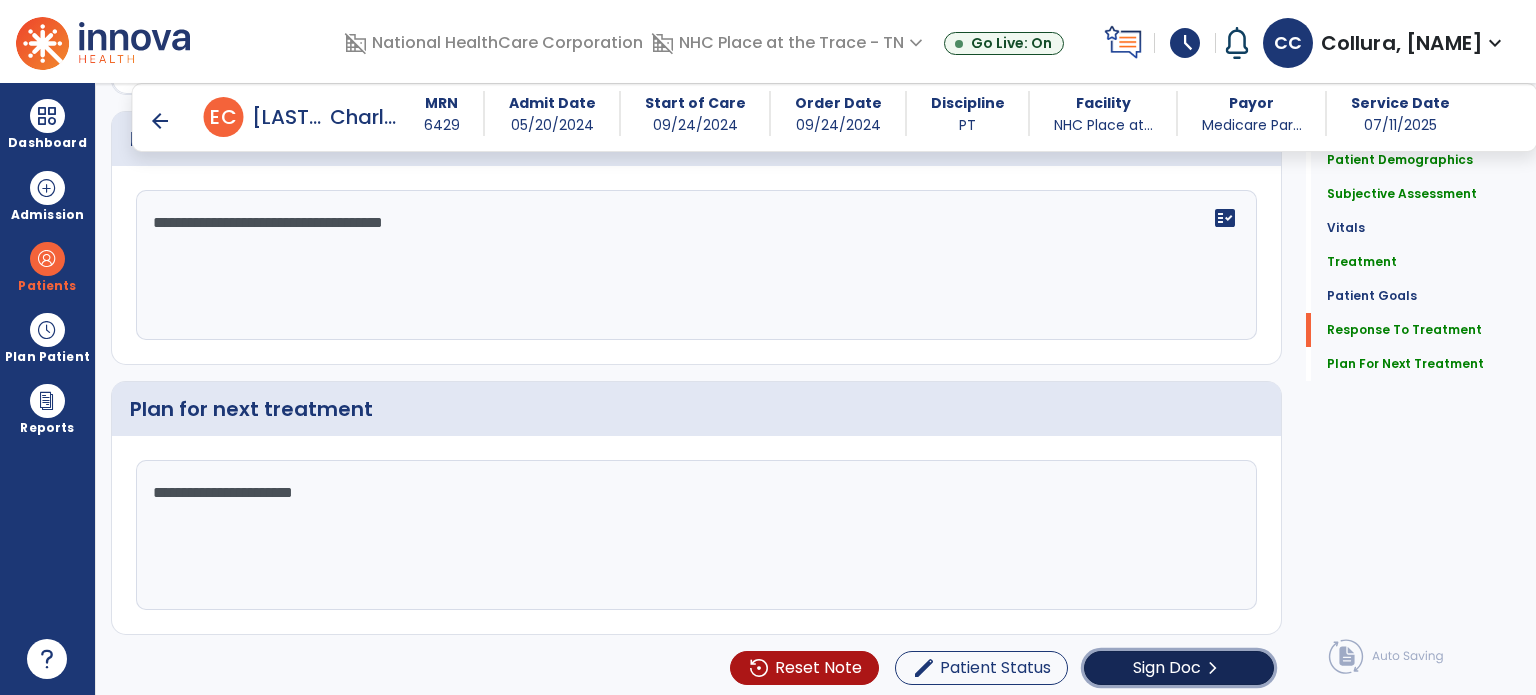 click on "chevron_right" 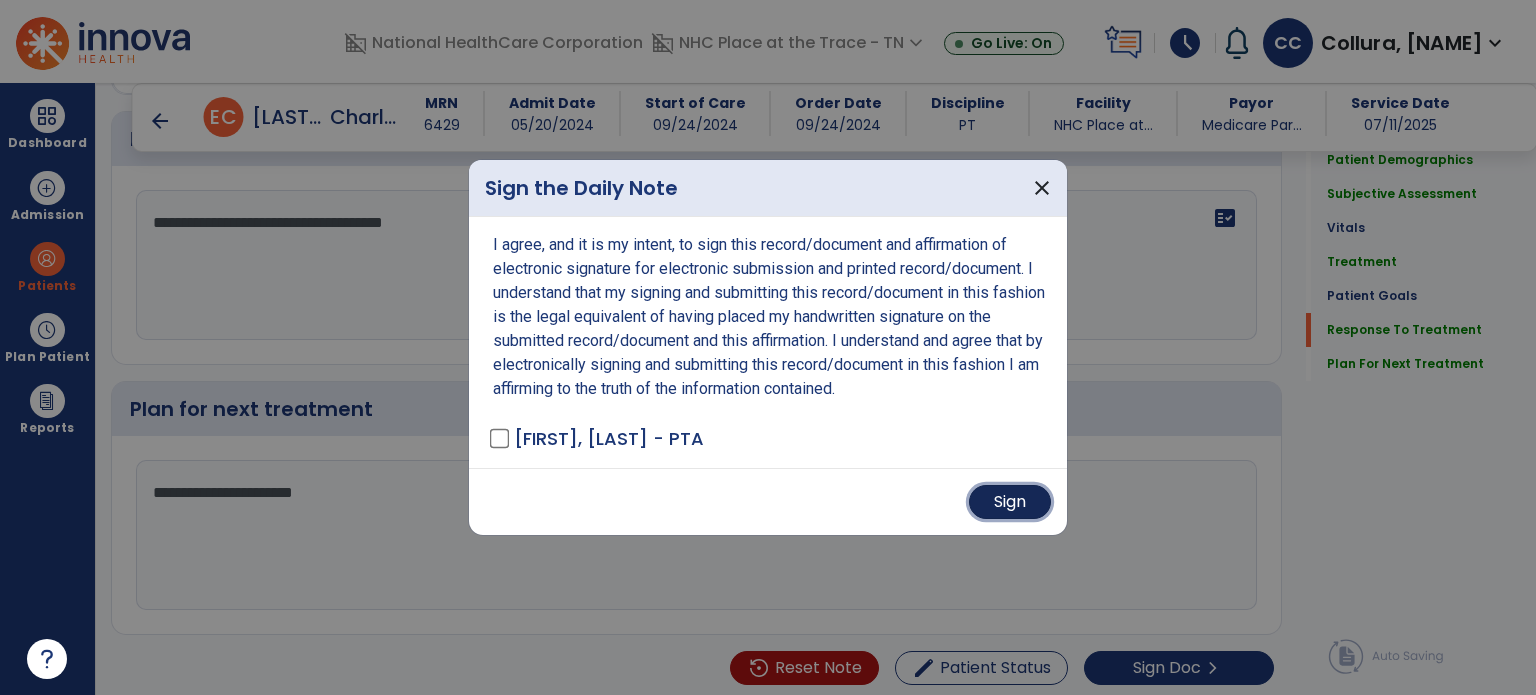 click on "Sign" at bounding box center [1010, 502] 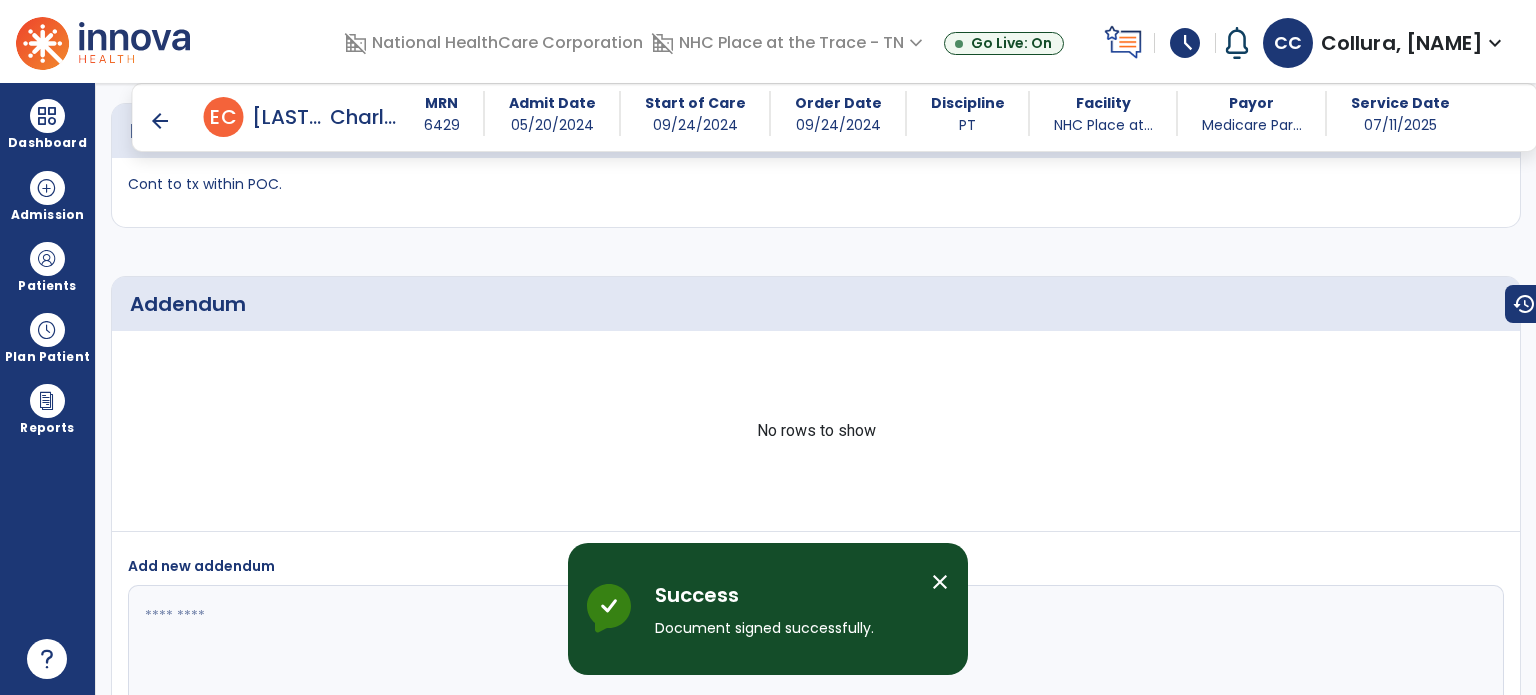 scroll, scrollTop: 3243, scrollLeft: 0, axis: vertical 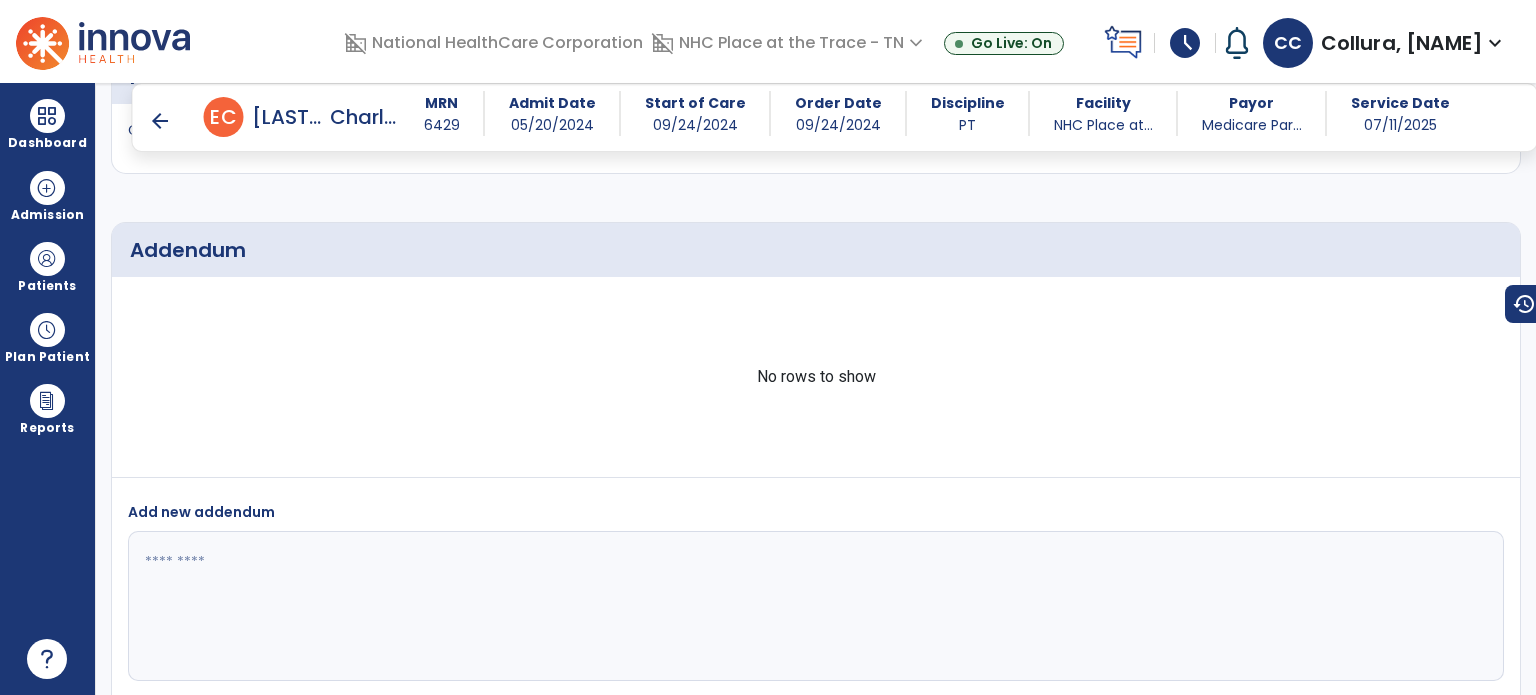 click on "arrow_back" at bounding box center [160, 121] 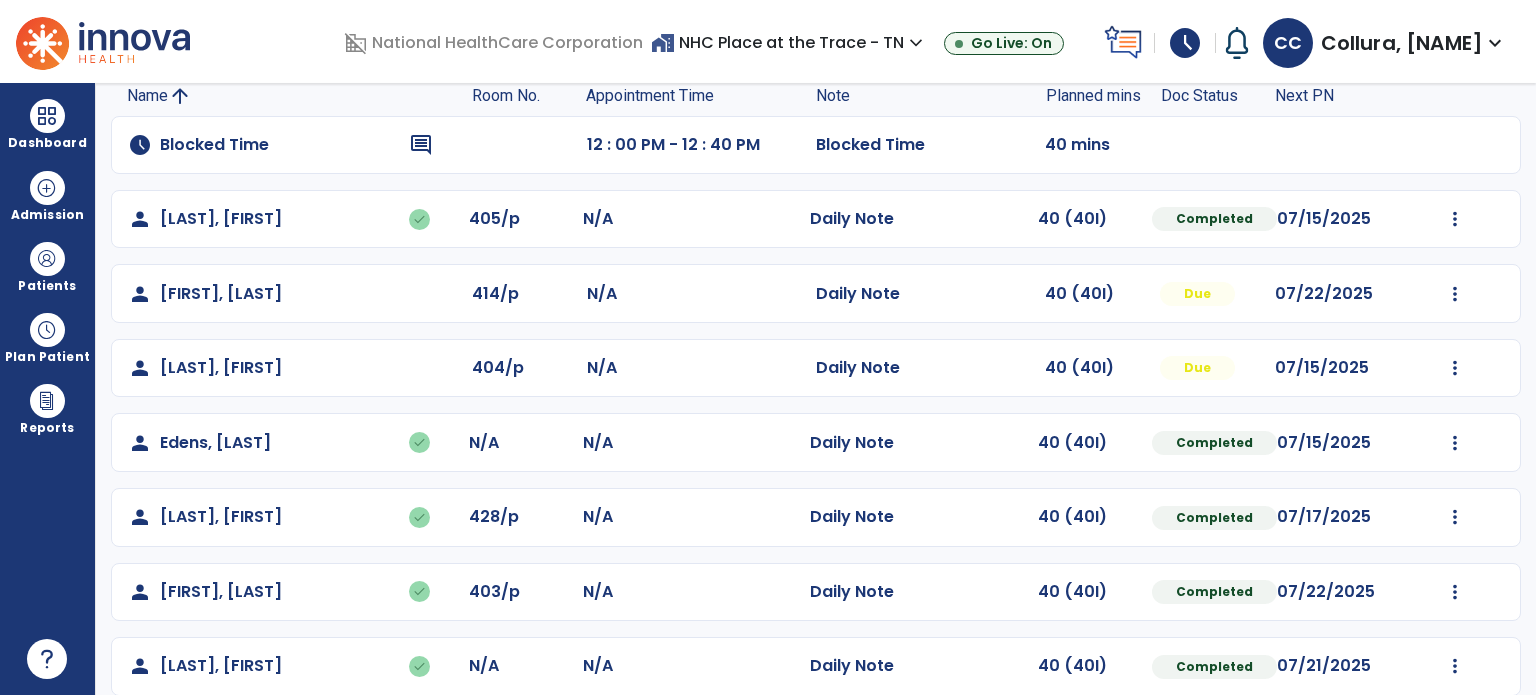 scroll, scrollTop: 167, scrollLeft: 0, axis: vertical 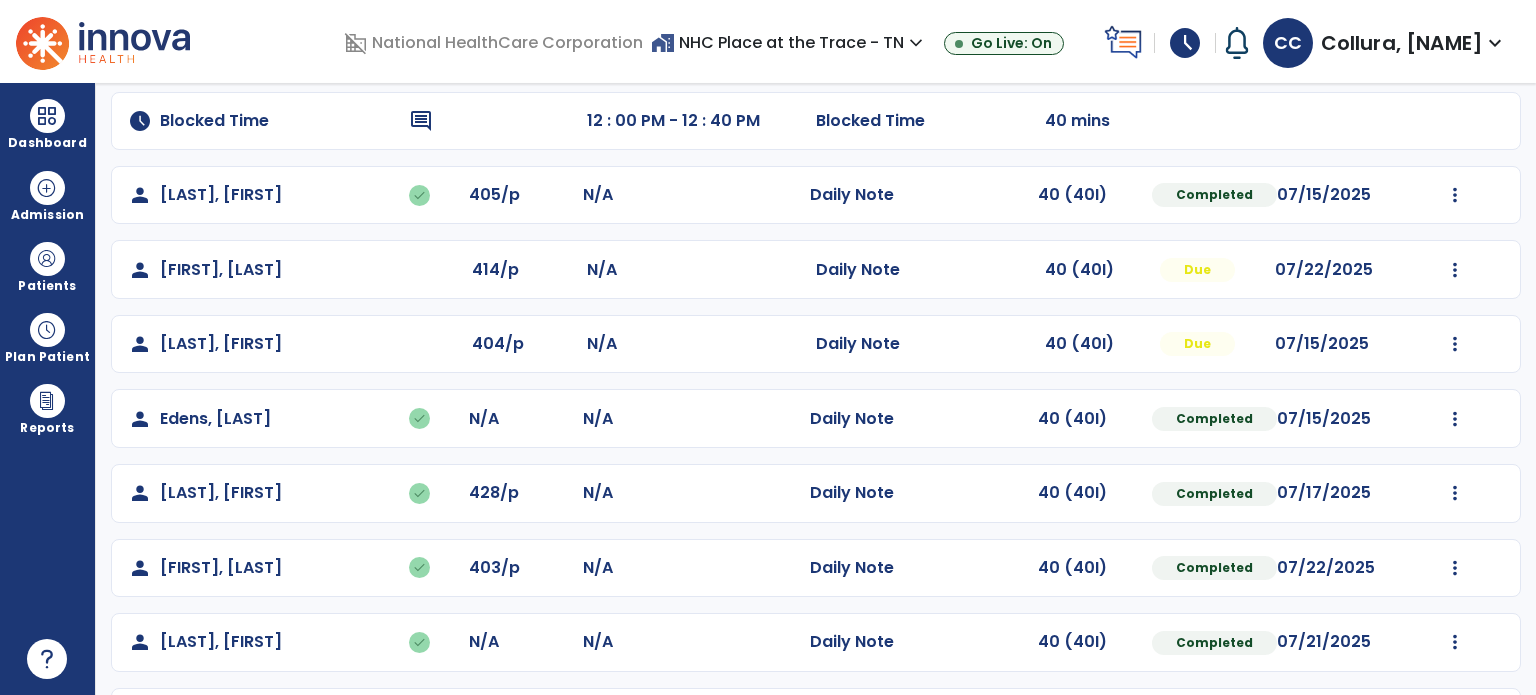 click at bounding box center (1455, 195) 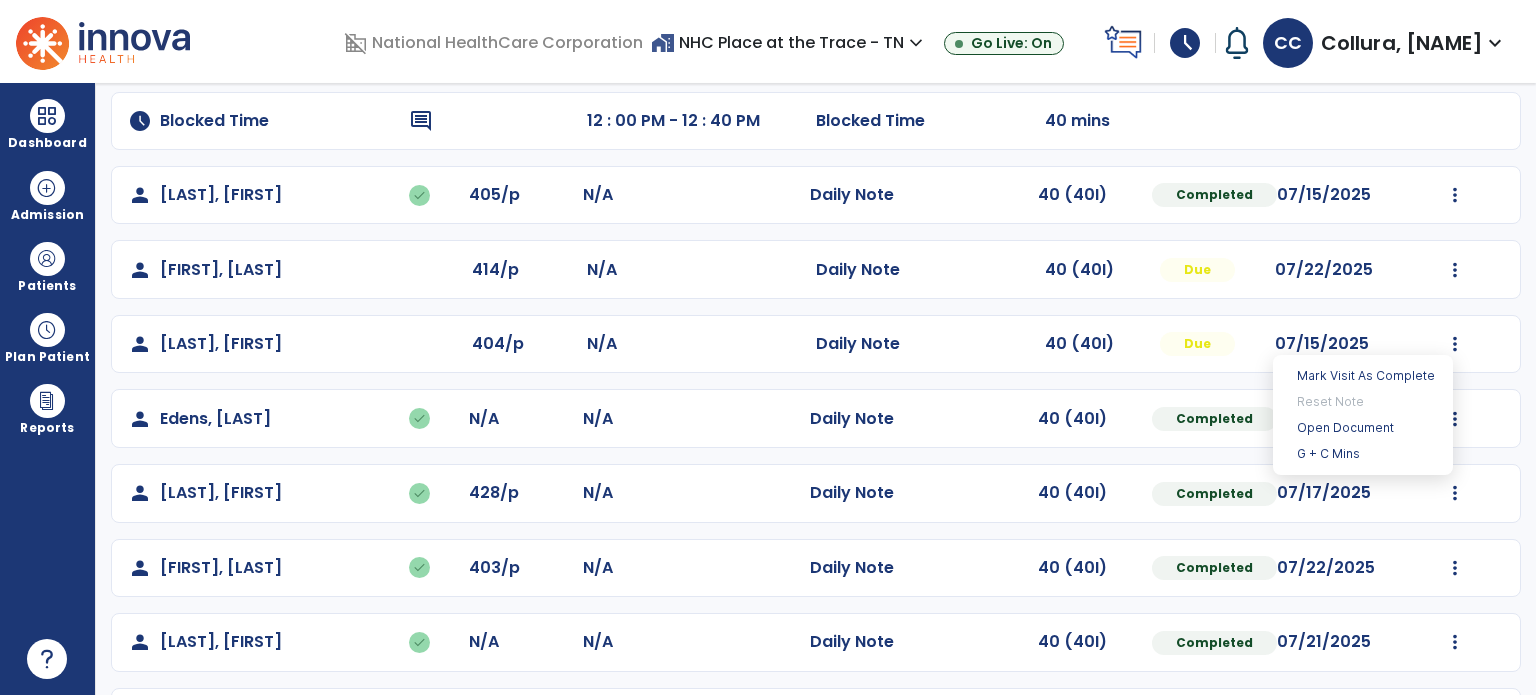 click on "Open Document" at bounding box center [1363, 428] 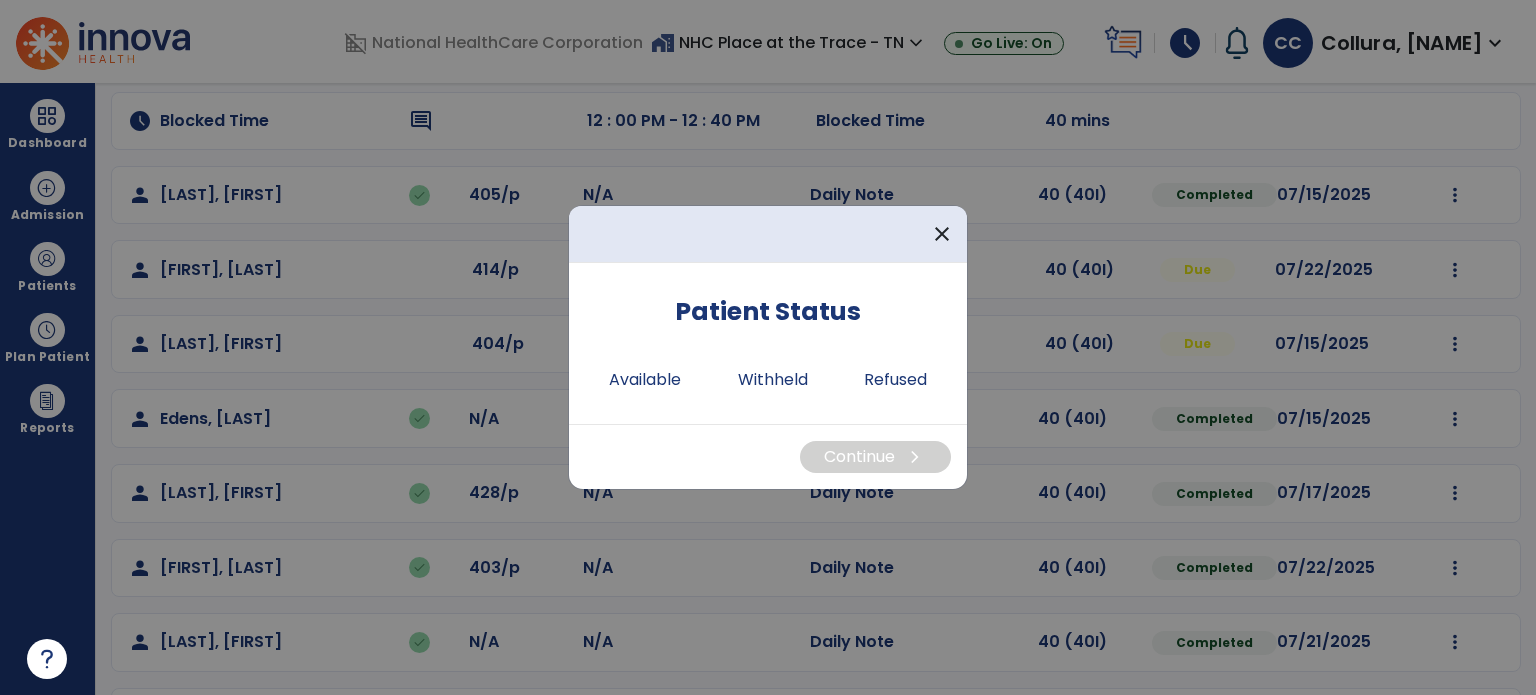 click on "Available" at bounding box center [645, 380] 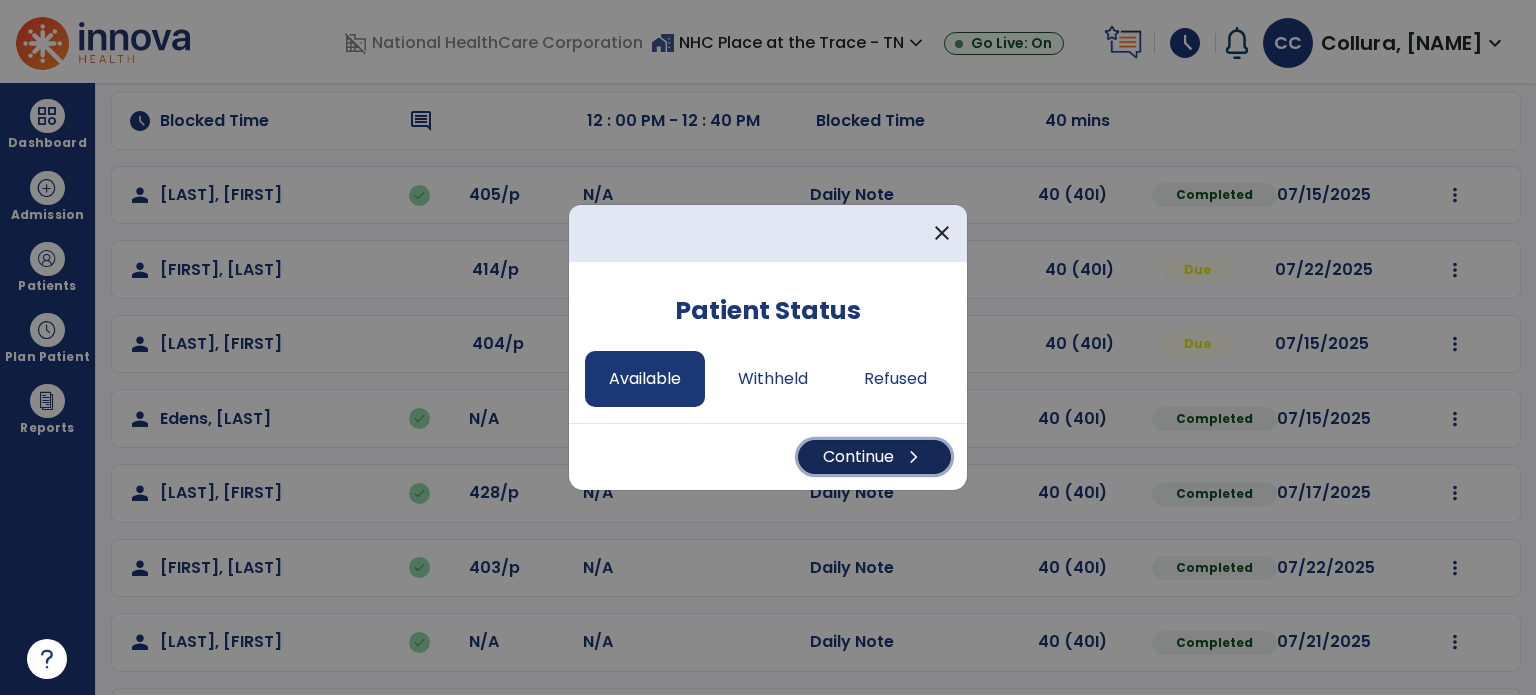 click on "Continue   chevron_right" at bounding box center (874, 457) 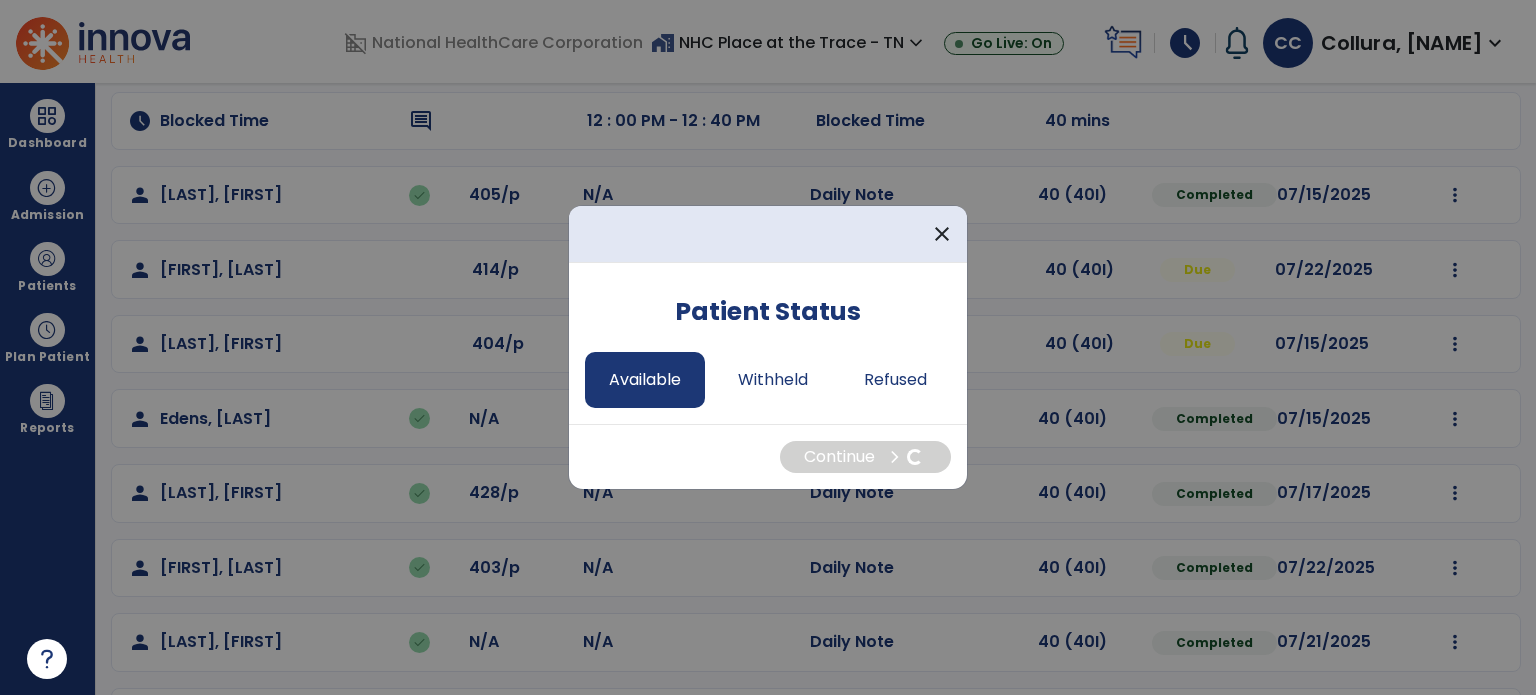 select on "*" 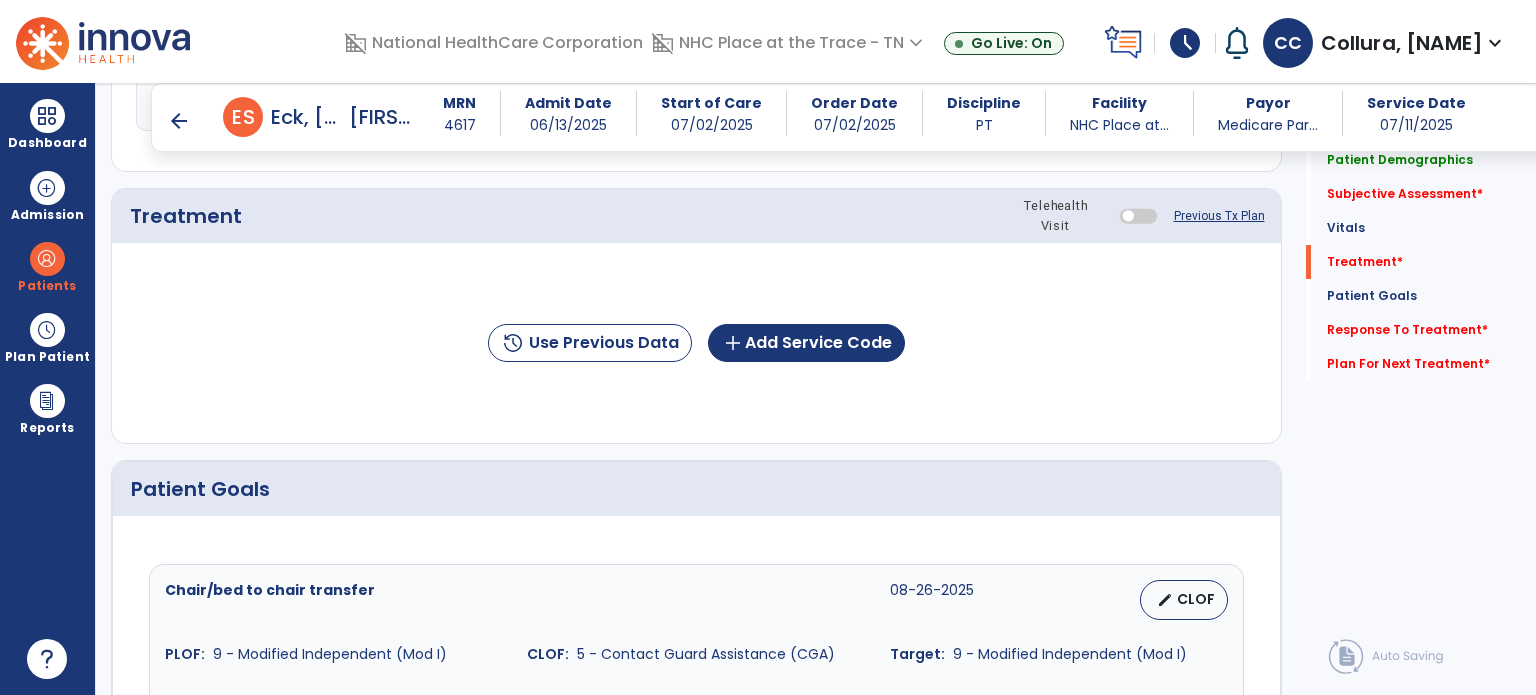 scroll, scrollTop: 1023, scrollLeft: 0, axis: vertical 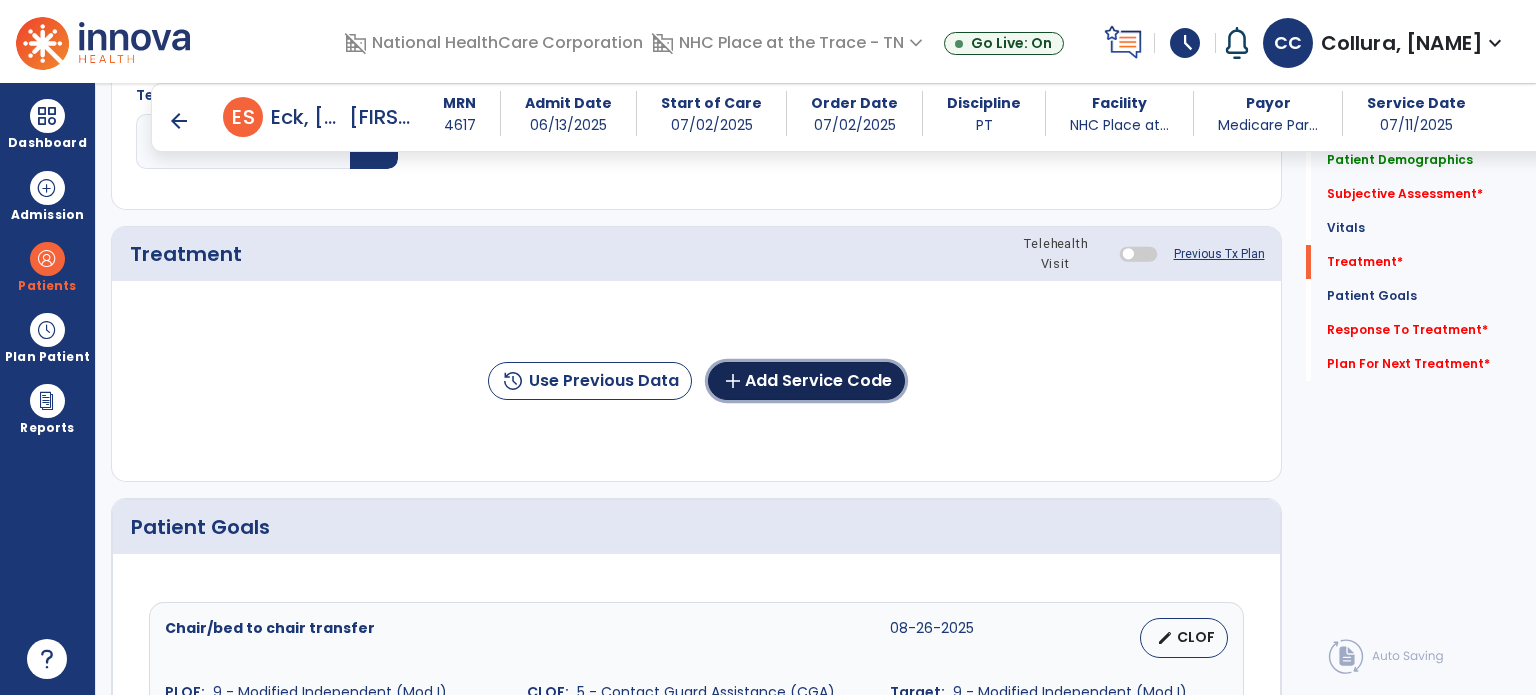 click on "add  Add Service Code" 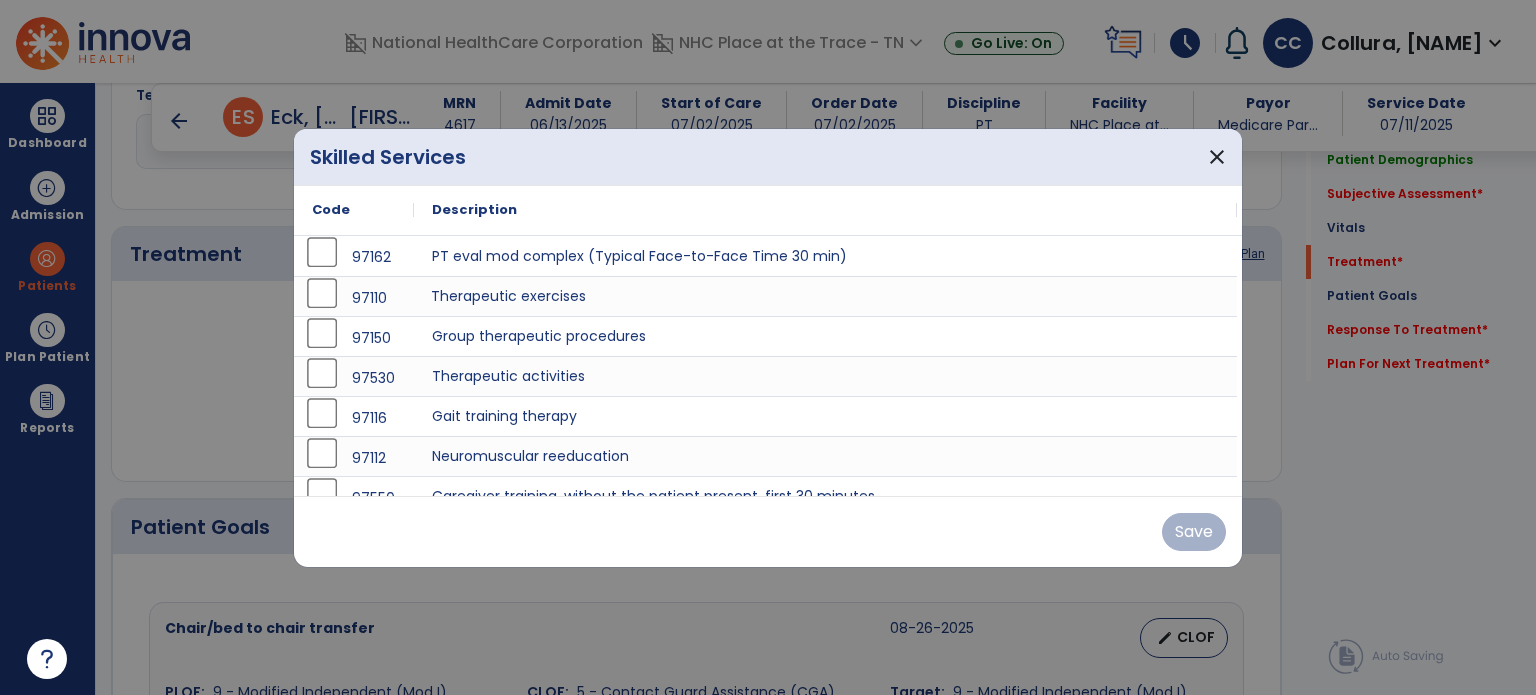 click on "Therapeutic exercises" at bounding box center (825, 296) 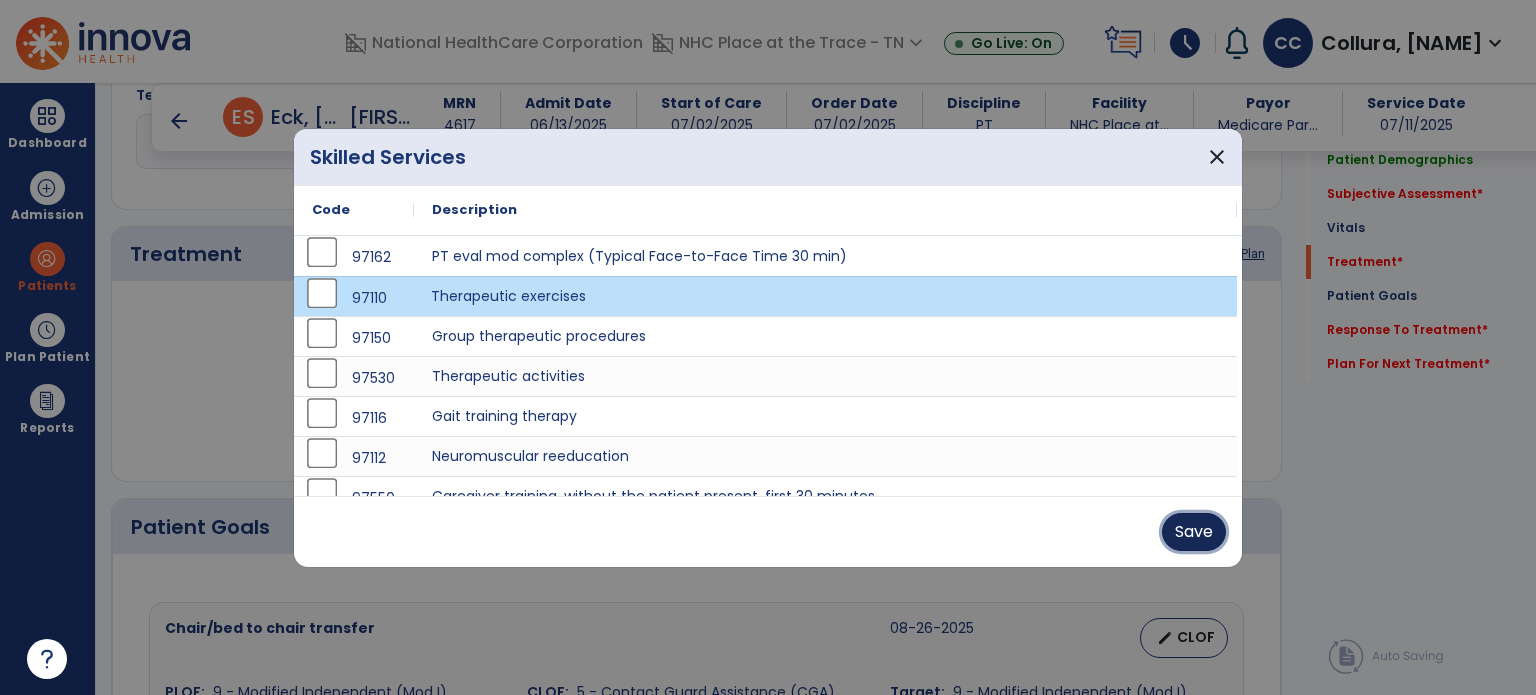 click on "Save" at bounding box center [1194, 532] 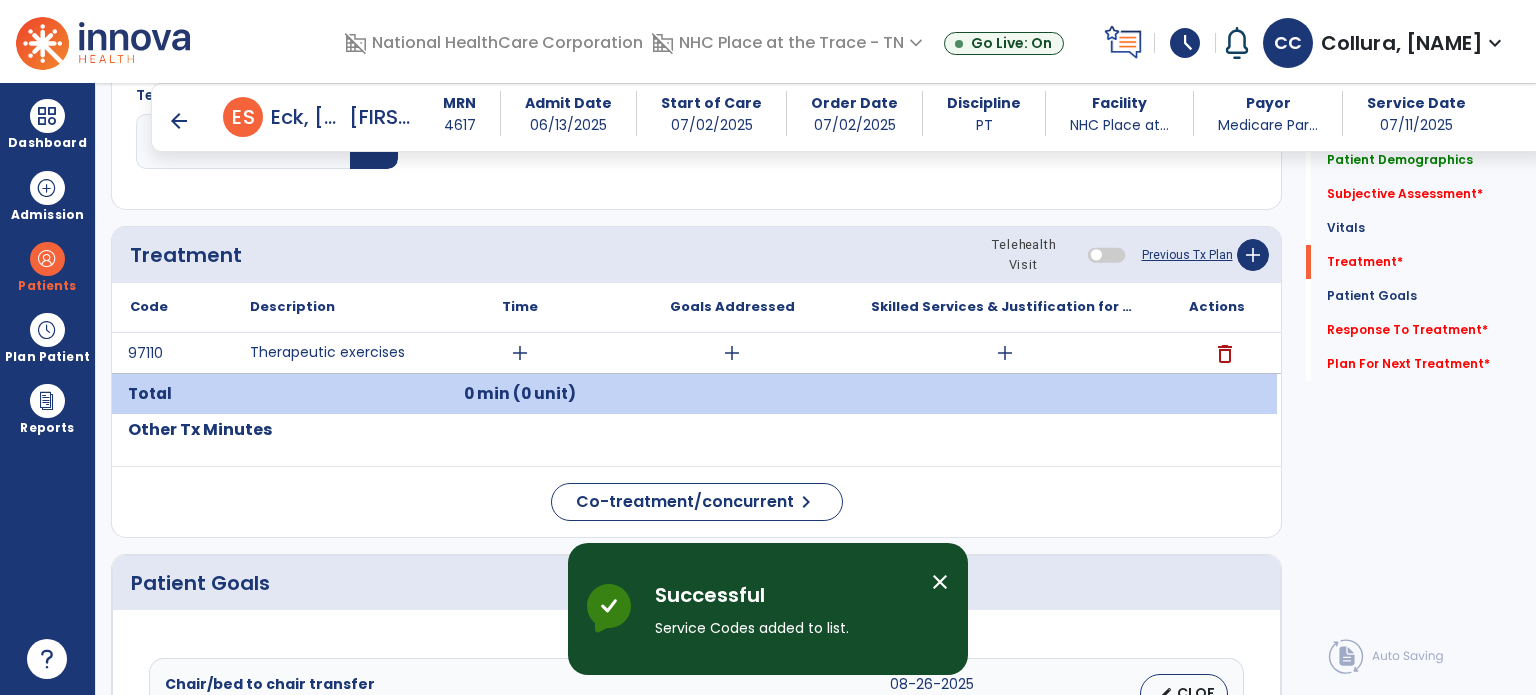 click on "add" at bounding box center [520, 353] 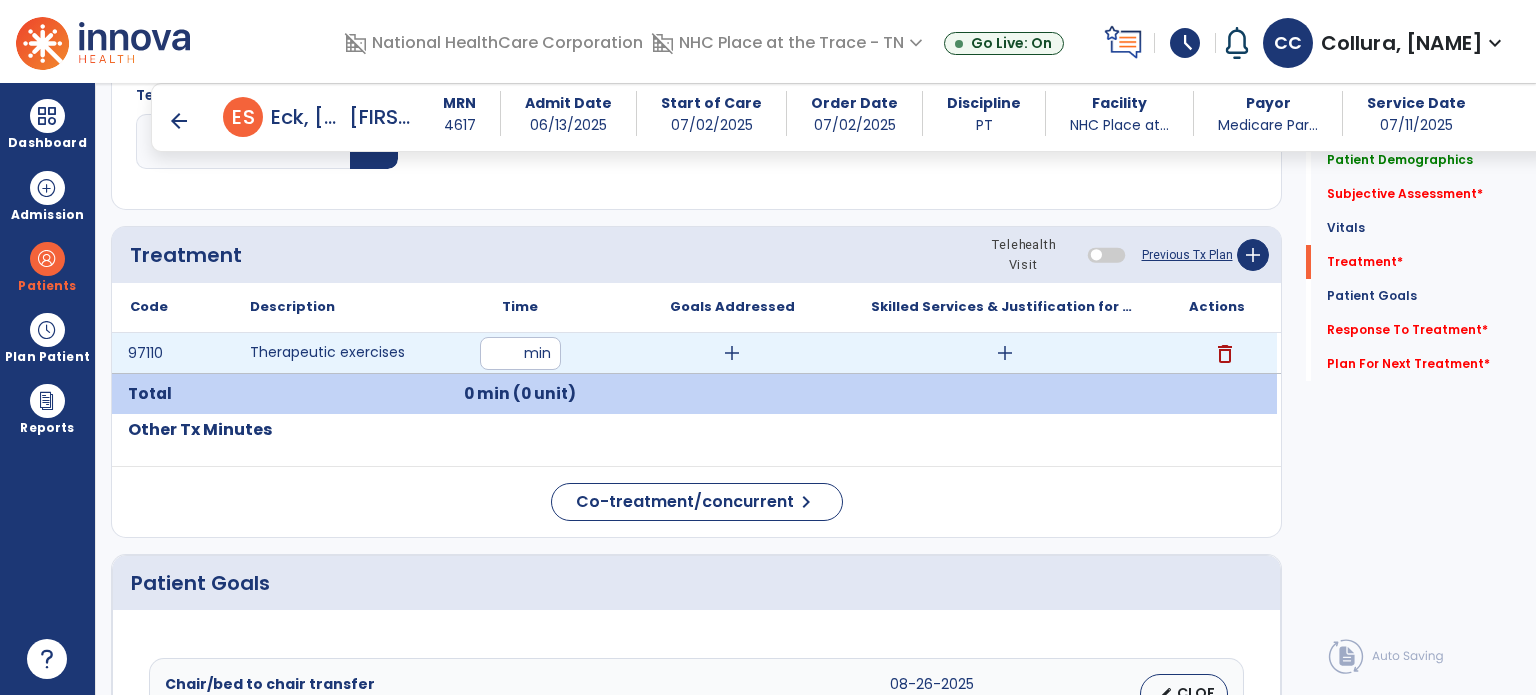 type on "**" 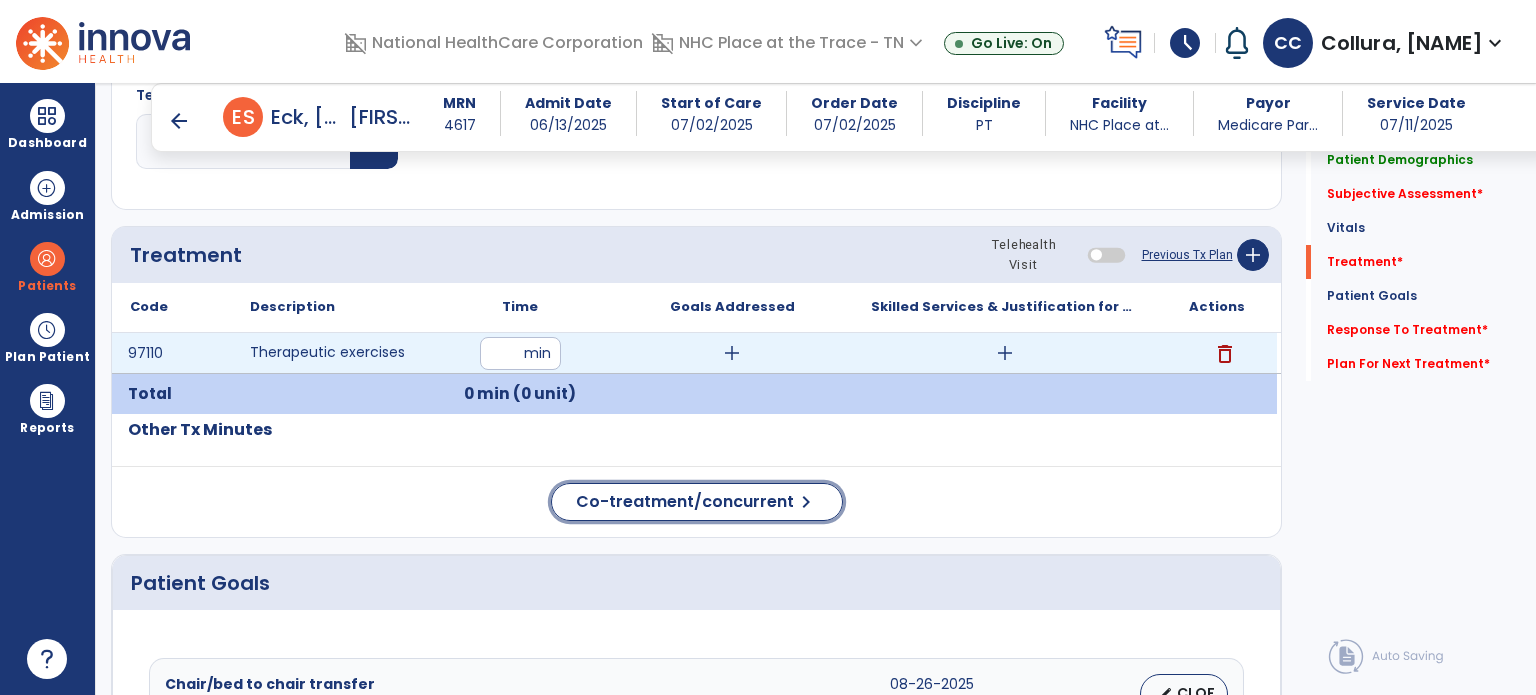 click on "Co-treatment/concurrent  chevron_right" 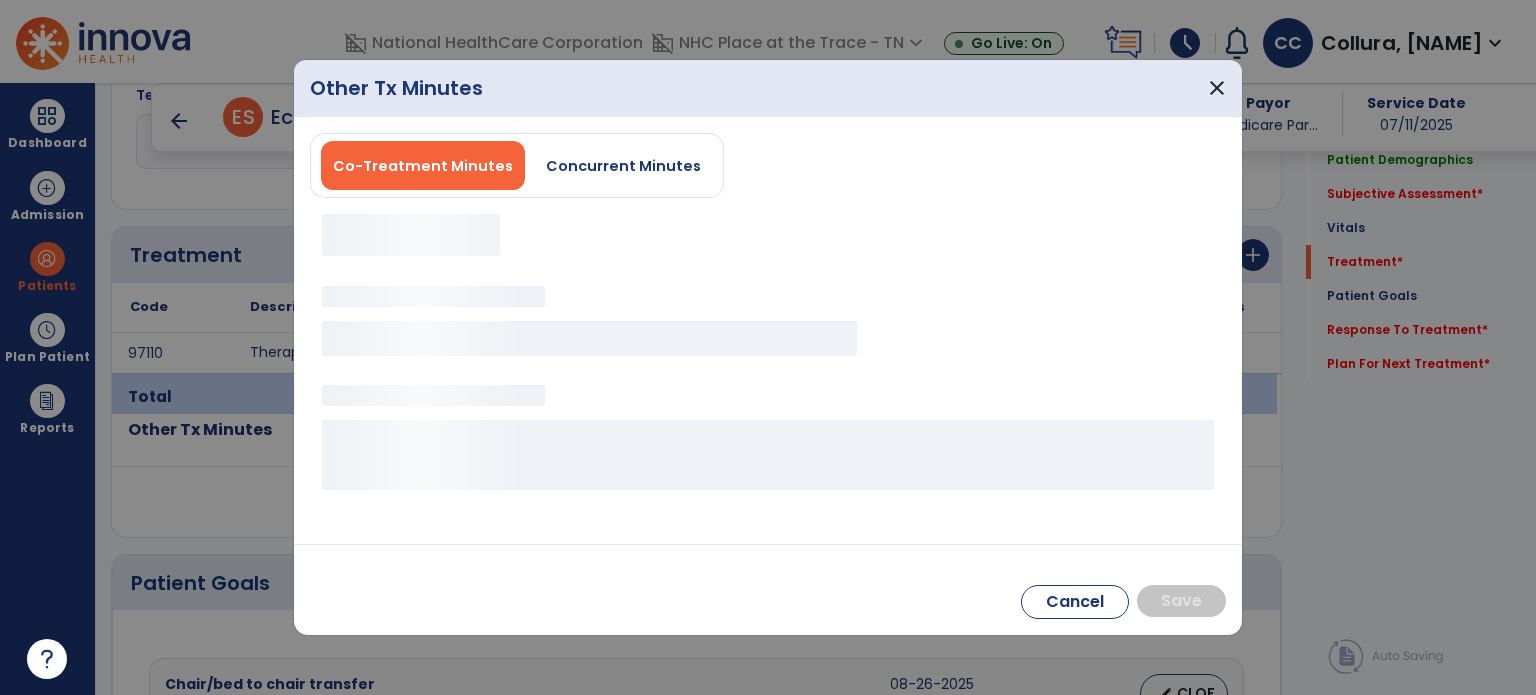 click on "Concurrent Minutes" at bounding box center (623, 166) 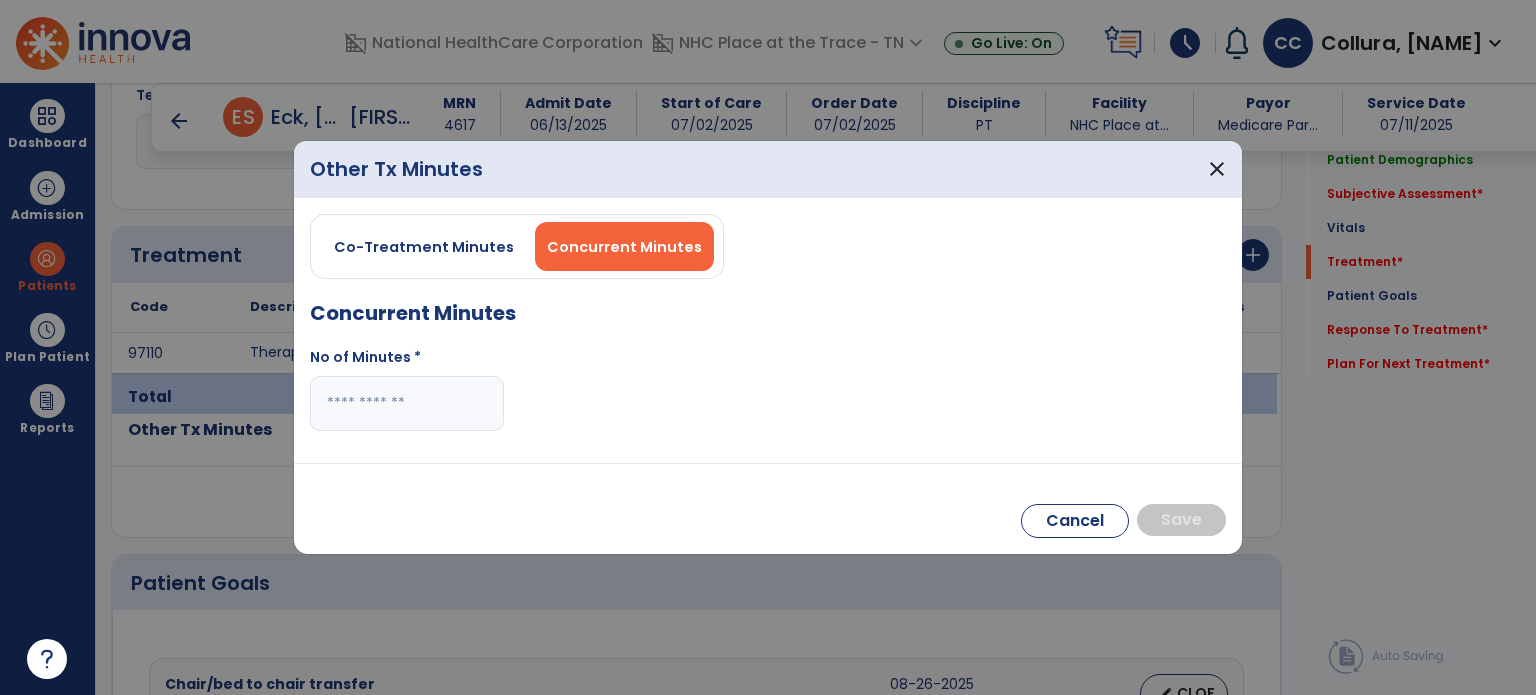 click at bounding box center [407, 403] 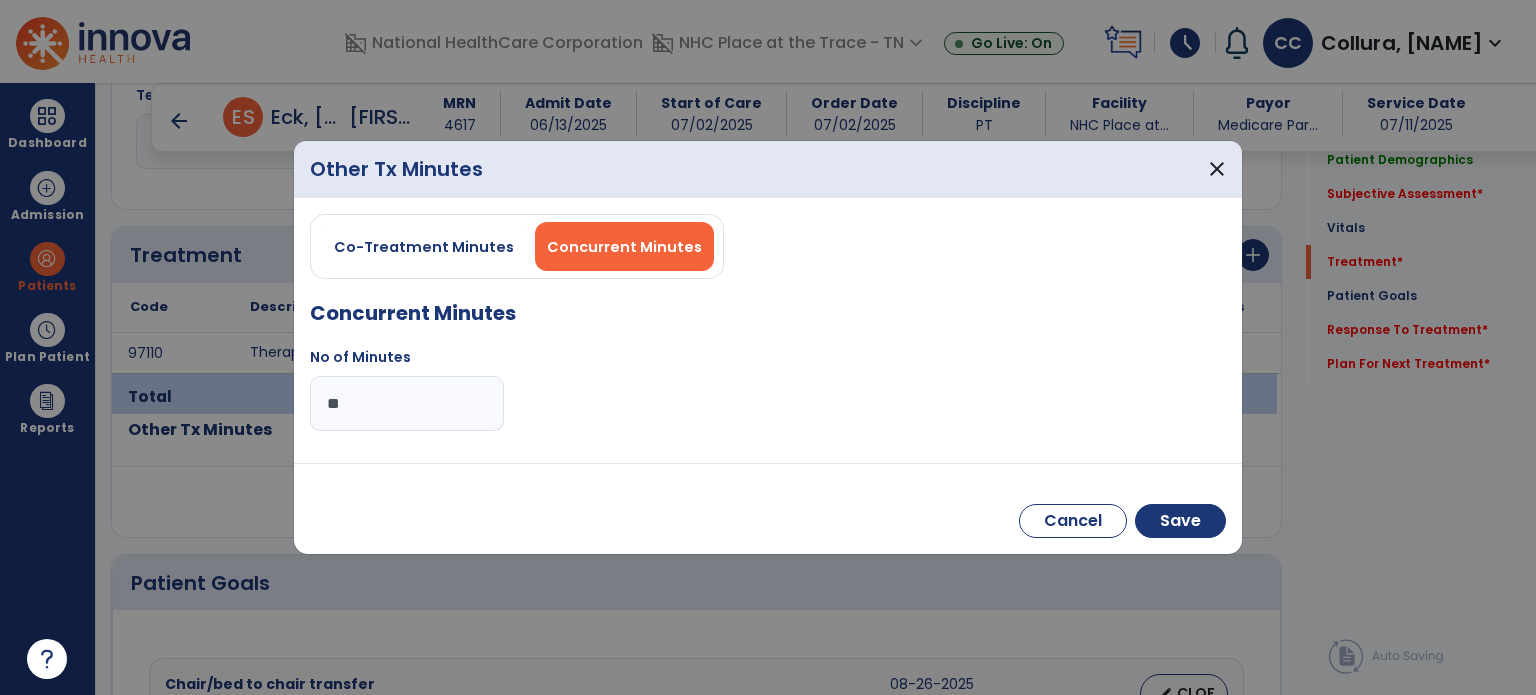 type on "**" 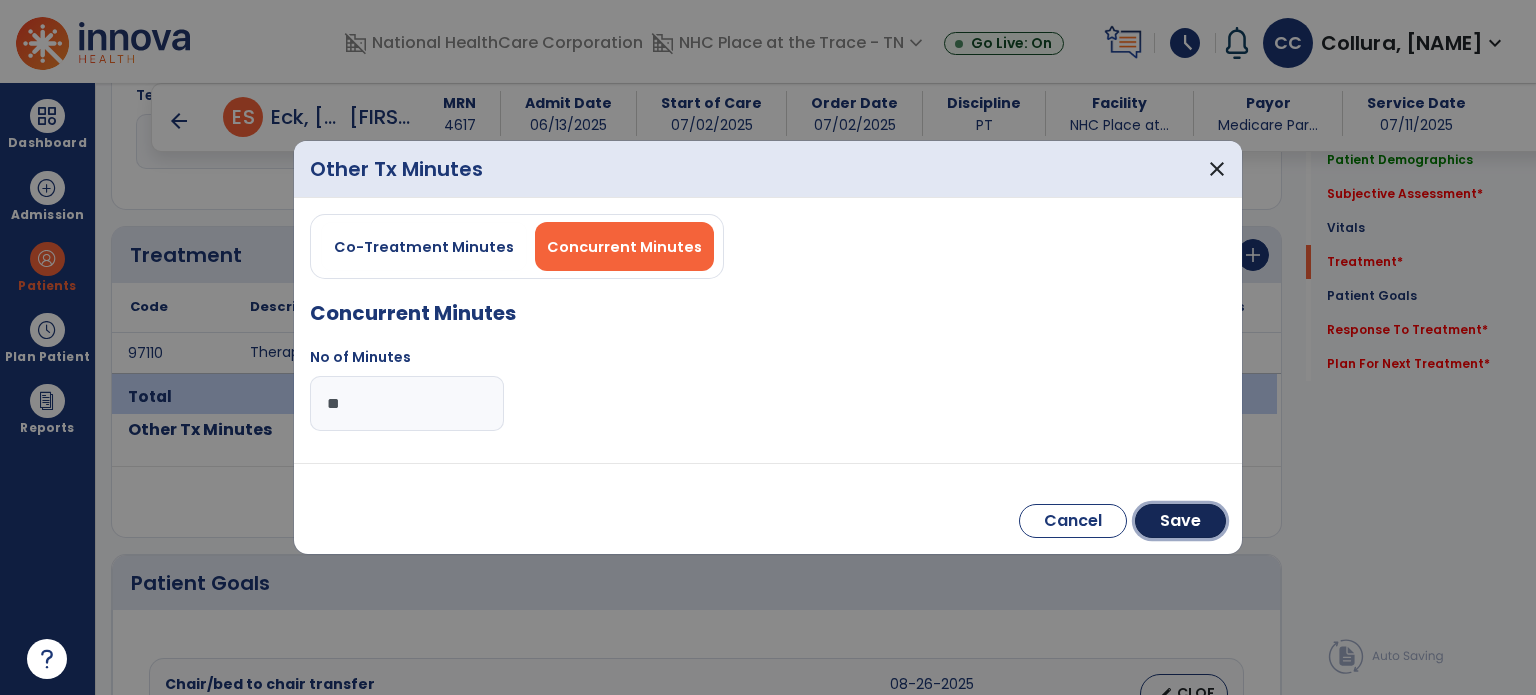 click on "Save" at bounding box center (1180, 521) 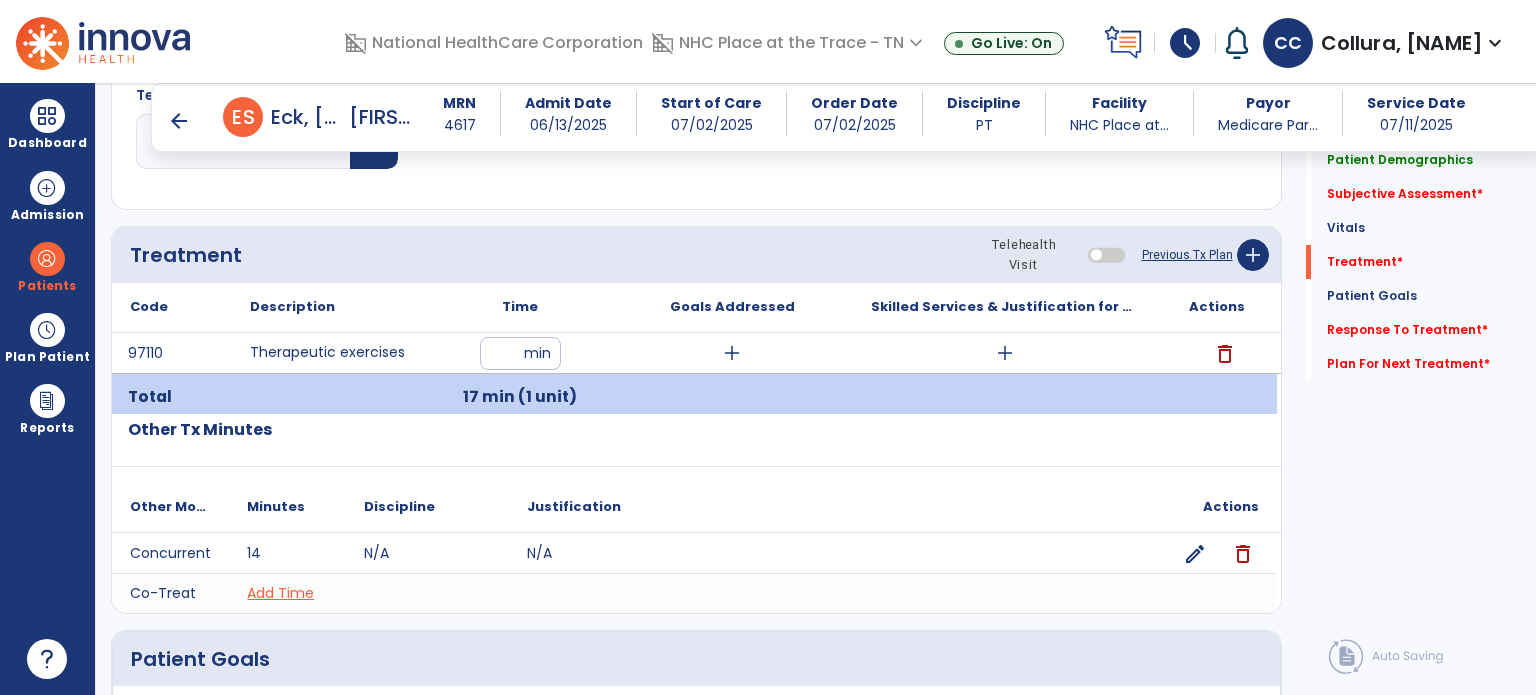 click on "add" at bounding box center [732, 353] 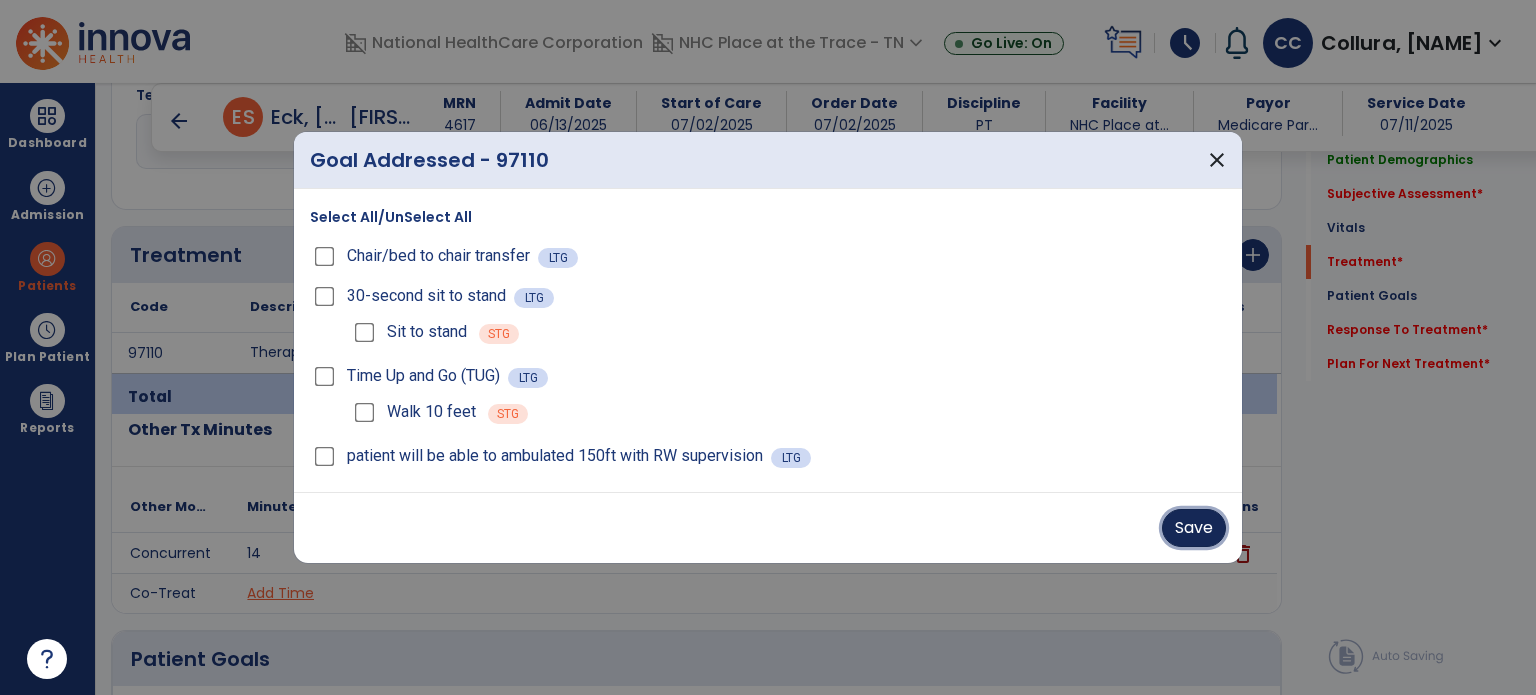 click on "Save" at bounding box center (1194, 528) 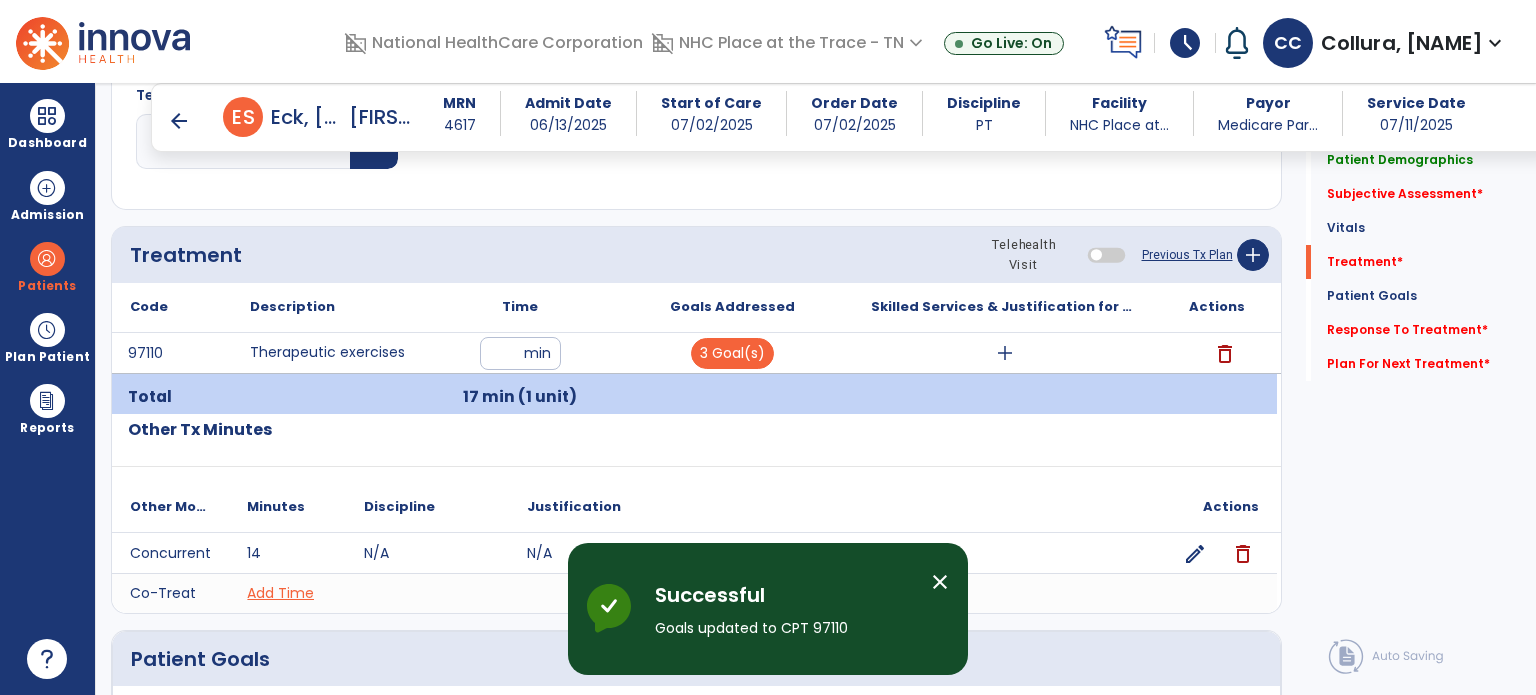 click on "add" at bounding box center (1004, 353) 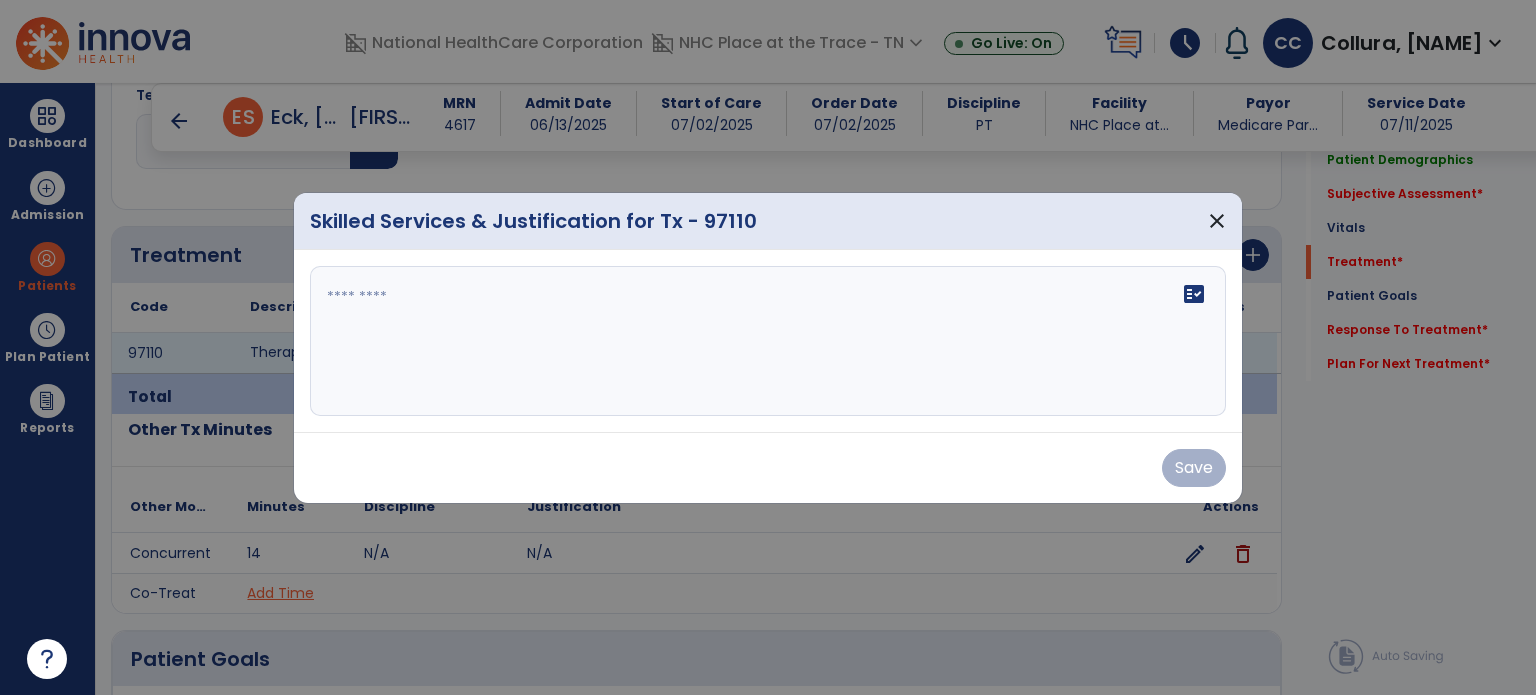 click on "fact_check" at bounding box center (768, 341) 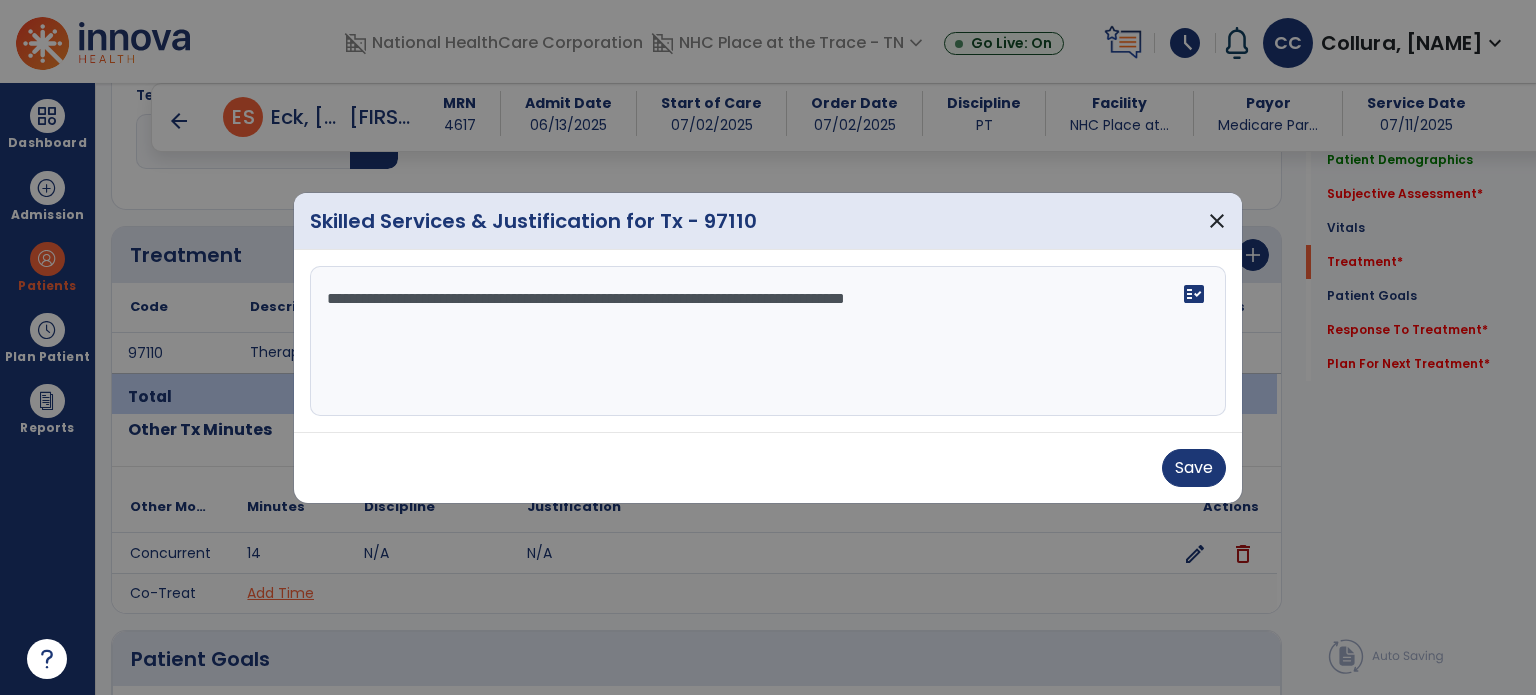 click on "**********" at bounding box center [768, 341] 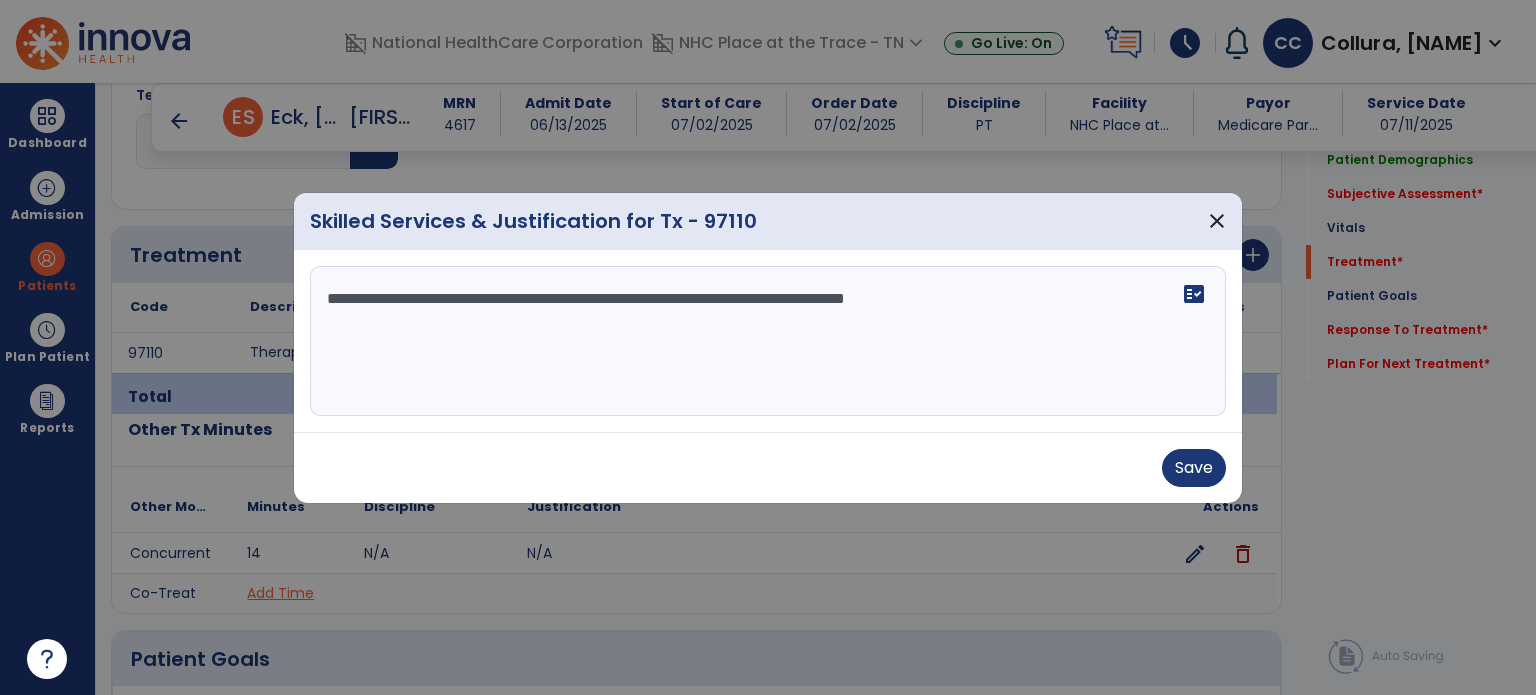 click on "**********" at bounding box center (768, 341) 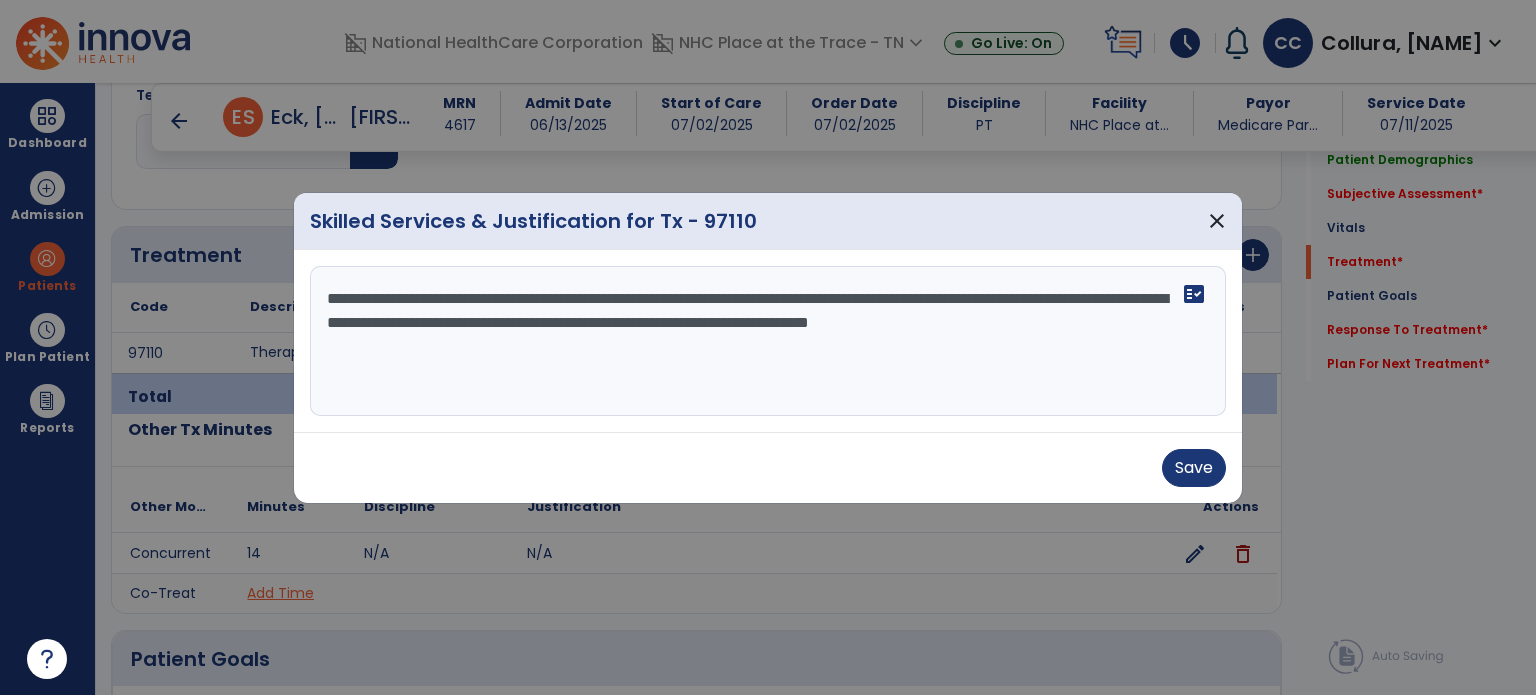 click on "**********" at bounding box center [768, 341] 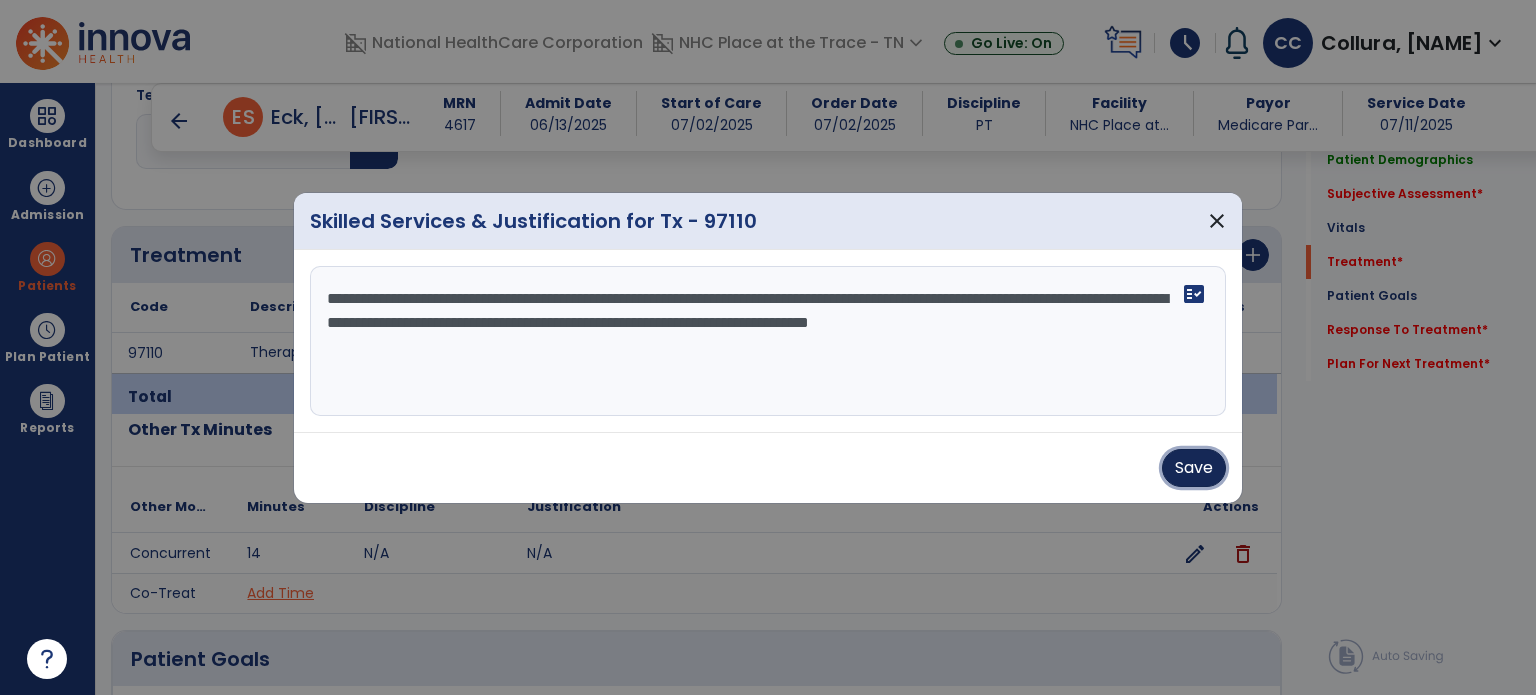 click on "Save" at bounding box center [1194, 468] 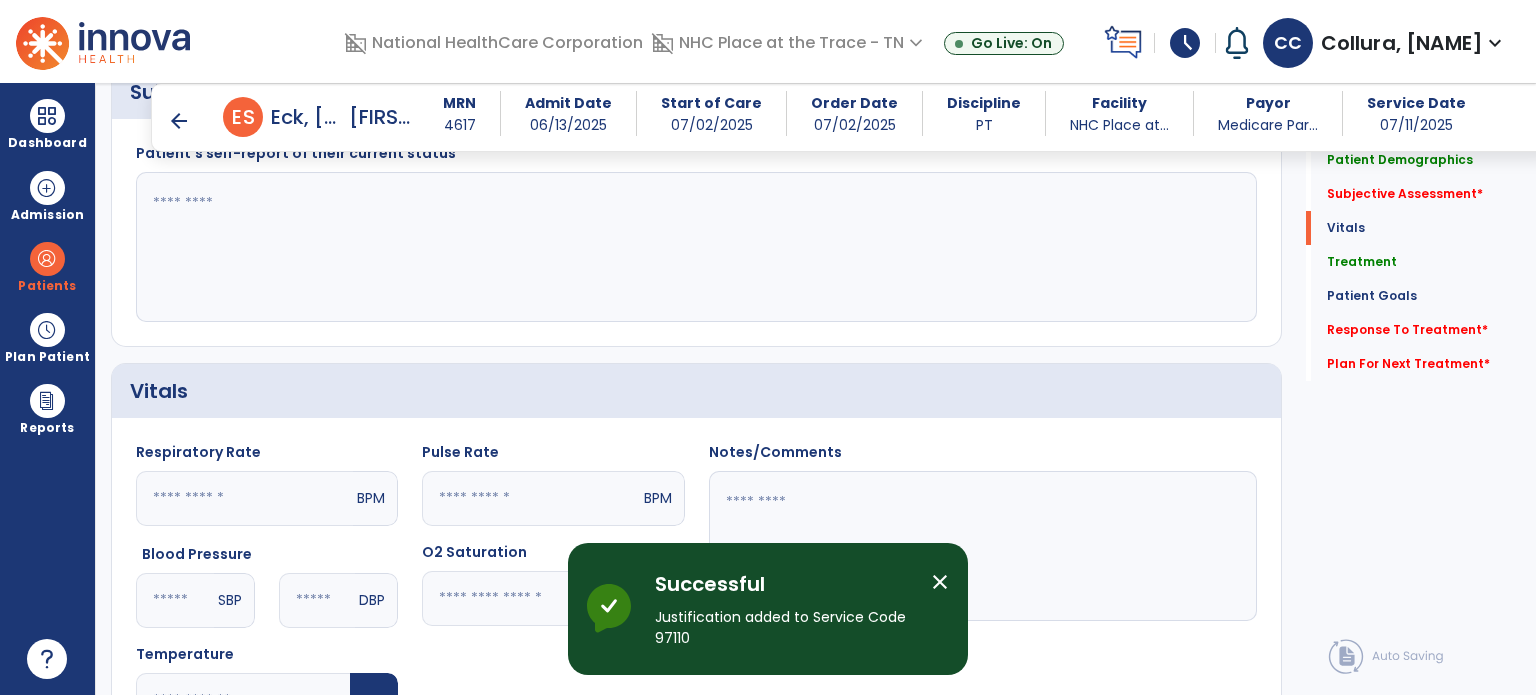 scroll, scrollTop: 466, scrollLeft: 0, axis: vertical 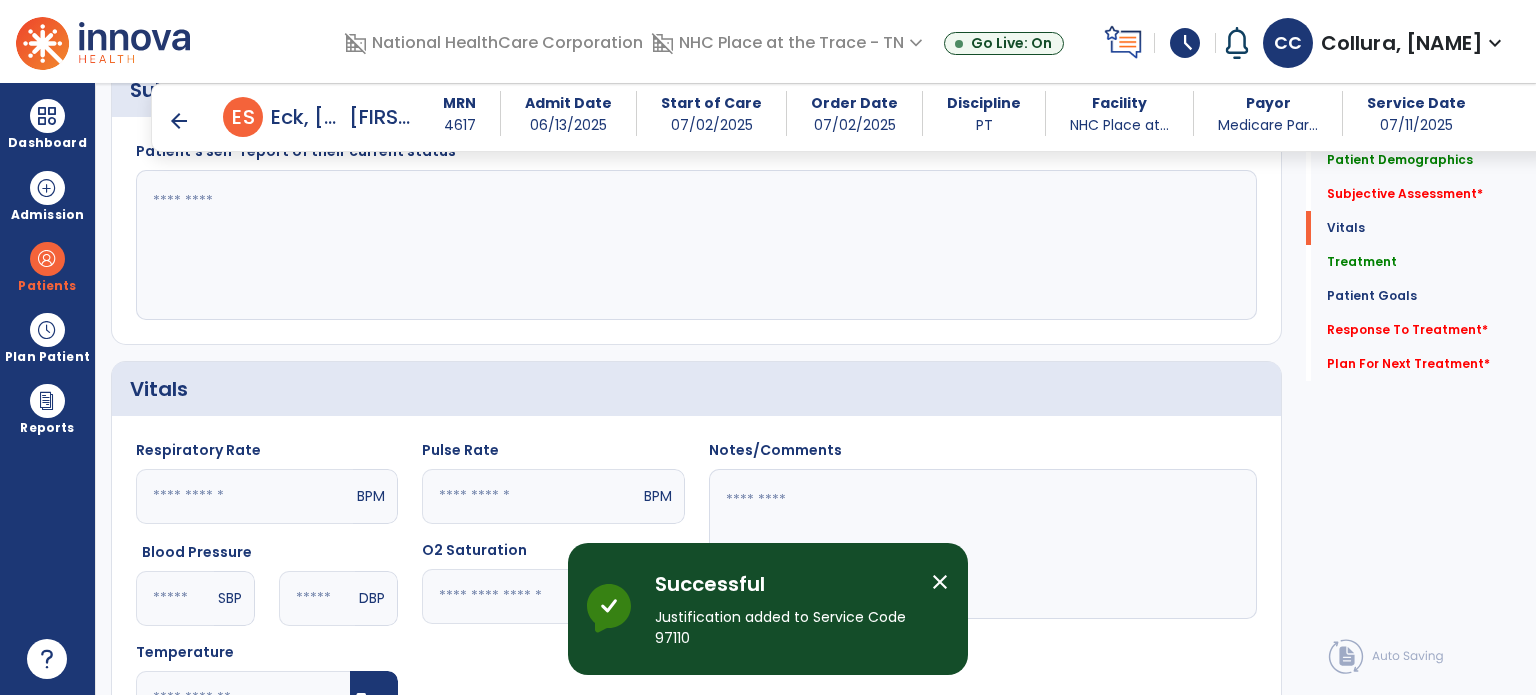click 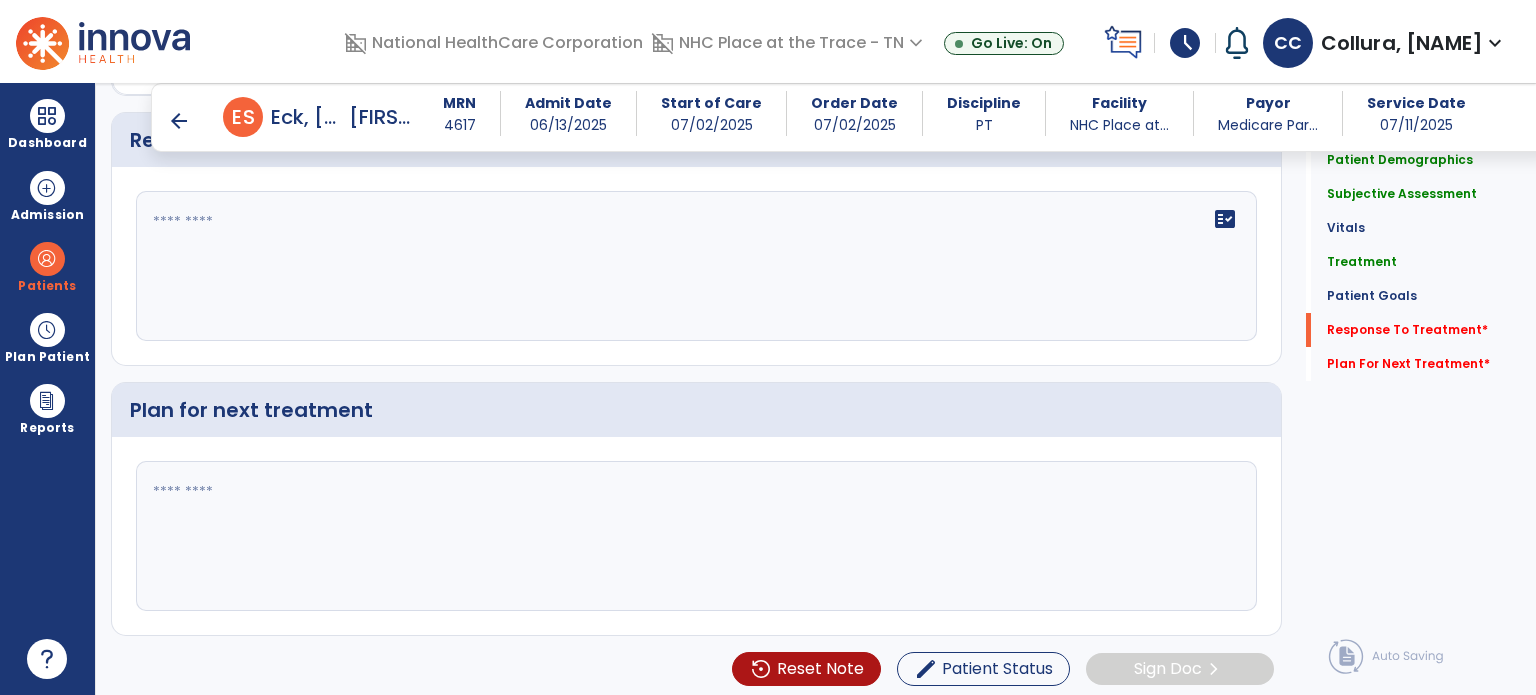 scroll, scrollTop: 2642, scrollLeft: 0, axis: vertical 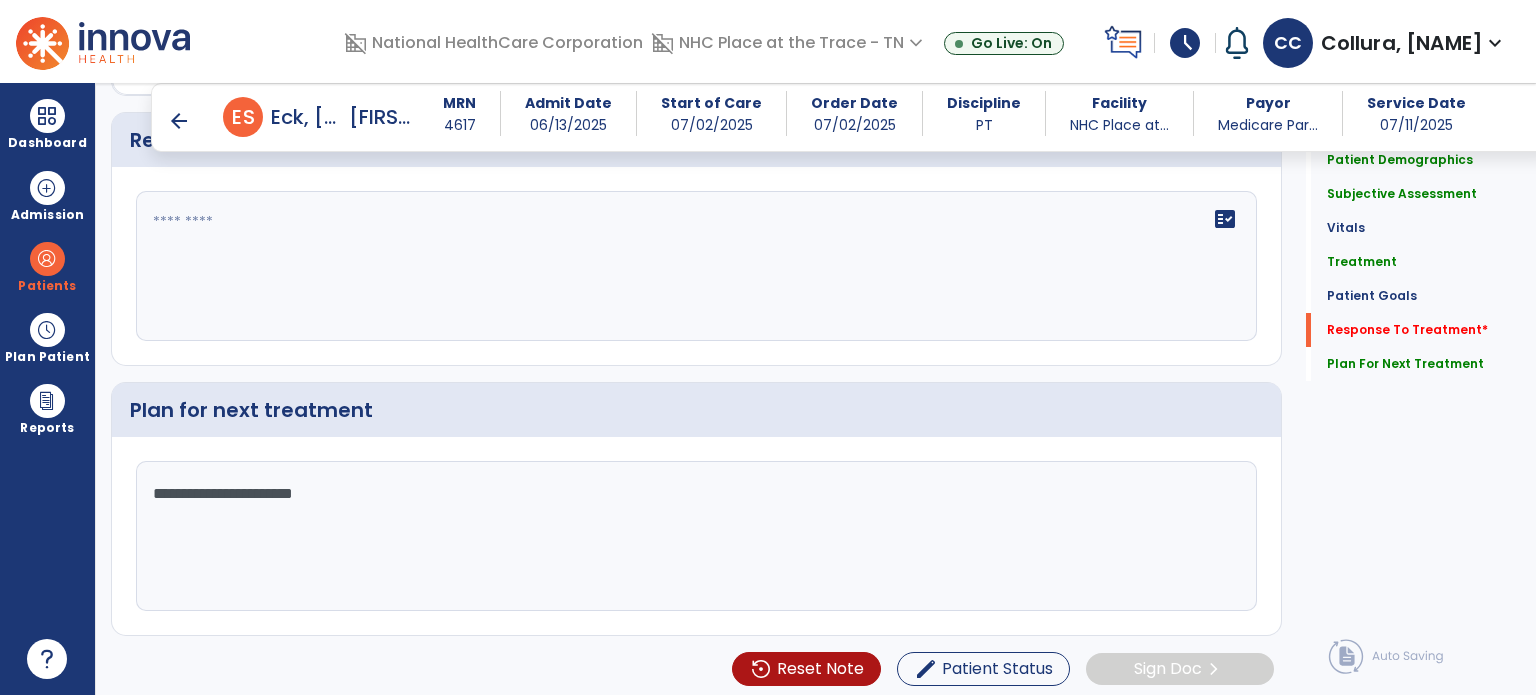 type on "**********" 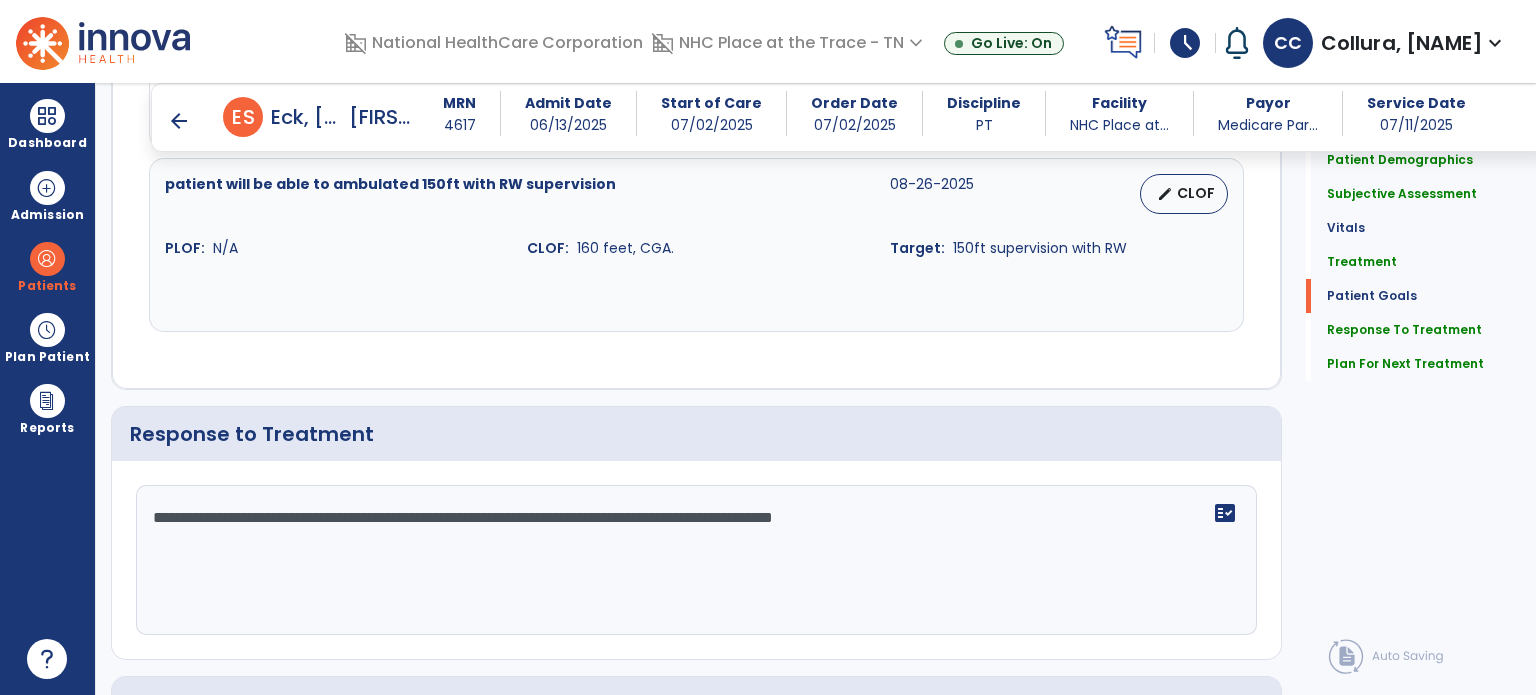 scroll, scrollTop: 2642, scrollLeft: 0, axis: vertical 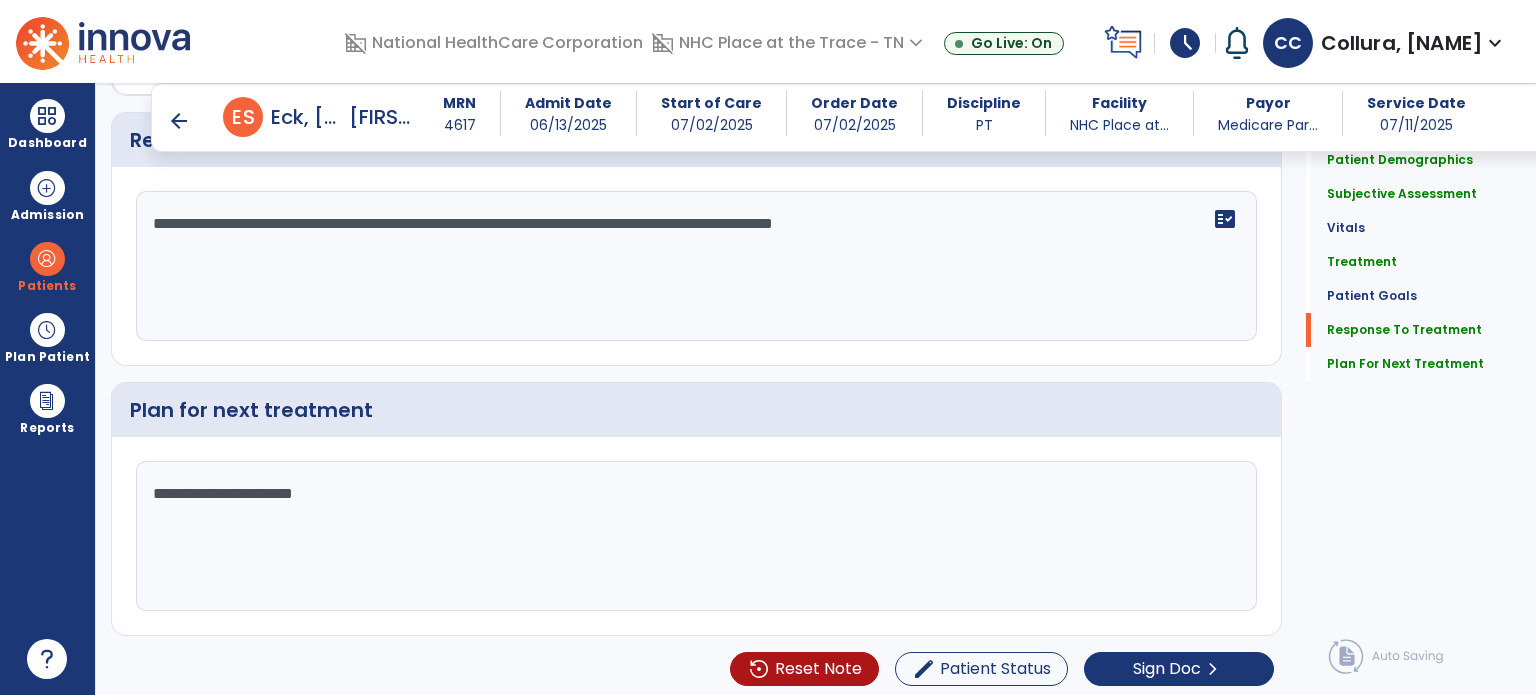 type on "**********" 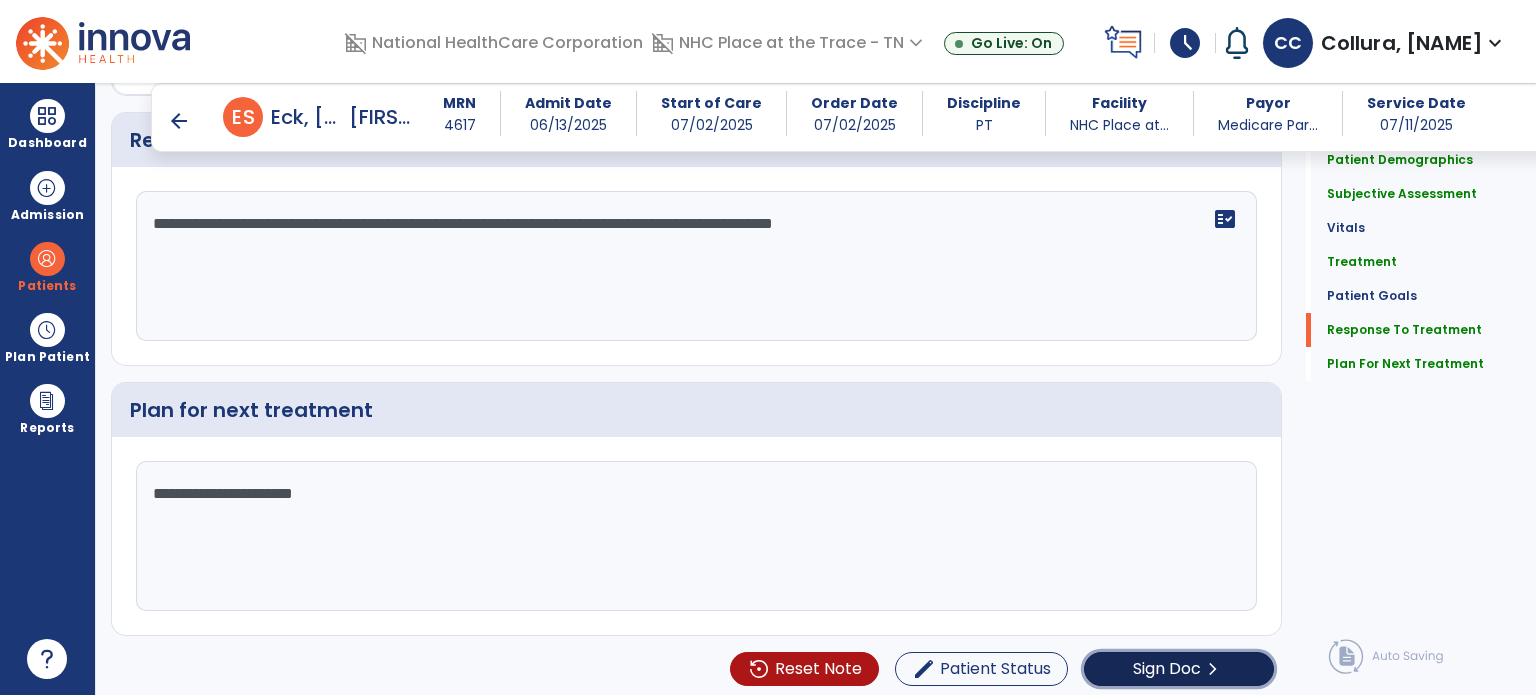 click on "Sign Doc" 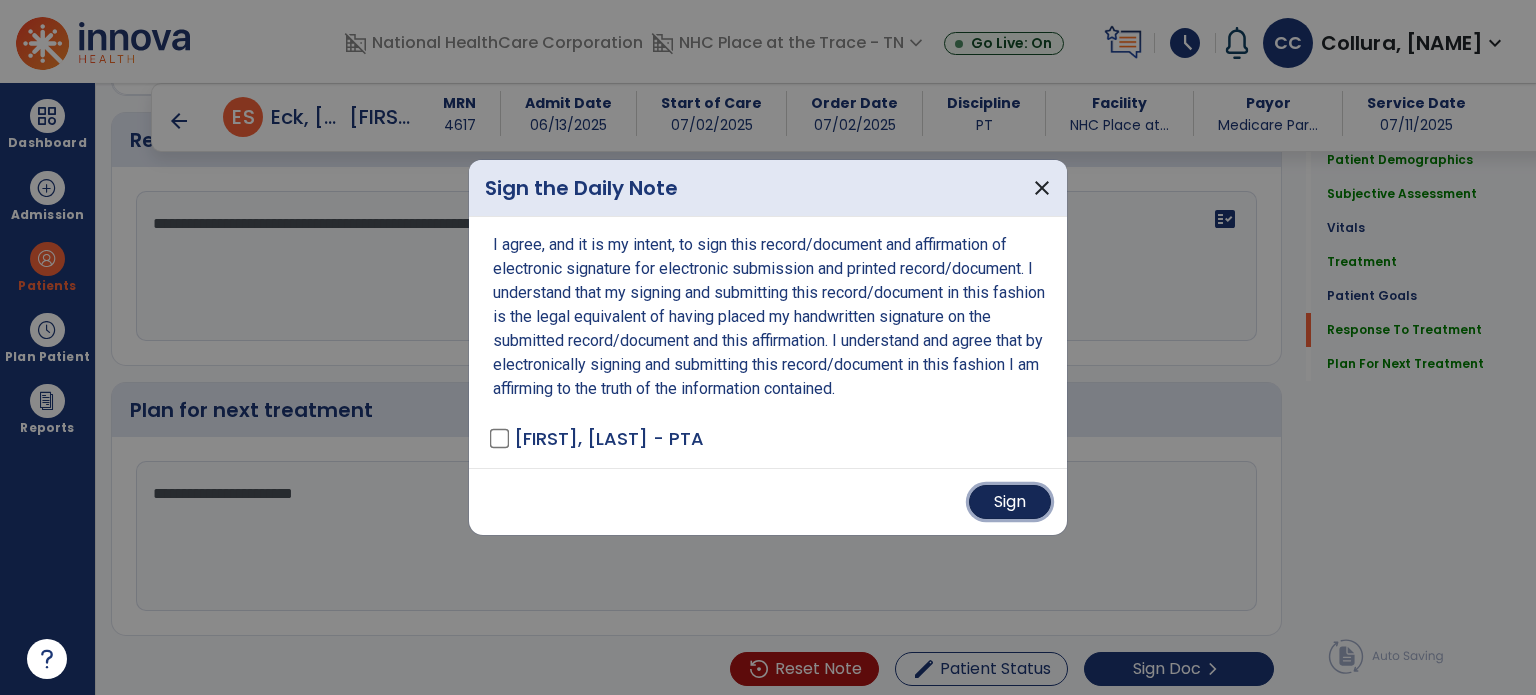 click on "Sign" at bounding box center [1010, 502] 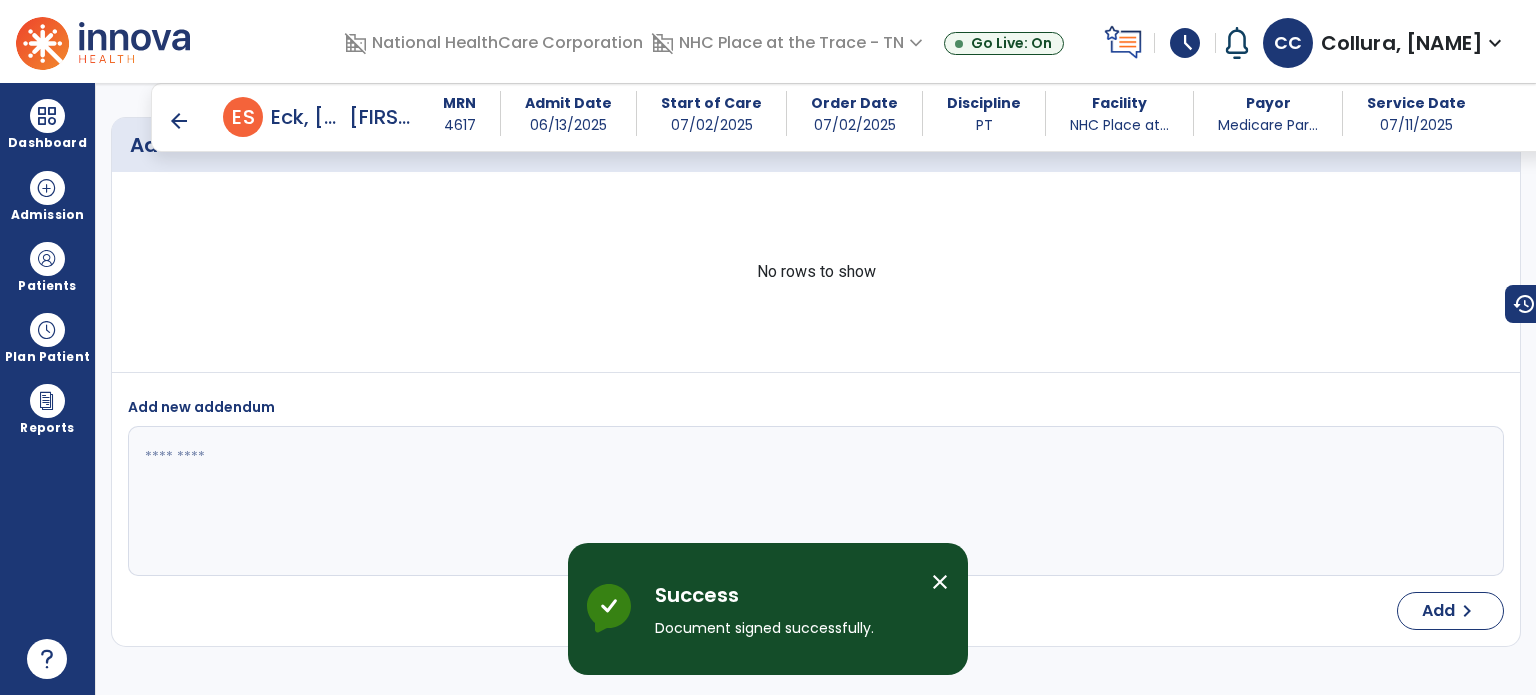 scroll, scrollTop: 3206, scrollLeft: 0, axis: vertical 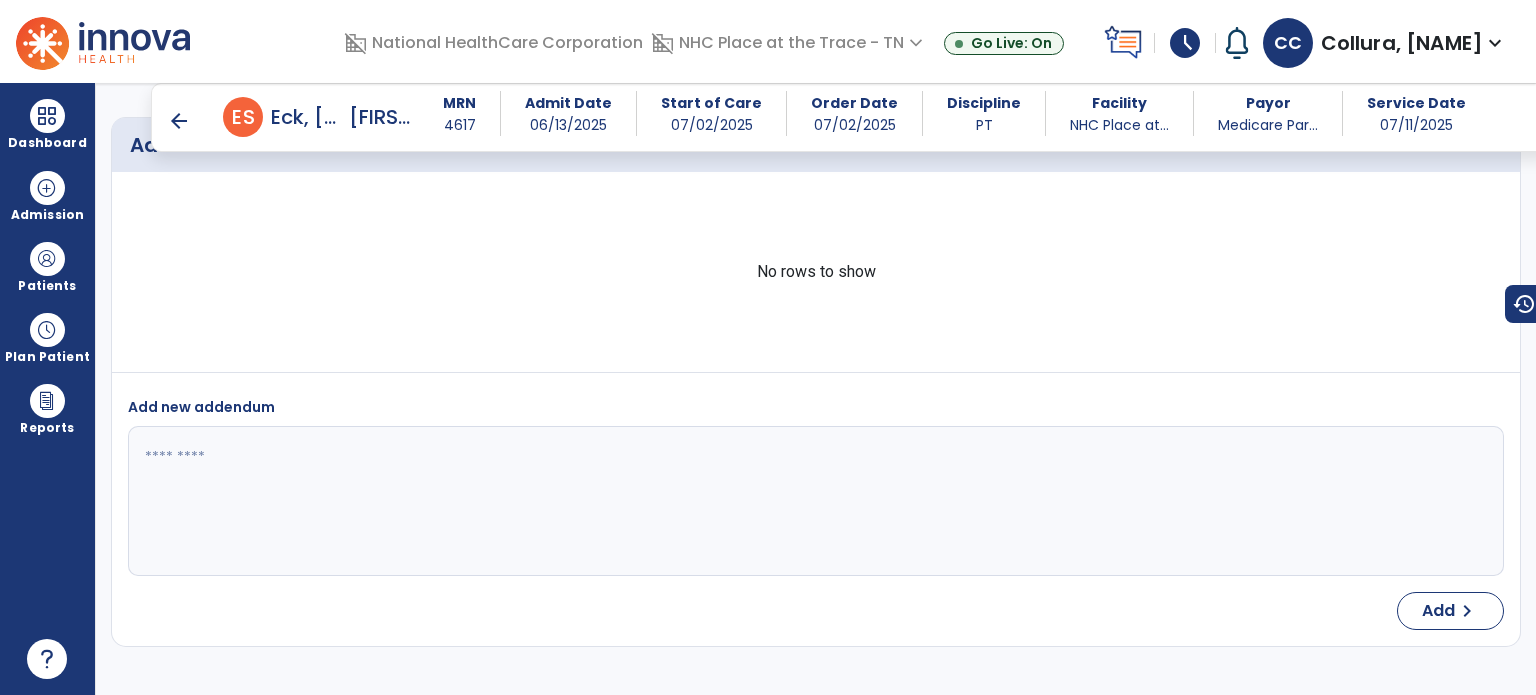 click on "arrow_back" at bounding box center (179, 121) 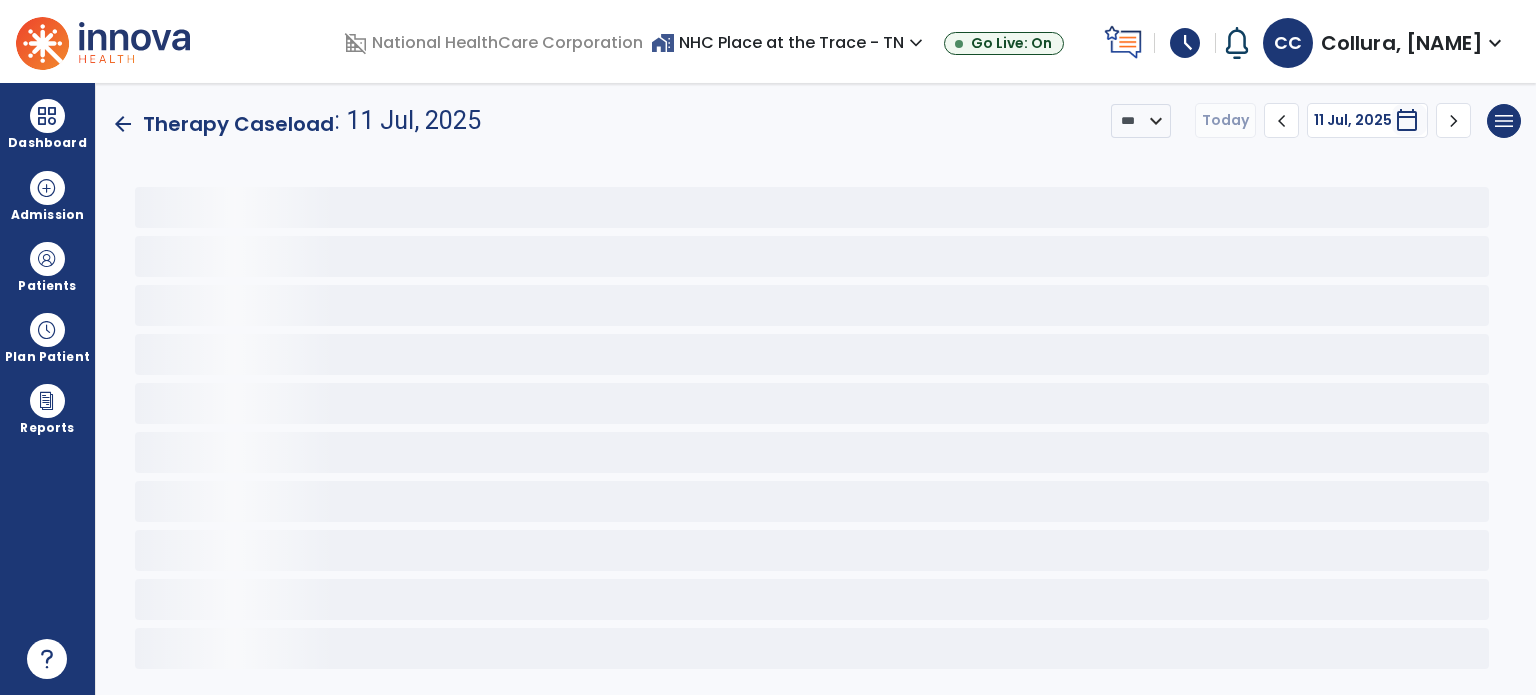 scroll, scrollTop: 0, scrollLeft: 0, axis: both 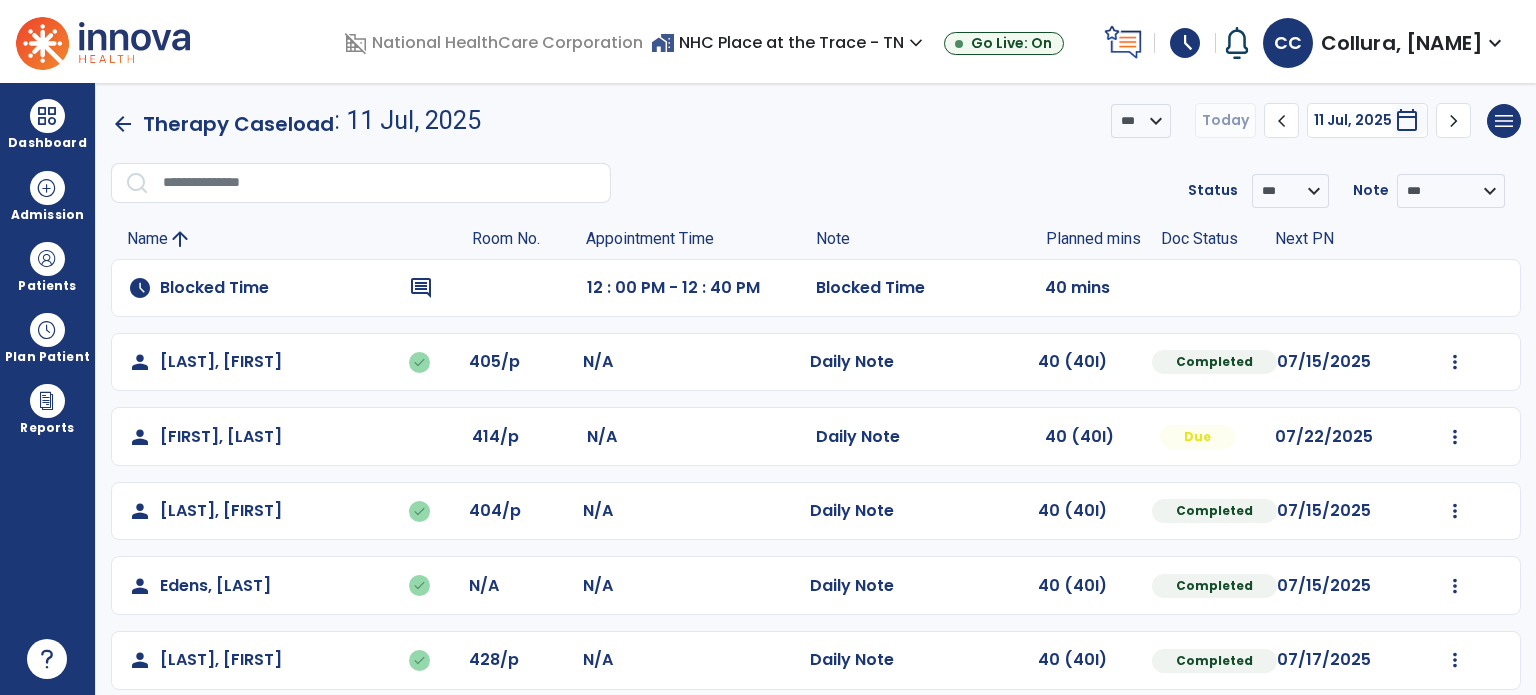 click at bounding box center [1455, 362] 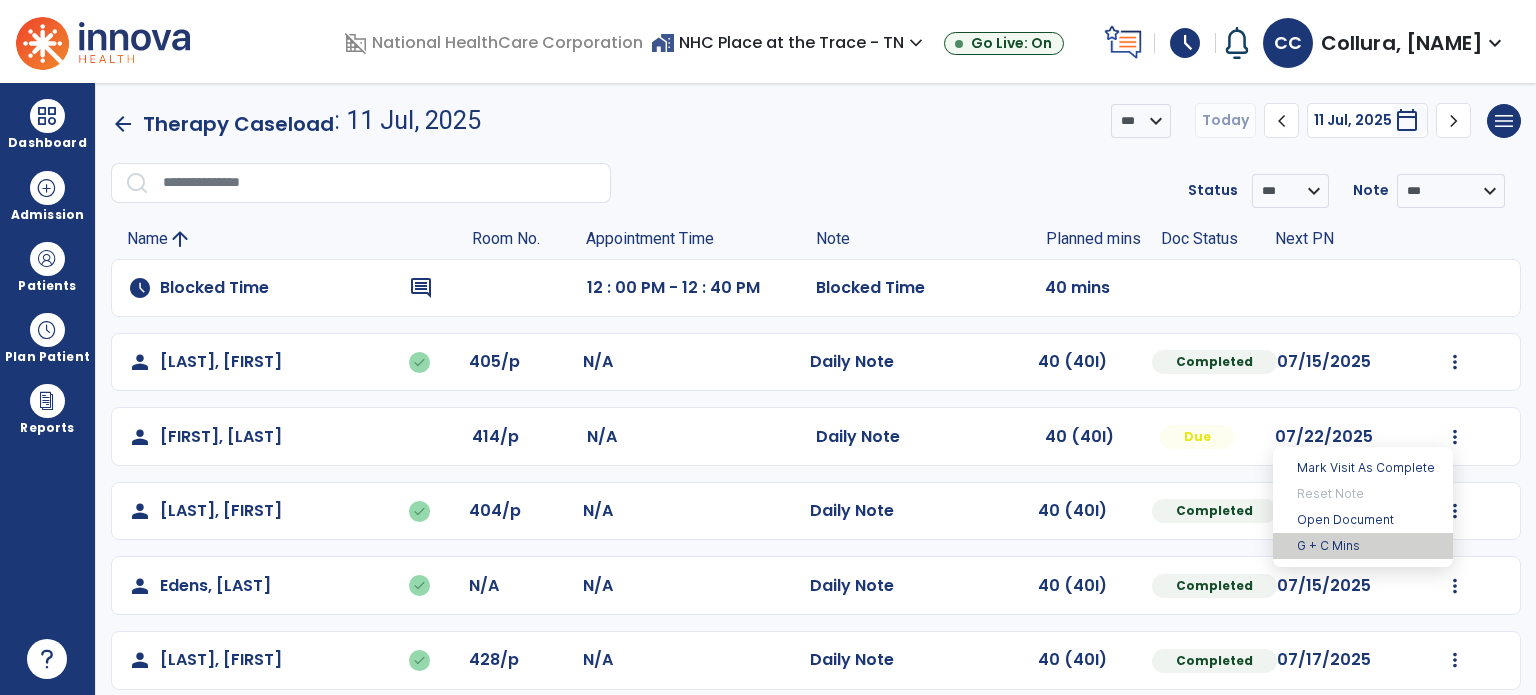 click on "G + C Mins" at bounding box center [1363, 546] 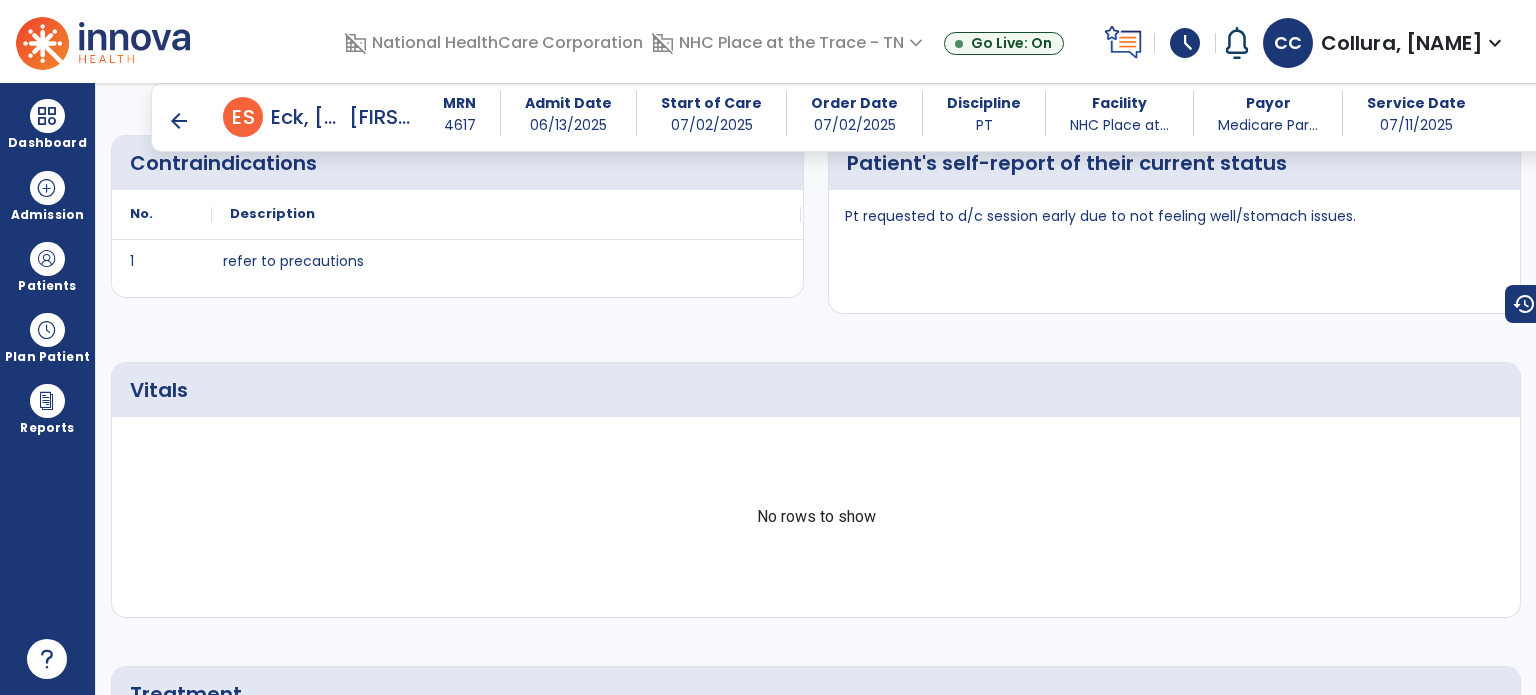 scroll, scrollTop: 612, scrollLeft: 0, axis: vertical 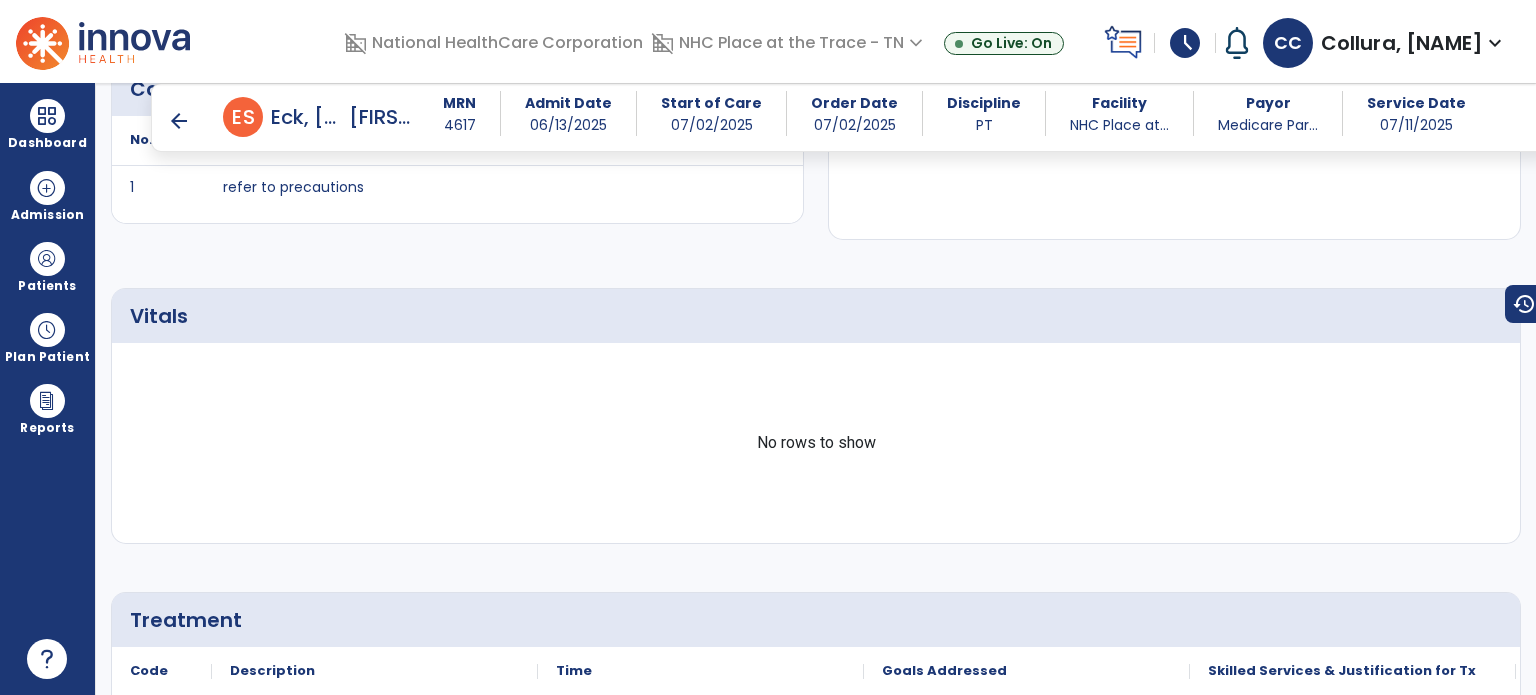 click on "arrow_back" at bounding box center (179, 121) 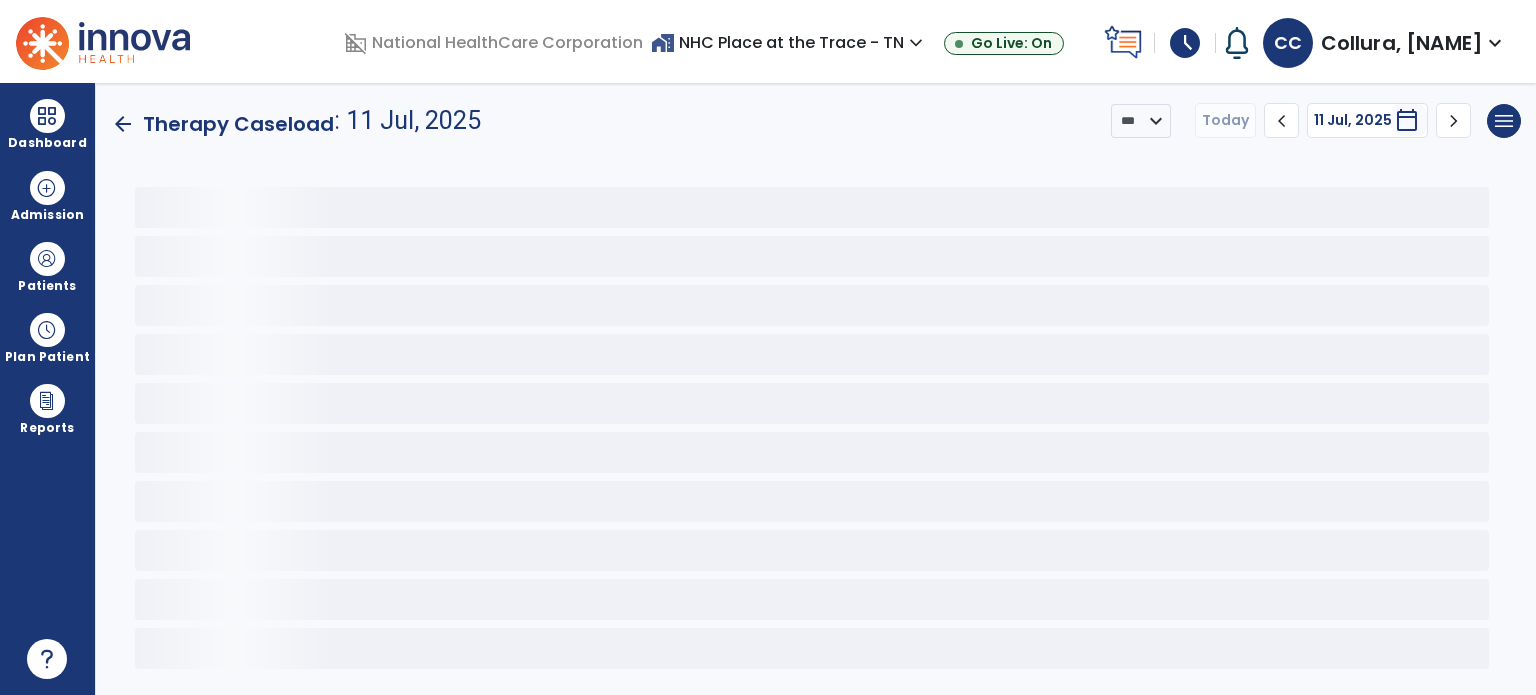 scroll, scrollTop: 0, scrollLeft: 0, axis: both 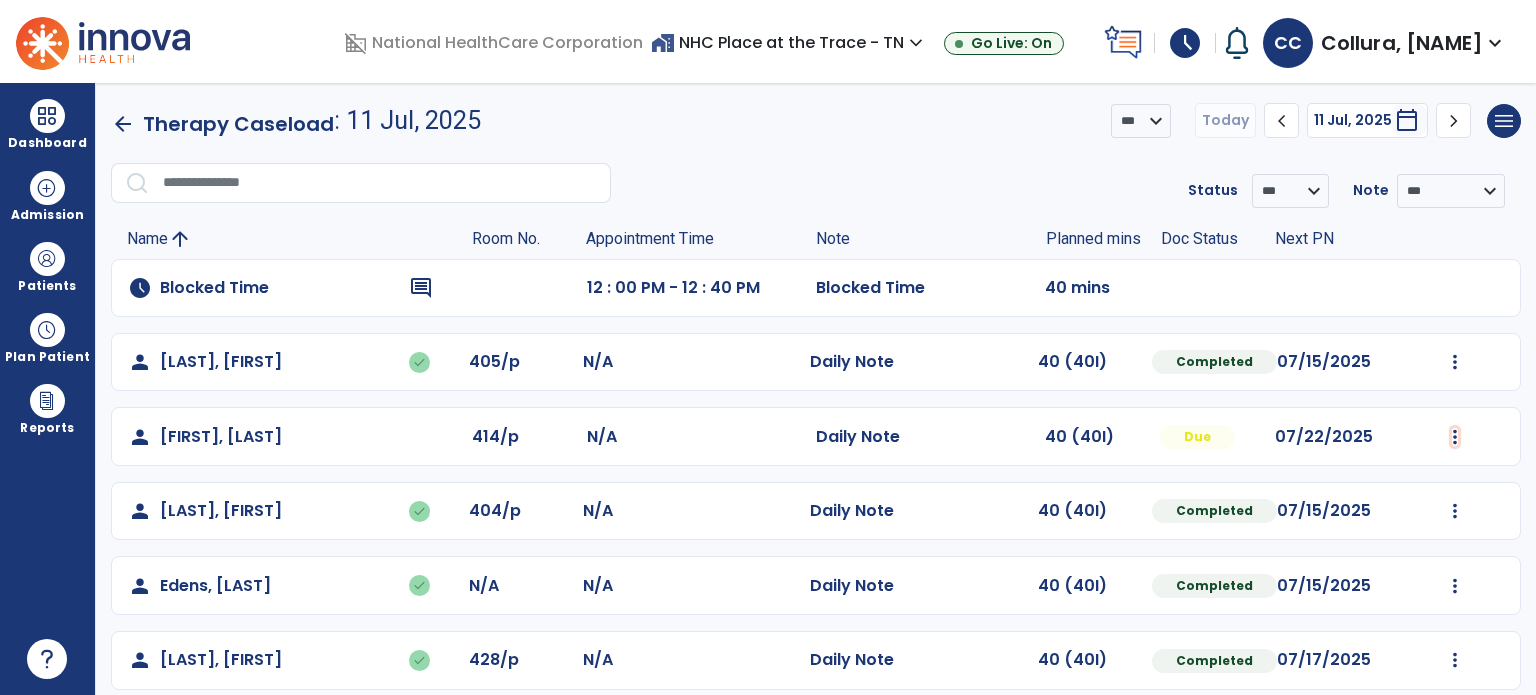 click at bounding box center (1455, 362) 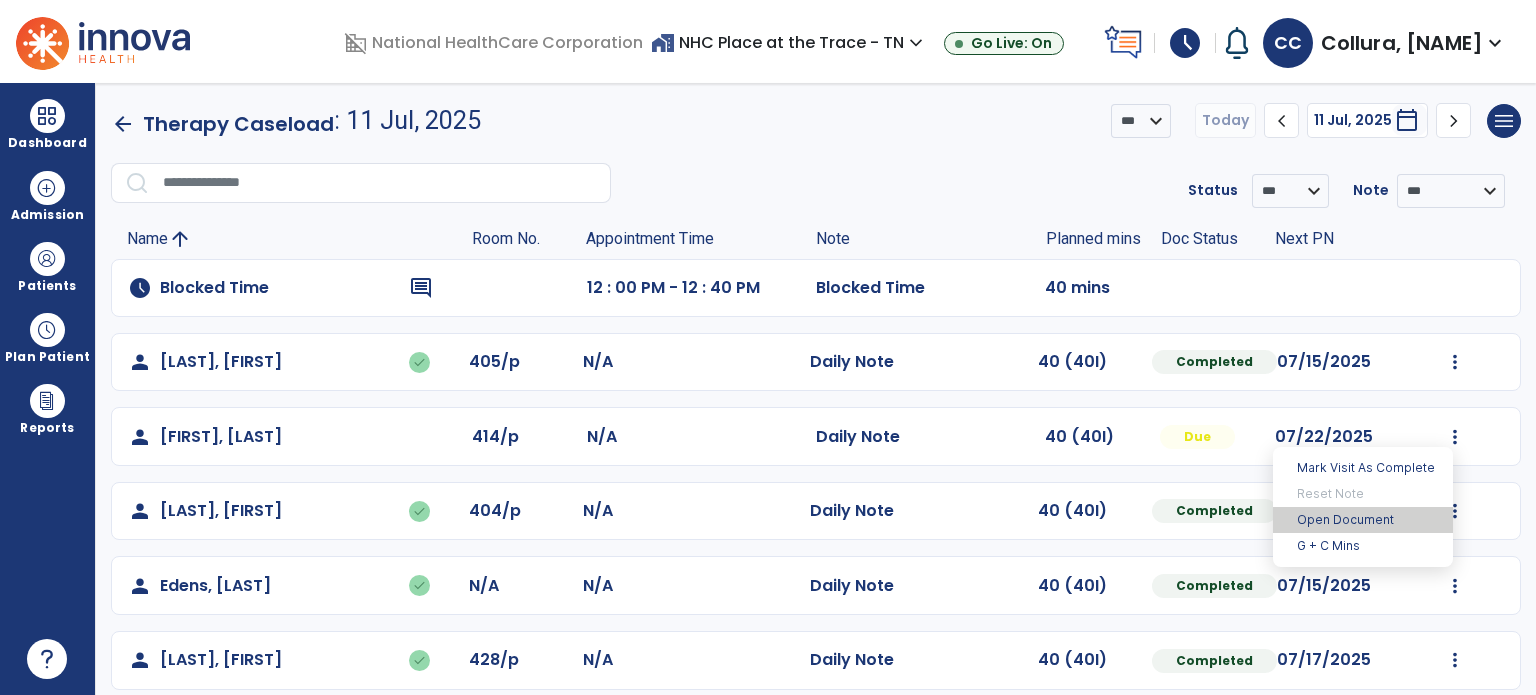 click on "Open Document" at bounding box center [1363, 520] 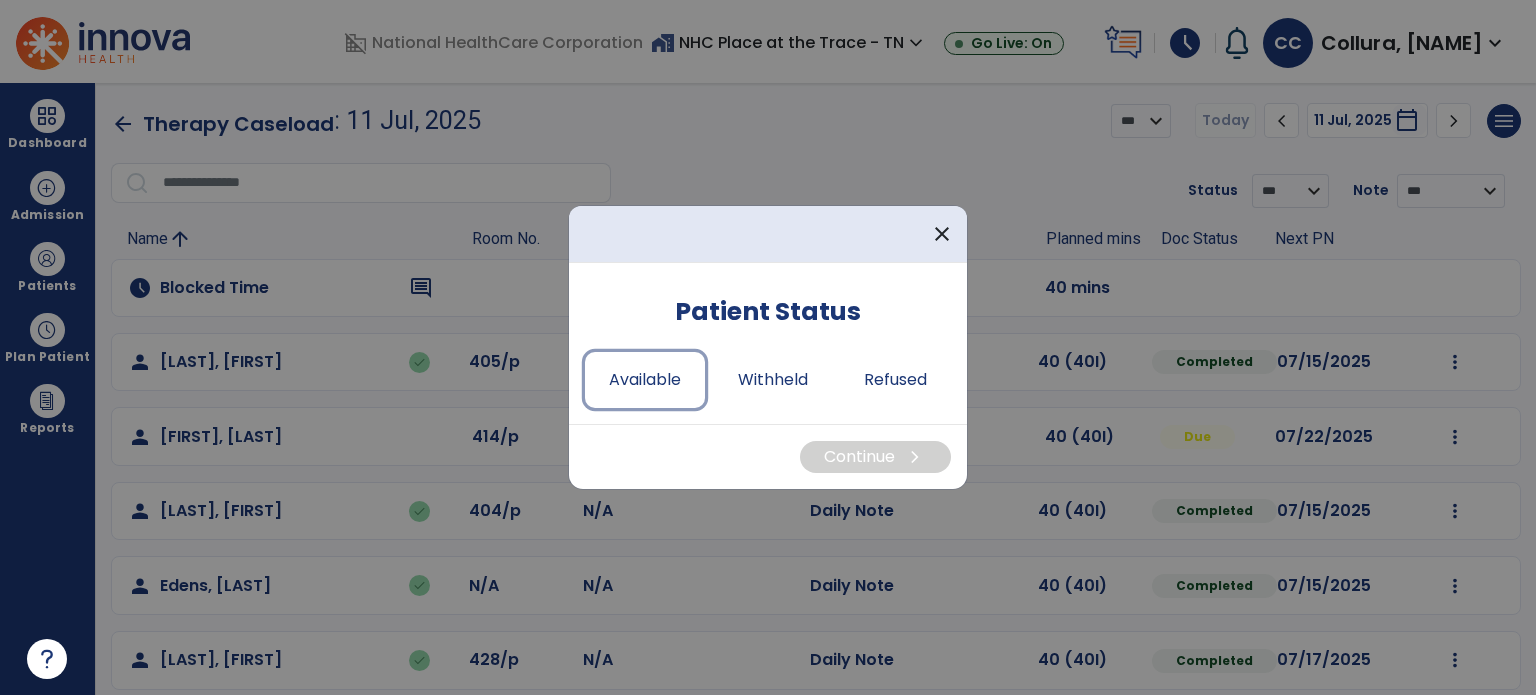 click on "Available" at bounding box center (645, 380) 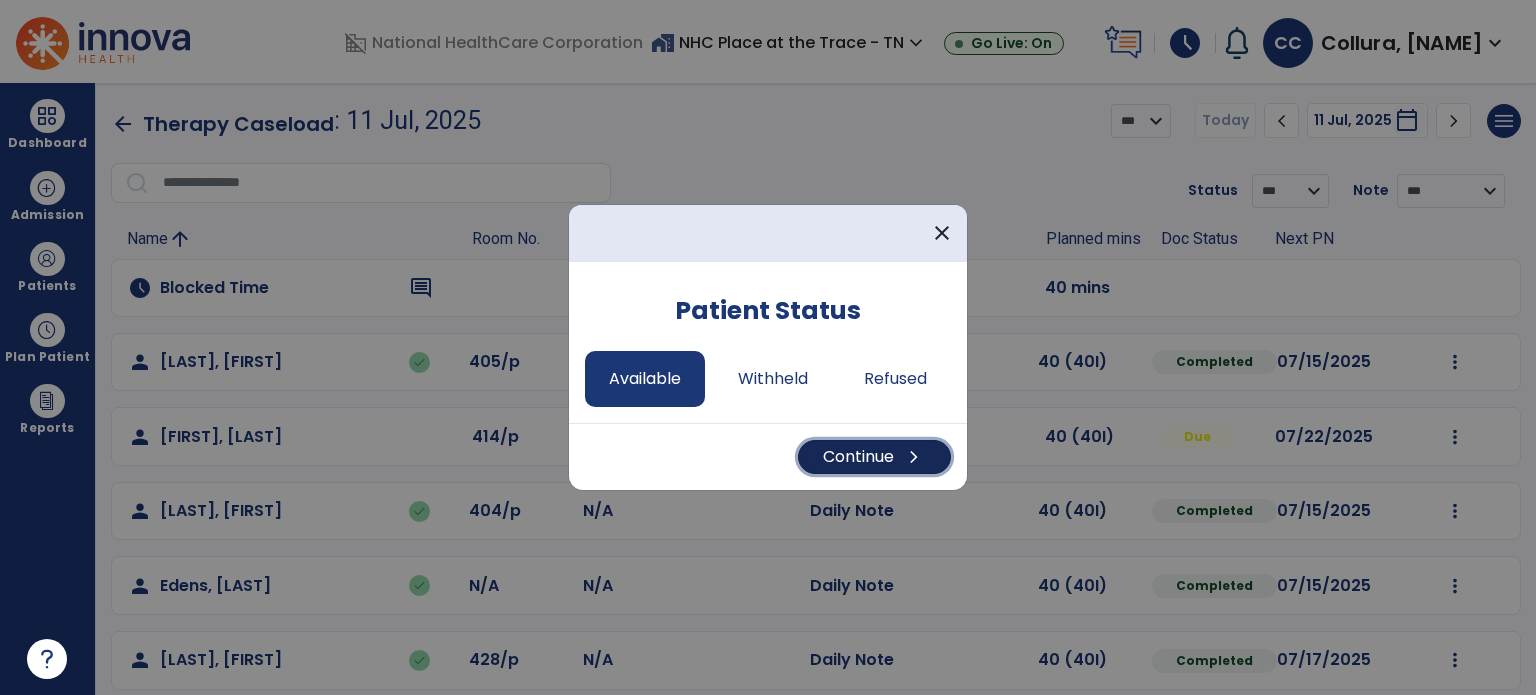 click on "chevron_right" at bounding box center [914, 457] 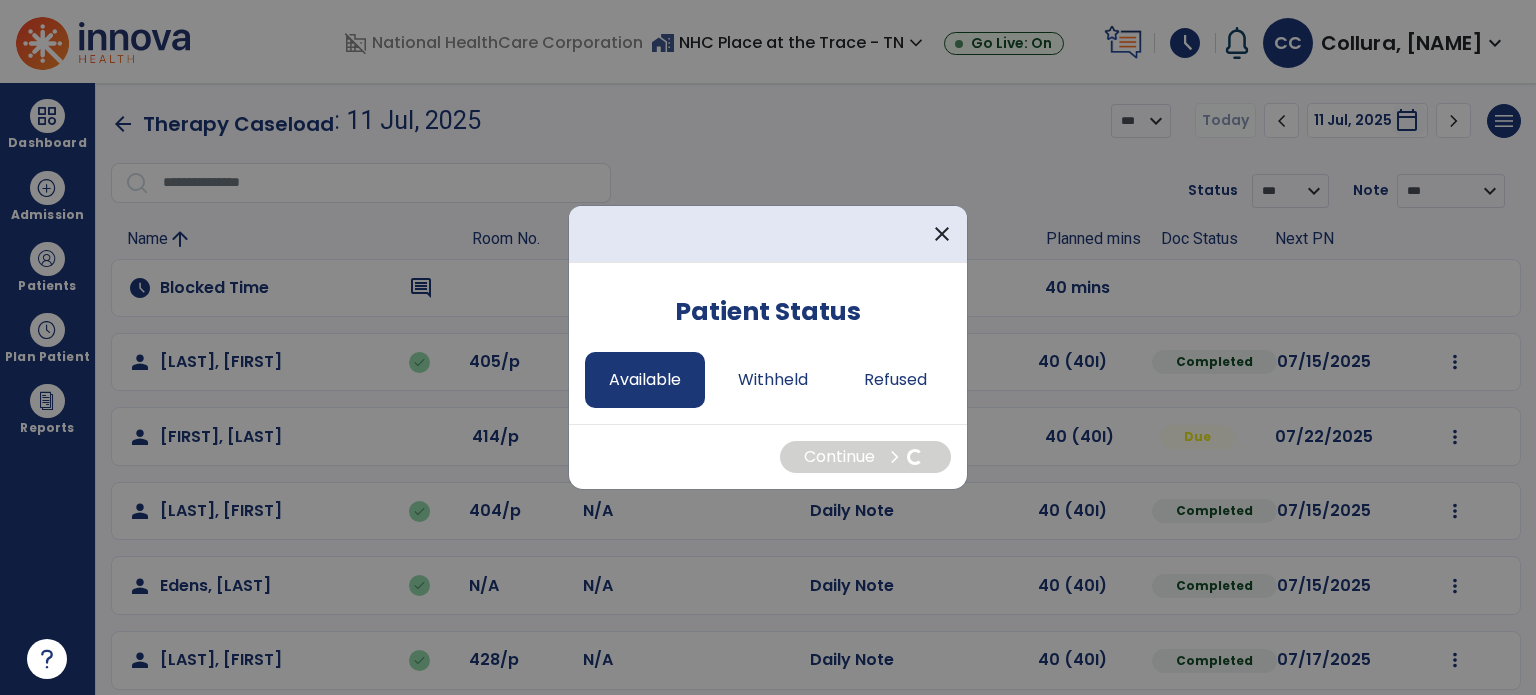 select on "*" 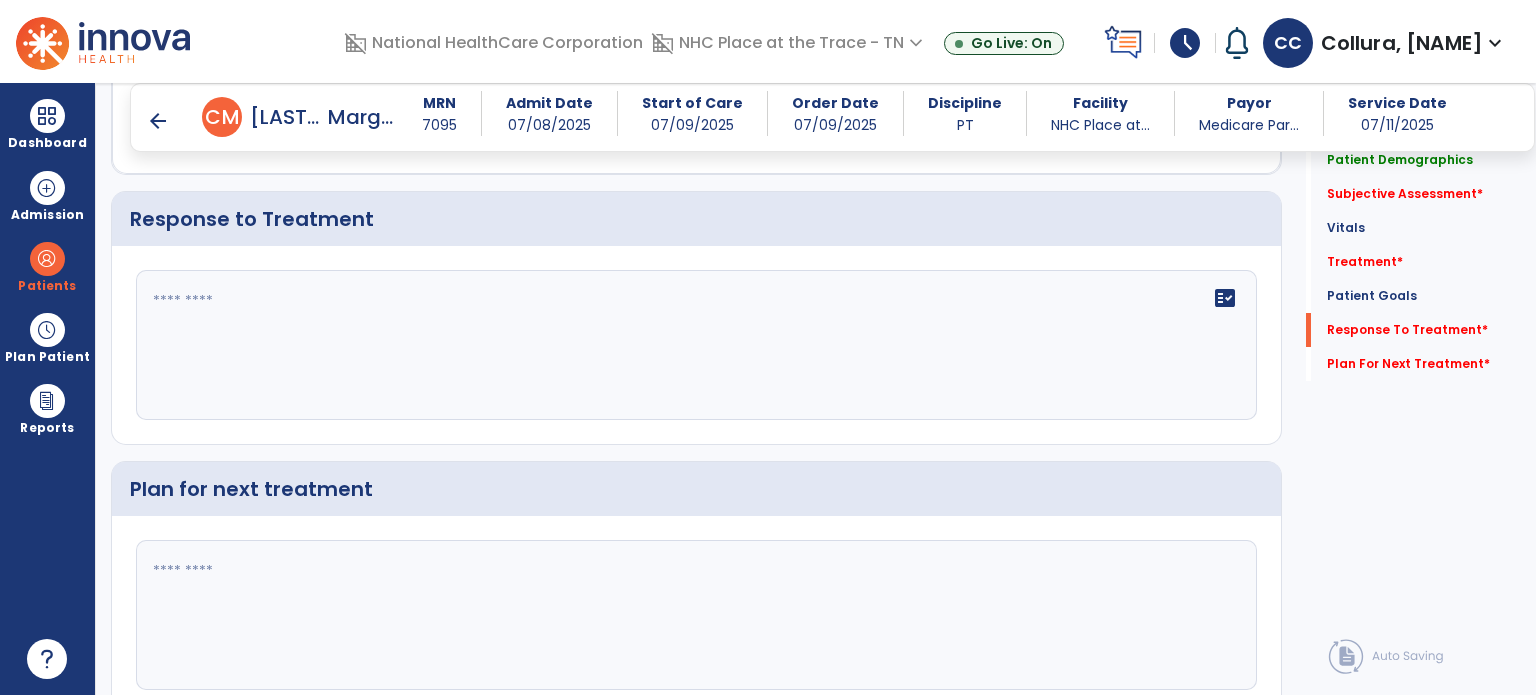scroll, scrollTop: 2310, scrollLeft: 0, axis: vertical 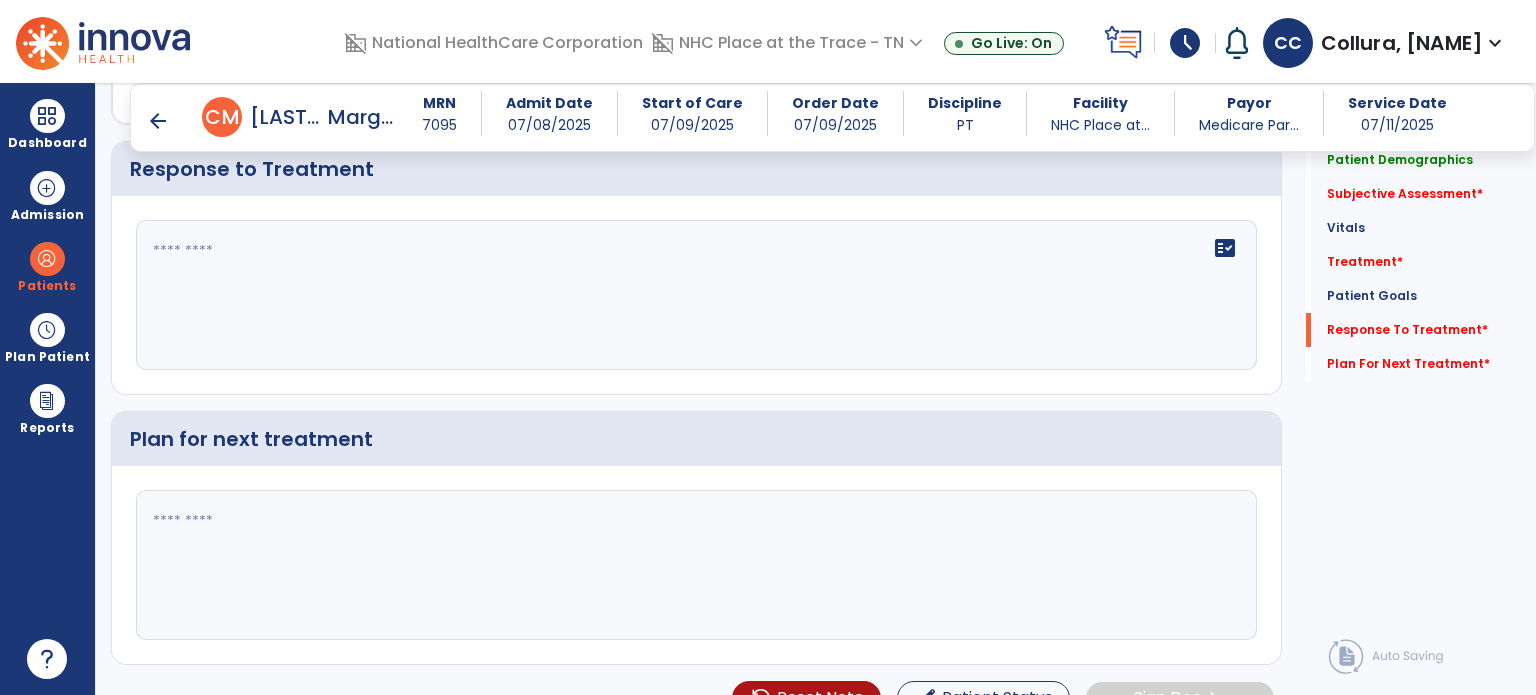 click on "fact_check" 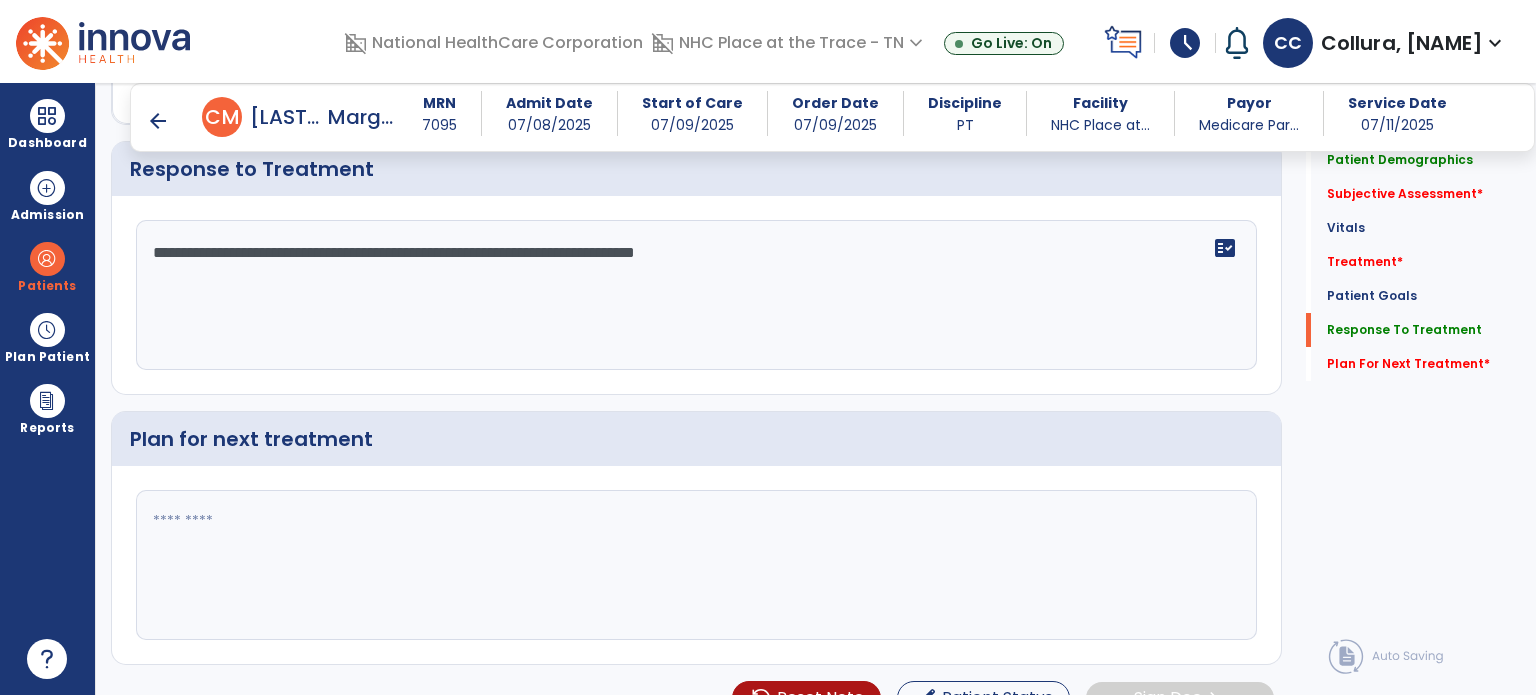 click on "**********" 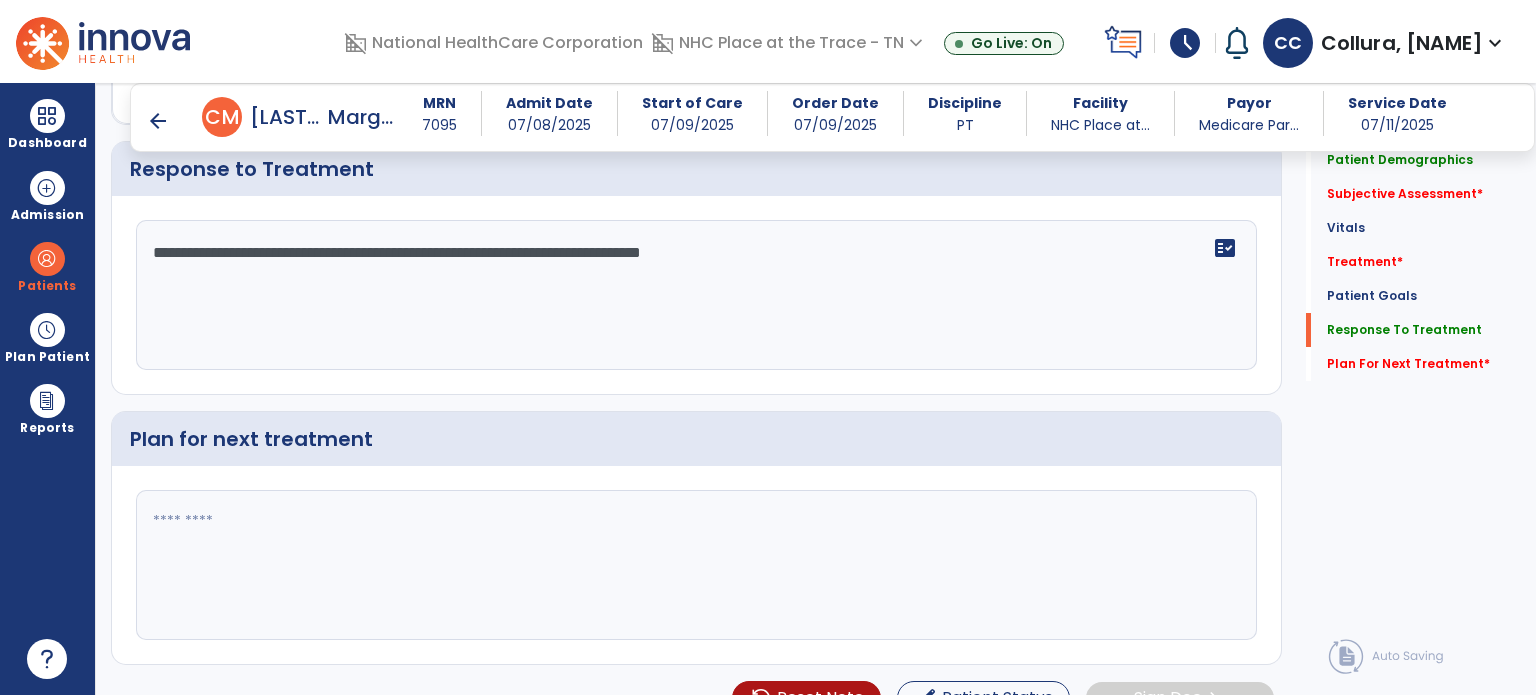 type on "**********" 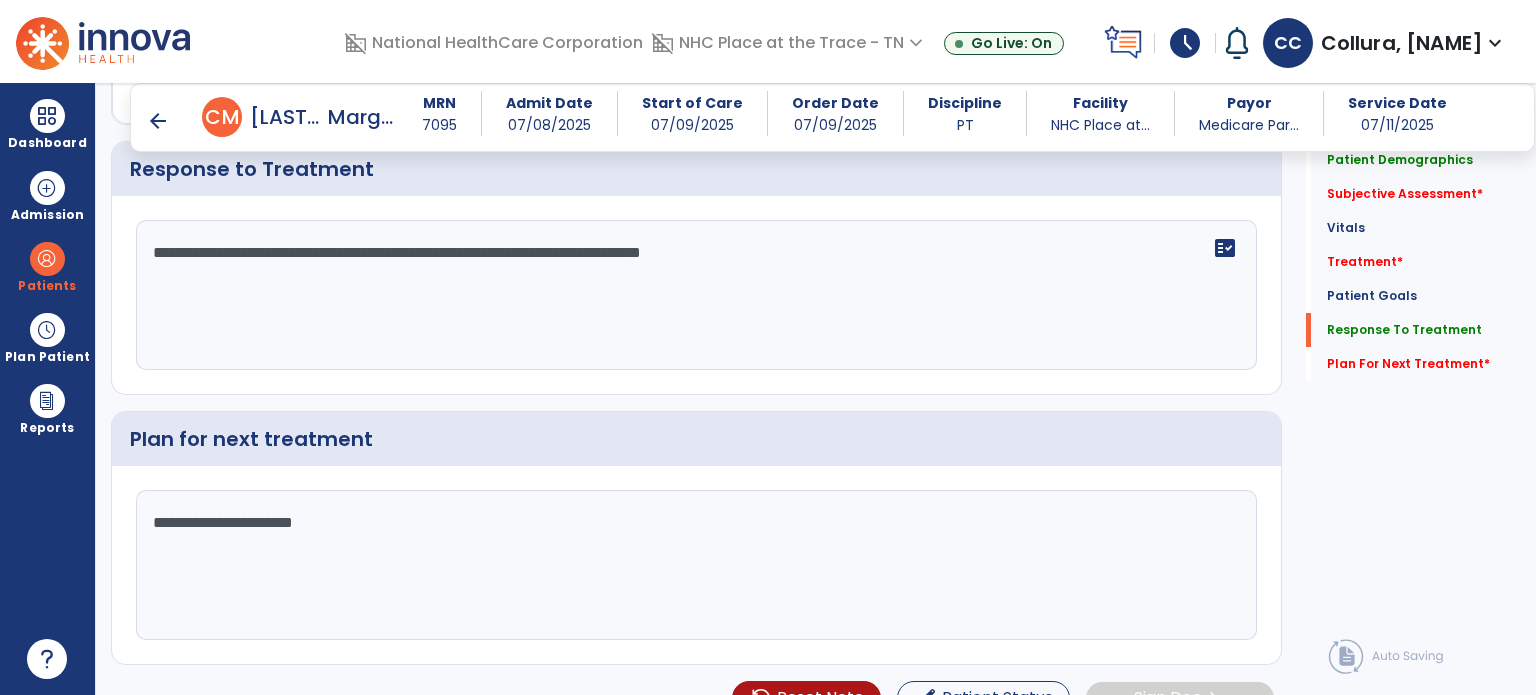 type on "**********" 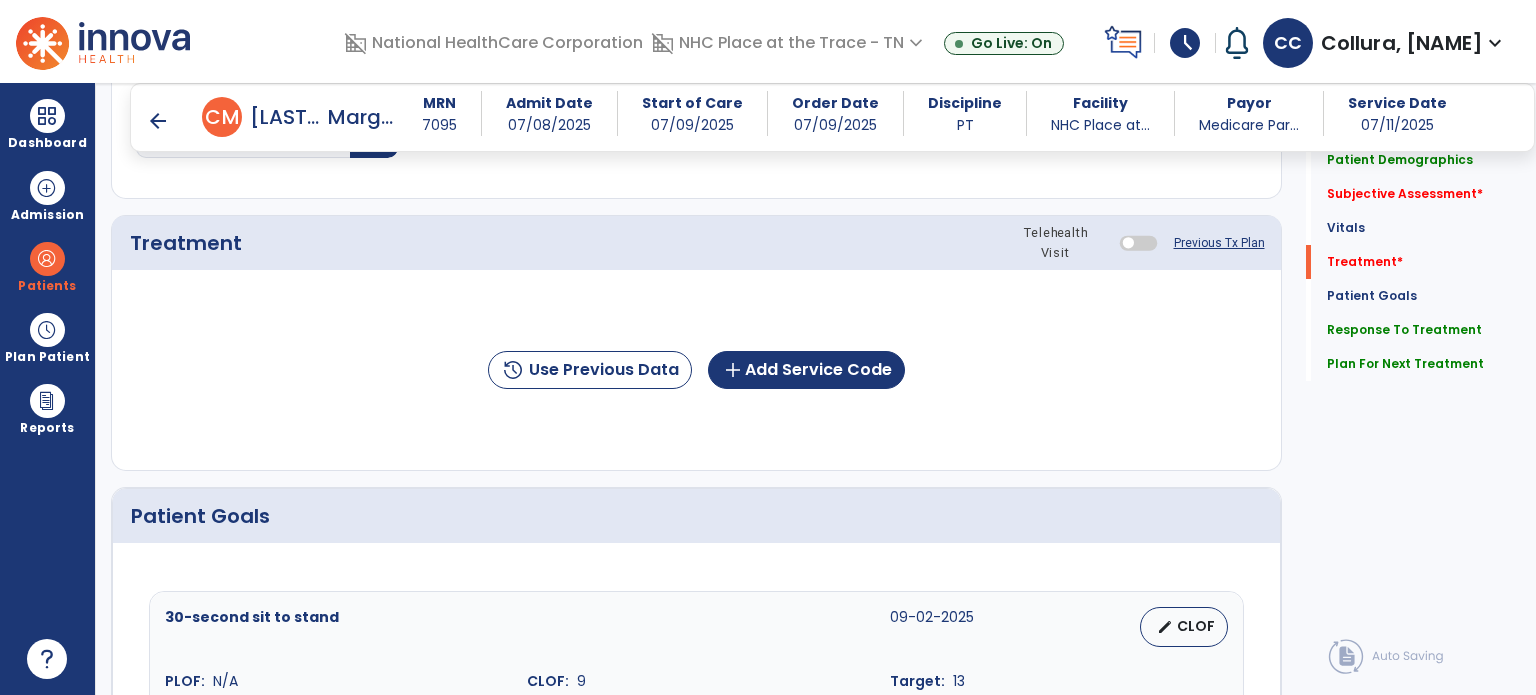 scroll, scrollTop: 1042, scrollLeft: 0, axis: vertical 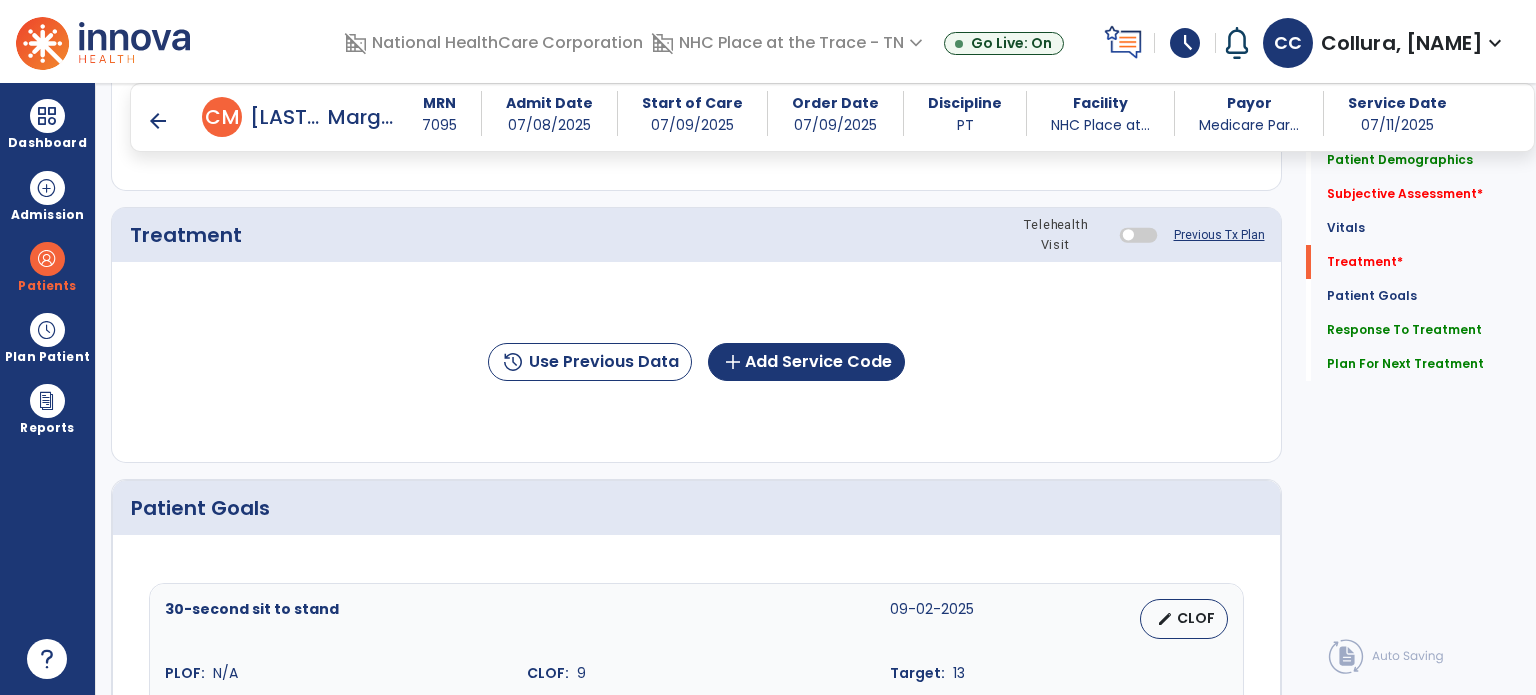 click on "add  Add Service Code" 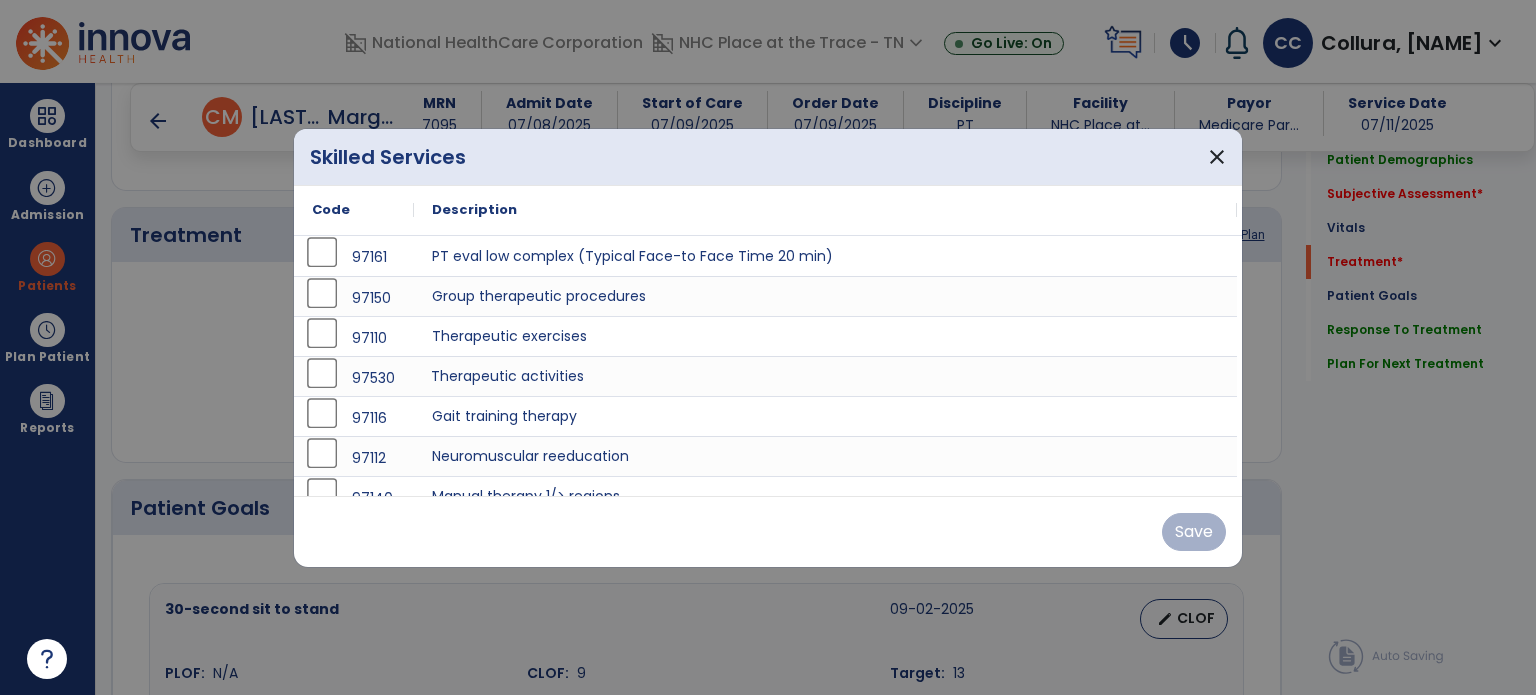 click on "Therapeutic activities" at bounding box center [825, 376] 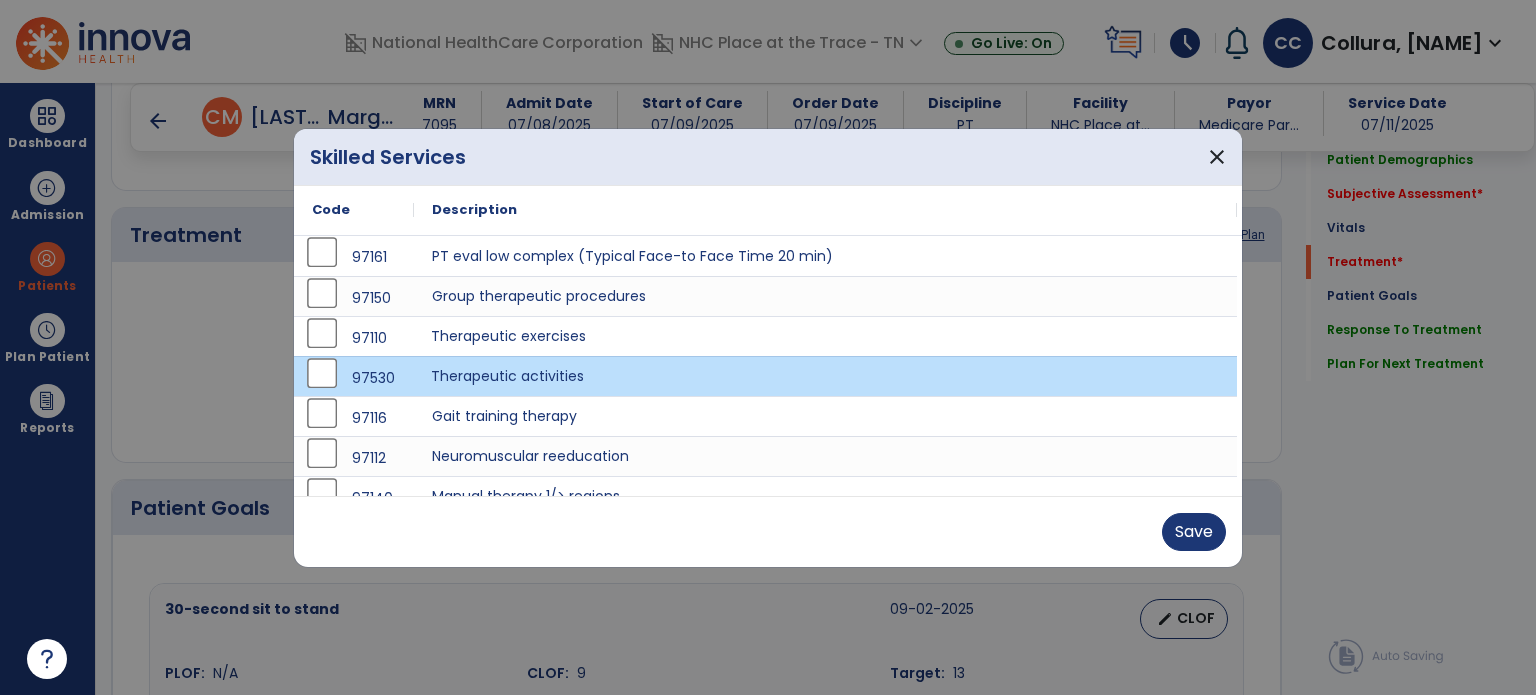 click on "Therapeutic exercises" at bounding box center [825, 336] 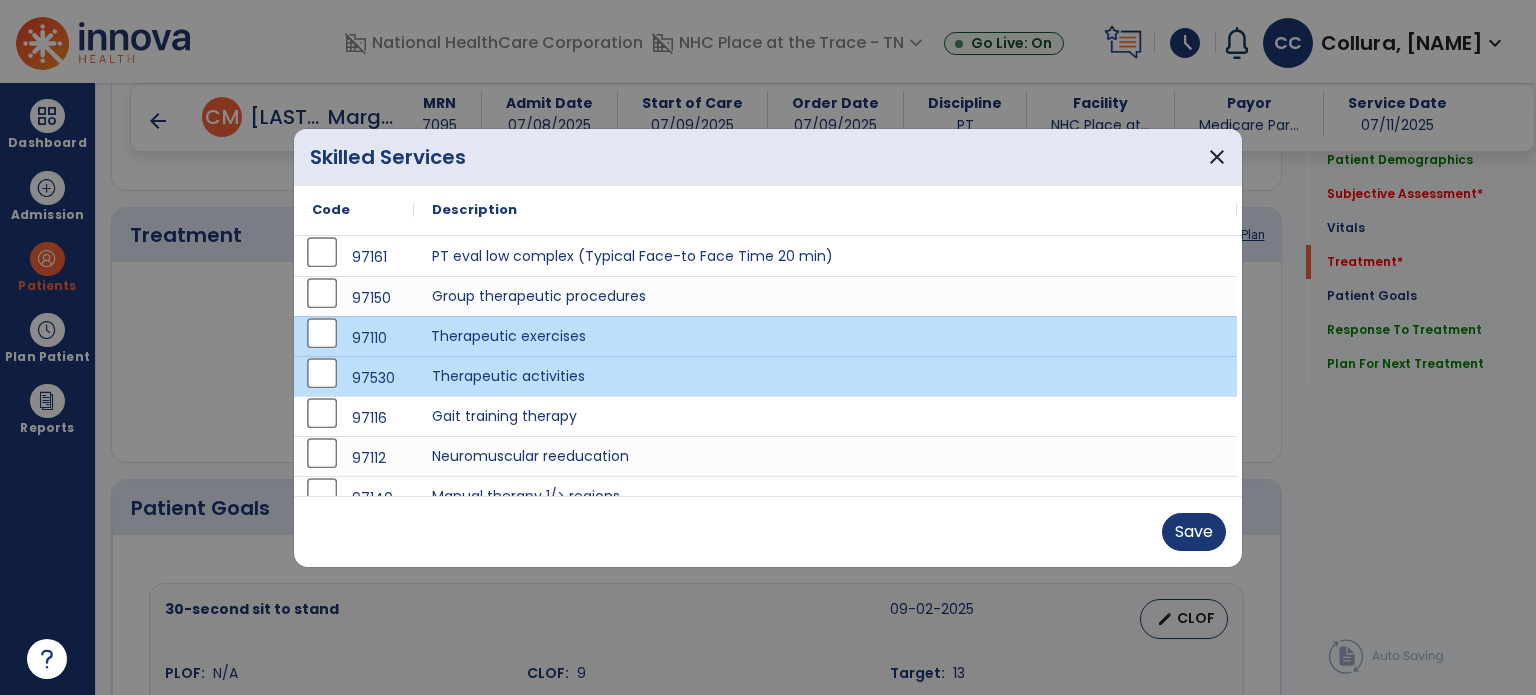 click on "Save" at bounding box center [1194, 532] 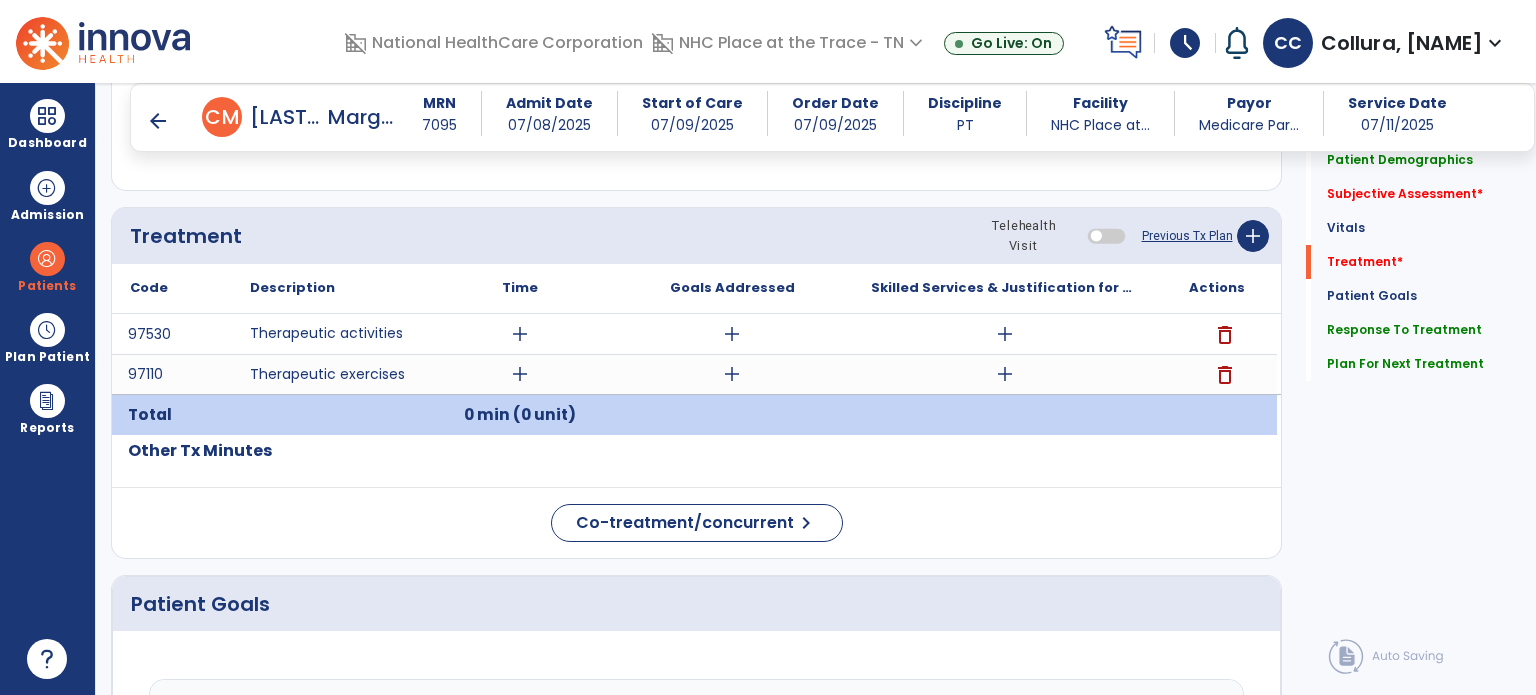click on "add" at bounding box center (520, 334) 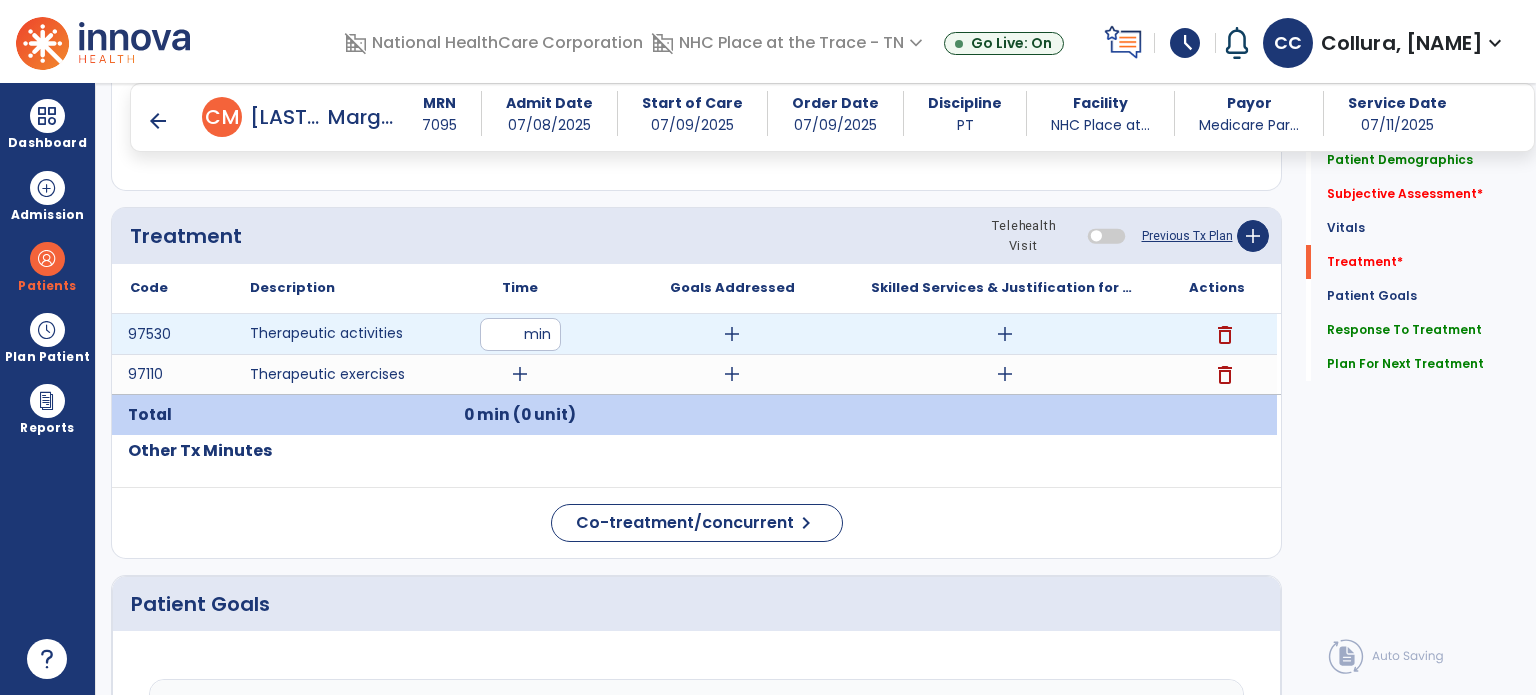type on "**" 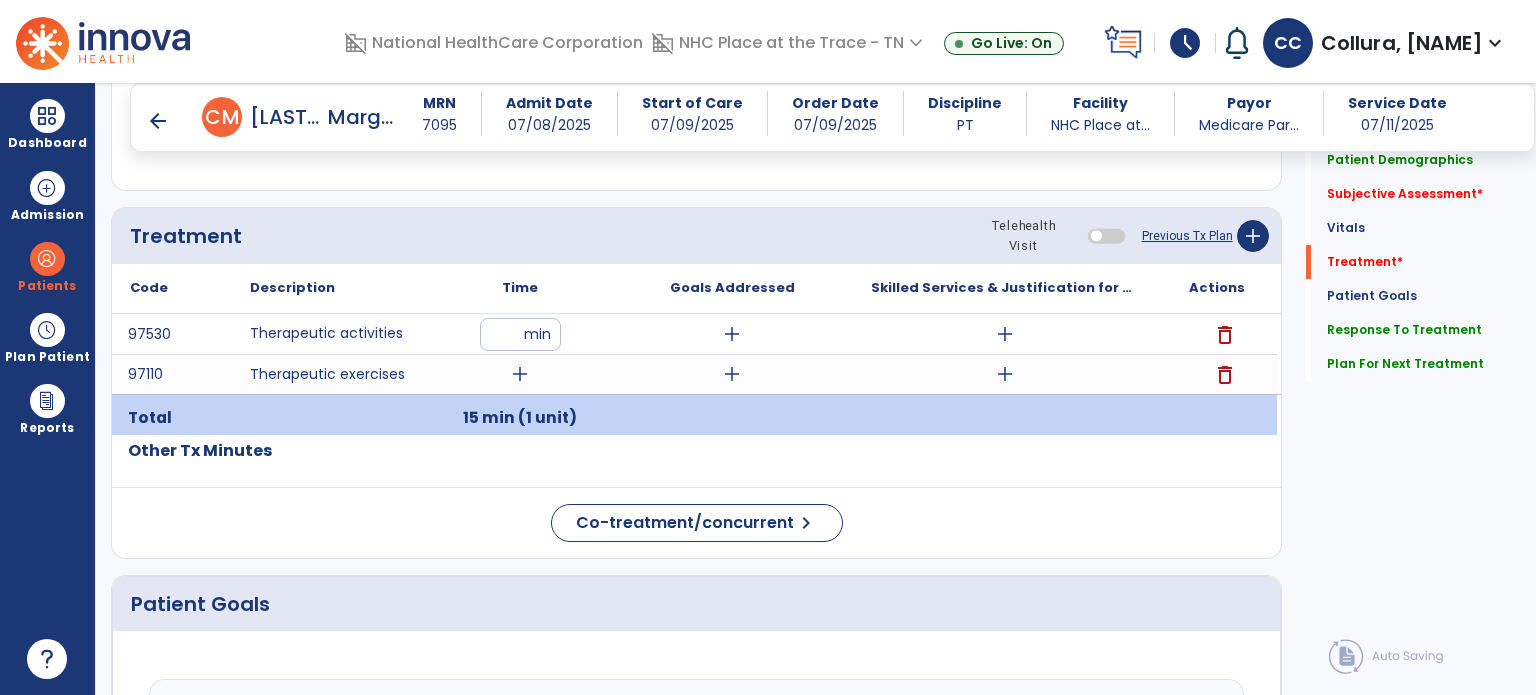 click on "15 min (1 unit)" at bounding box center [520, 418] 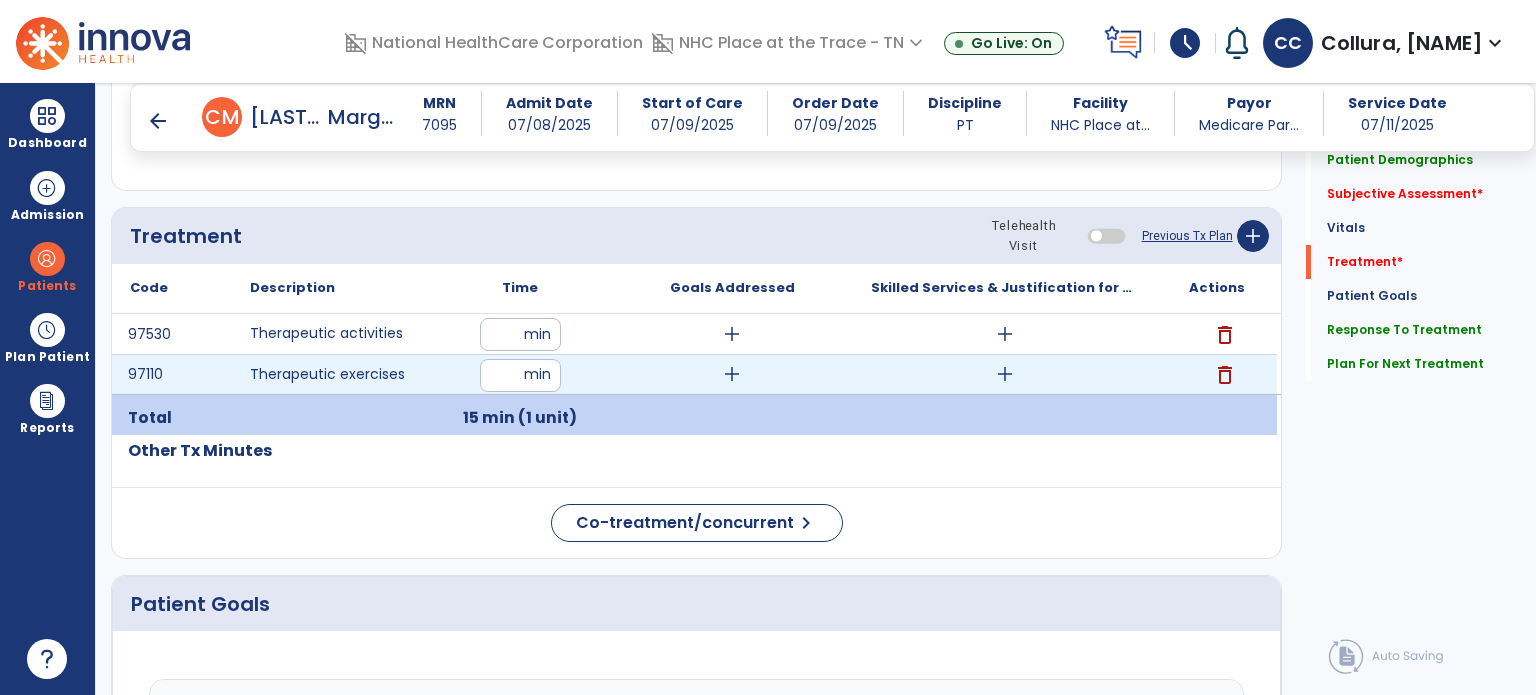 type on "**" 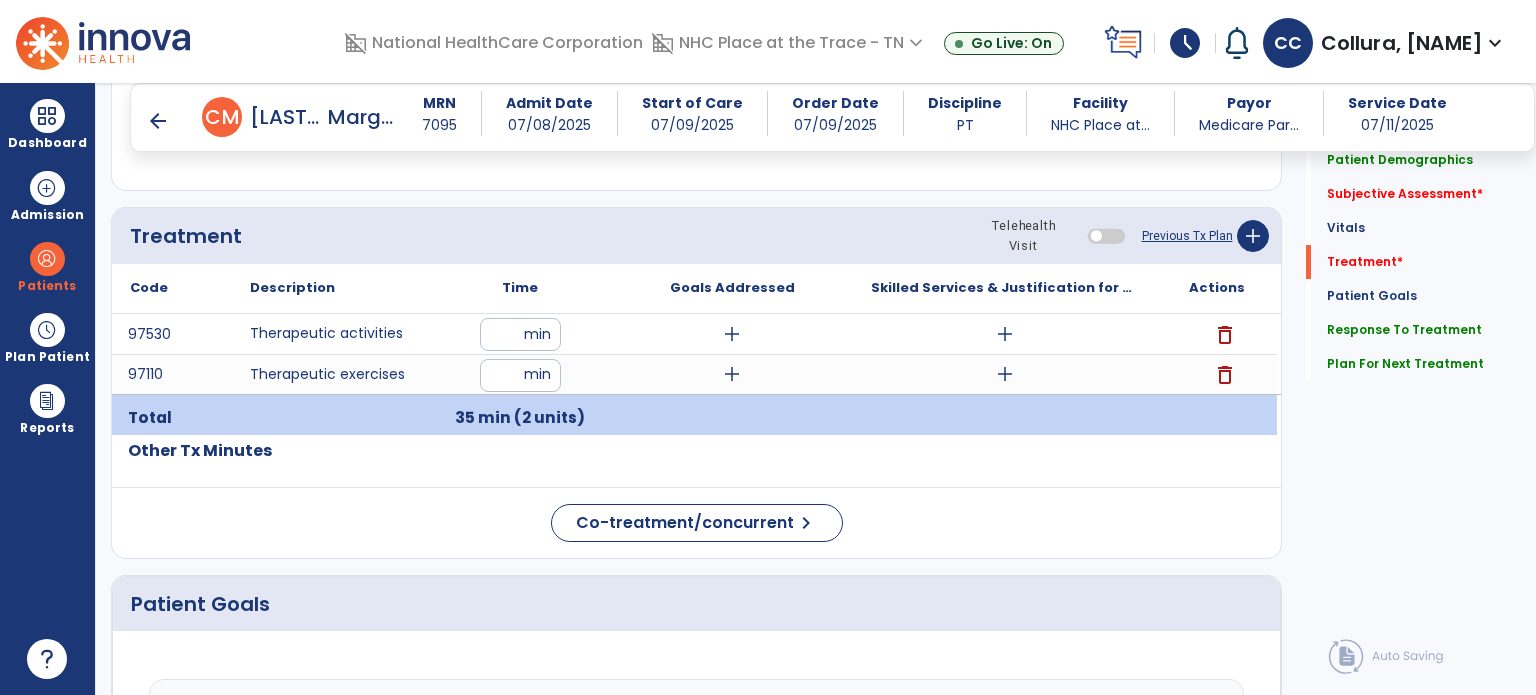 click on "add" at bounding box center (732, 334) 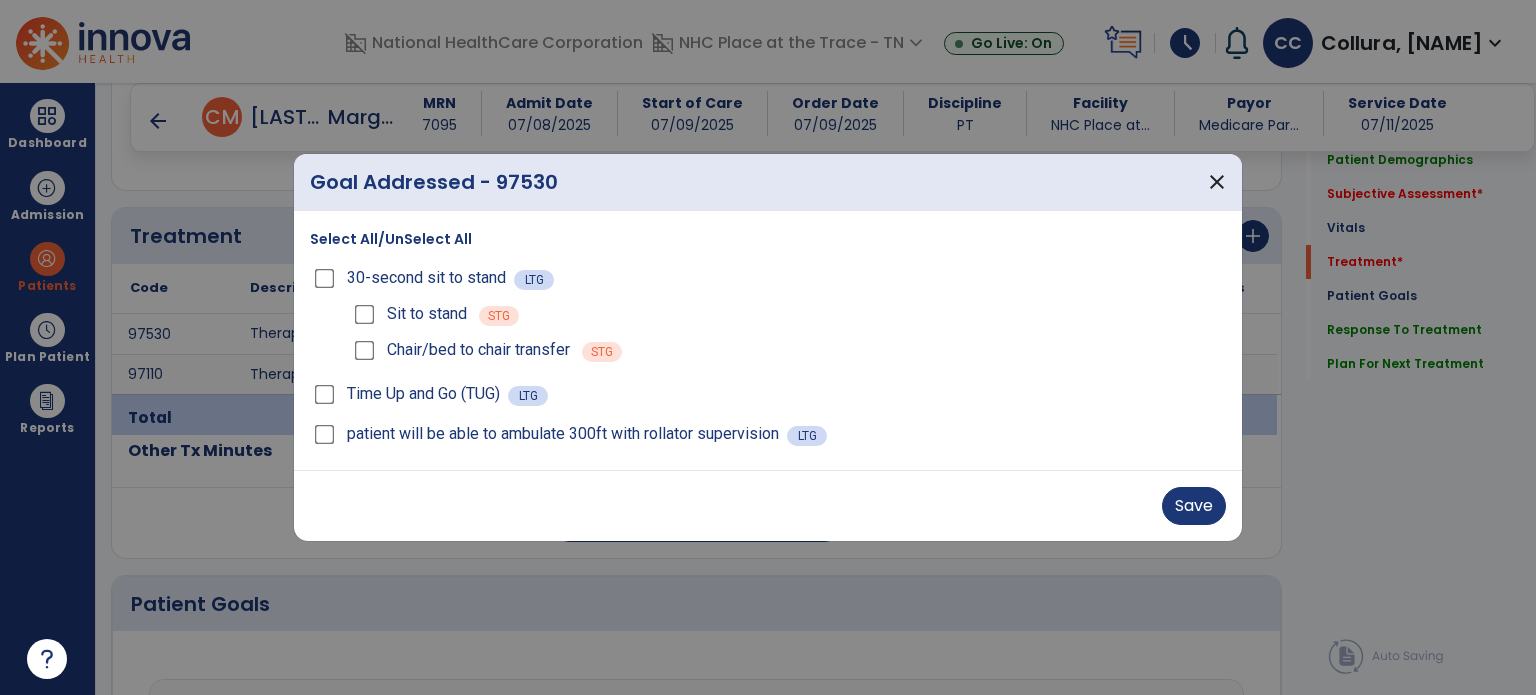 click on "Save" at bounding box center (1194, 506) 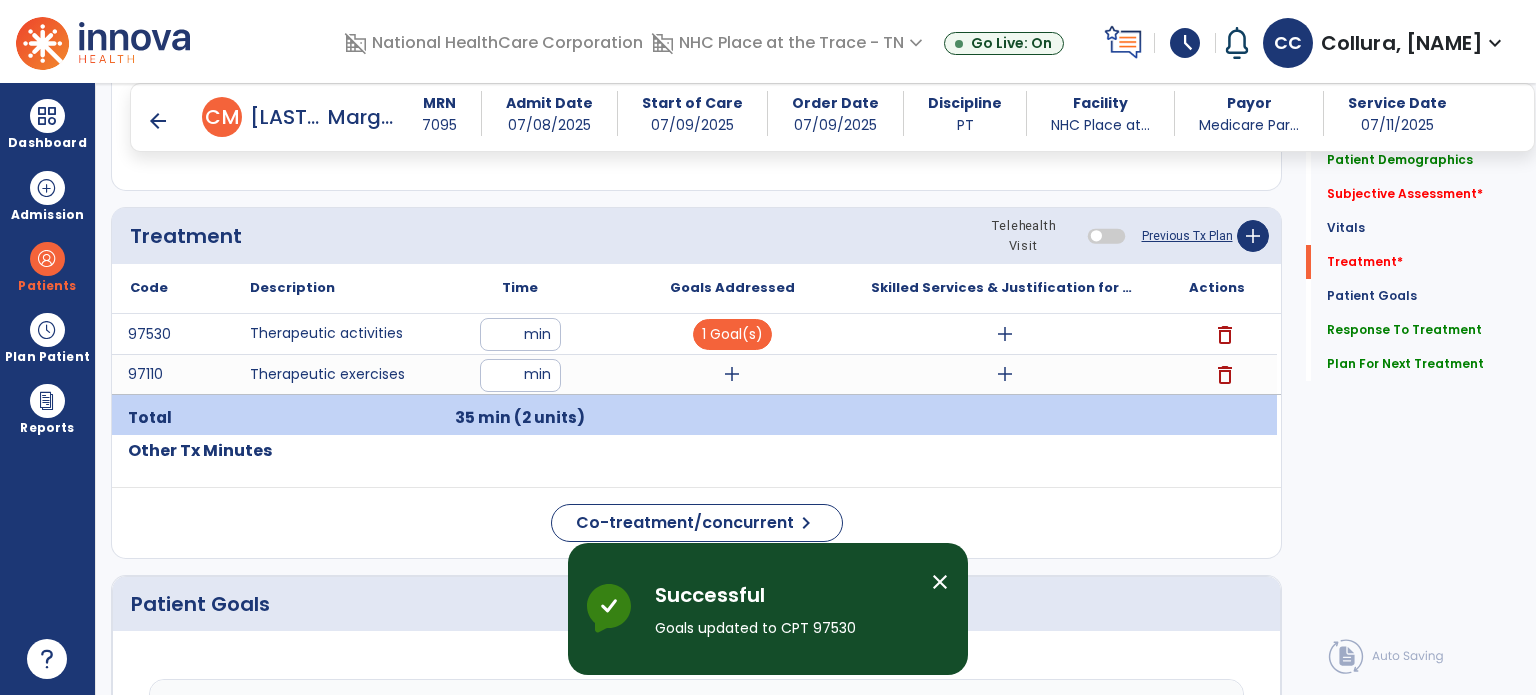 click on "add" at bounding box center [732, 374] 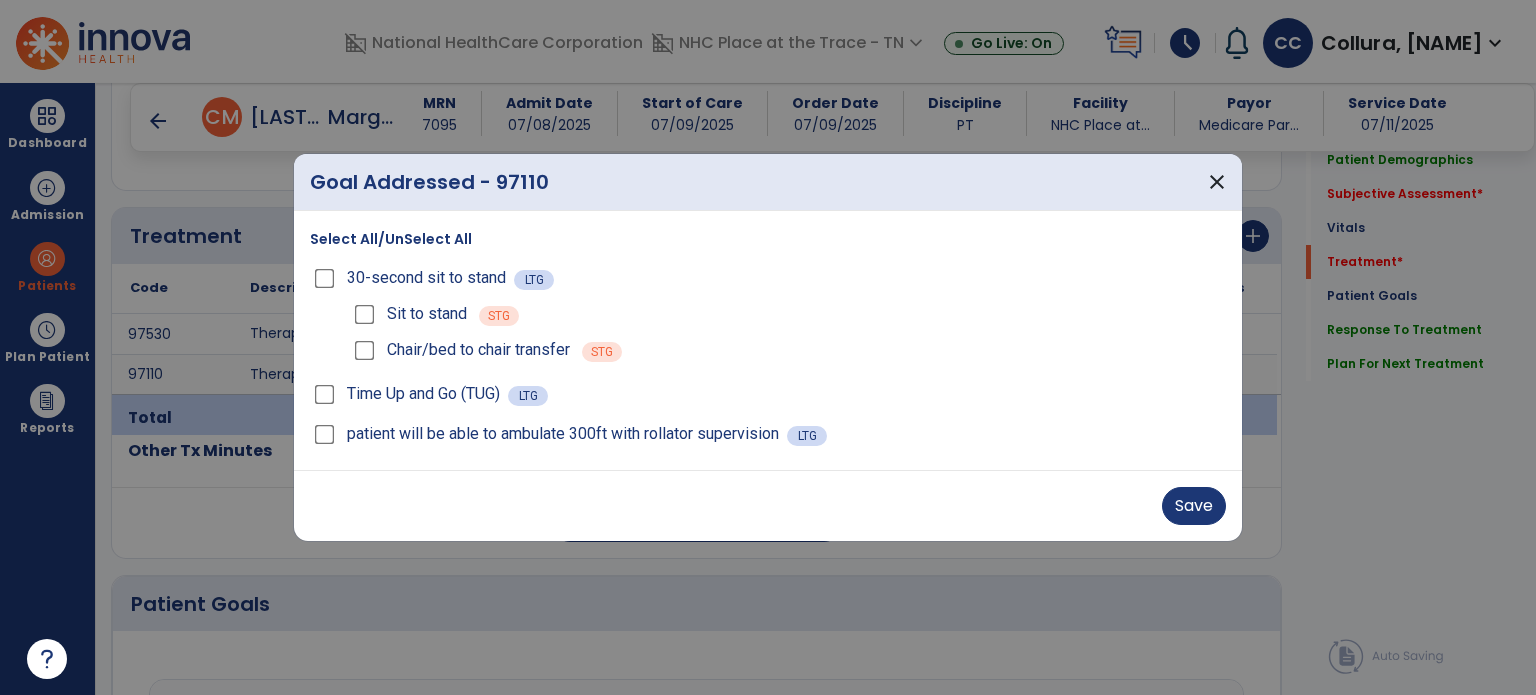 click on "Save" at bounding box center (1194, 506) 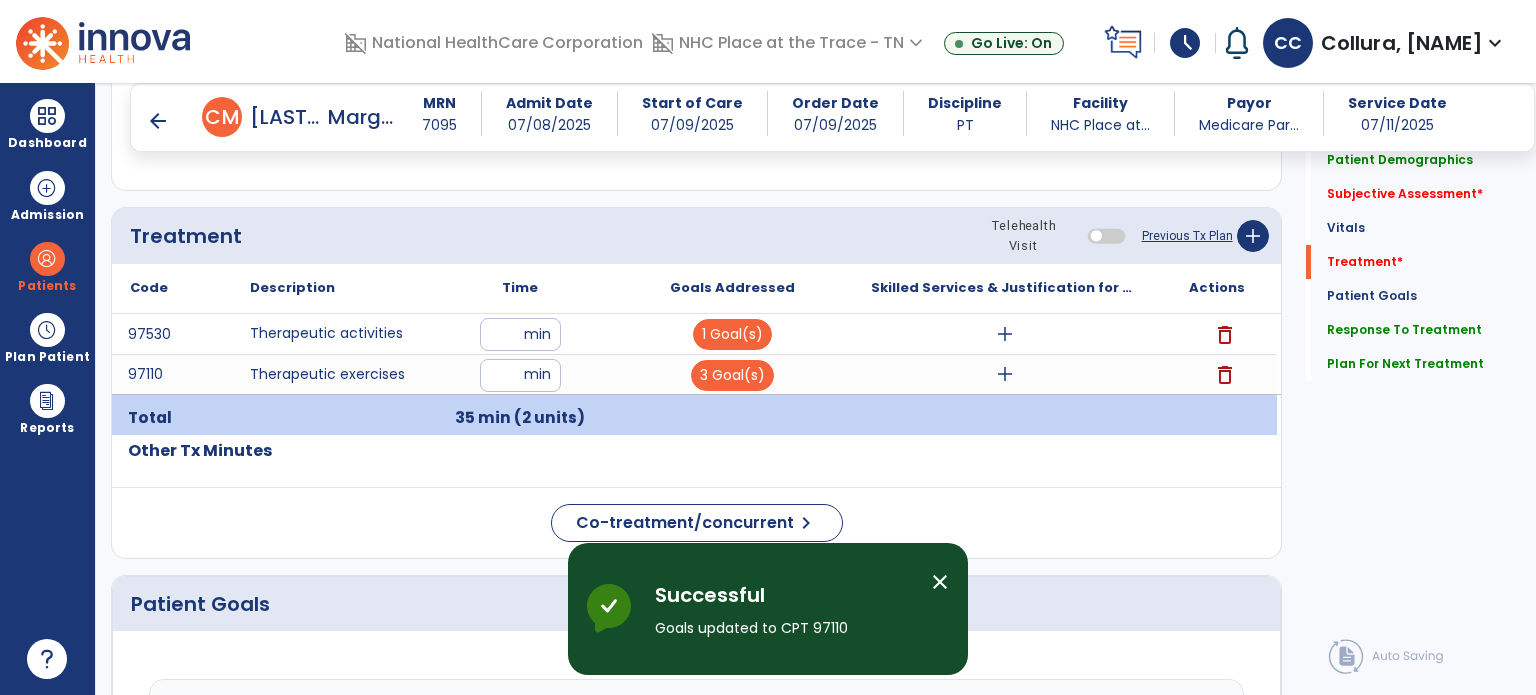 click on "add" at bounding box center [1004, 374] 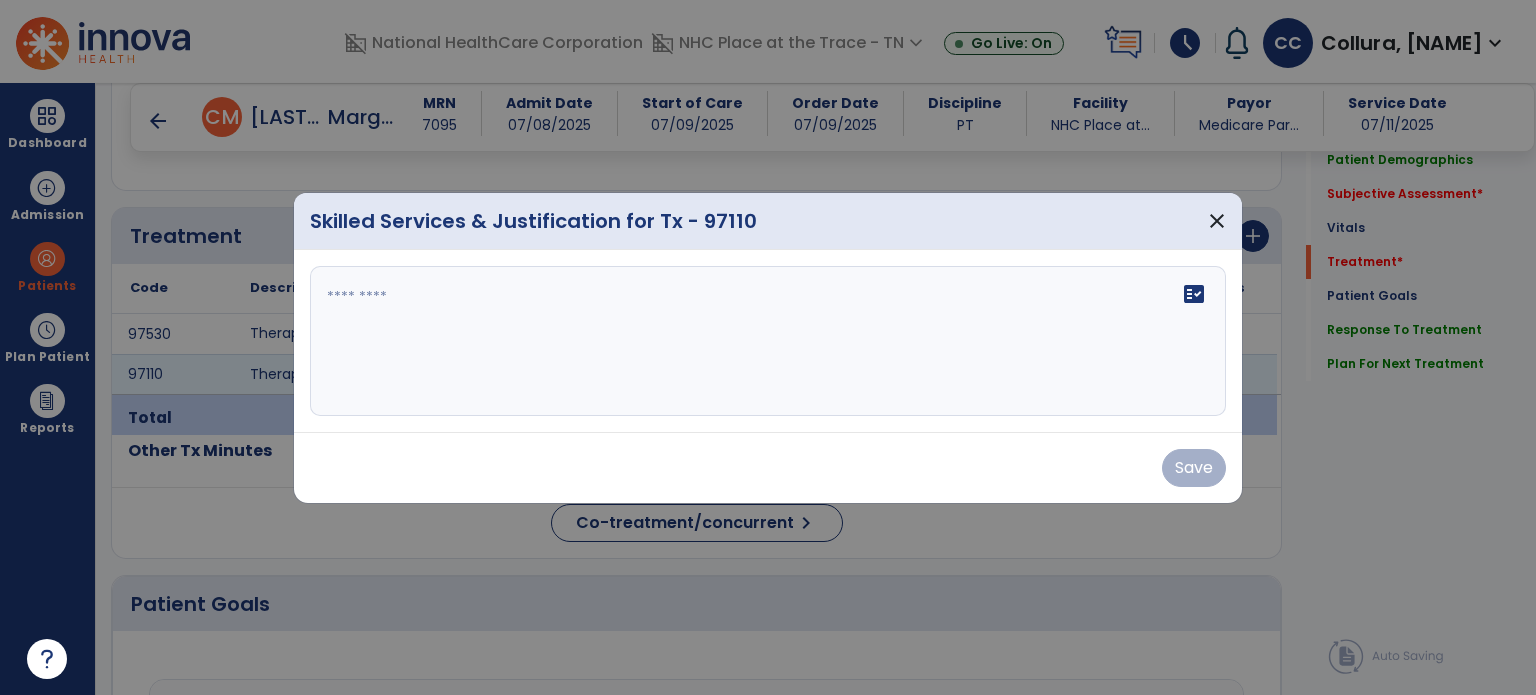 click on "fact_check" at bounding box center [768, 341] 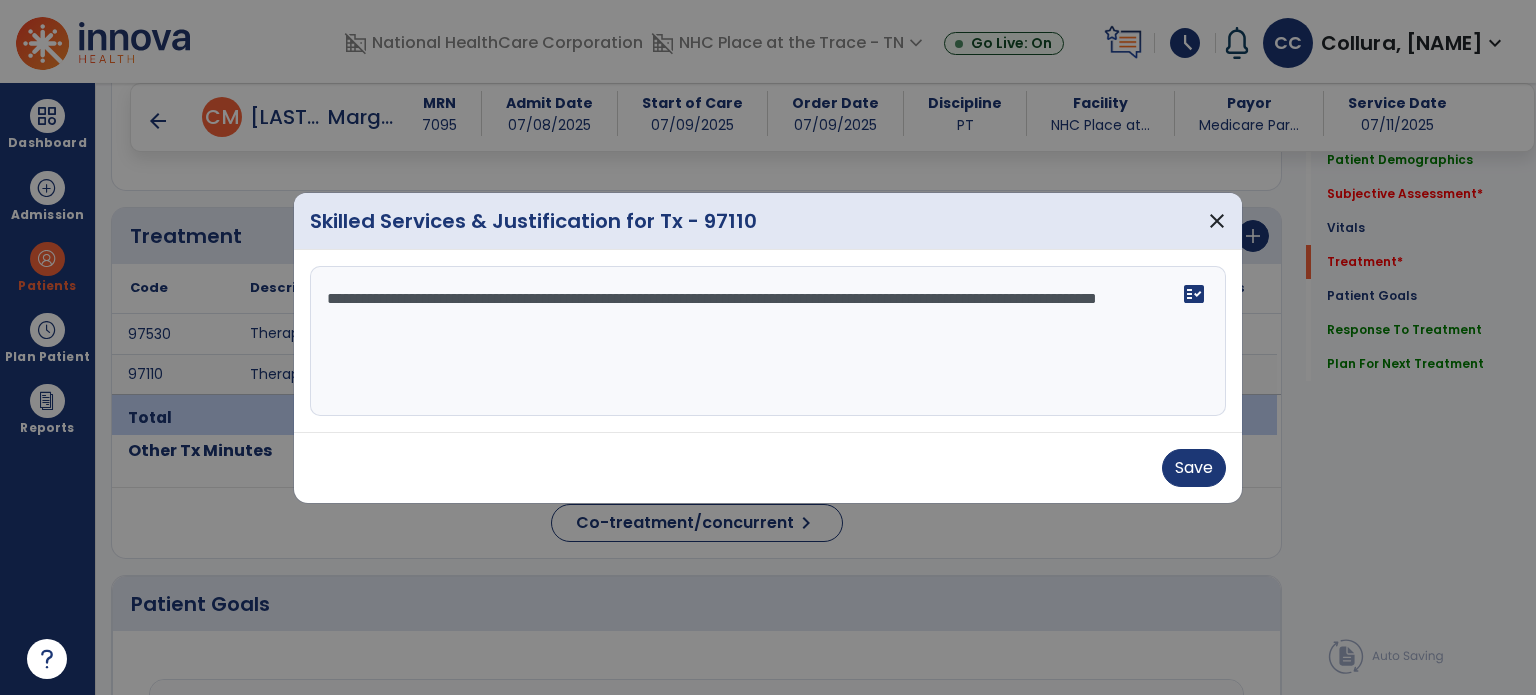 click on "**********" at bounding box center [768, 341] 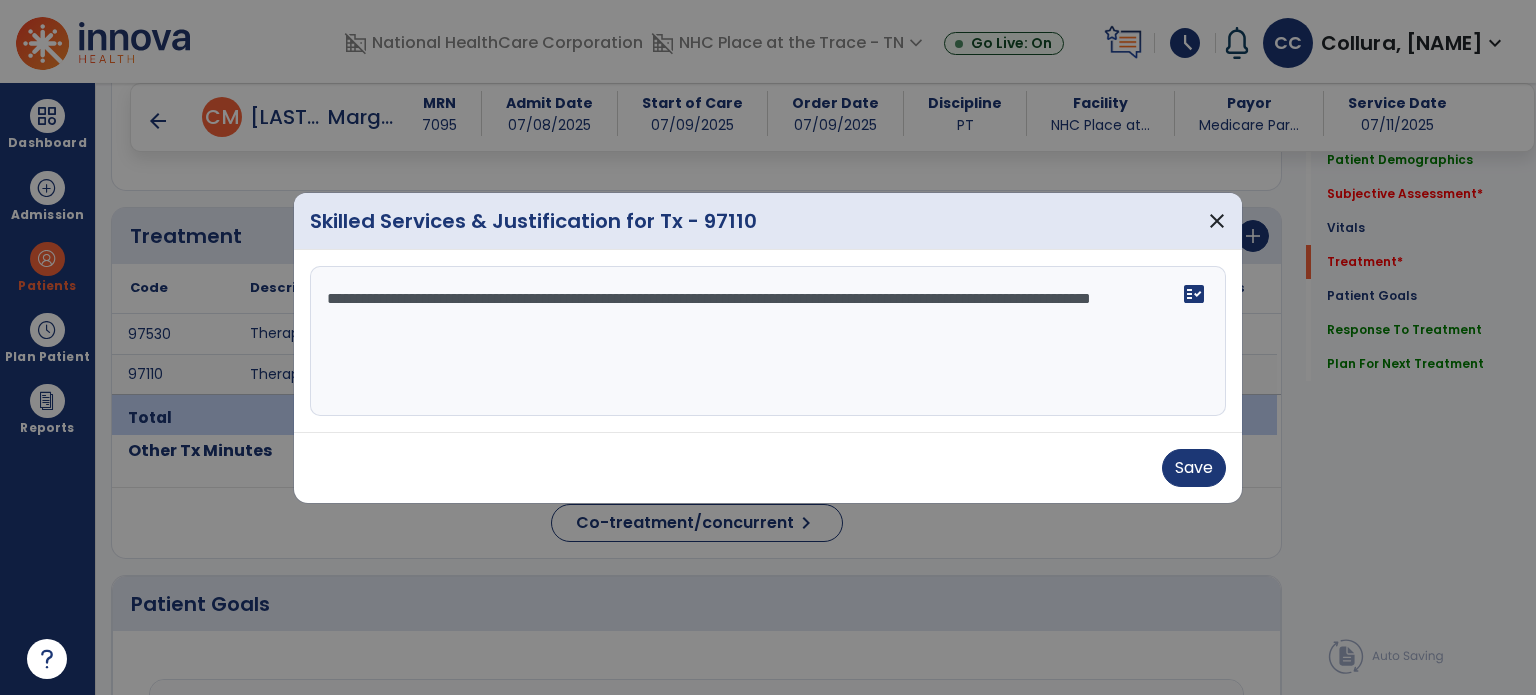 click on "**********" at bounding box center (768, 341) 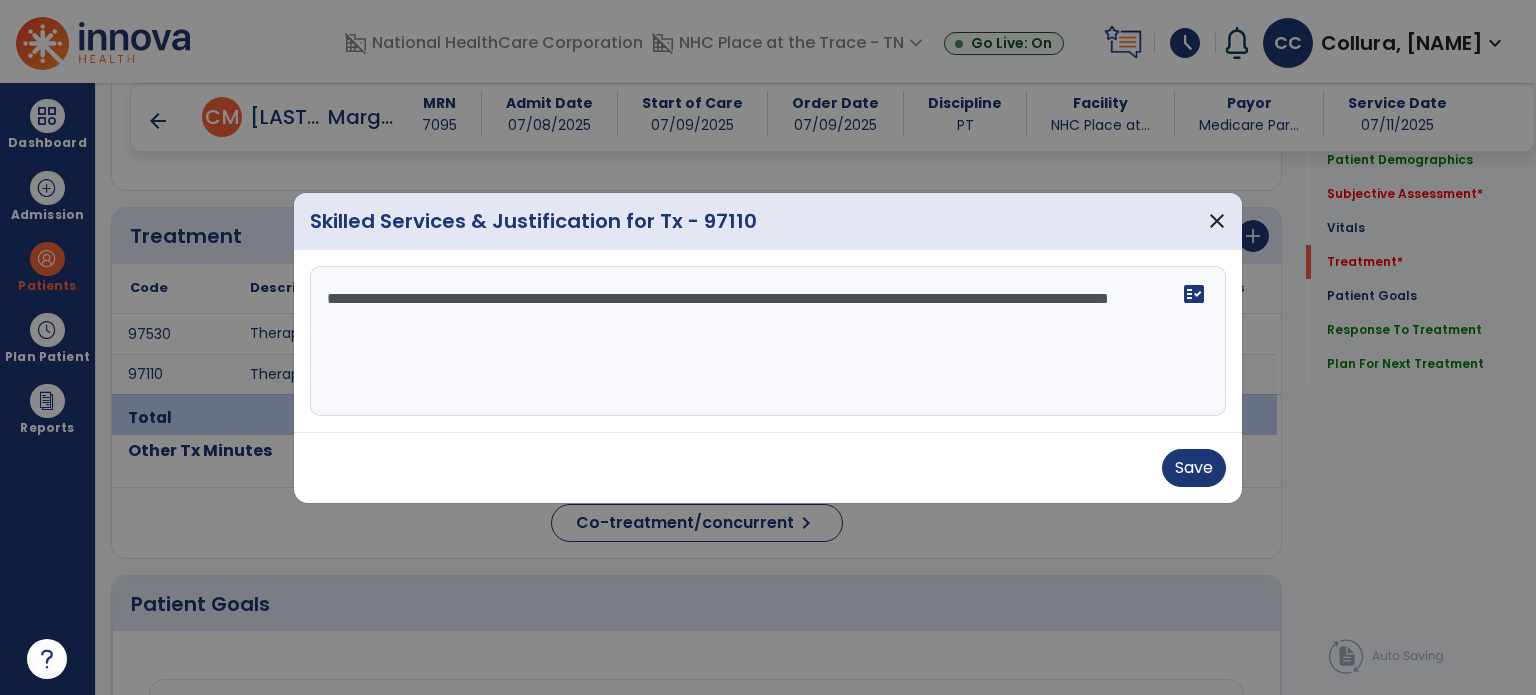 click on "**********" at bounding box center [768, 341] 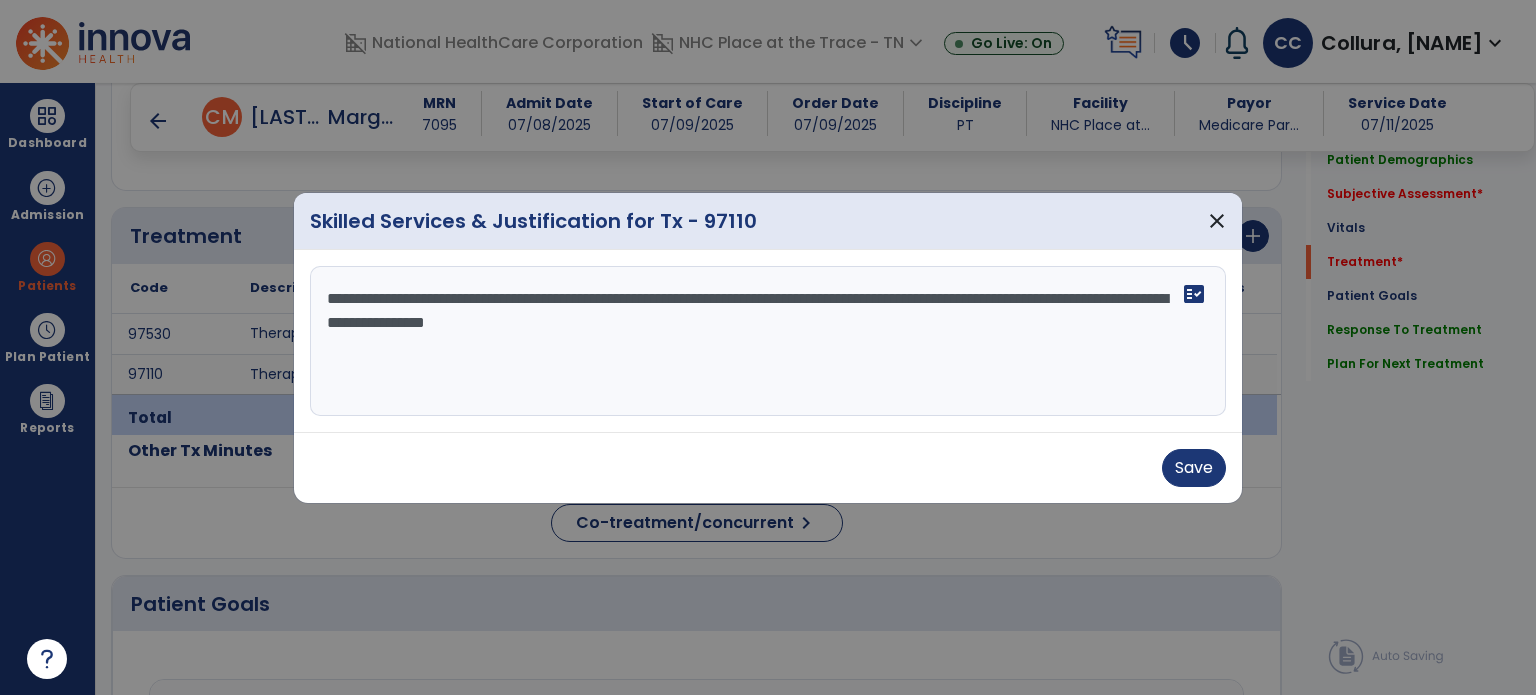click on "**********" at bounding box center [768, 341] 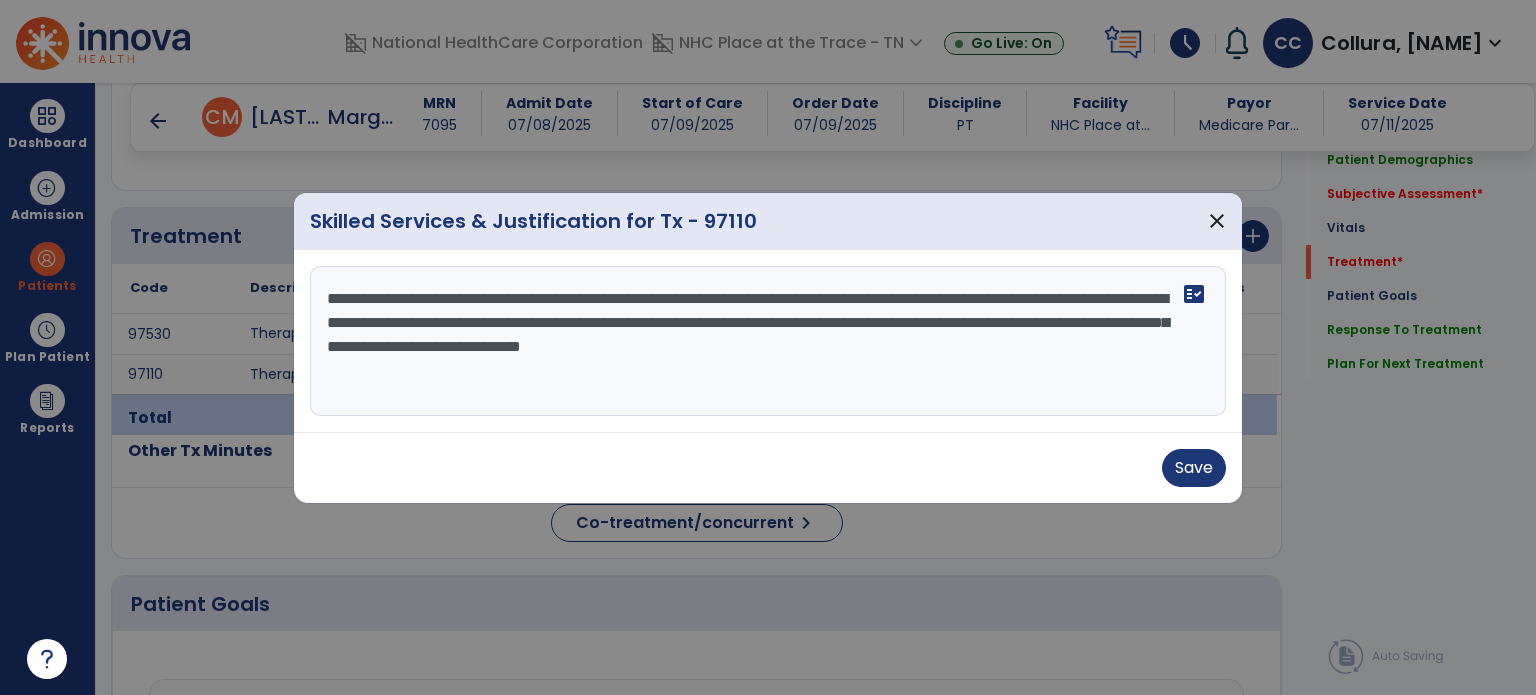 type on "**********" 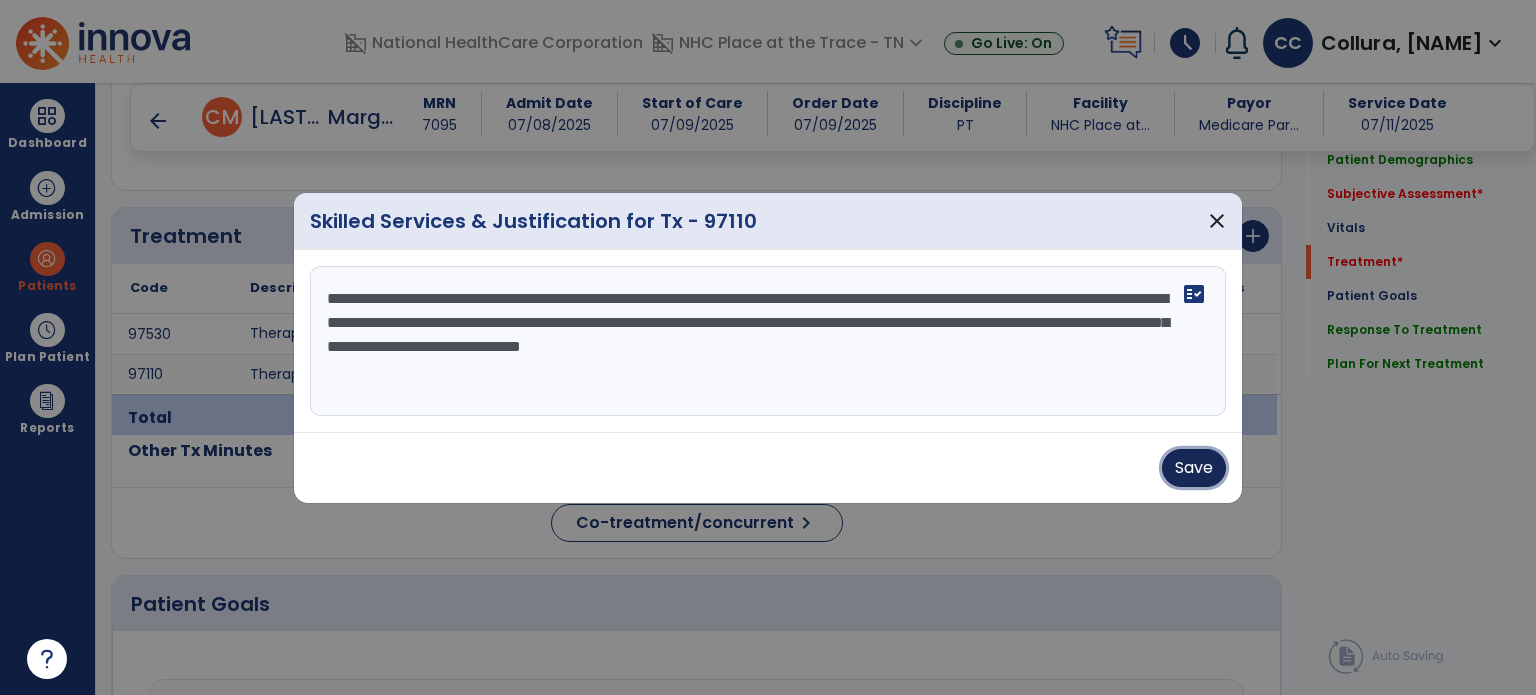 click on "Save" at bounding box center (1194, 468) 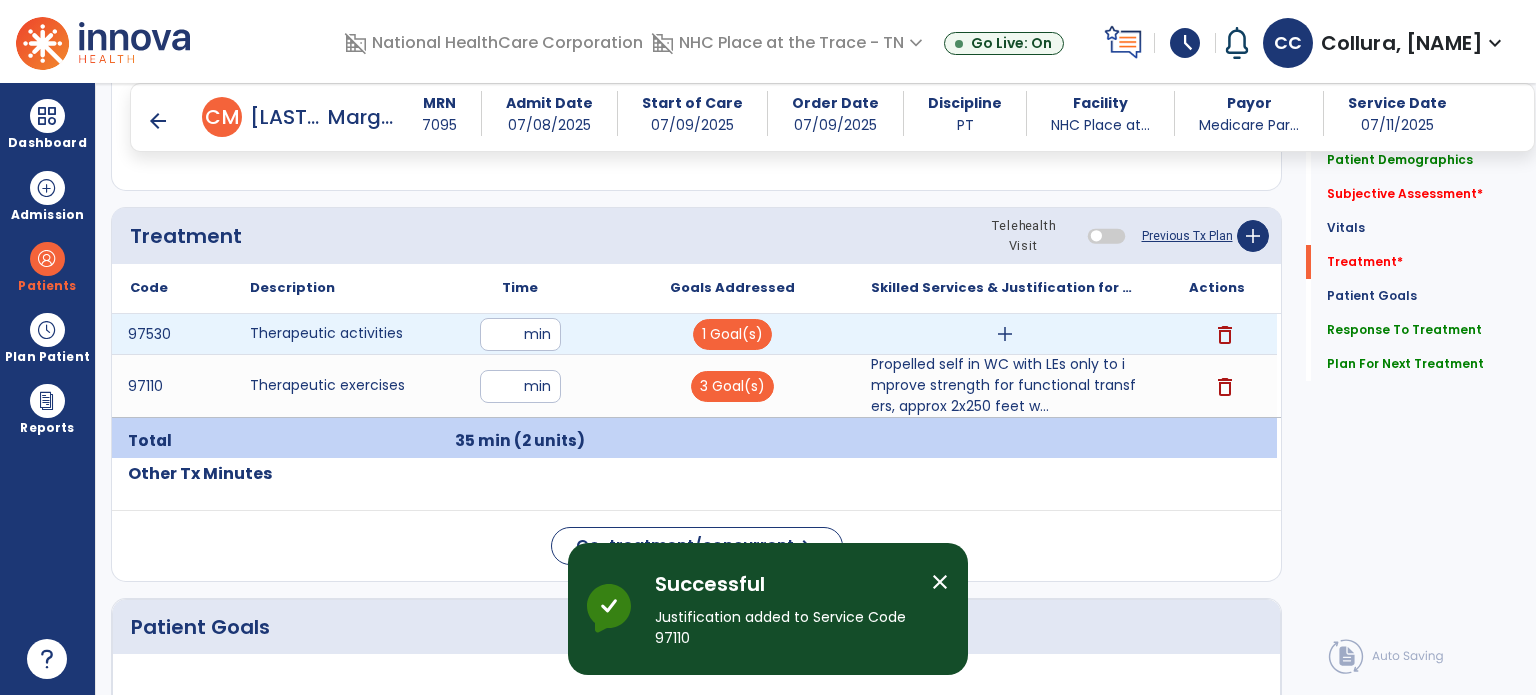 click on "add" at bounding box center (1005, 334) 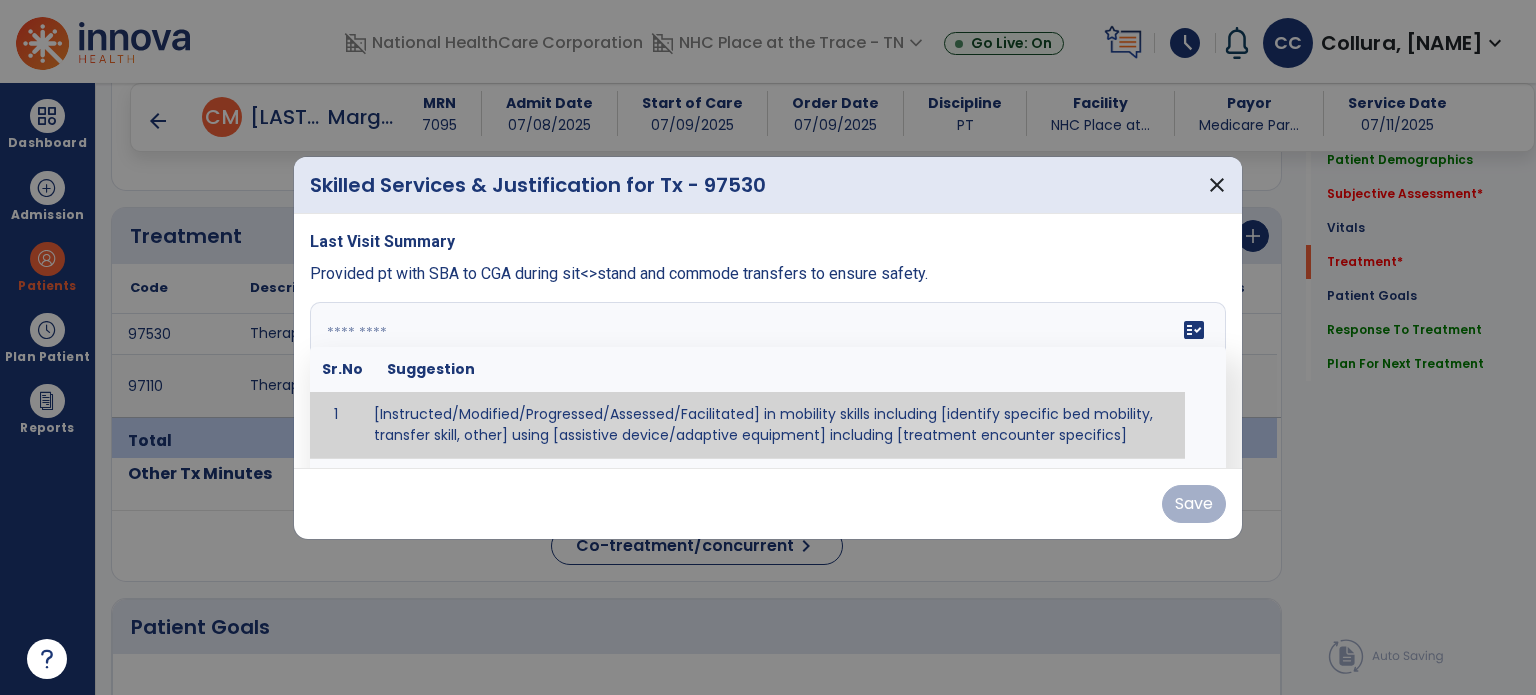 click at bounding box center (768, 377) 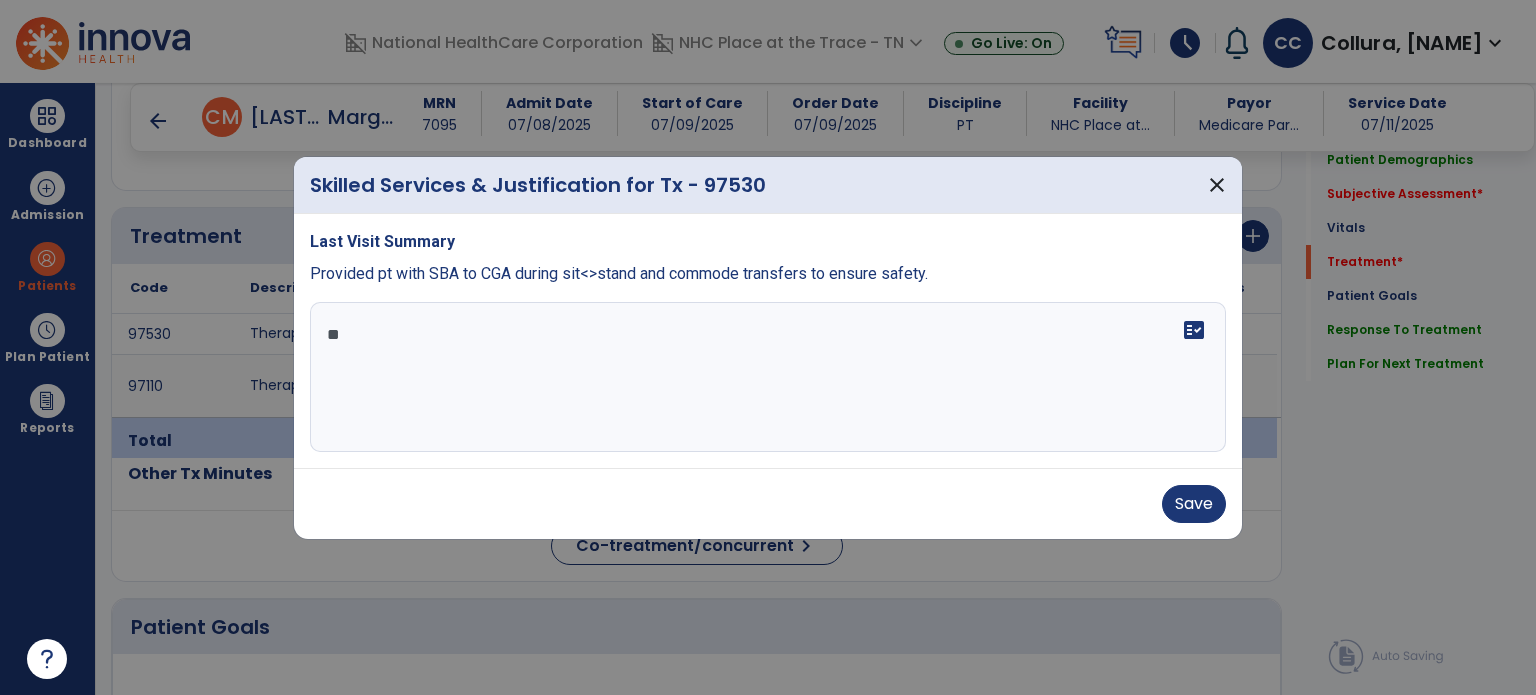 type on "*" 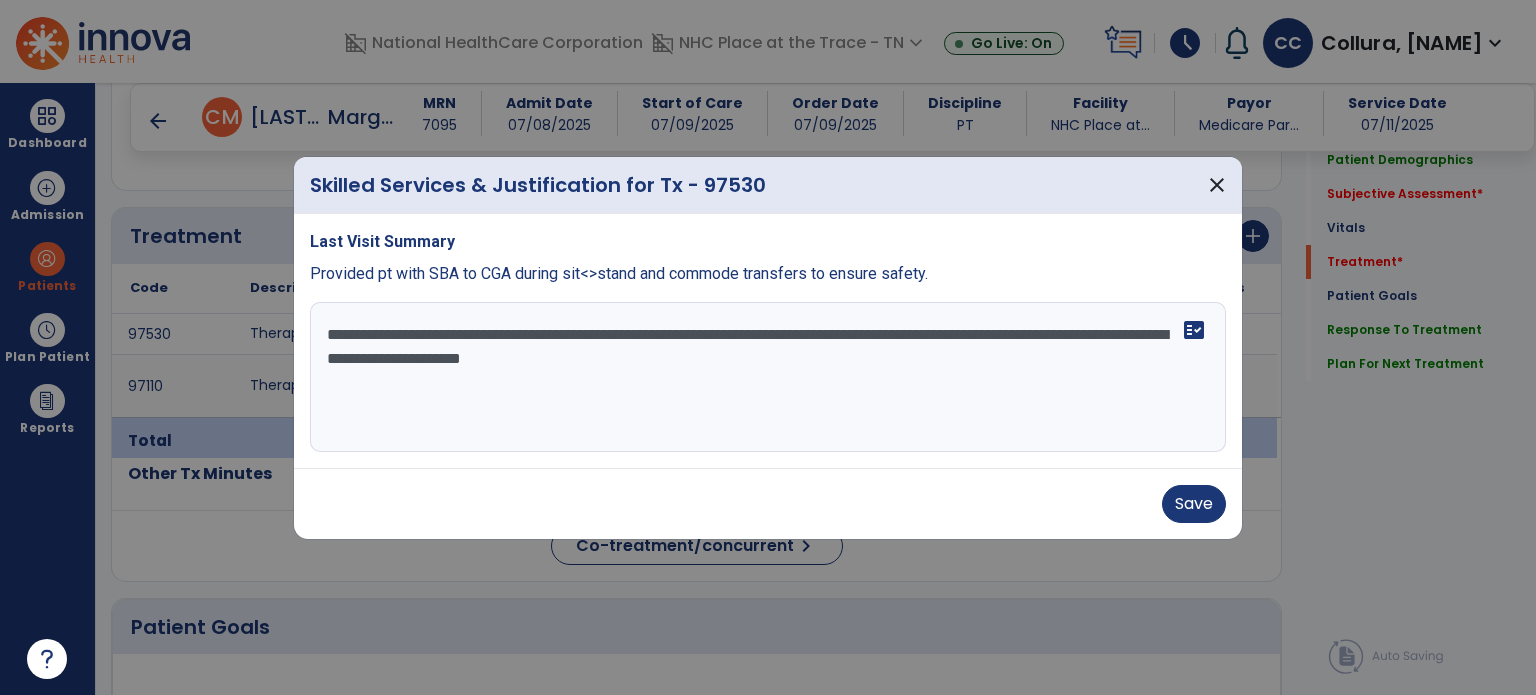 type on "**********" 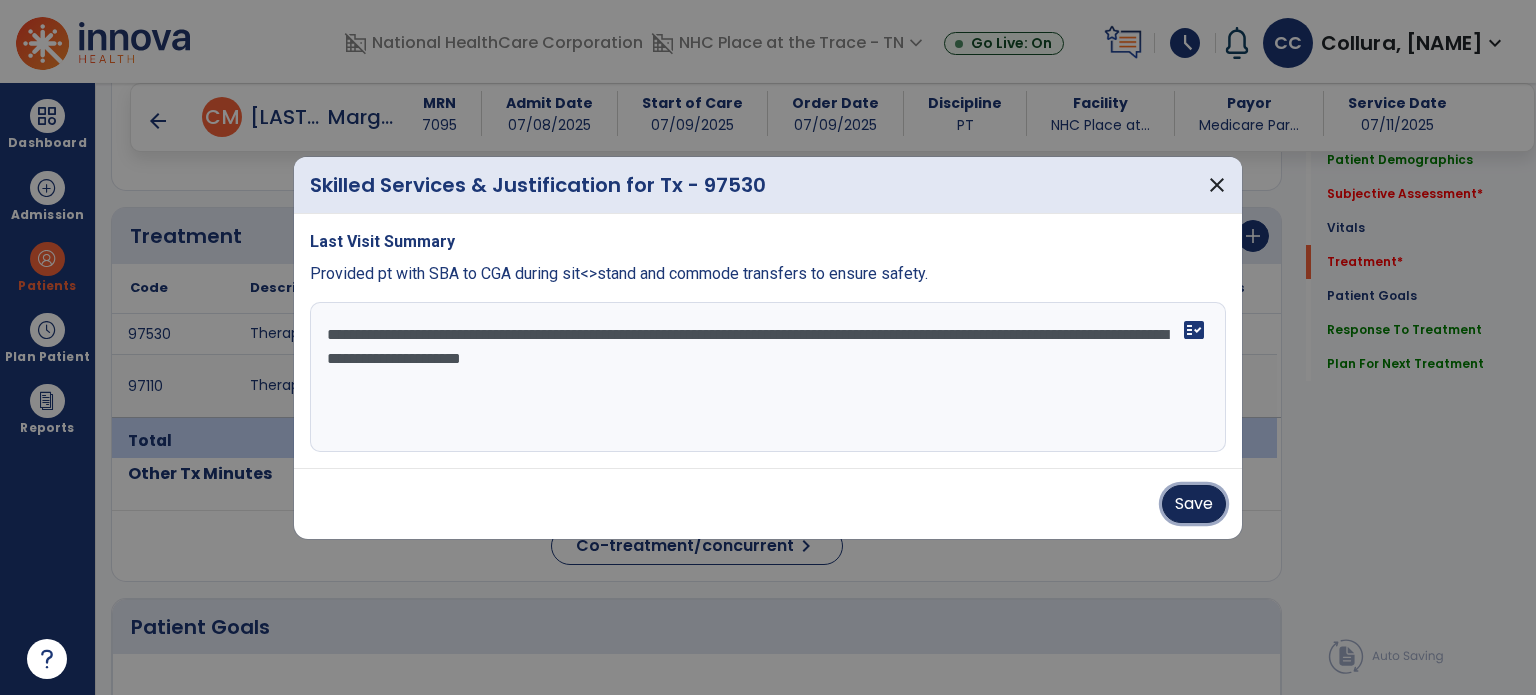 click on "Save" at bounding box center [1194, 504] 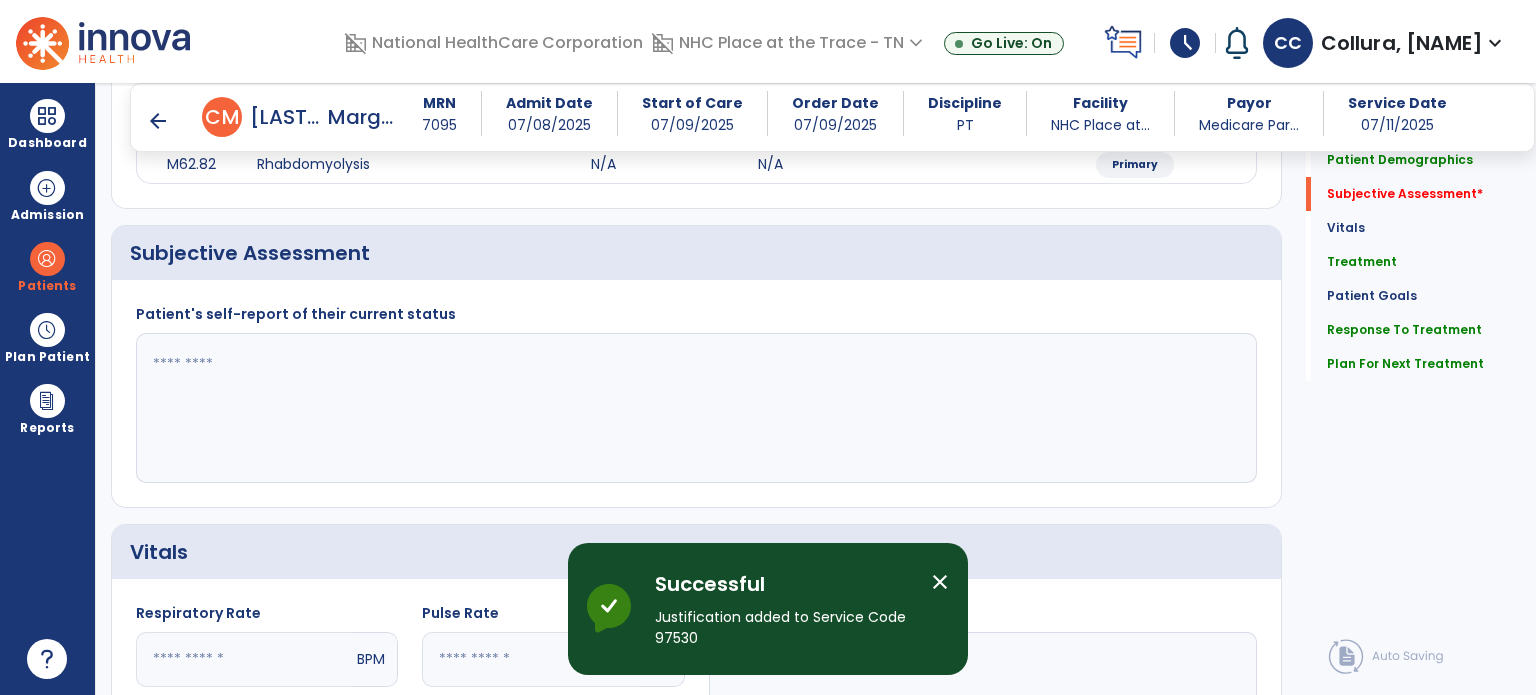 scroll, scrollTop: 307, scrollLeft: 0, axis: vertical 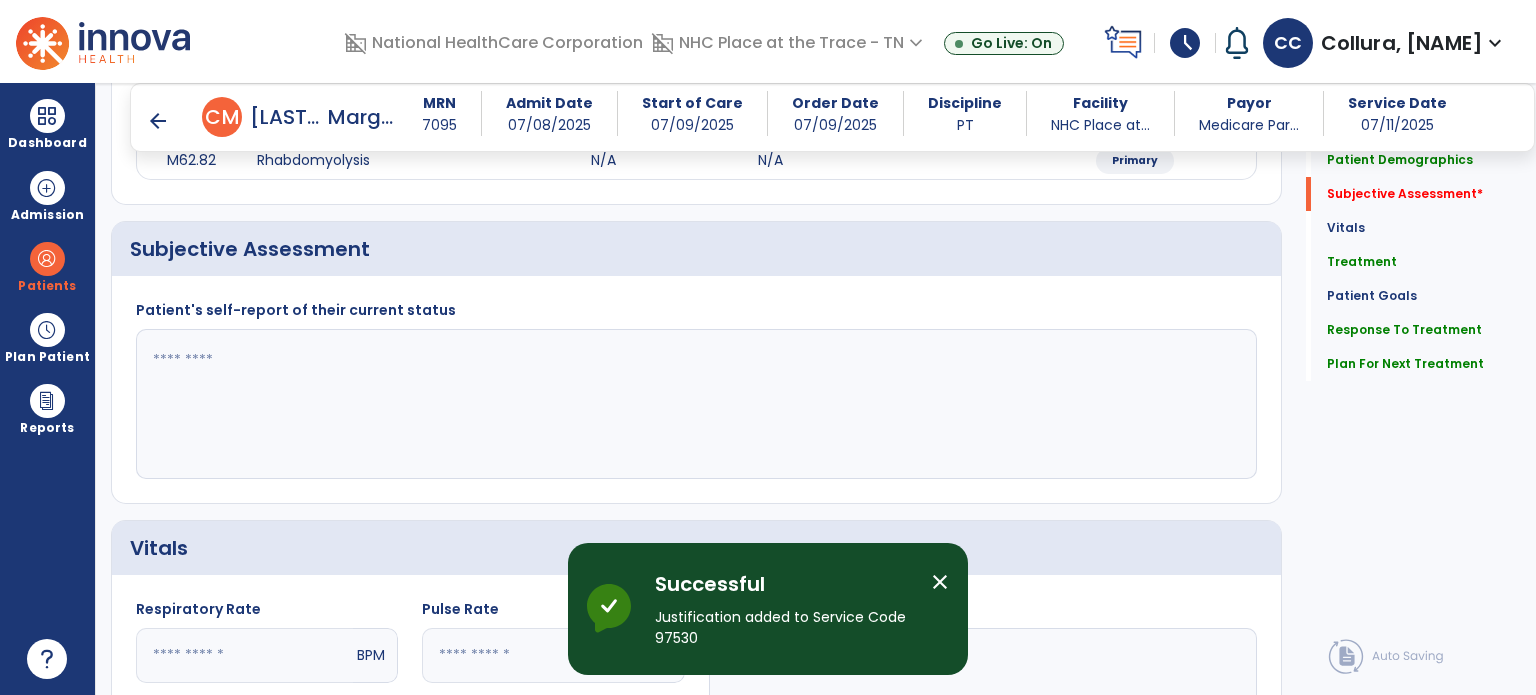 click 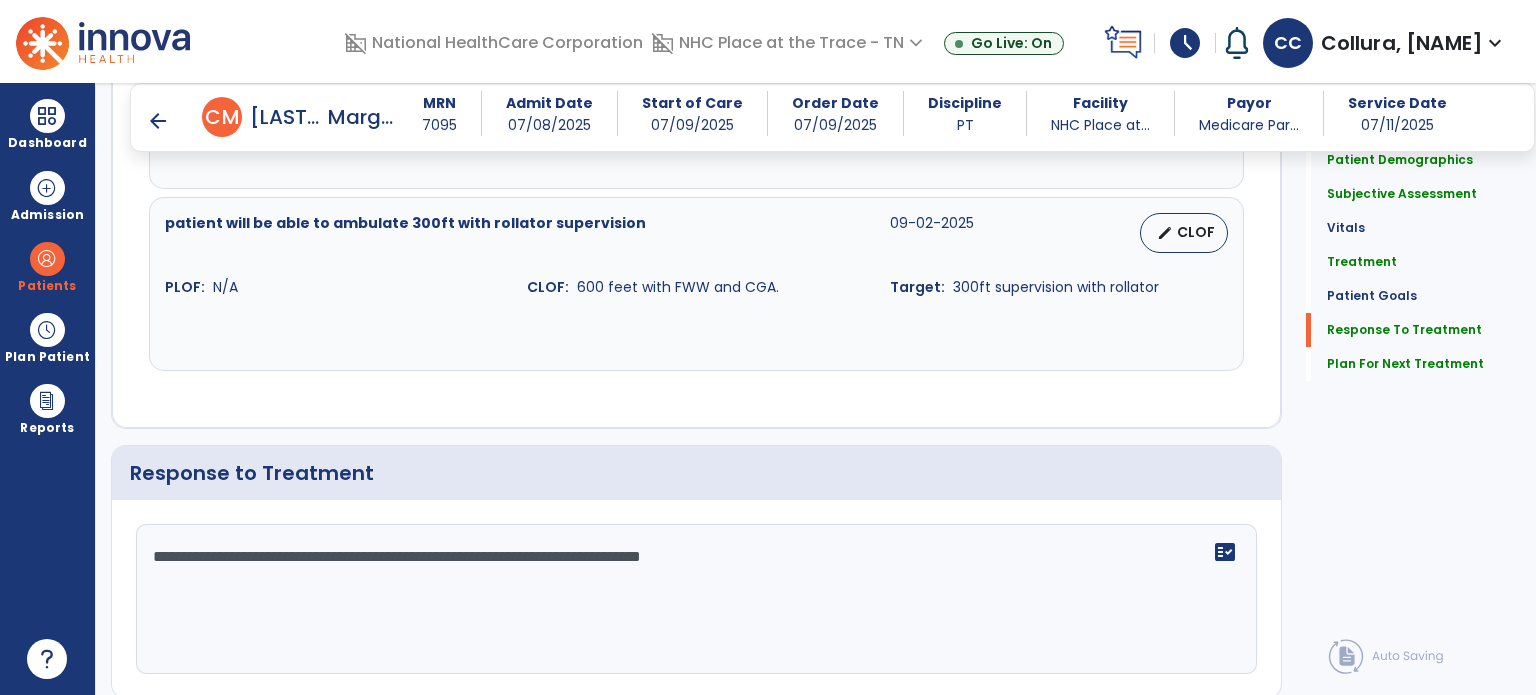 scroll, scrollTop: 2481, scrollLeft: 0, axis: vertical 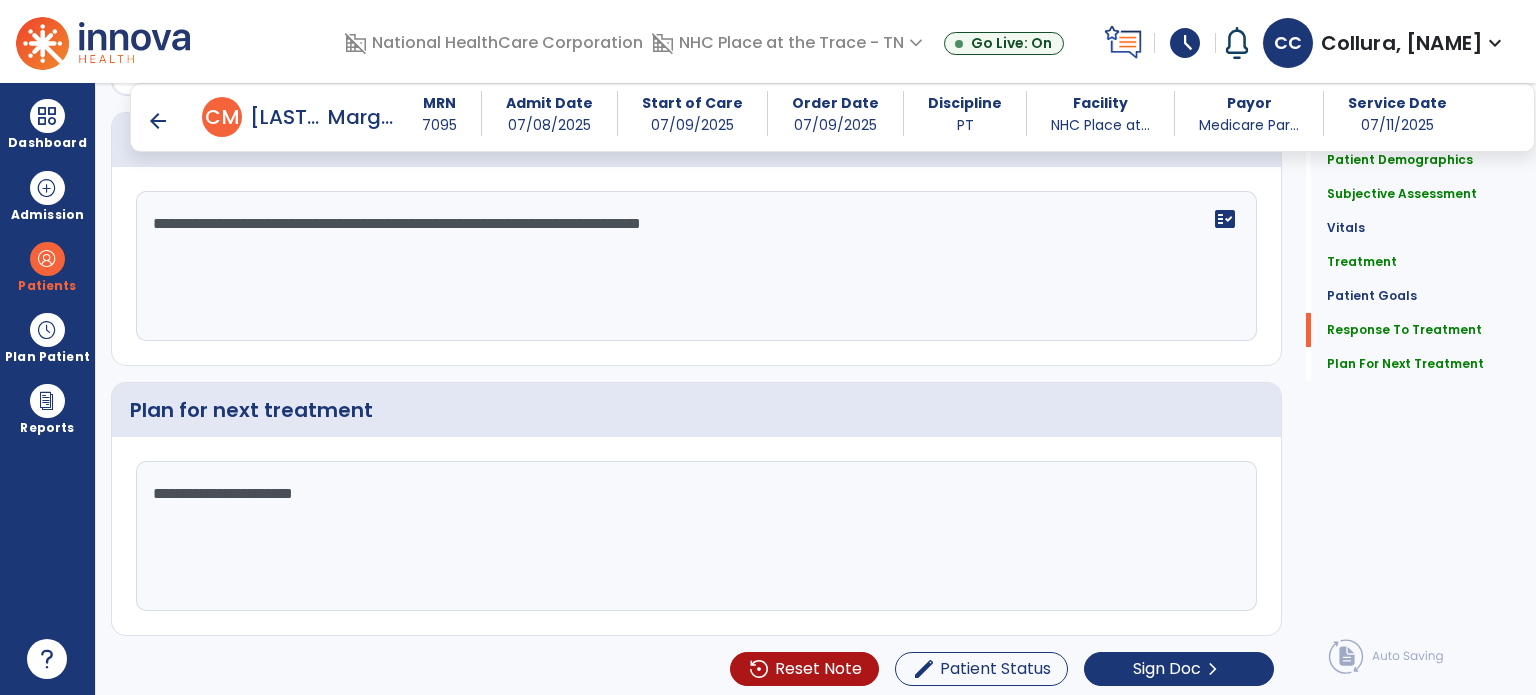 type on "**********" 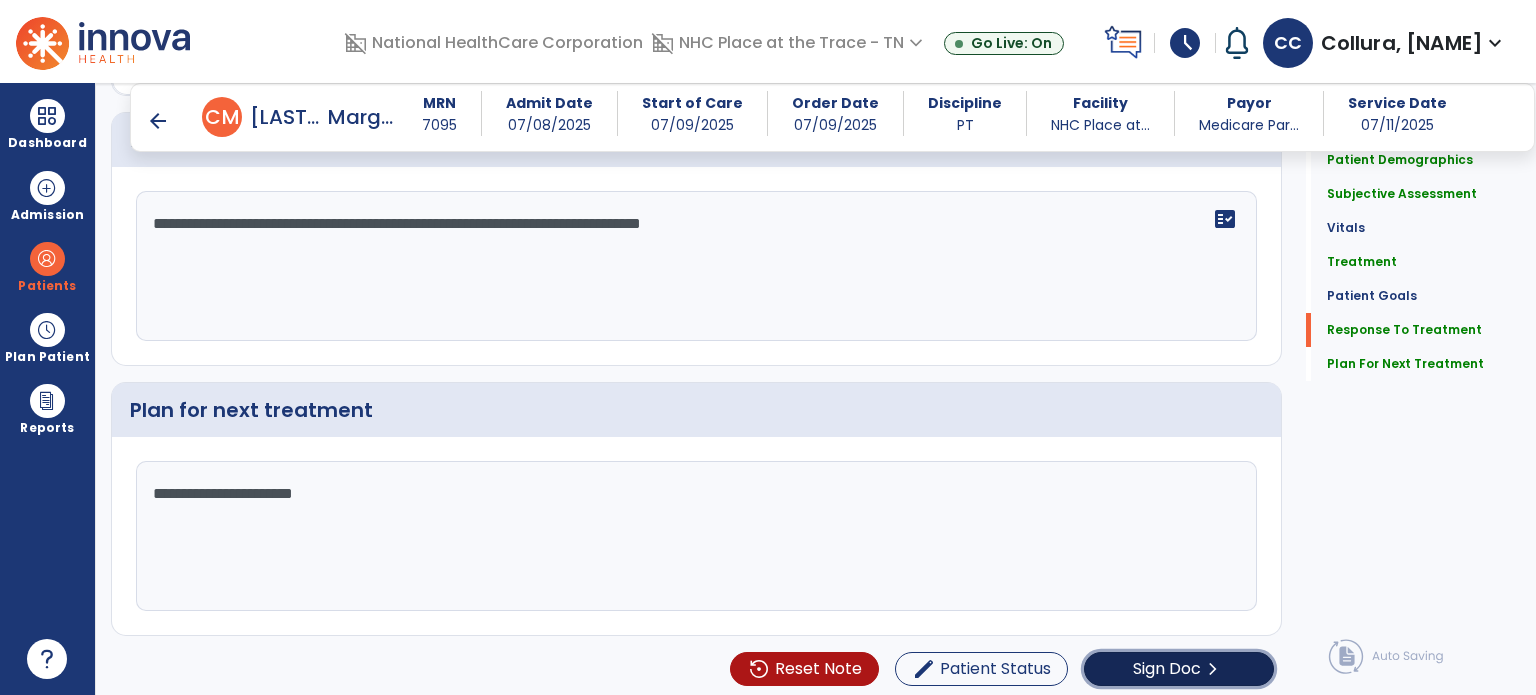 click on "Sign Doc  chevron_right" 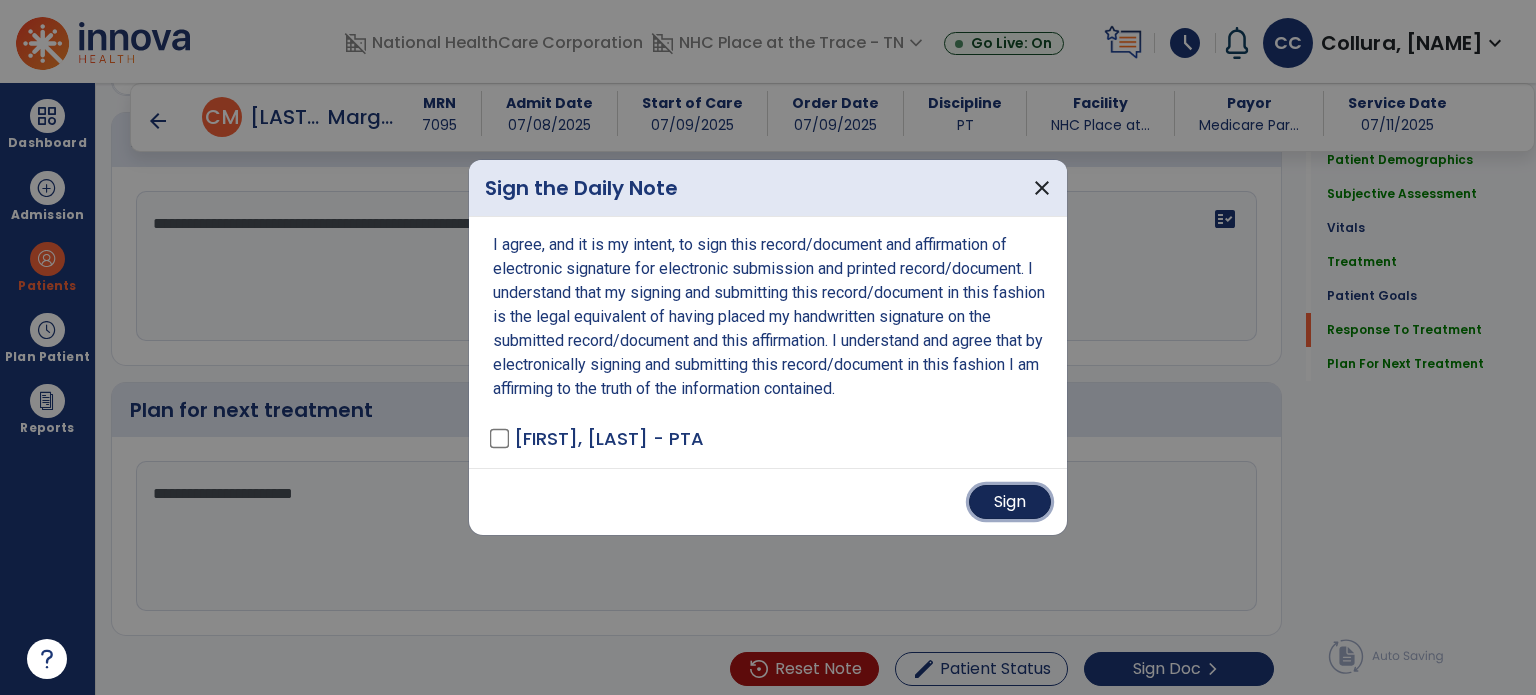 click on "Sign" at bounding box center (1010, 502) 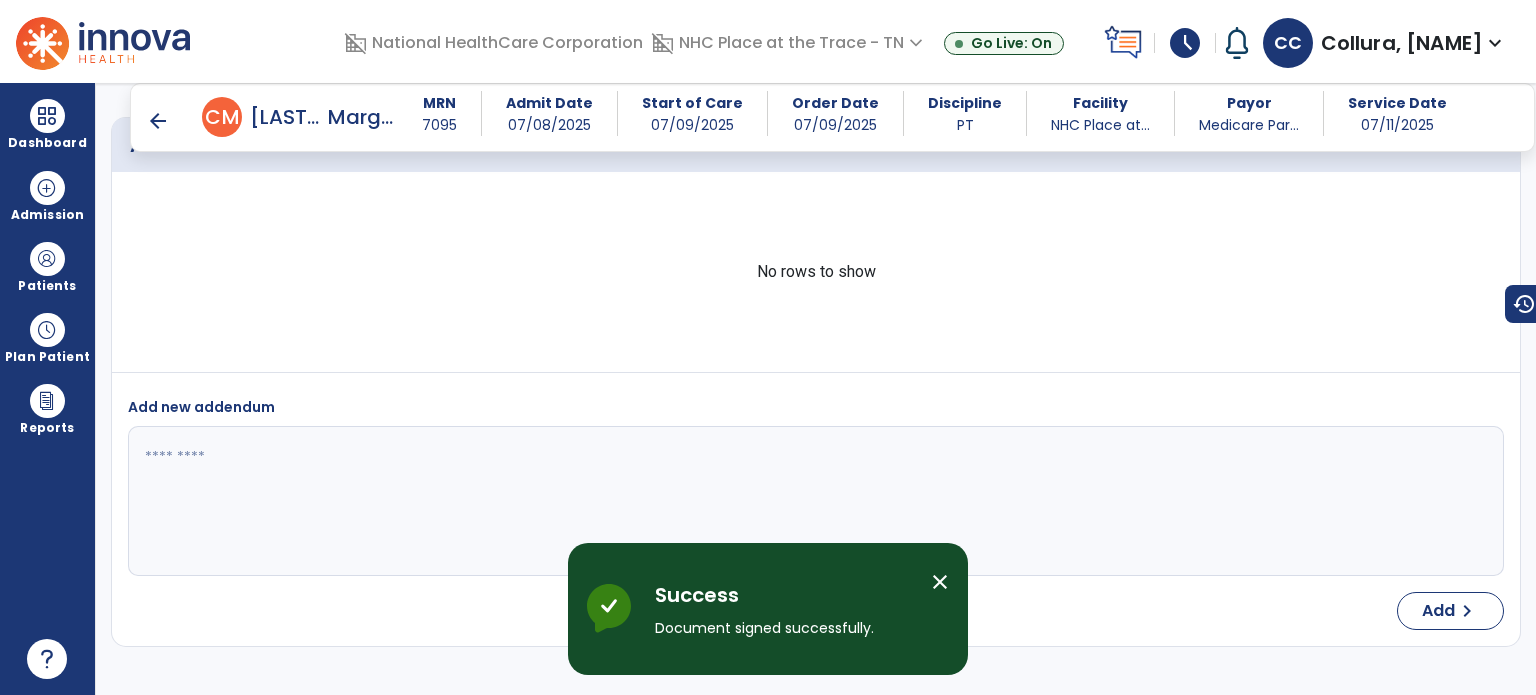scroll, scrollTop: 3321, scrollLeft: 0, axis: vertical 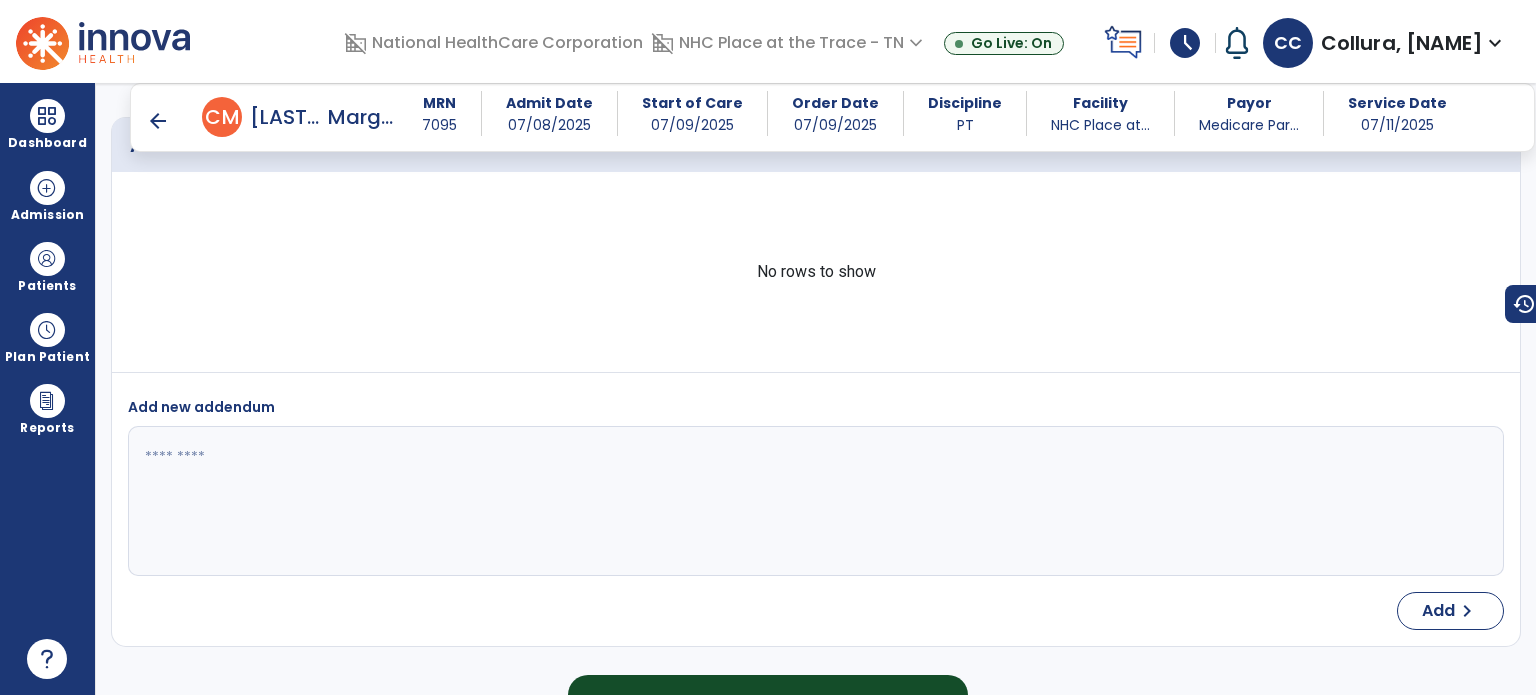 click on "arrow_back" at bounding box center (158, 121) 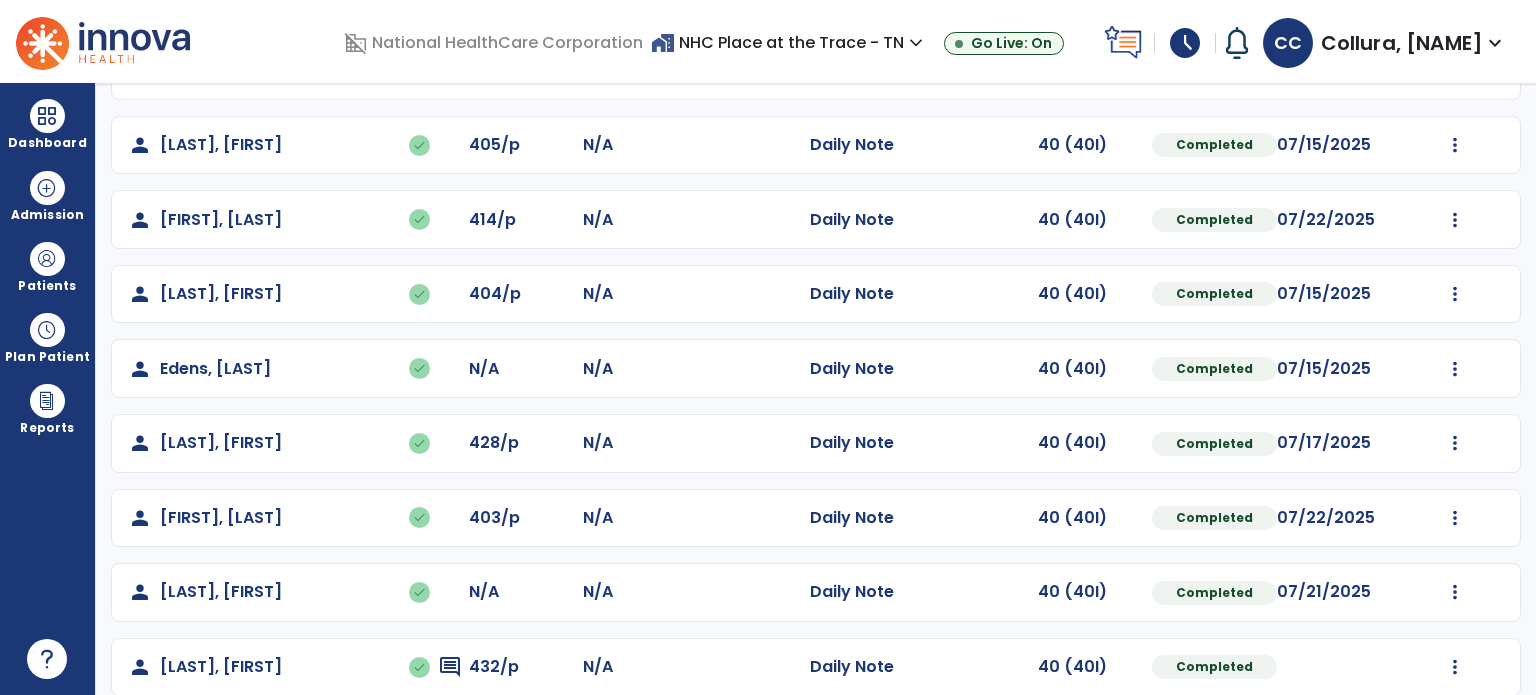 scroll, scrollTop: 0, scrollLeft: 0, axis: both 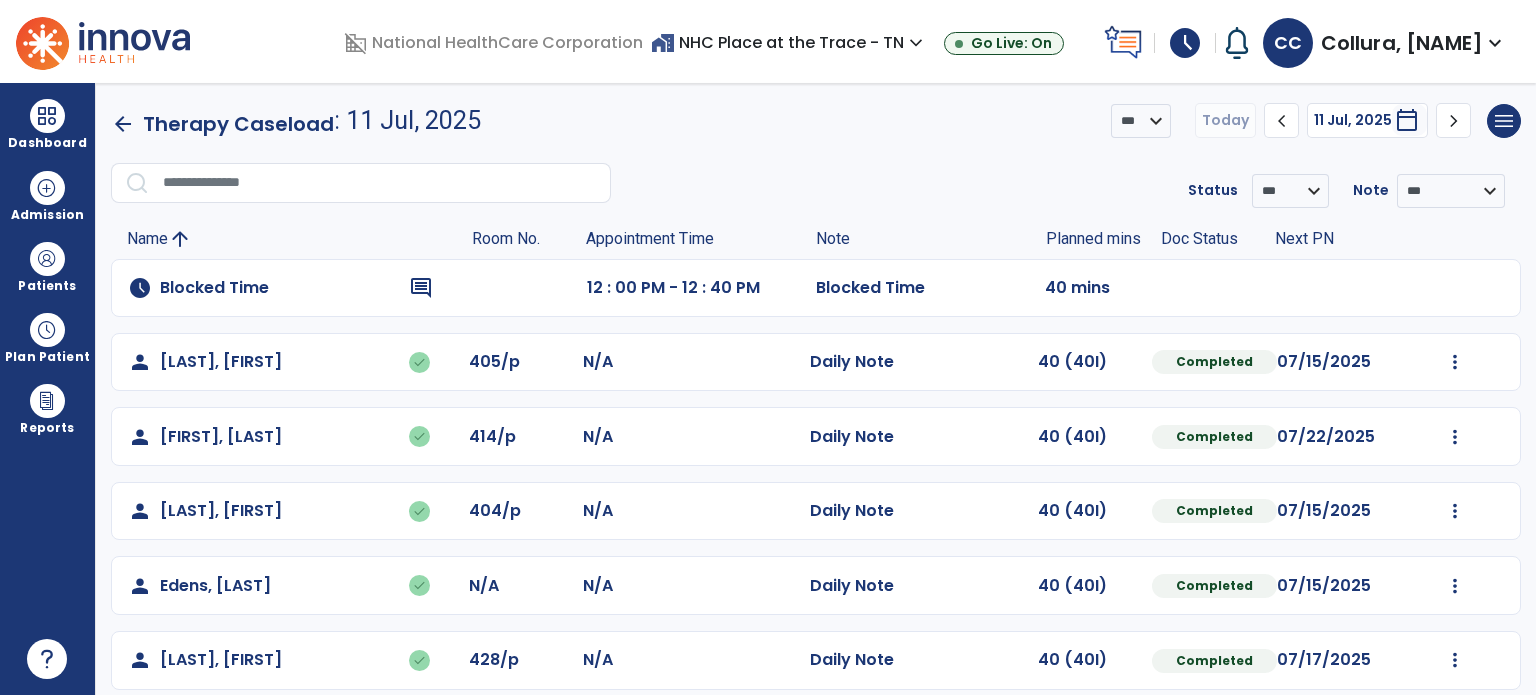 click on "schedule" at bounding box center [1185, 43] 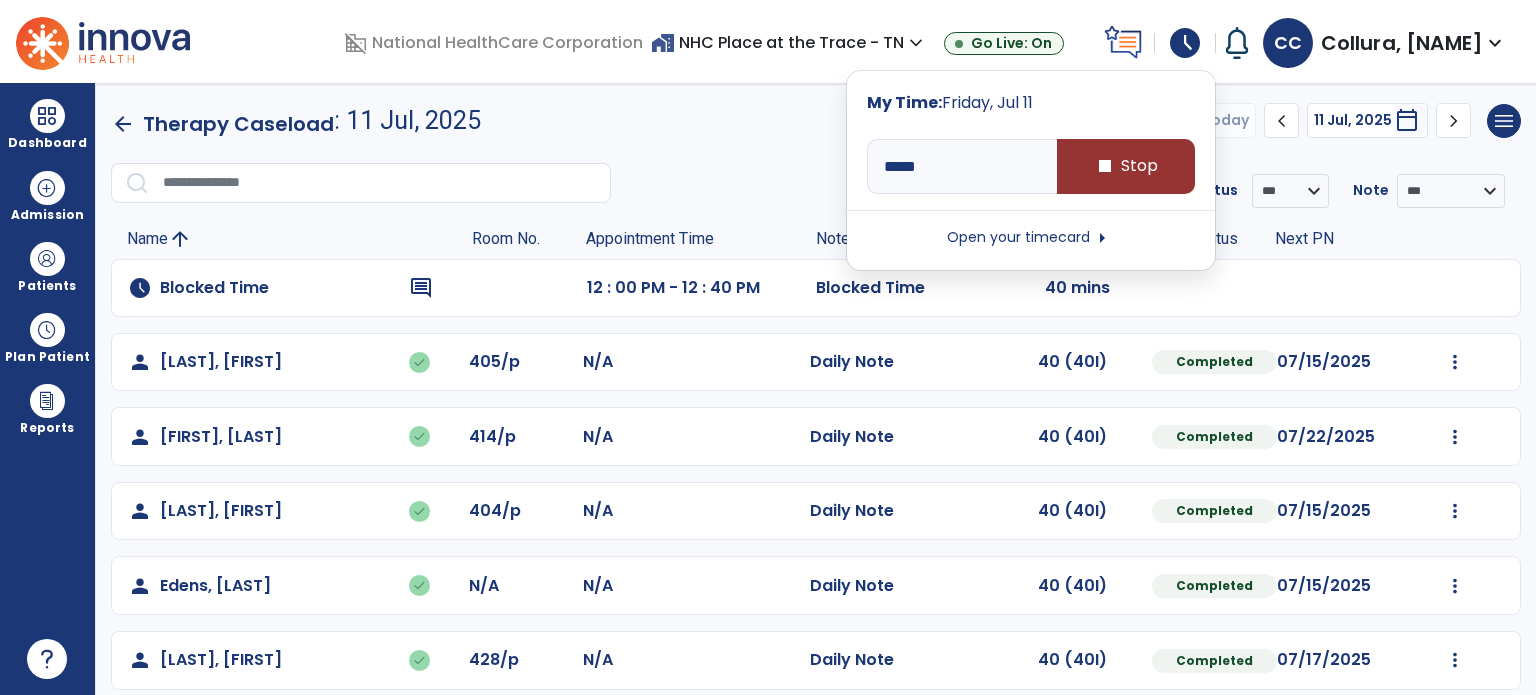 click on "stop  Stop" at bounding box center (1126, 166) 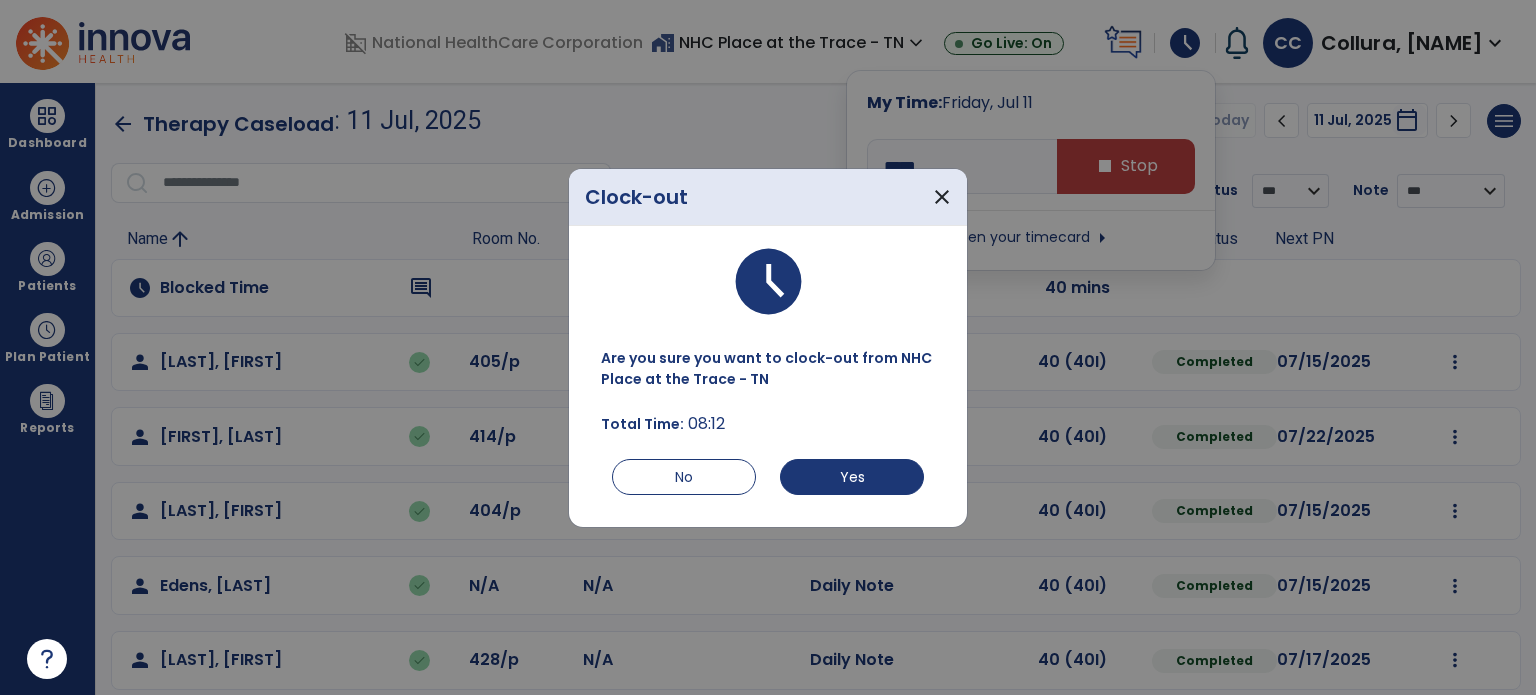 click on "Yes" at bounding box center [852, 477] 